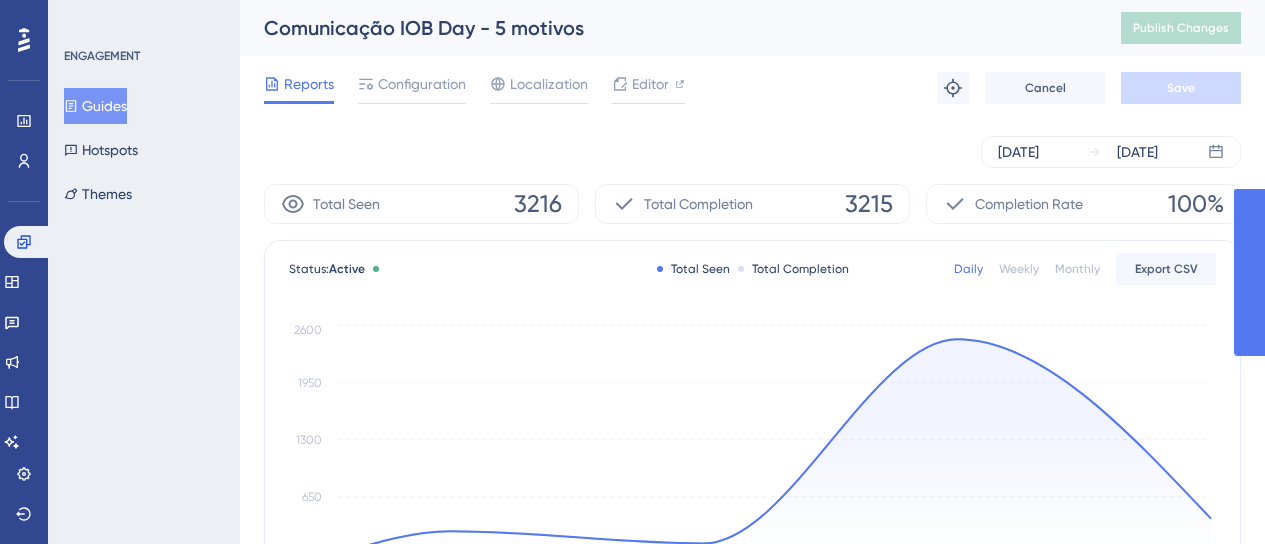 scroll, scrollTop: 0, scrollLeft: 0, axis: both 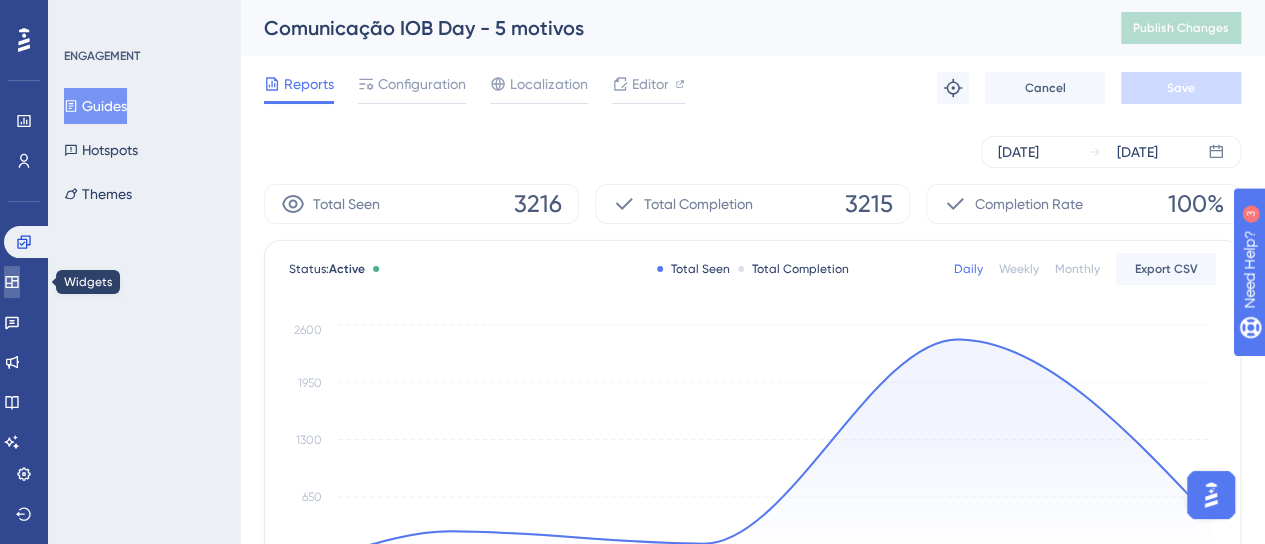click at bounding box center (12, 282) 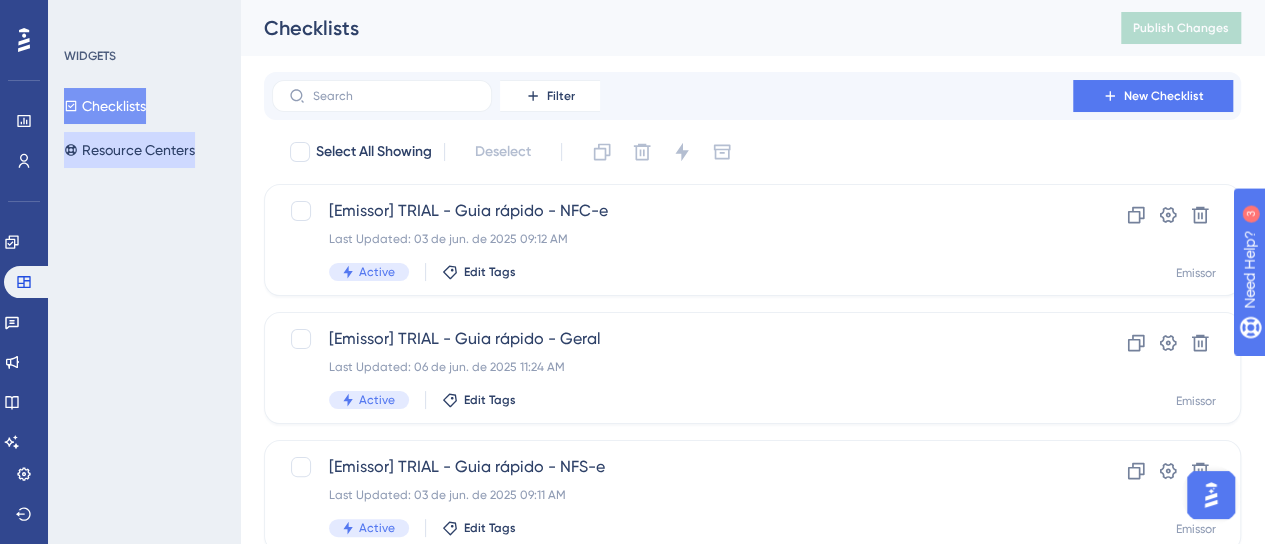click on "Resource Centers" at bounding box center [129, 150] 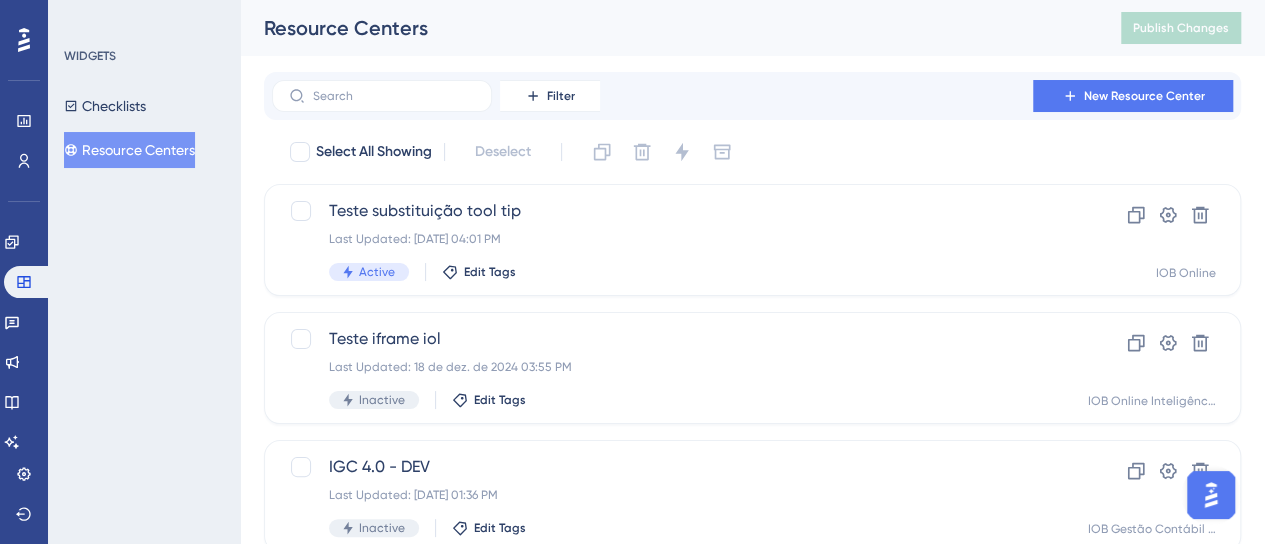 scroll, scrollTop: 430, scrollLeft: 0, axis: vertical 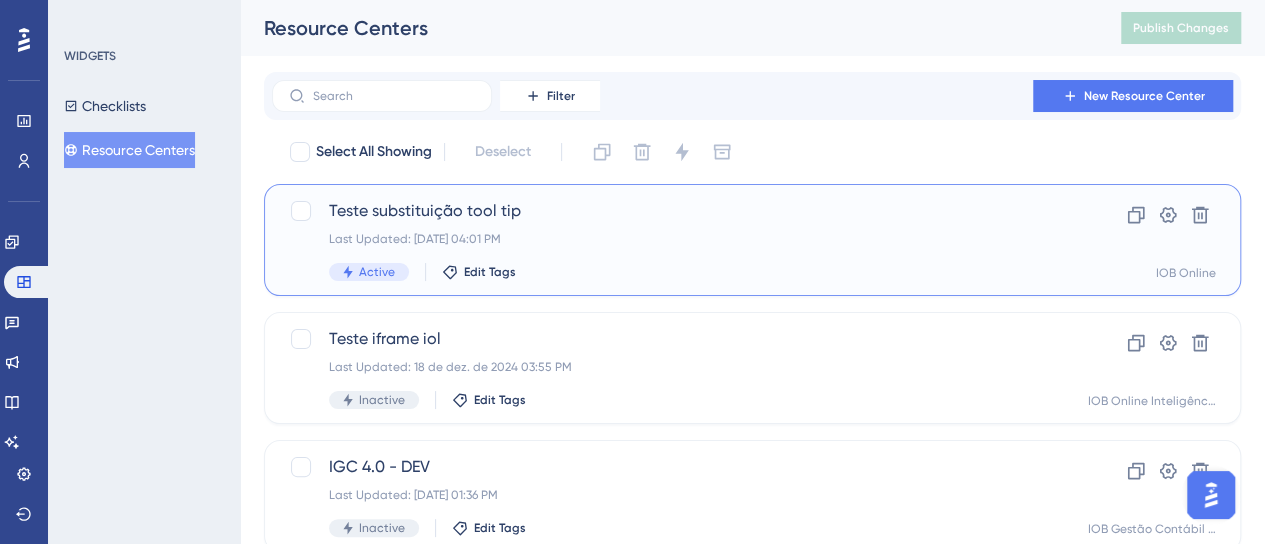 click on "Last Updated: 14 de jul. de 2025 04:01 PM" at bounding box center (672, 239) 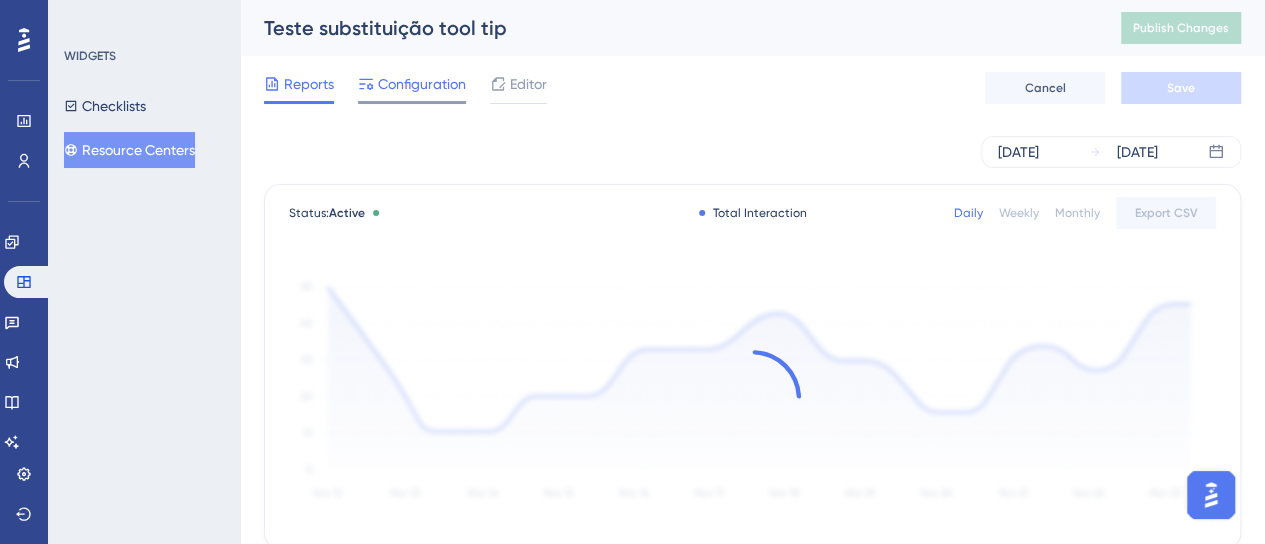 click on "Configuration" at bounding box center [422, 84] 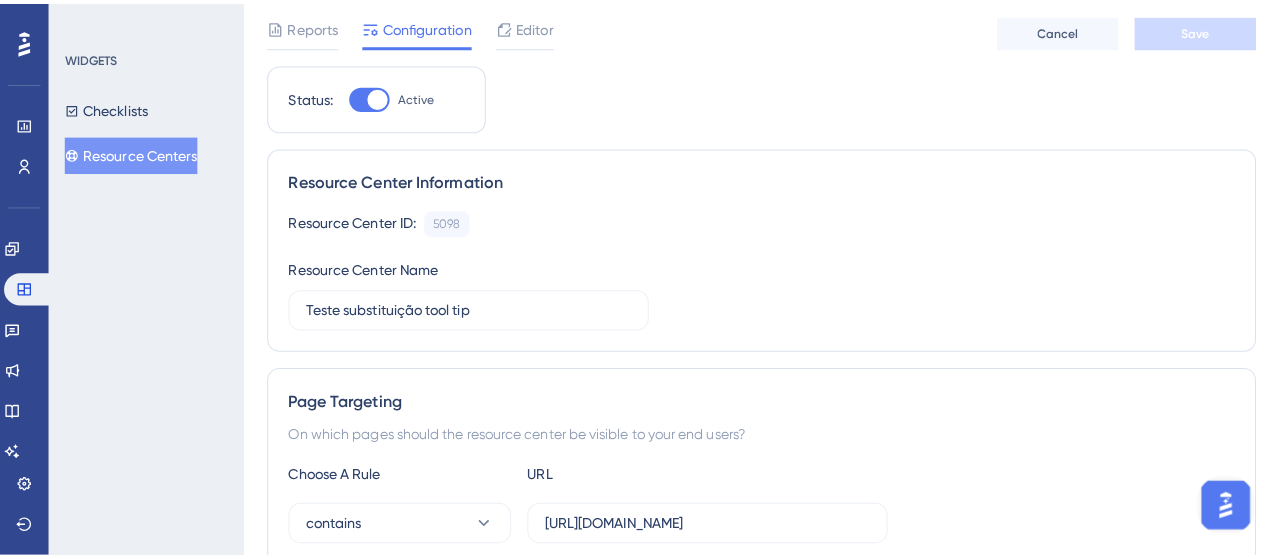 scroll, scrollTop: 0, scrollLeft: 0, axis: both 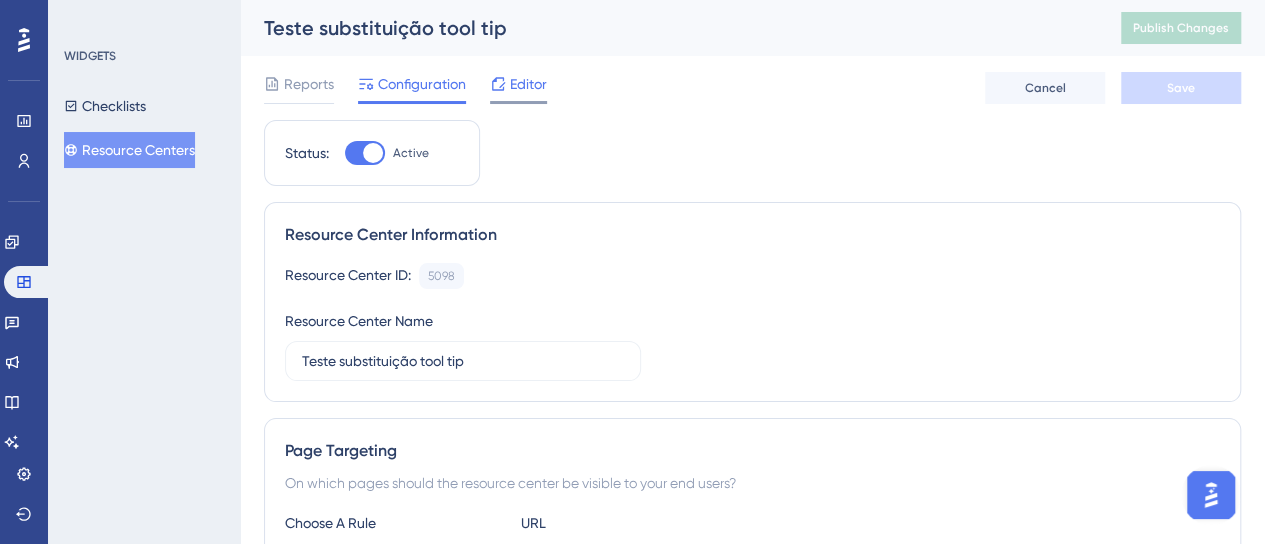 click on "Editor" at bounding box center (528, 84) 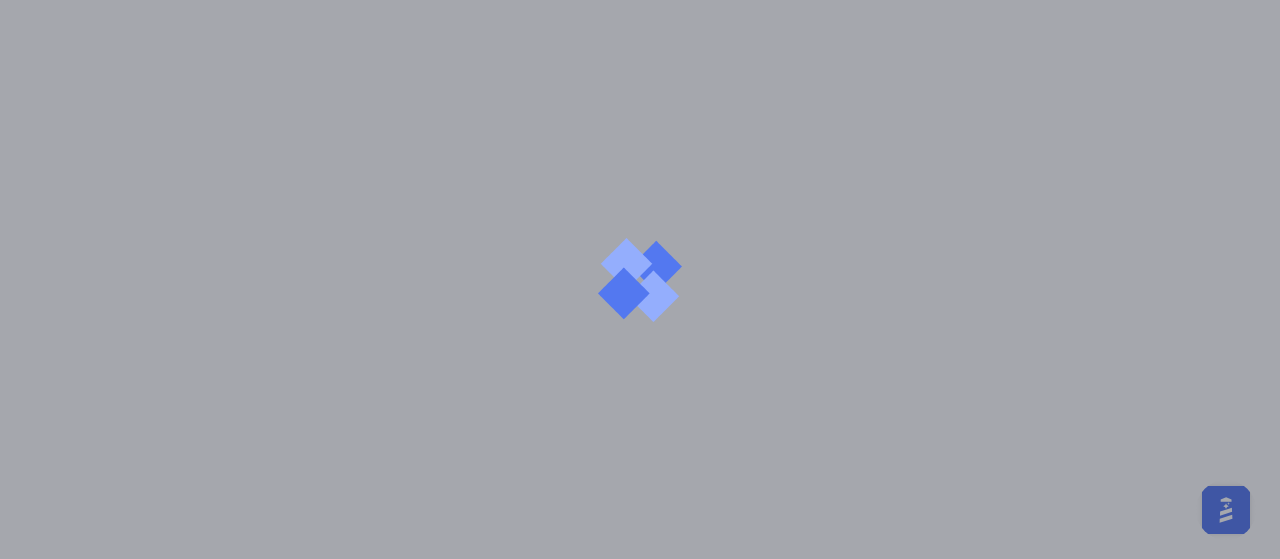 scroll, scrollTop: 415, scrollLeft: 0, axis: vertical 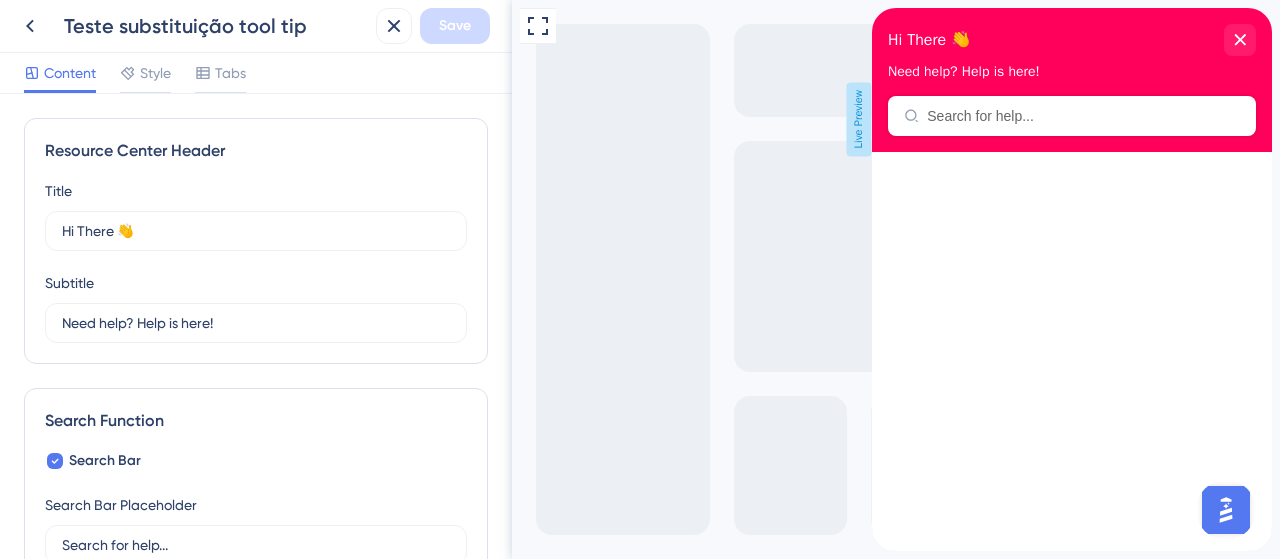 click on "Hi There 👋" at bounding box center (1072, 40) 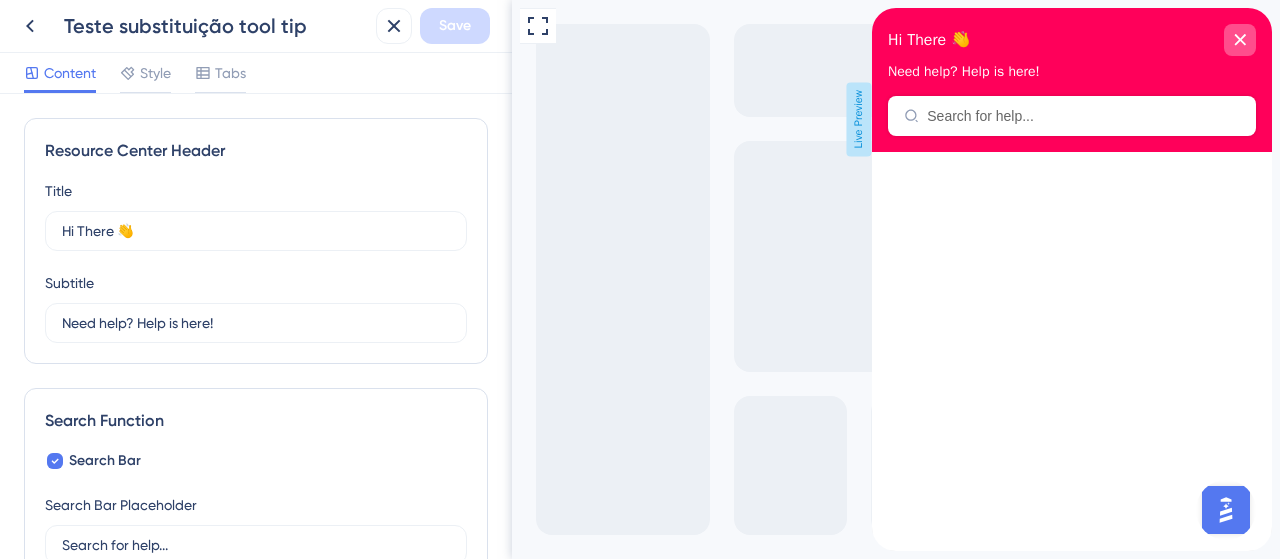 click 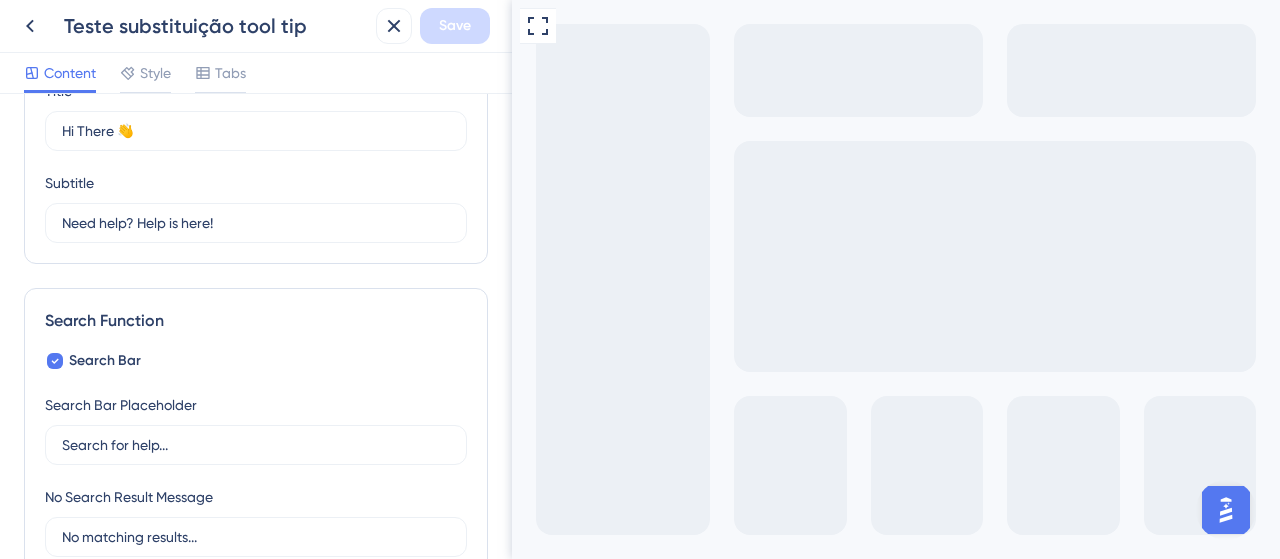 scroll, scrollTop: 0, scrollLeft: 0, axis: both 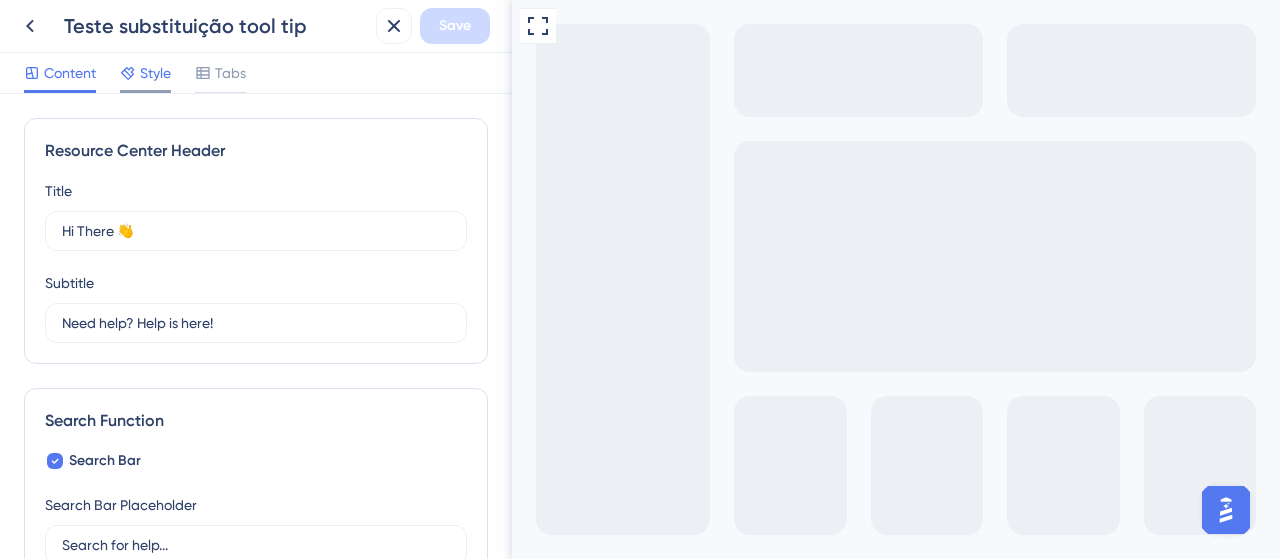 click at bounding box center (128, 73) 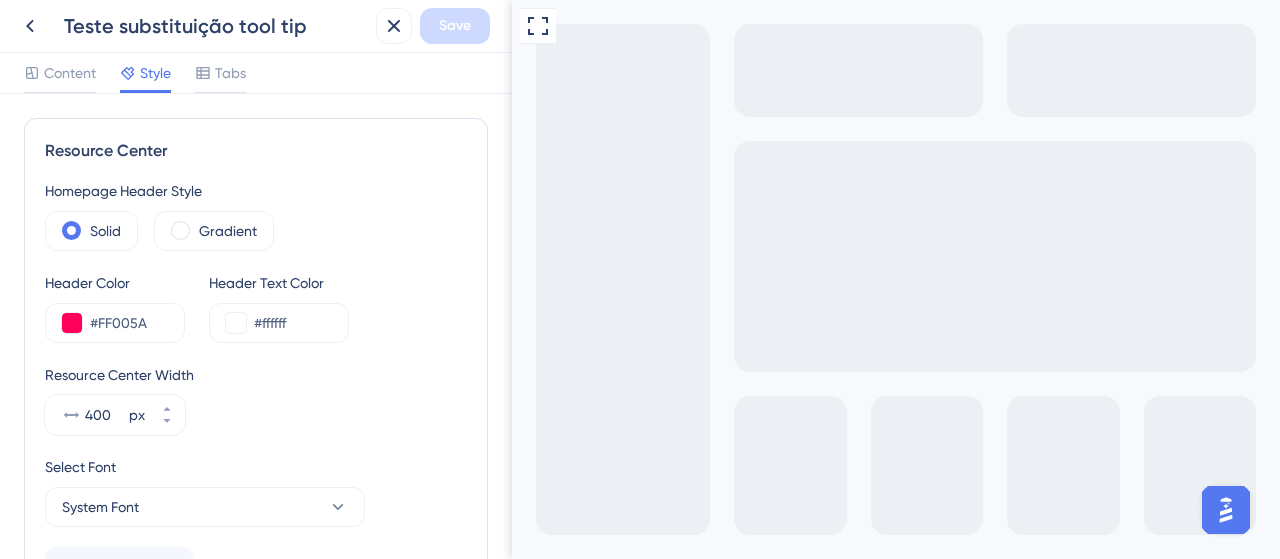 scroll, scrollTop: 600, scrollLeft: 0, axis: vertical 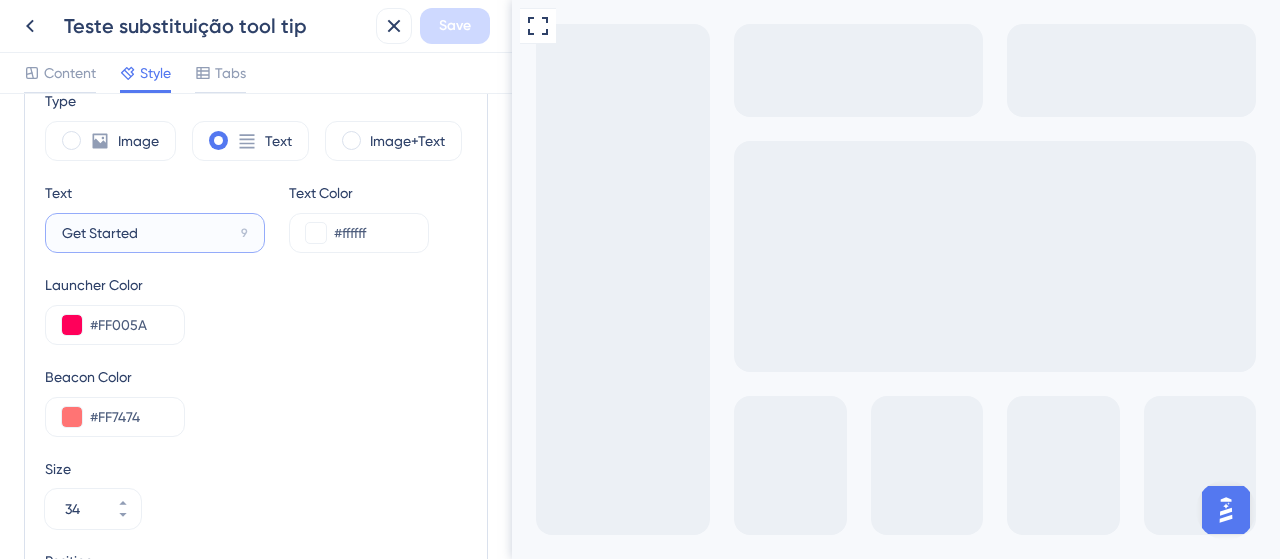 drag, startPoint x: 181, startPoint y: 228, endPoint x: 12, endPoint y: 220, distance: 169.18924 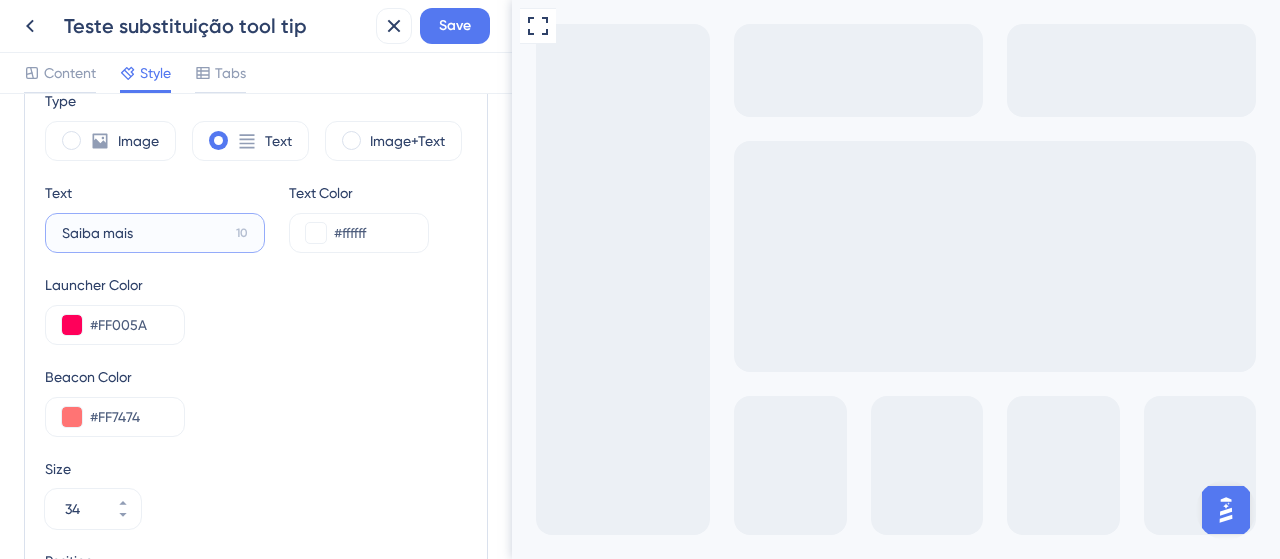 type on "Saiba mais" 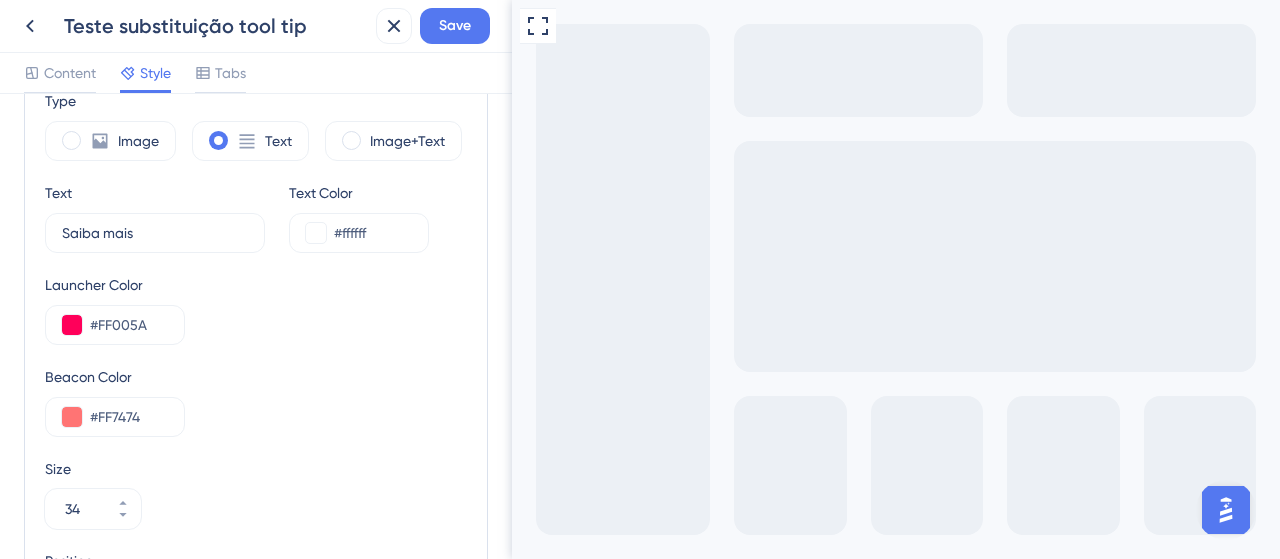 click on "Beacon Color #FF7474" at bounding box center [256, 401] 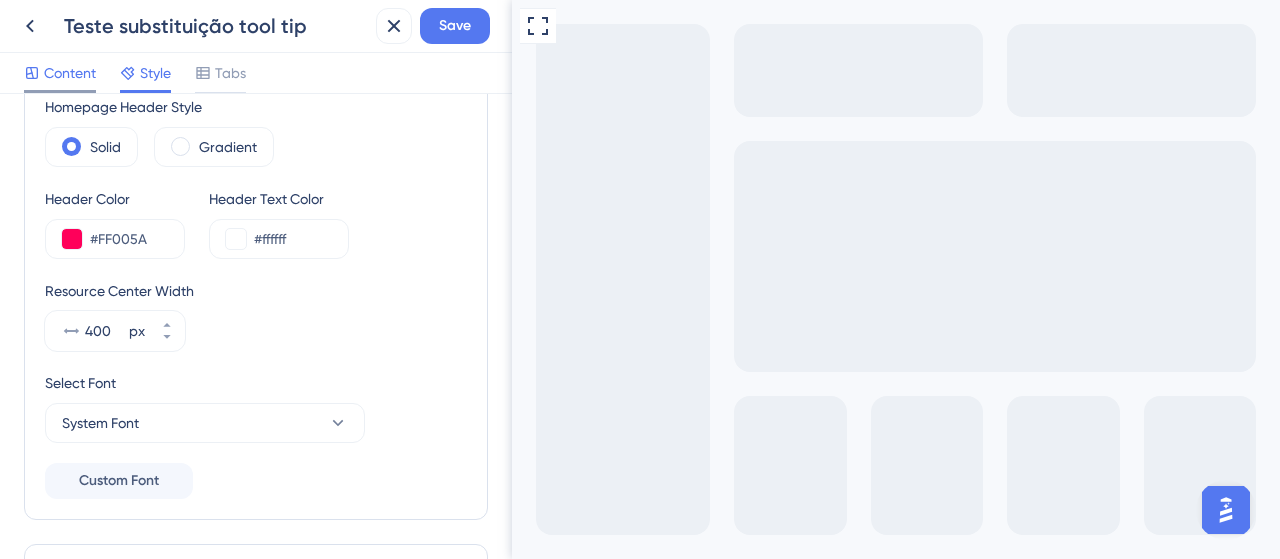 scroll, scrollTop: 76, scrollLeft: 0, axis: vertical 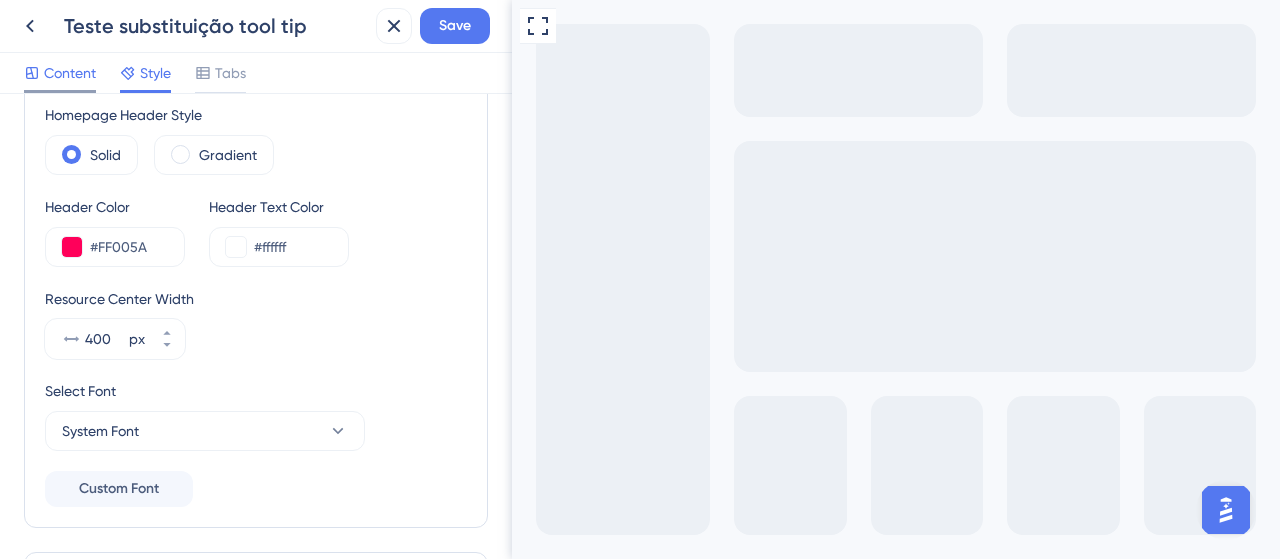 drag, startPoint x: 57, startPoint y: 71, endPoint x: 14, endPoint y: 0, distance: 83.00603 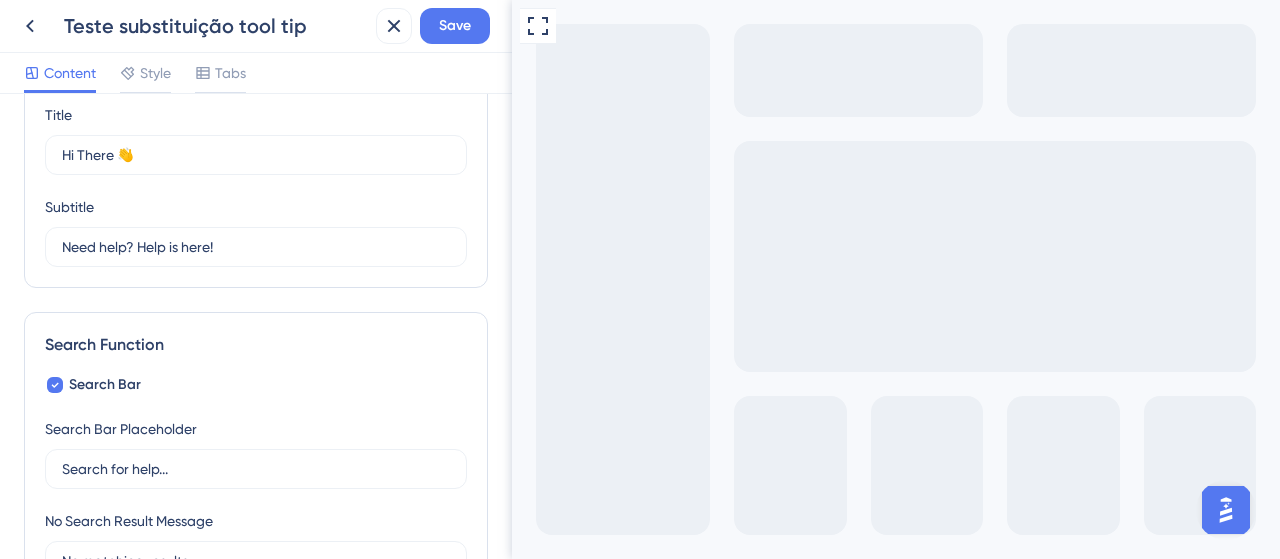 click on "Saiba mais" at bounding box center [953, 692] 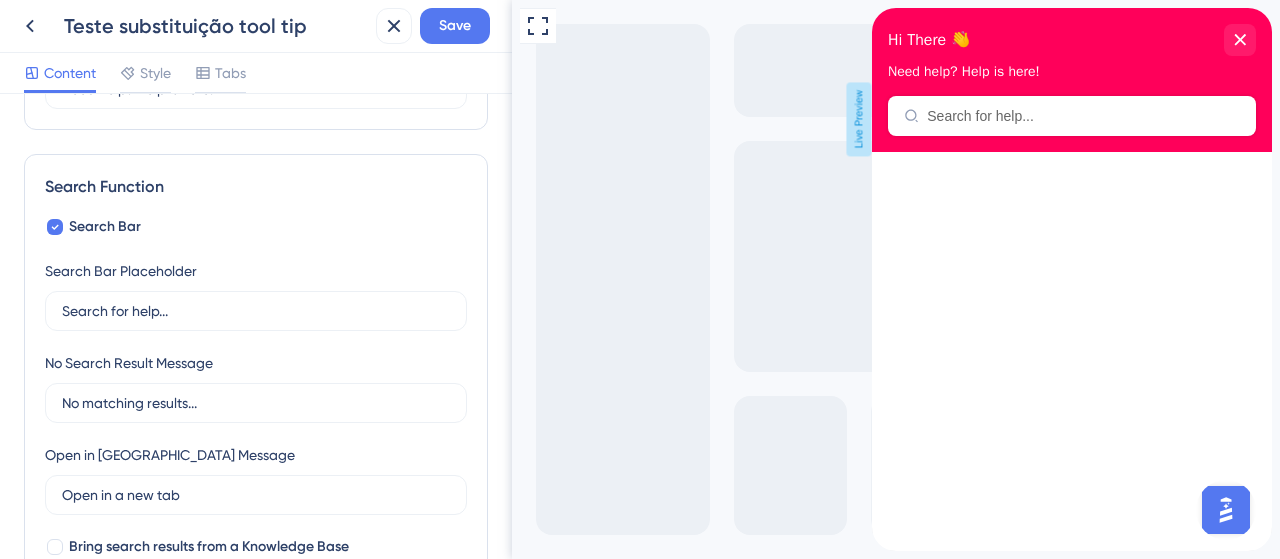 scroll, scrollTop: 276, scrollLeft: 0, axis: vertical 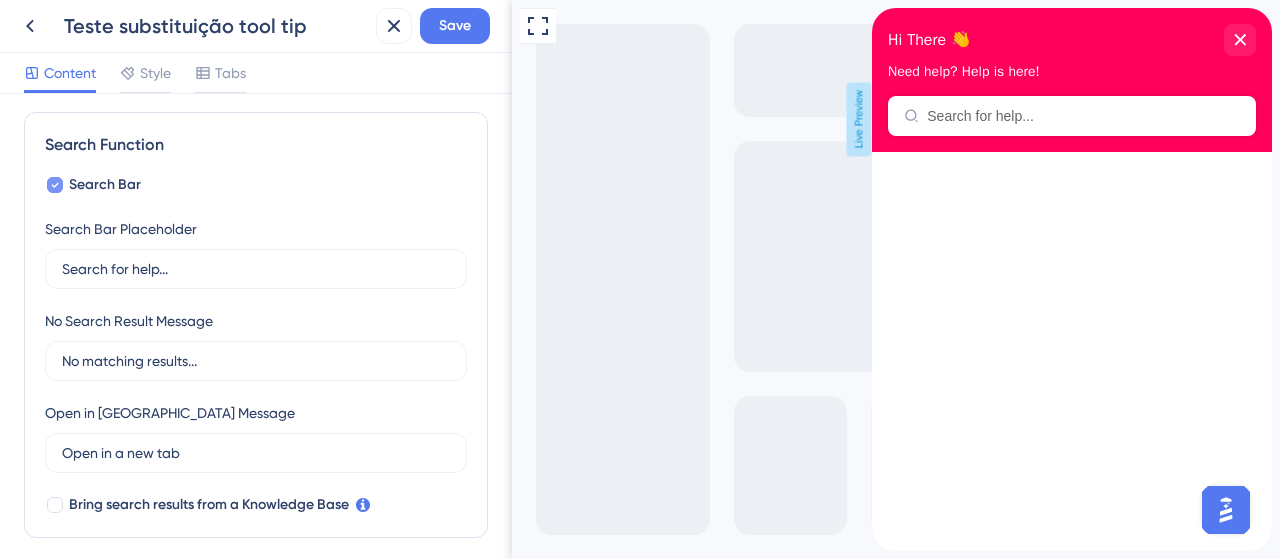 click at bounding box center [55, 185] 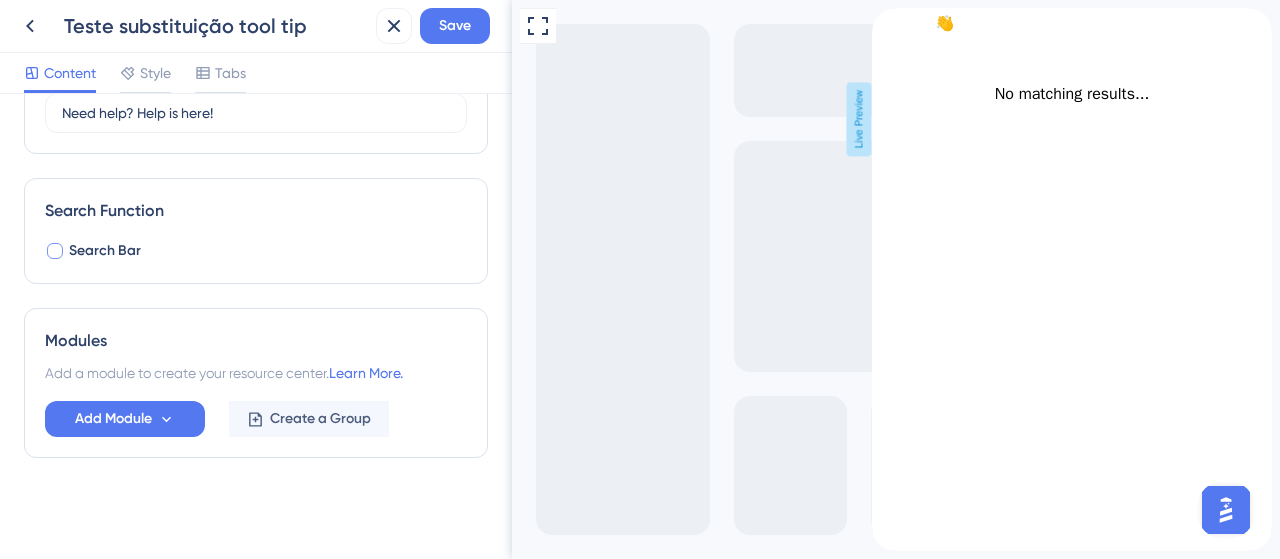 scroll, scrollTop: 110, scrollLeft: 0, axis: vertical 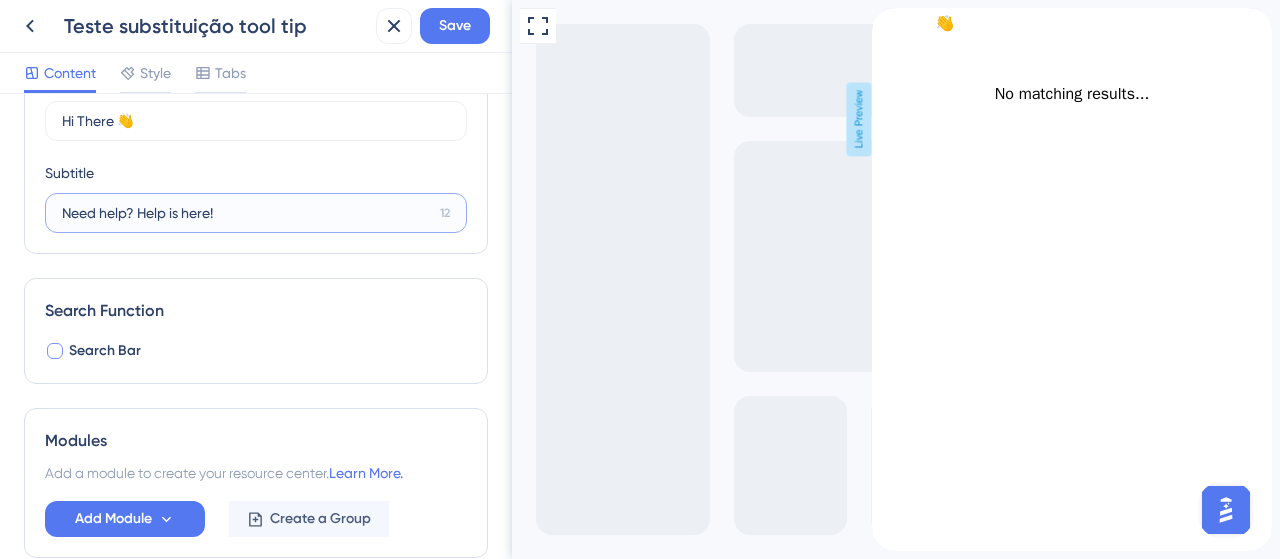 click on "Need help? Help is here!" at bounding box center [247, 213] 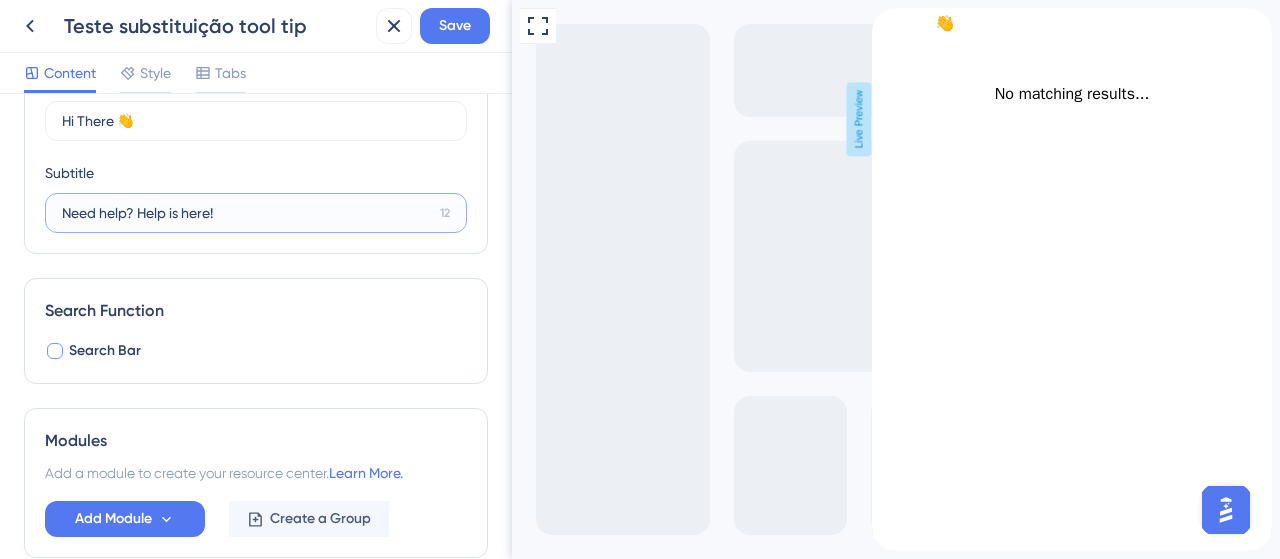 drag, startPoint x: 232, startPoint y: 223, endPoint x: 64, endPoint y: 204, distance: 169.07098 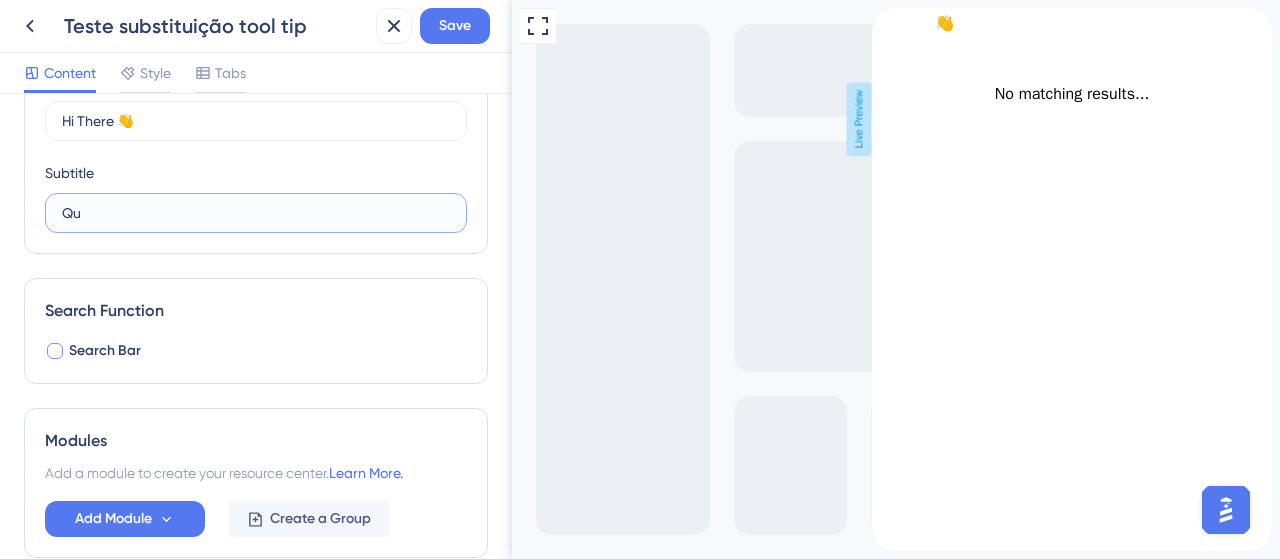 type on "Q" 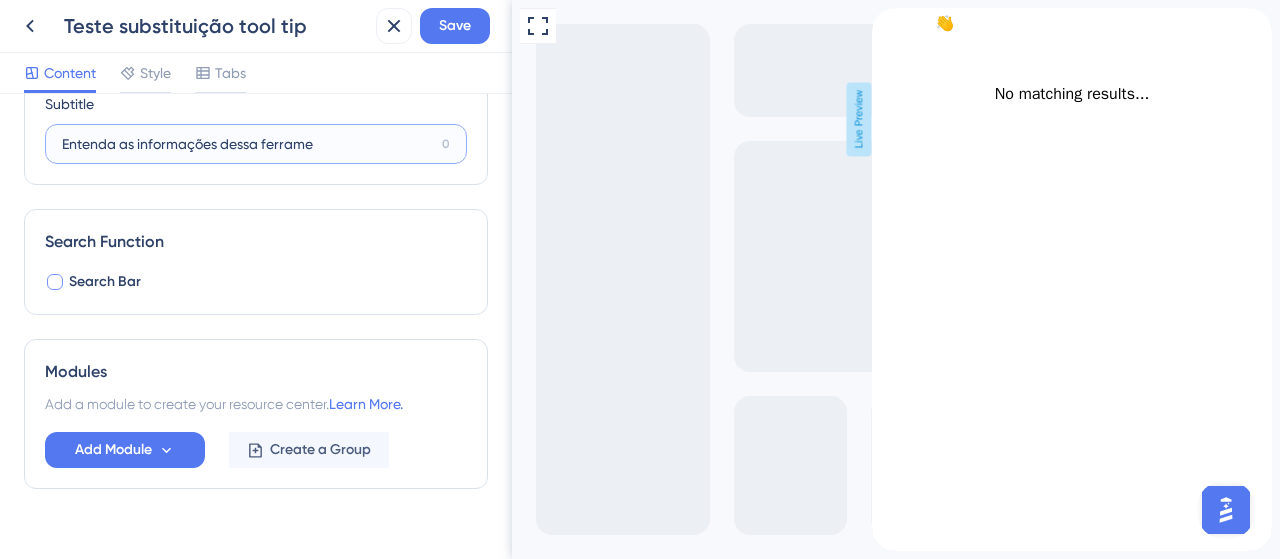 scroll, scrollTop: 210, scrollLeft: 0, axis: vertical 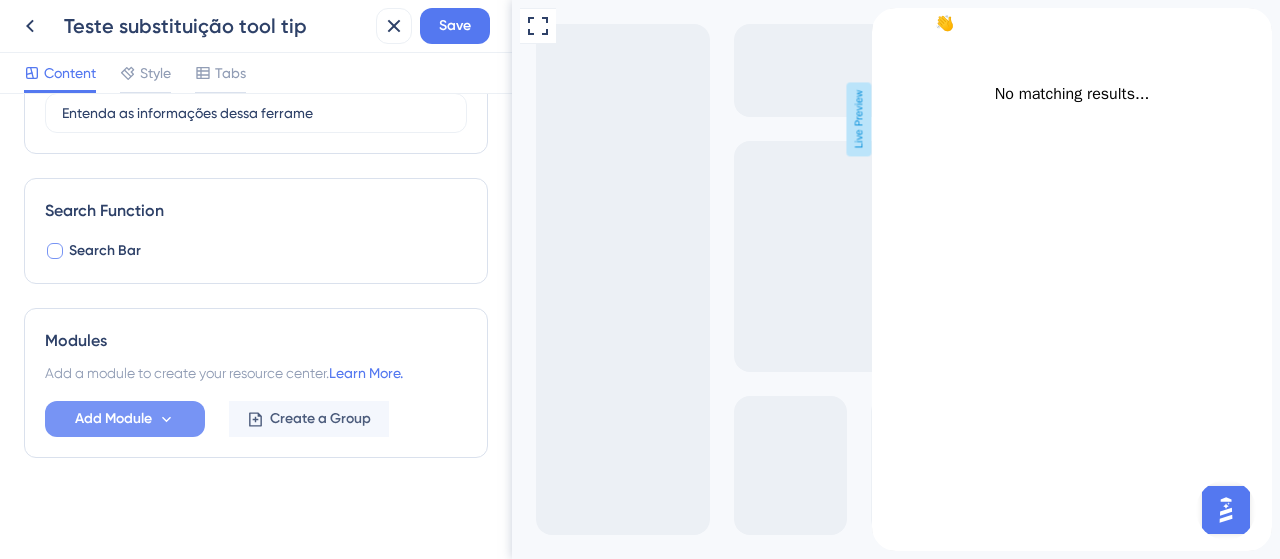 click 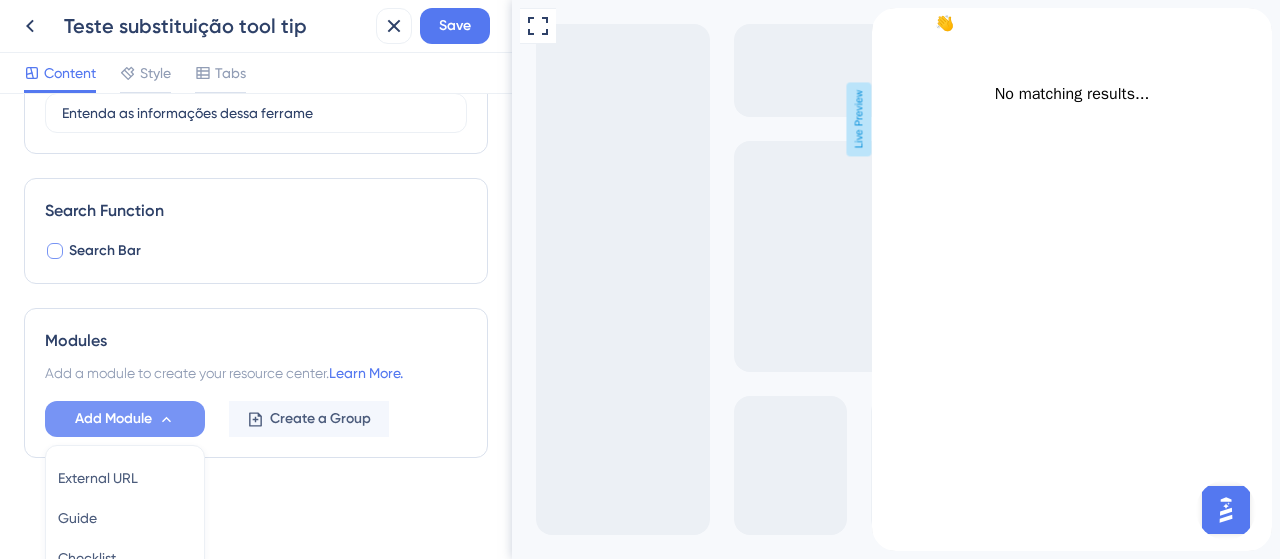 scroll, scrollTop: 399, scrollLeft: 0, axis: vertical 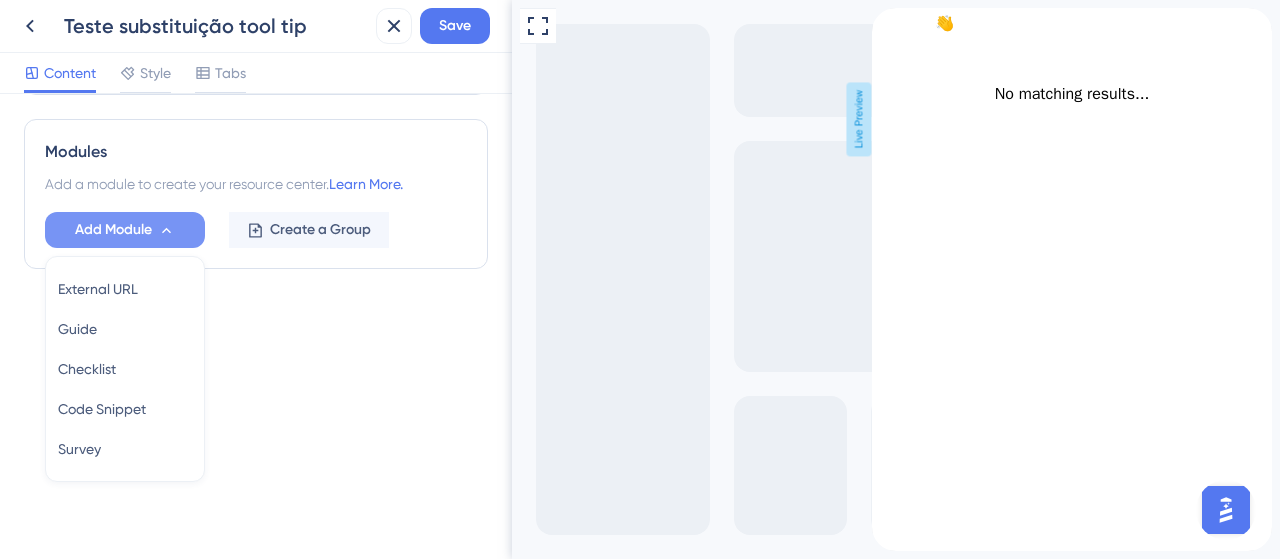 click on "Resource Center Header Title Hi There 👋 17 Hi There 👋 Subtitle Entenda as informações dessa ferrame 0 Search Function Search Bar Modules Add a module to create your resource center.  Learn More. Add Module External URL External URL Guide Guide Checklist Checklist Code Snippet Code Snippet Survey Survey Create a Group" at bounding box center (256, 34) 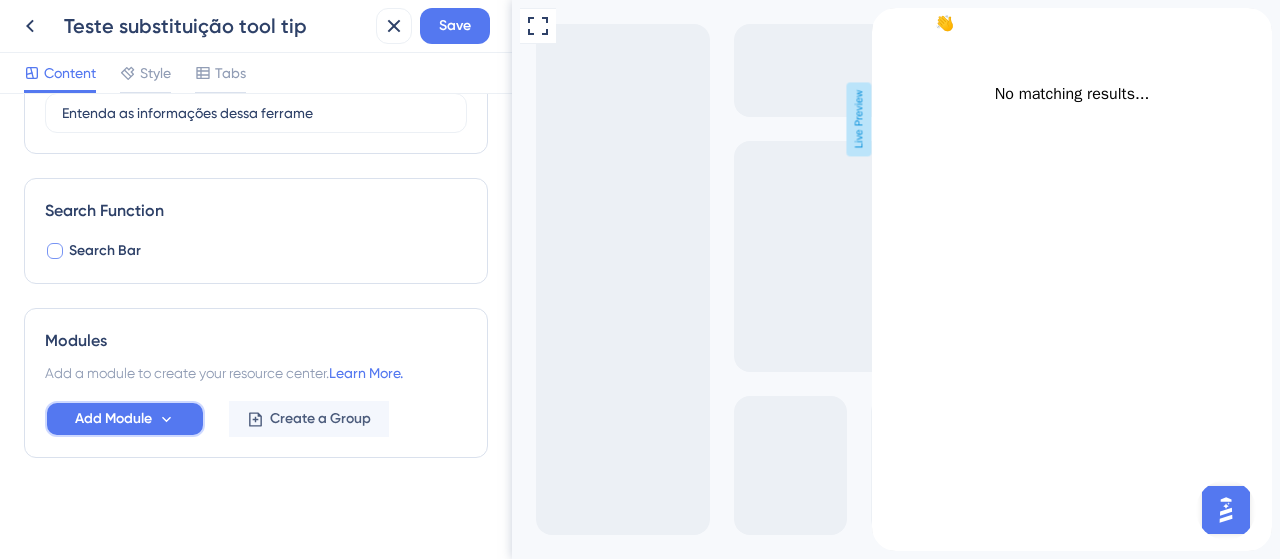 click on "Add Module" at bounding box center (125, 419) 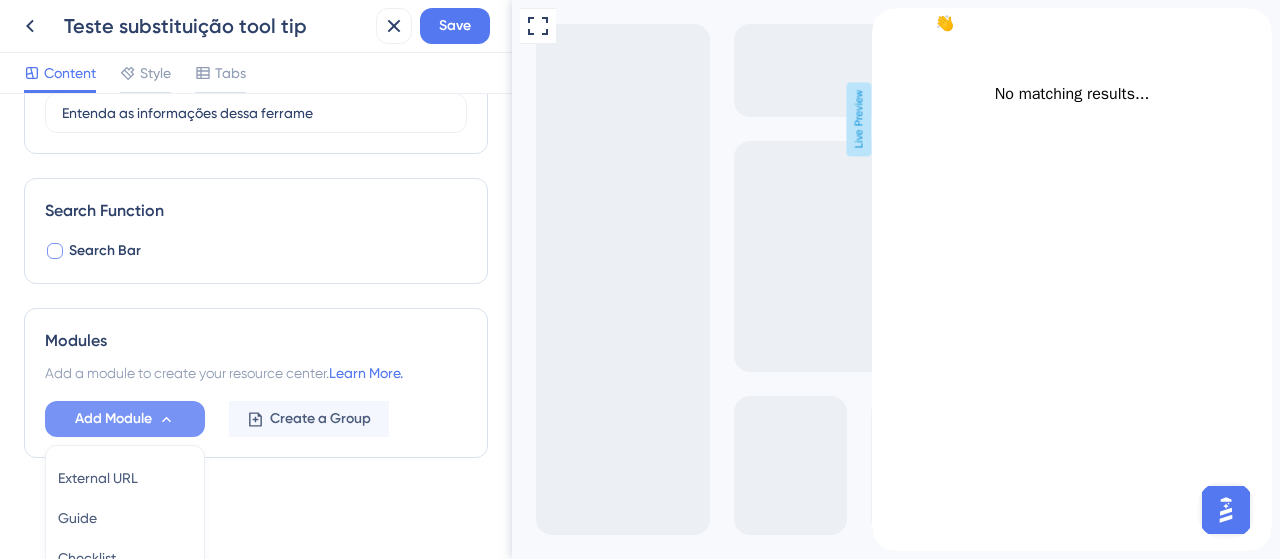 scroll, scrollTop: 399, scrollLeft: 0, axis: vertical 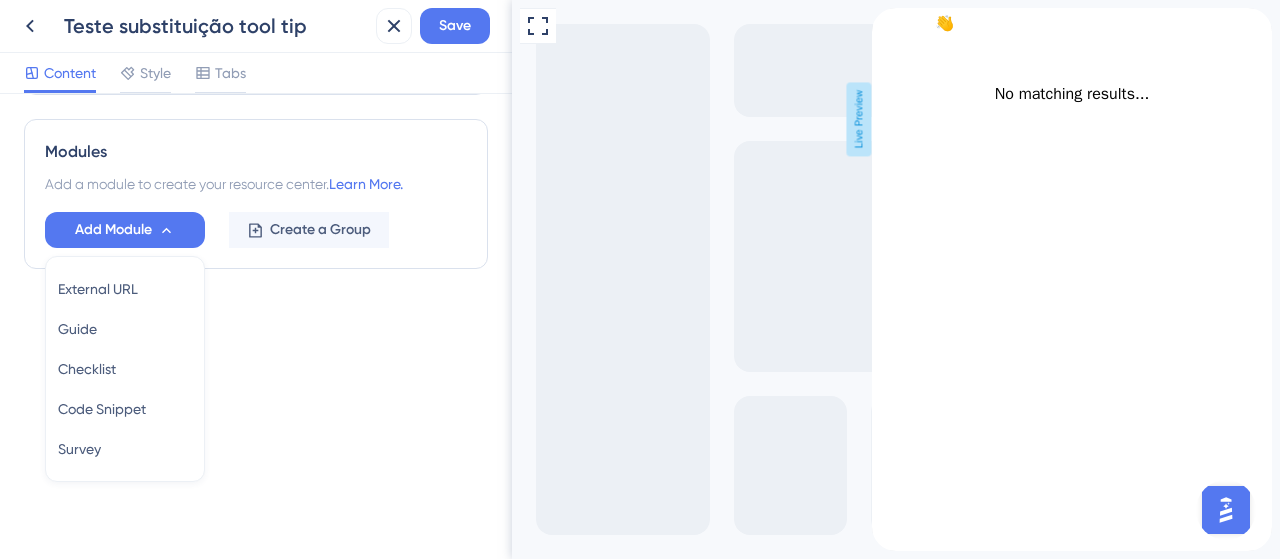 click on "Resource Center Header Title Hi There 👋 17 Hi There 👋 Subtitle Entenda as informações dessa ferrame 0 Search Function Search Bar Modules Add a module to create your resource center.  Learn More. Add Module External URL External URL Guide Guide Checklist Checklist Code Snippet Code Snippet Survey Survey Create a Group" at bounding box center [256, 326] 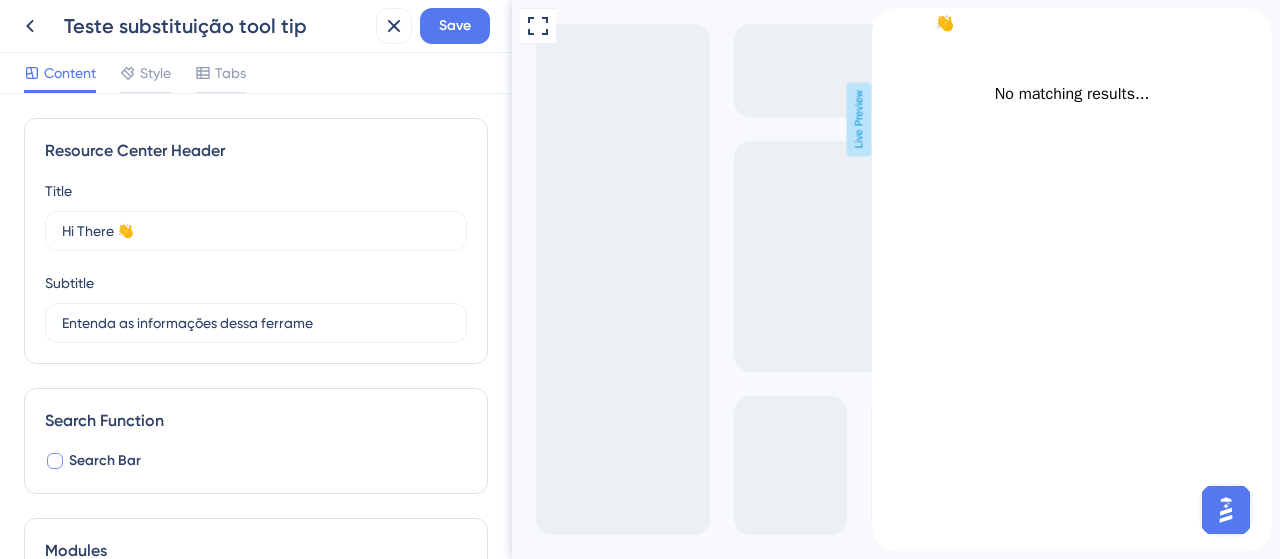 scroll, scrollTop: 0, scrollLeft: 0, axis: both 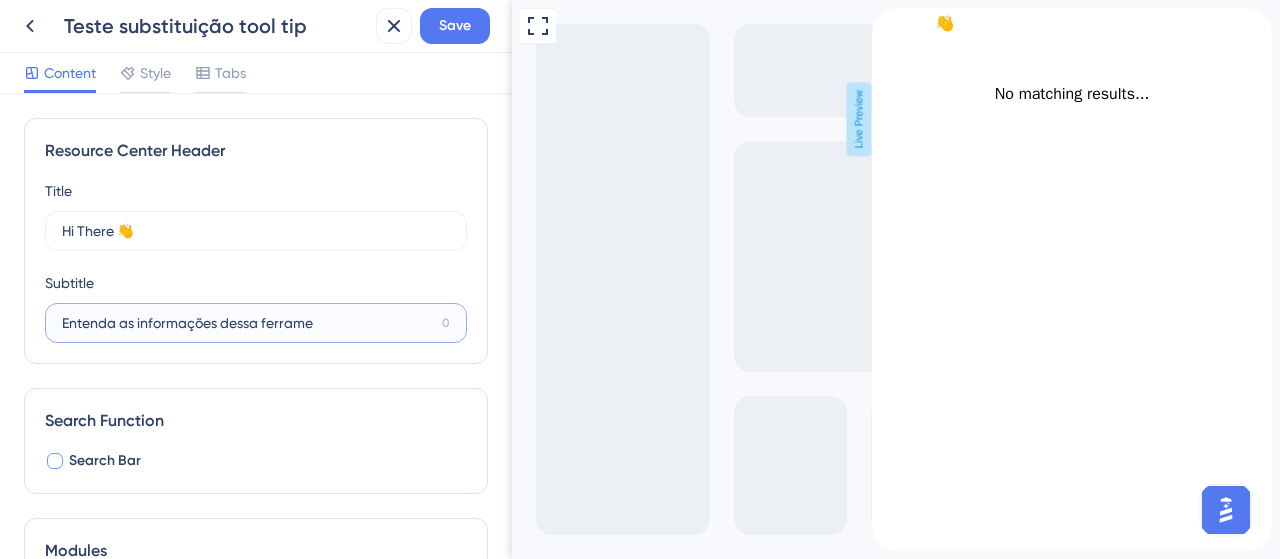drag, startPoint x: 217, startPoint y: 325, endPoint x: 342, endPoint y: 327, distance: 125.016 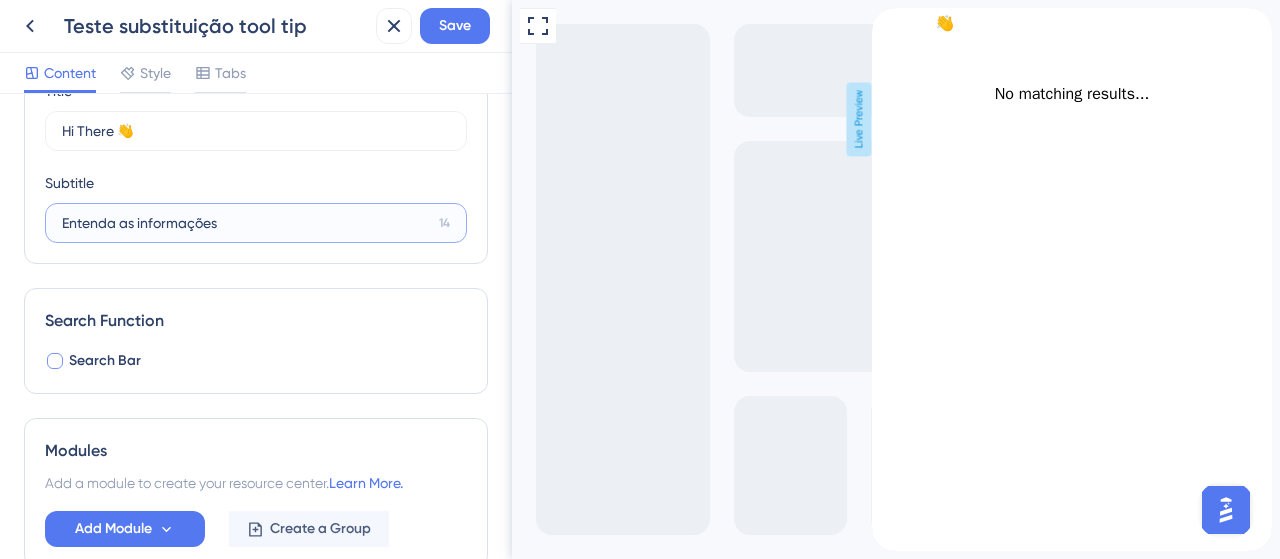 scroll, scrollTop: 0, scrollLeft: 0, axis: both 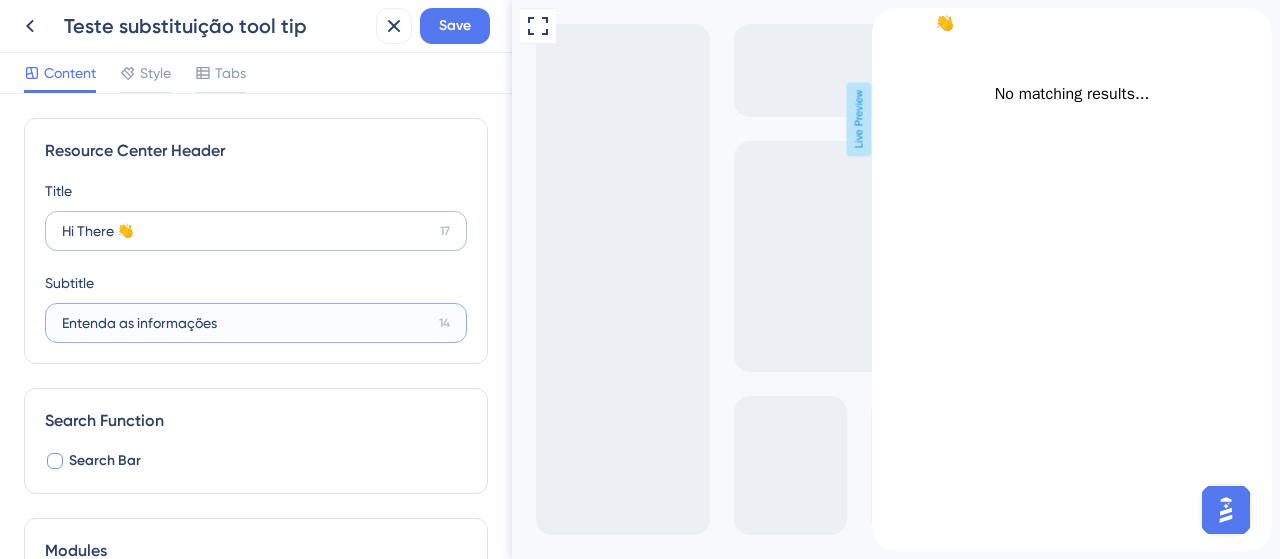type on "Entenda as informações" 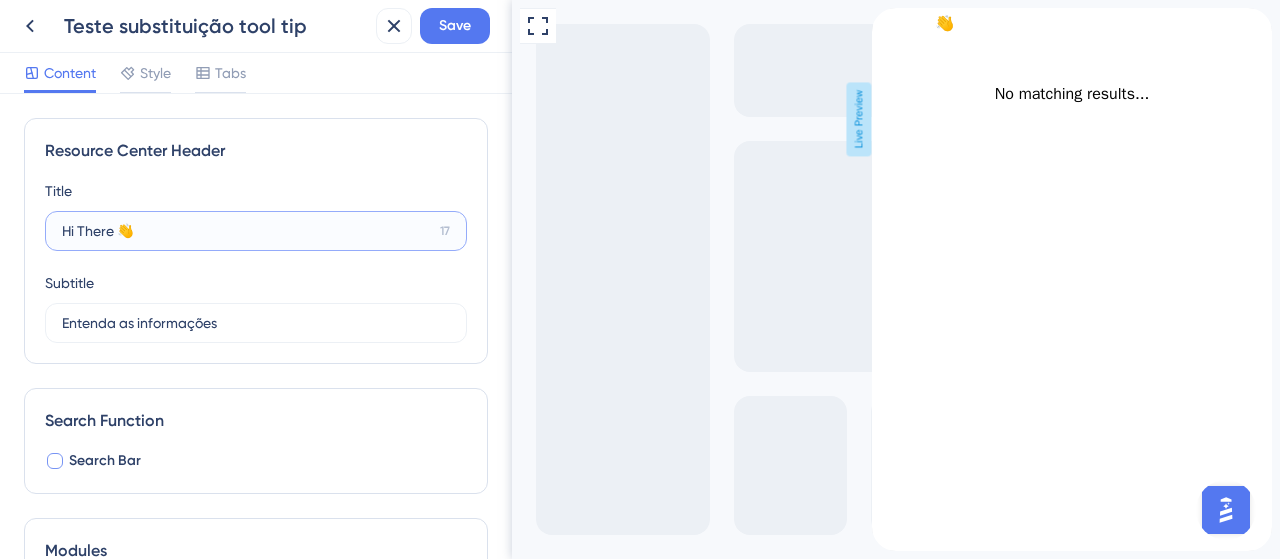 drag, startPoint x: 110, startPoint y: 230, endPoint x: 40, endPoint y: 221, distance: 70.5762 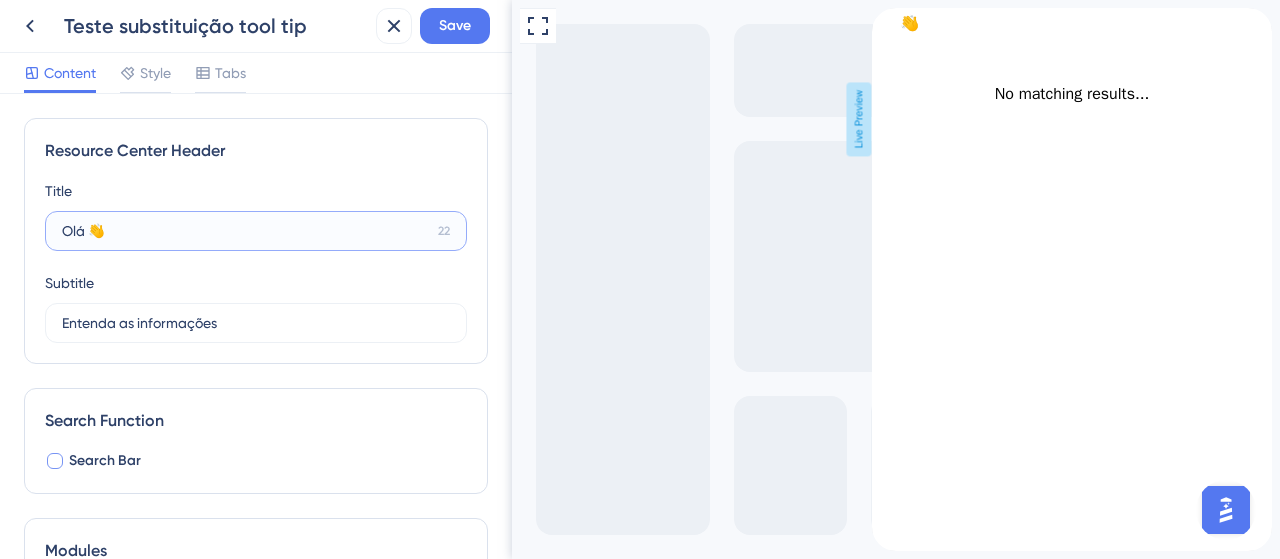 type on "Olá 👋" 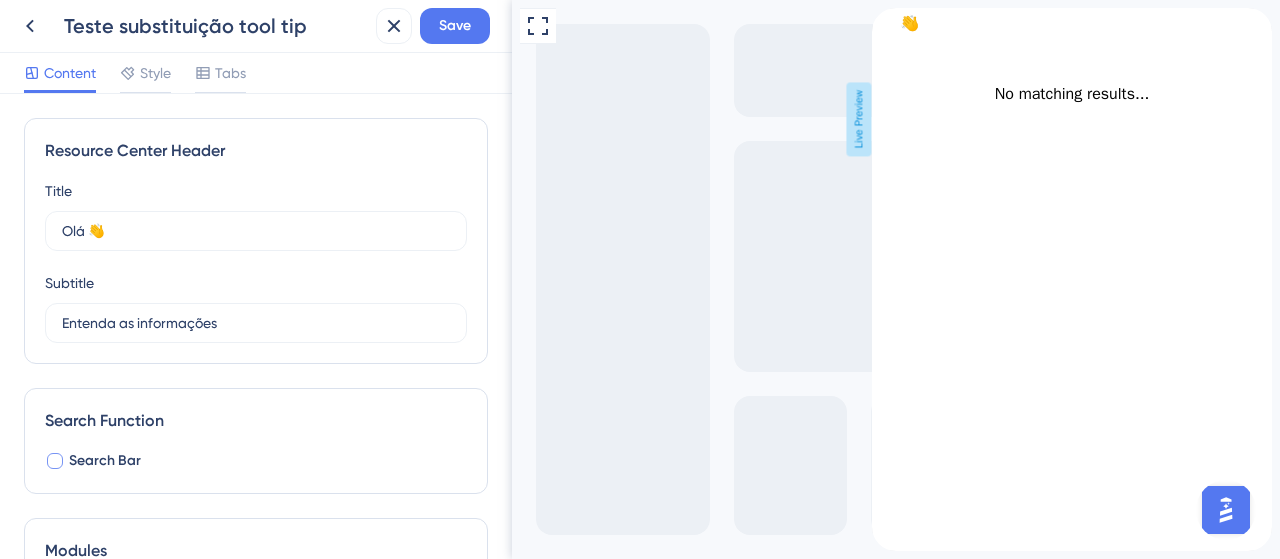click on "Title Olá 👋 22" at bounding box center [256, 215] 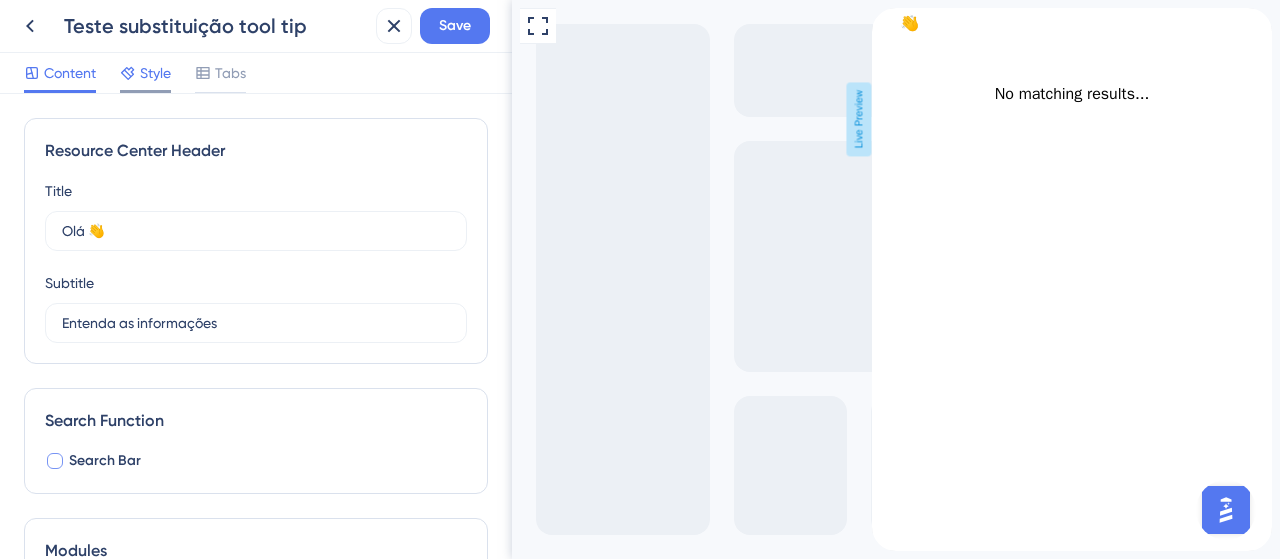 click on "Style" at bounding box center [155, 73] 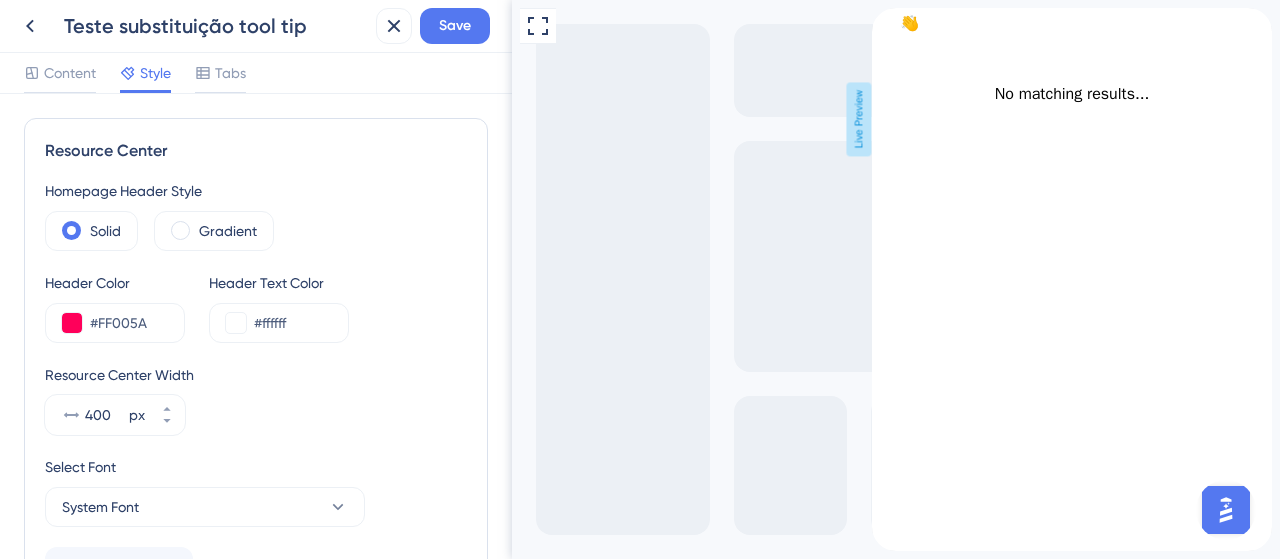 scroll, scrollTop: 0, scrollLeft: 0, axis: both 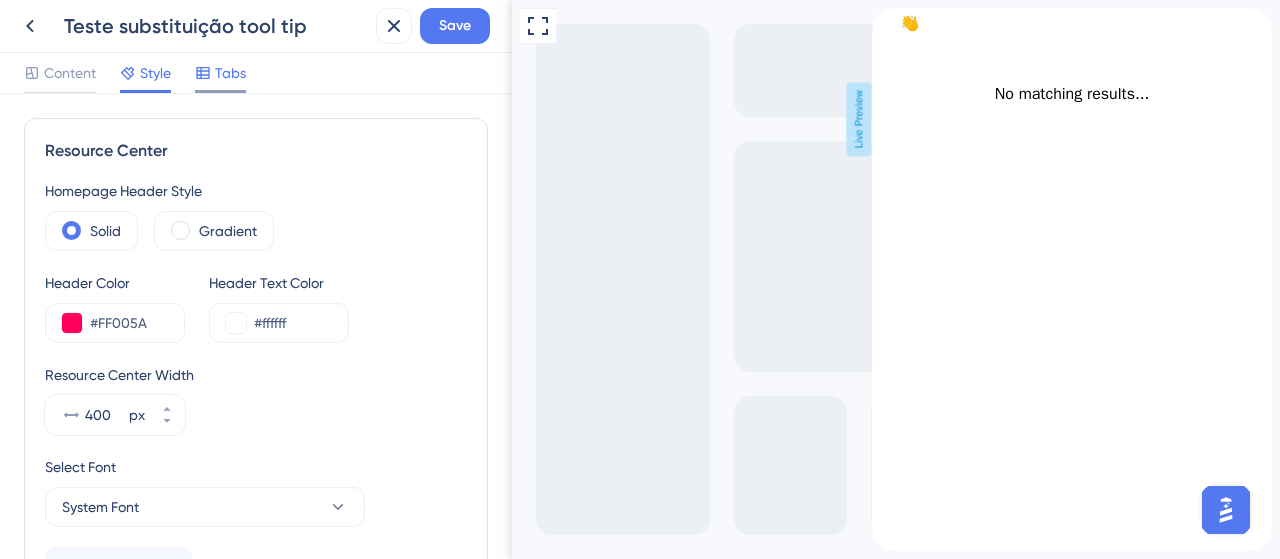 click on "Tabs" at bounding box center (230, 73) 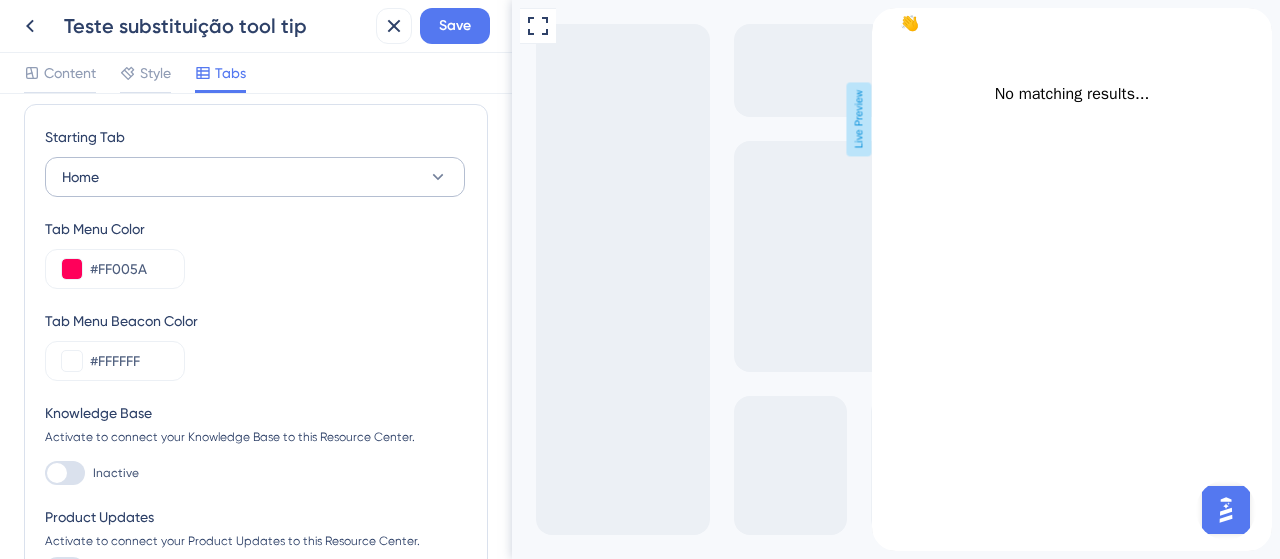 scroll, scrollTop: 0, scrollLeft: 0, axis: both 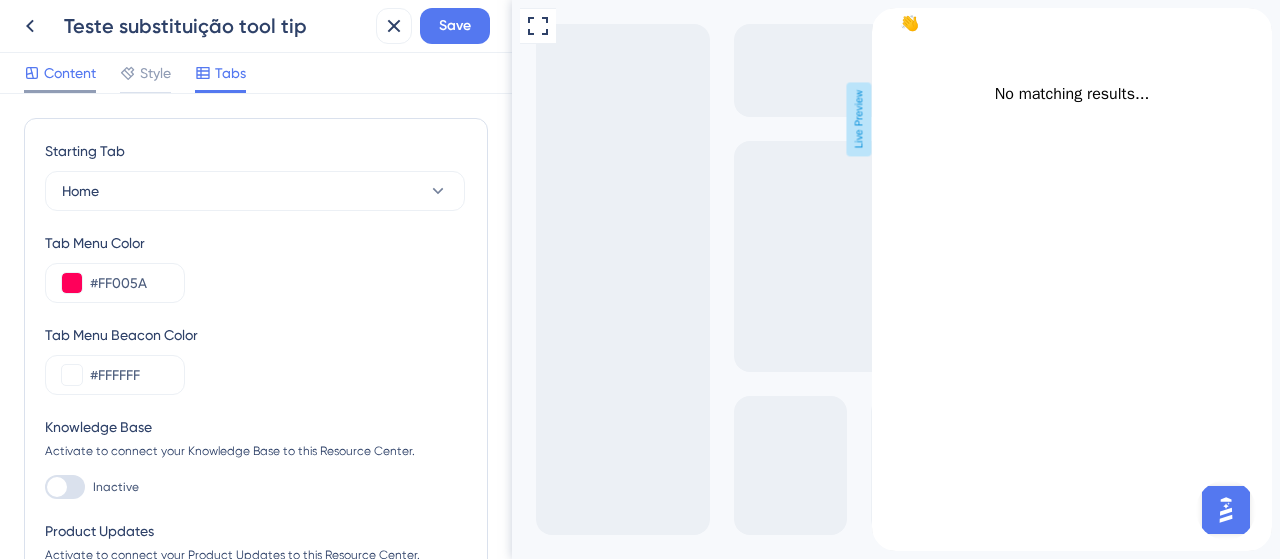 click on "Content" at bounding box center [60, 77] 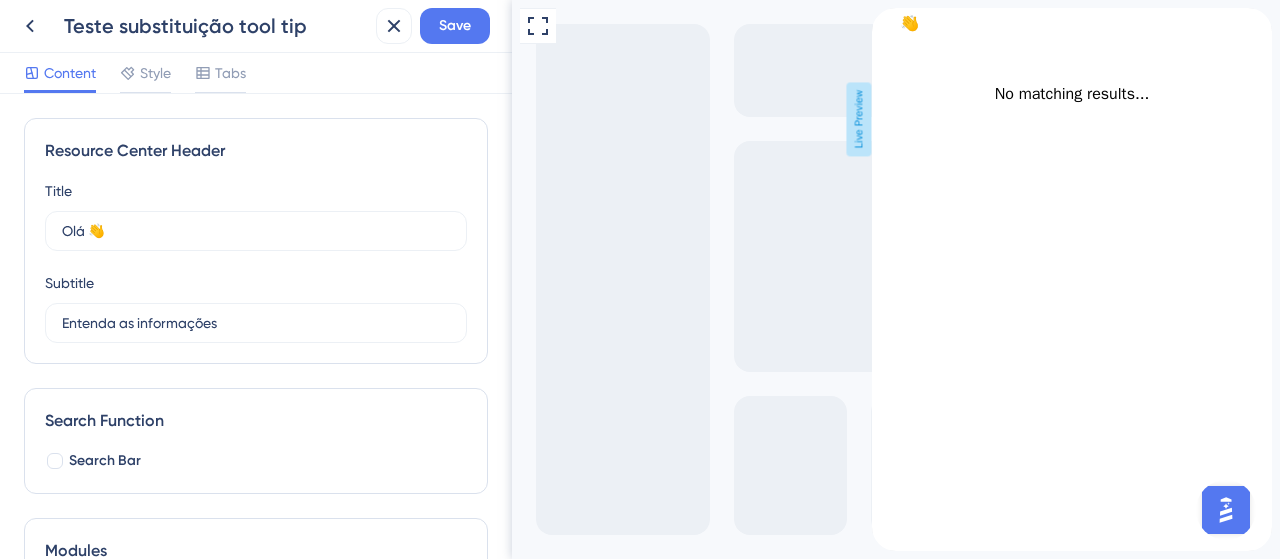 click 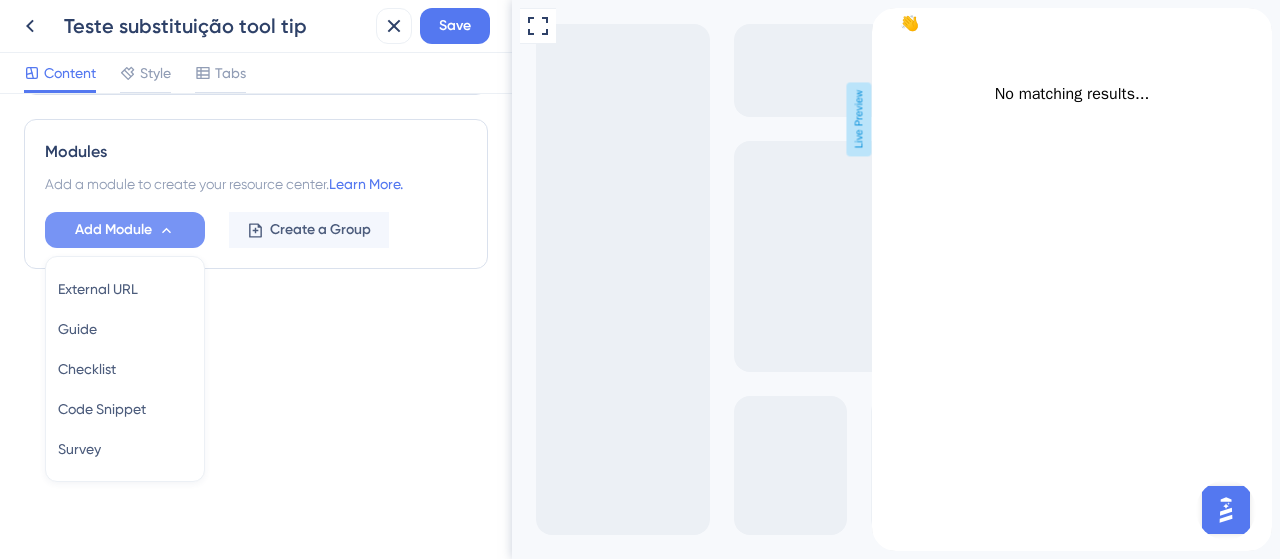 click on "Resource Center Header Title Olá 👋 22 Olá 👋 Subtitle Entenda as informações 14 Search Function Search Bar Modules Add a module to create your resource center.  Learn More. Add Module External URL External URL Guide Guide Checklist Checklist Code Snippet Code Snippet Survey Survey Create a Group" at bounding box center (256, 326) 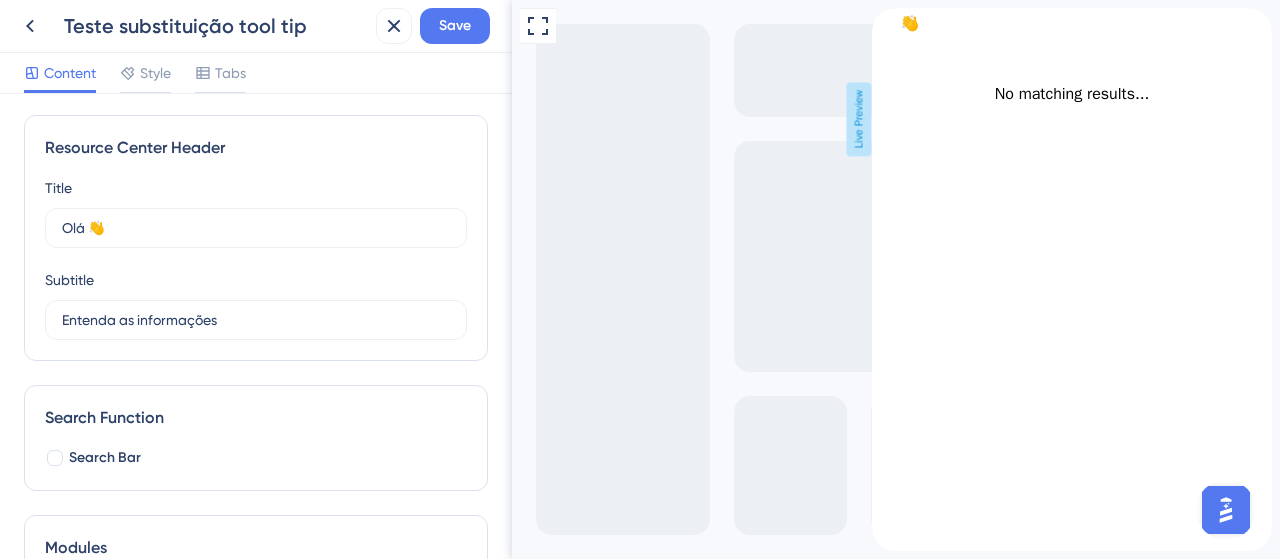 scroll, scrollTop: 0, scrollLeft: 0, axis: both 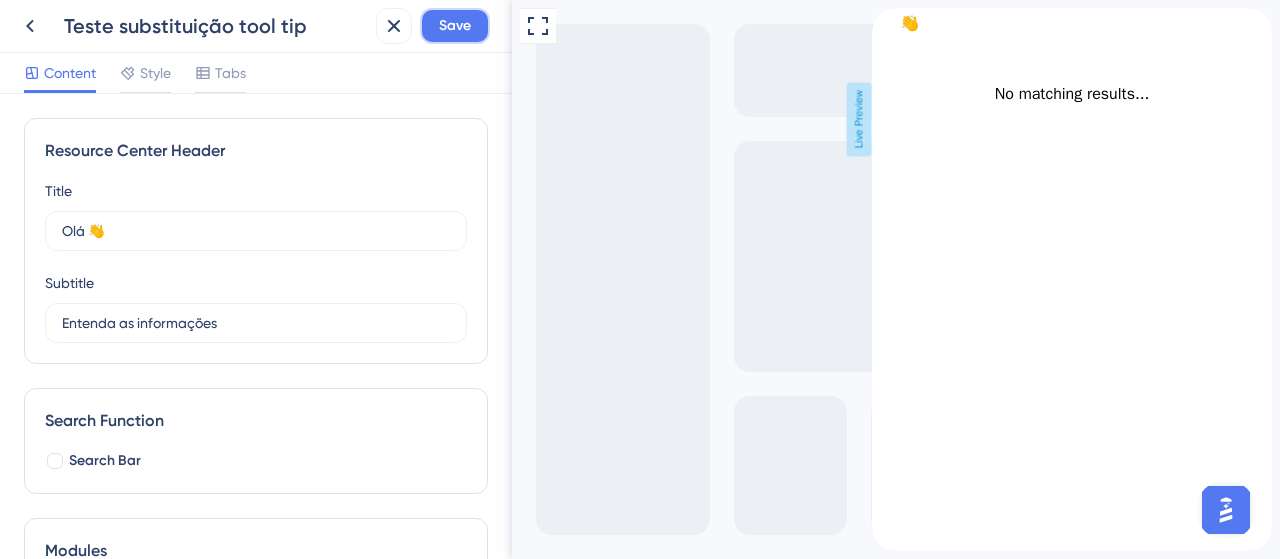 click on "Save" at bounding box center [455, 26] 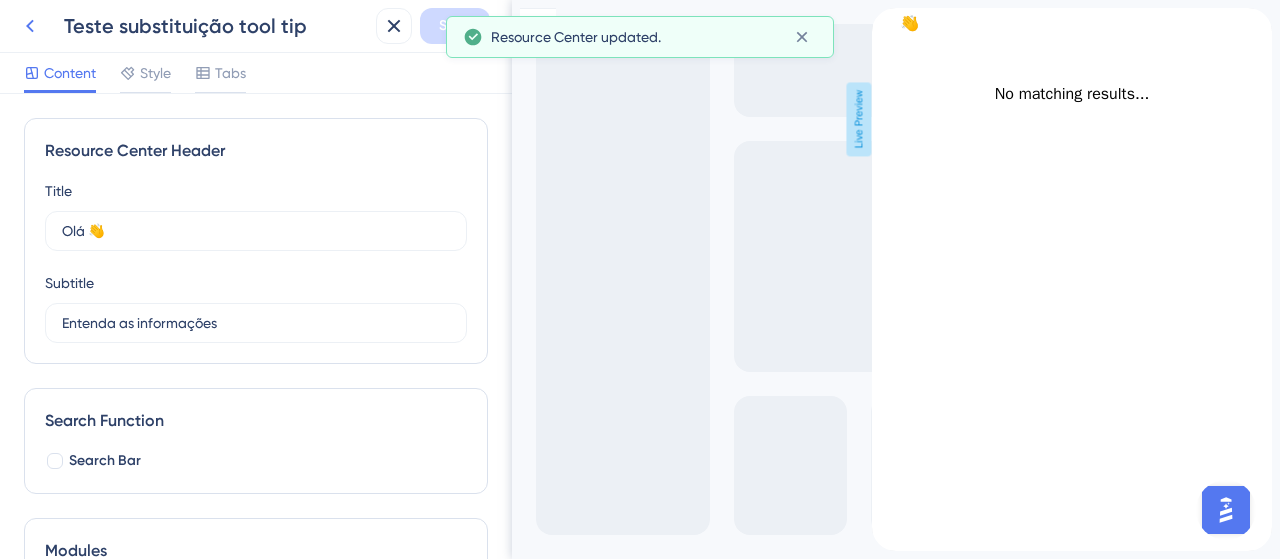 click 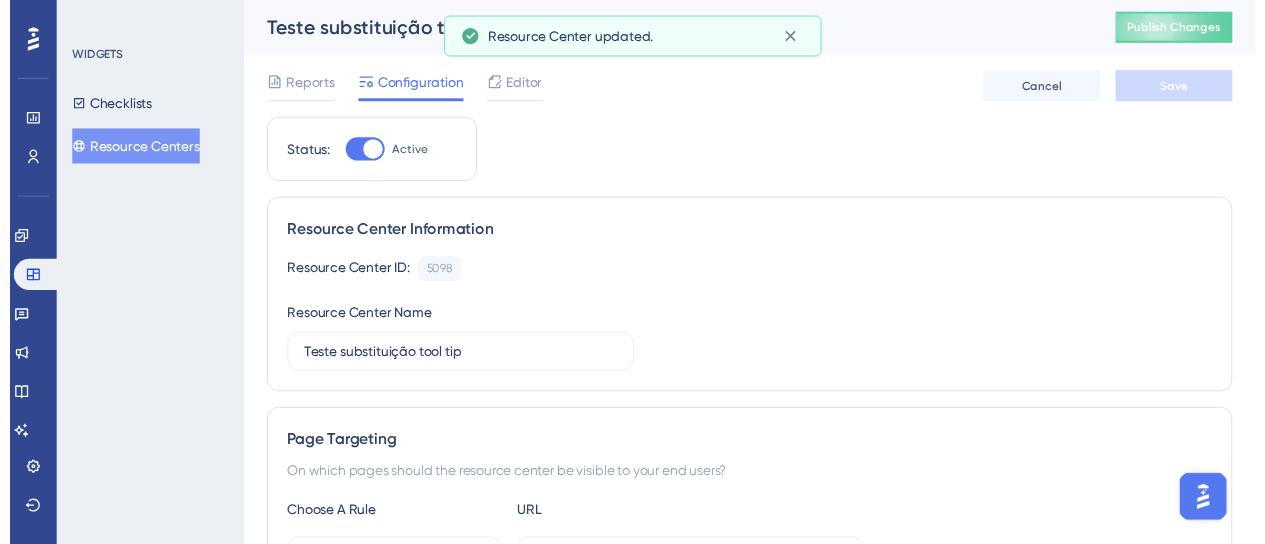 scroll, scrollTop: 200, scrollLeft: 0, axis: vertical 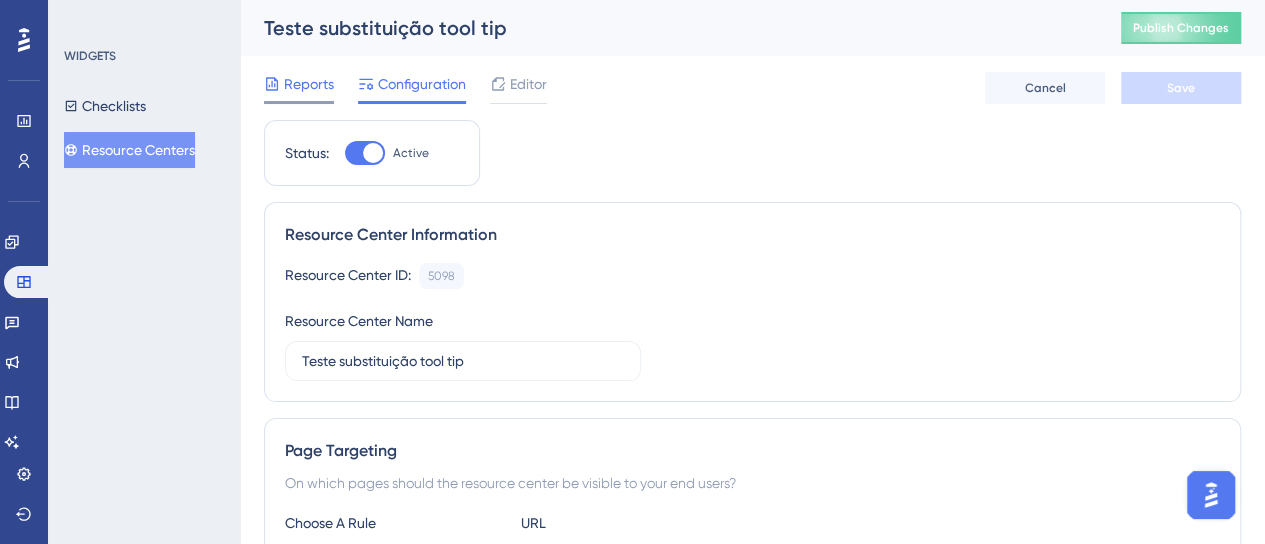 click on "Reports" at bounding box center [309, 84] 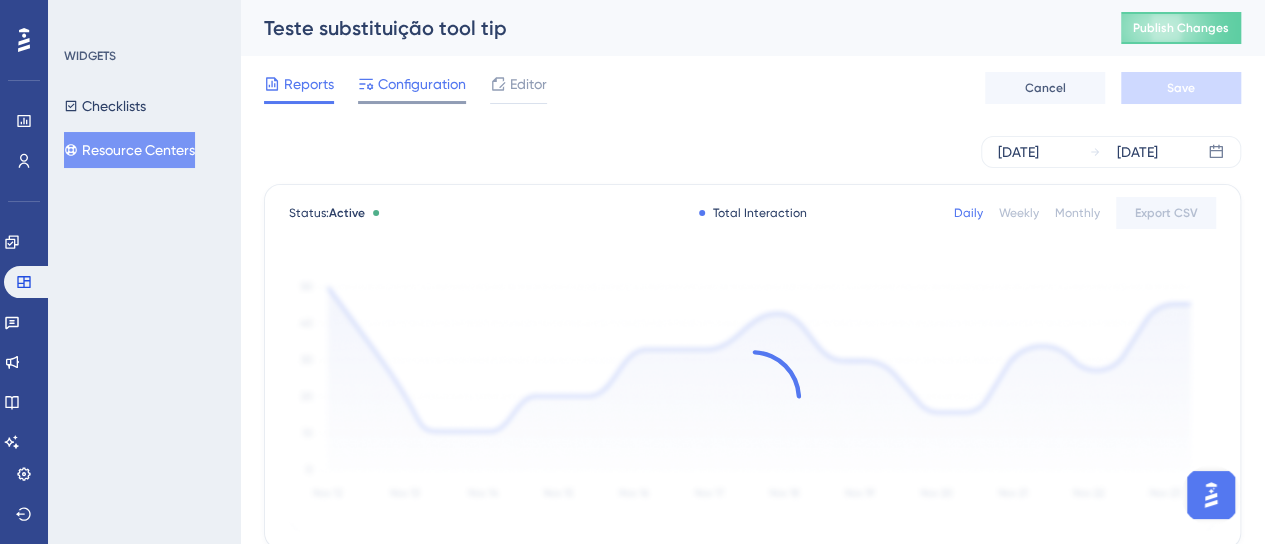 click on "Configuration" at bounding box center (422, 84) 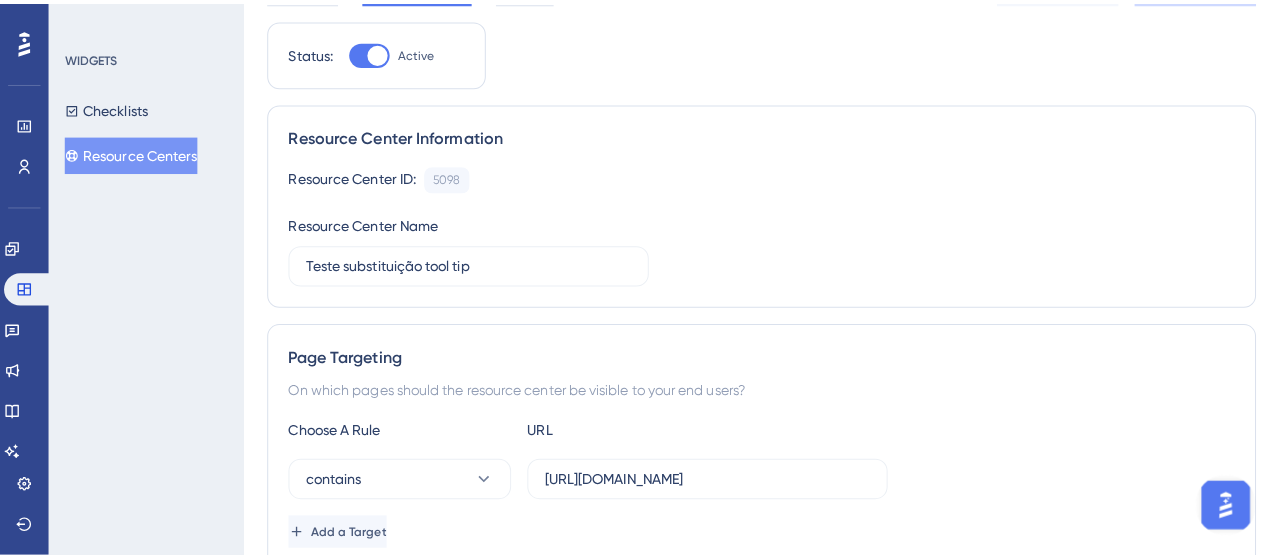 scroll, scrollTop: 0, scrollLeft: 0, axis: both 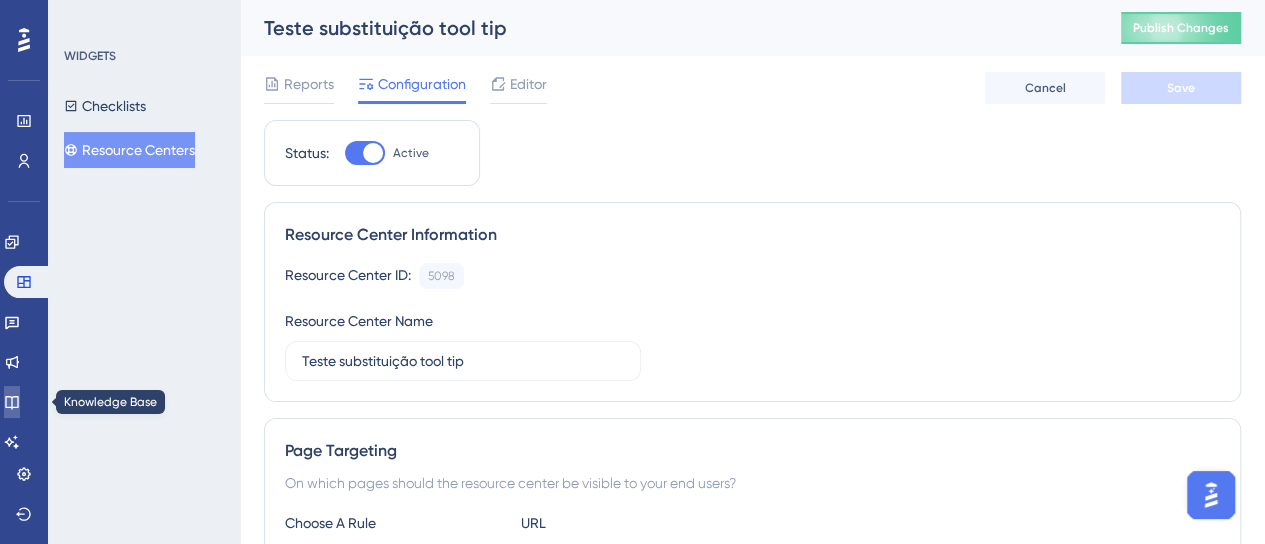 click 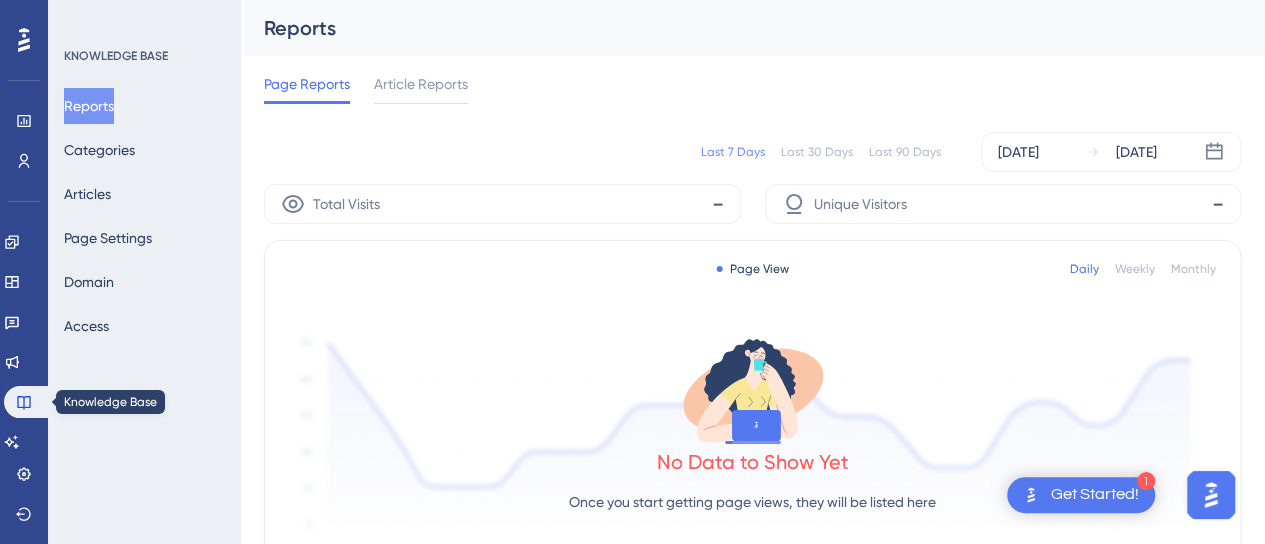 scroll, scrollTop: 430, scrollLeft: 0, axis: vertical 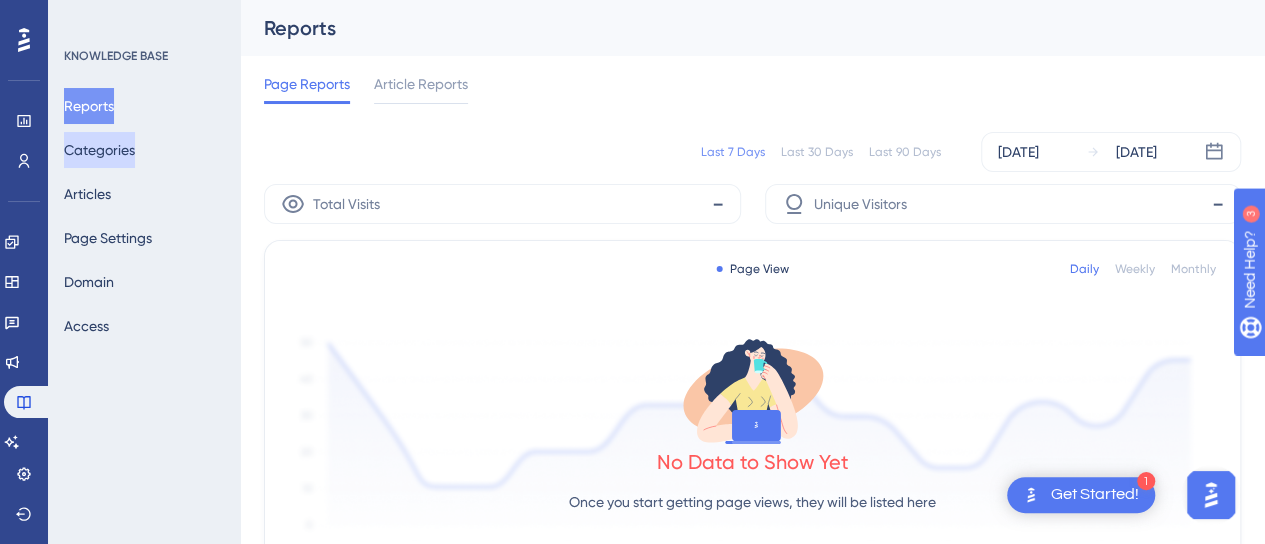 click on "Categories" at bounding box center [99, 150] 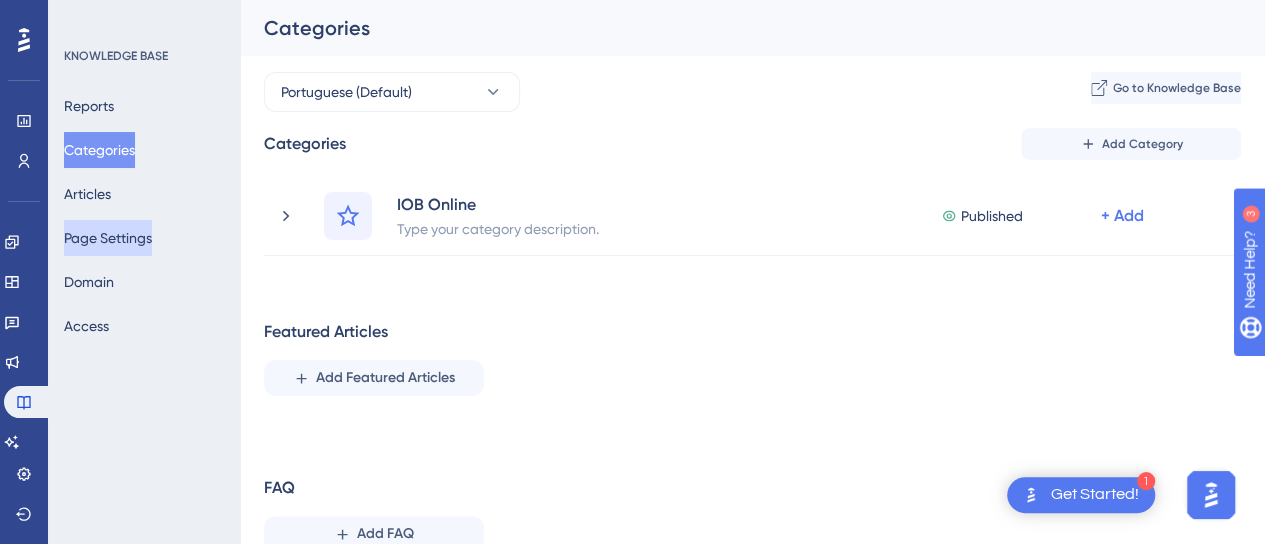 click on "Page Settings" at bounding box center (108, 238) 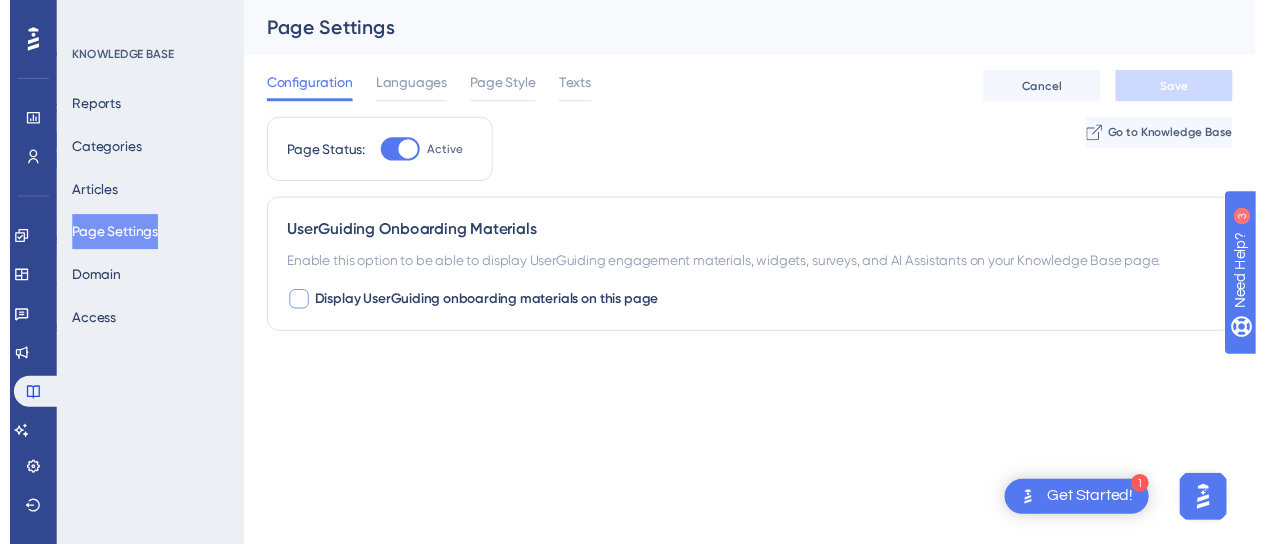scroll, scrollTop: 415, scrollLeft: 0, axis: vertical 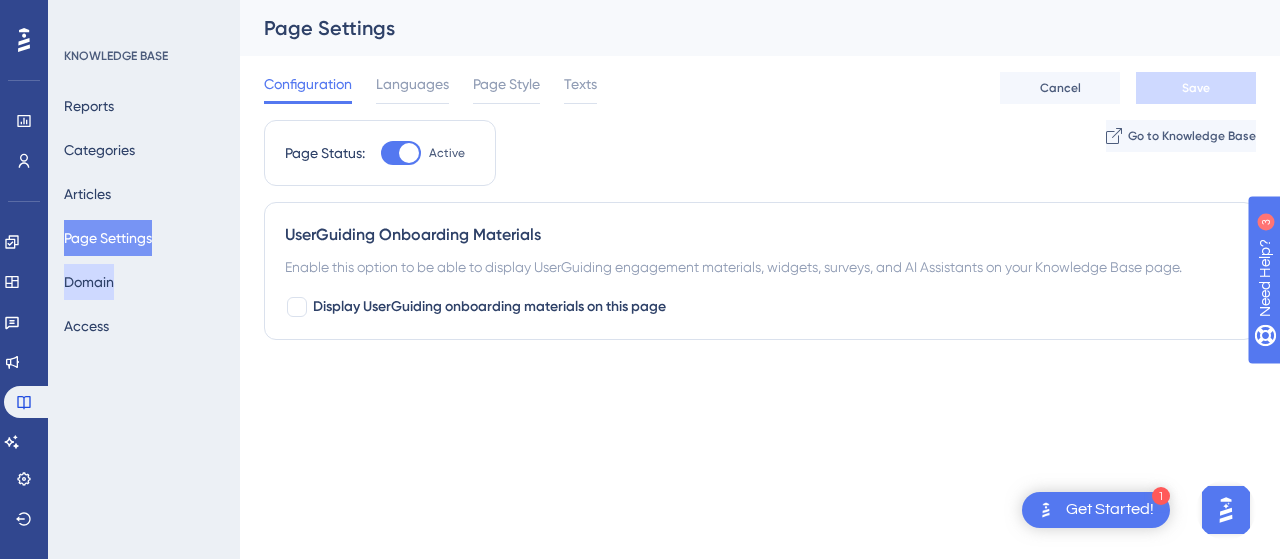 click on "Domain" at bounding box center [89, 282] 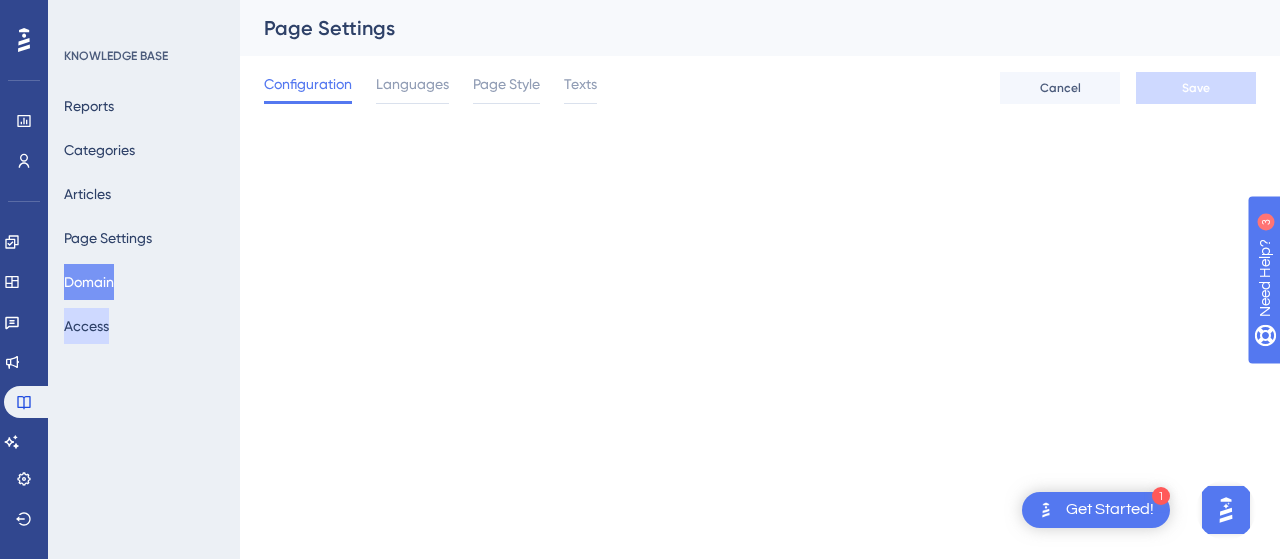 click on "Access" at bounding box center (86, 326) 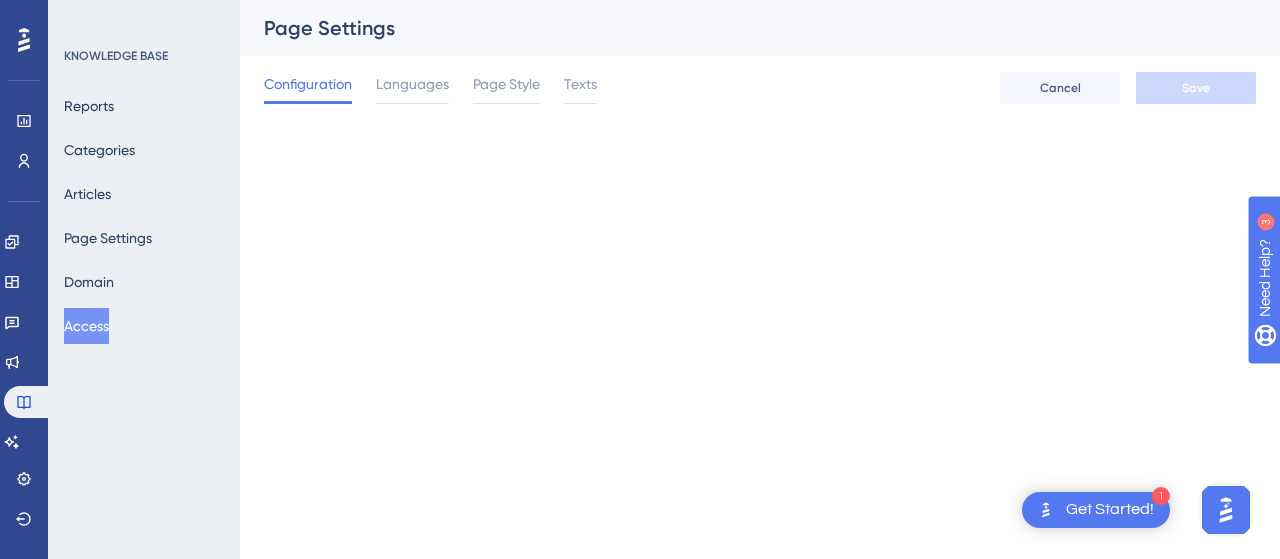 click on "Access" at bounding box center [86, 326] 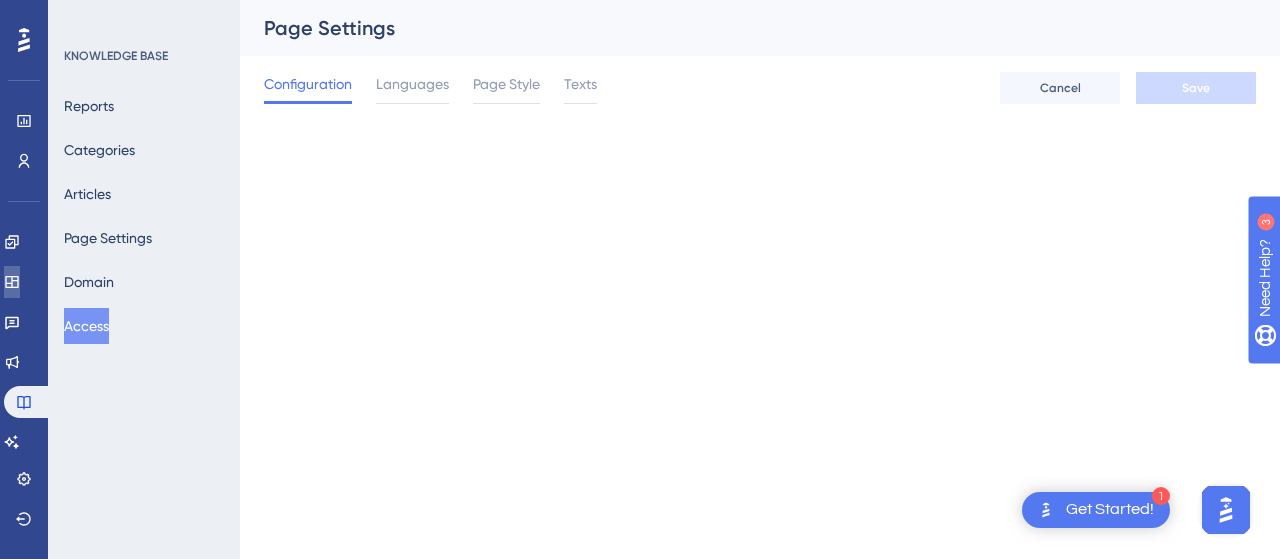 click 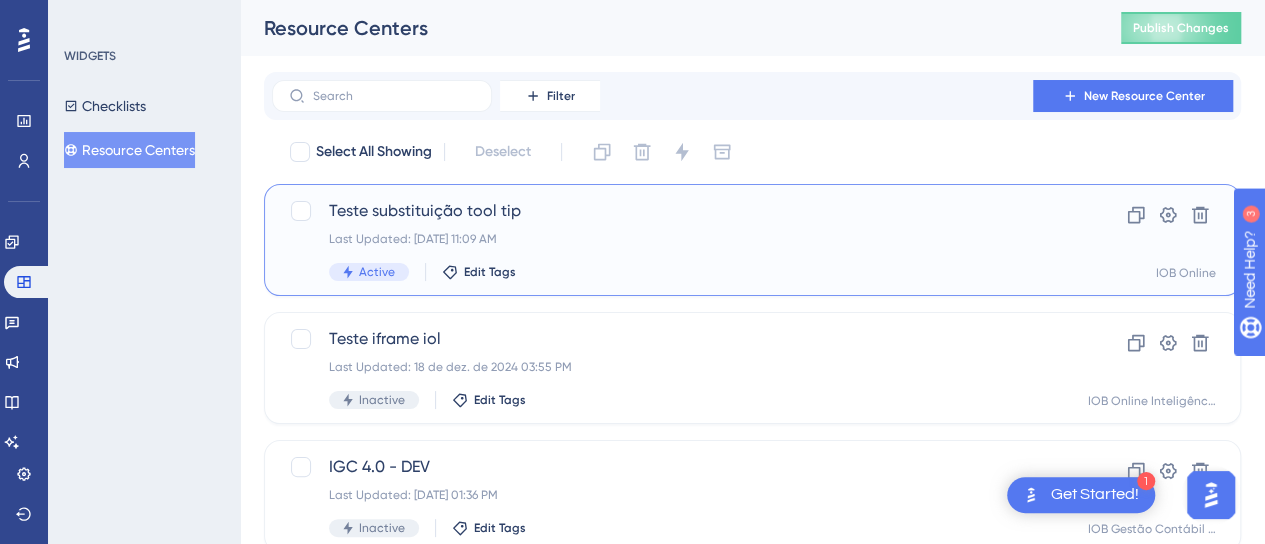 click on "Teste substituição tool tip" at bounding box center (672, 211) 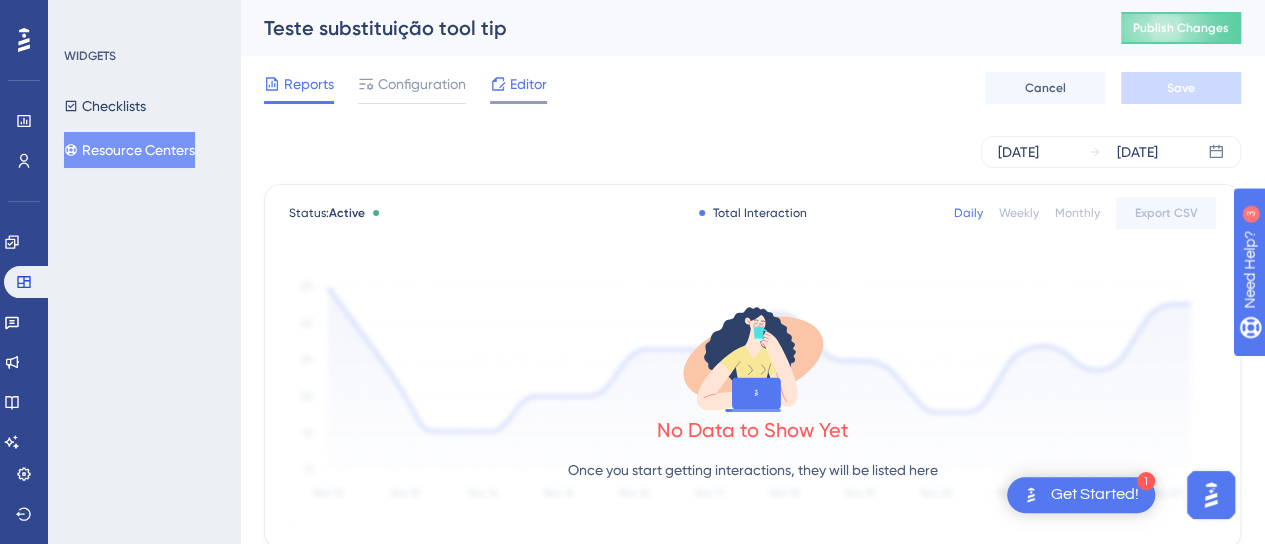 click 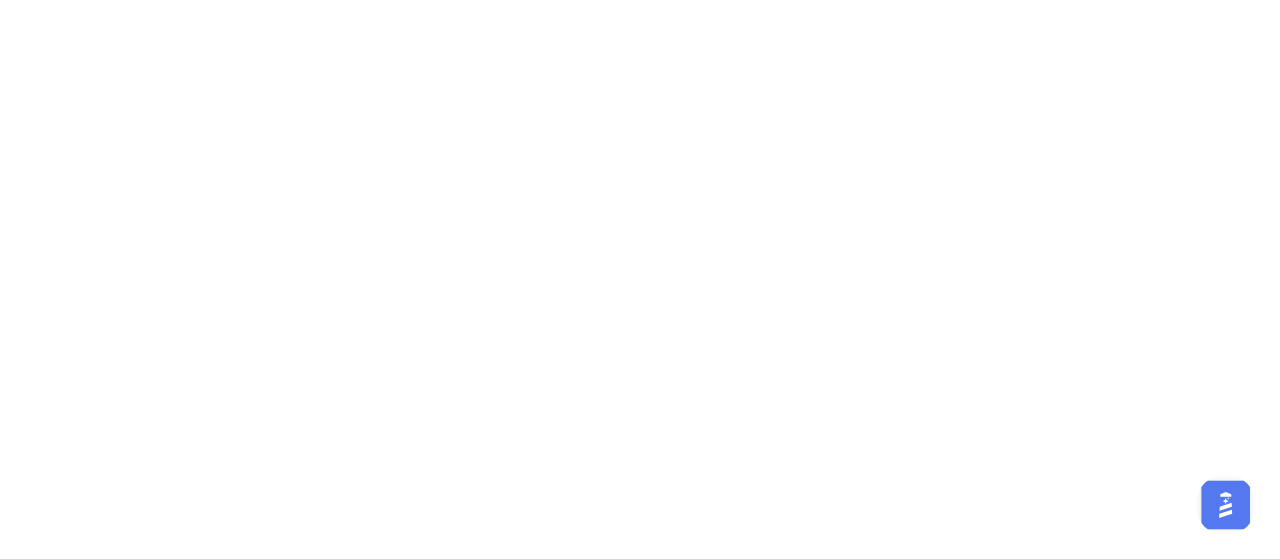 scroll, scrollTop: 415, scrollLeft: 0, axis: vertical 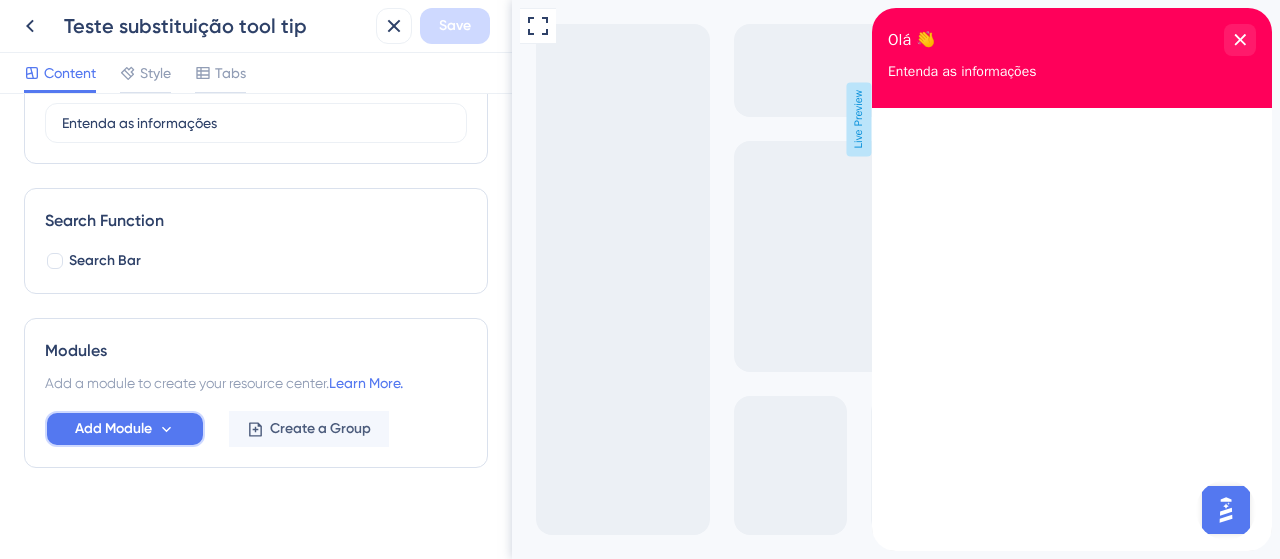 click 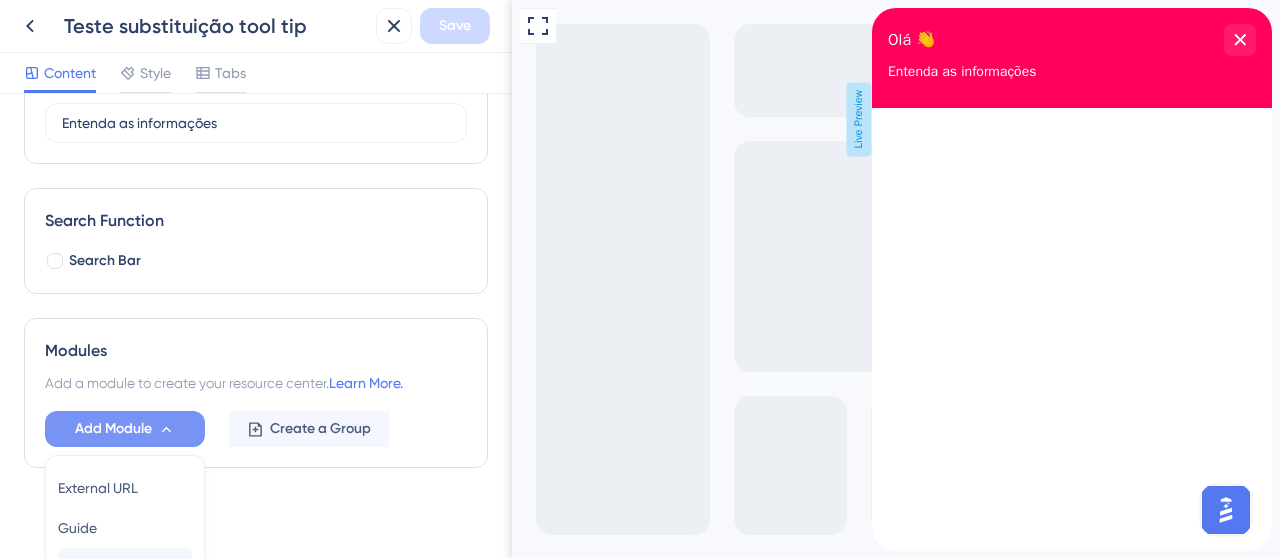scroll, scrollTop: 399, scrollLeft: 0, axis: vertical 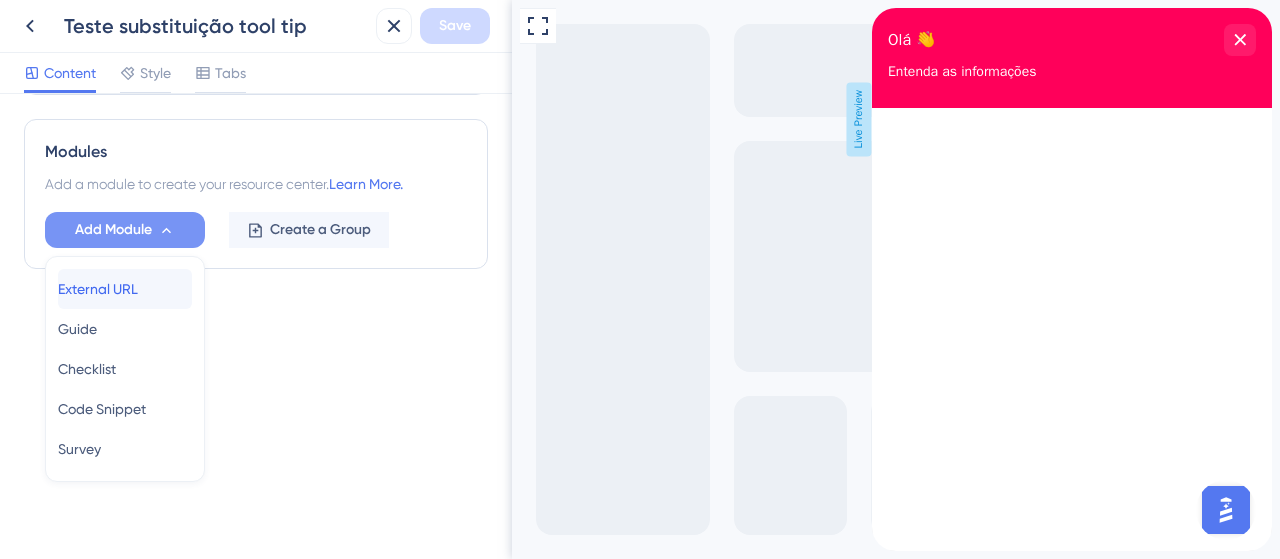 click on "External URL" at bounding box center (98, 289) 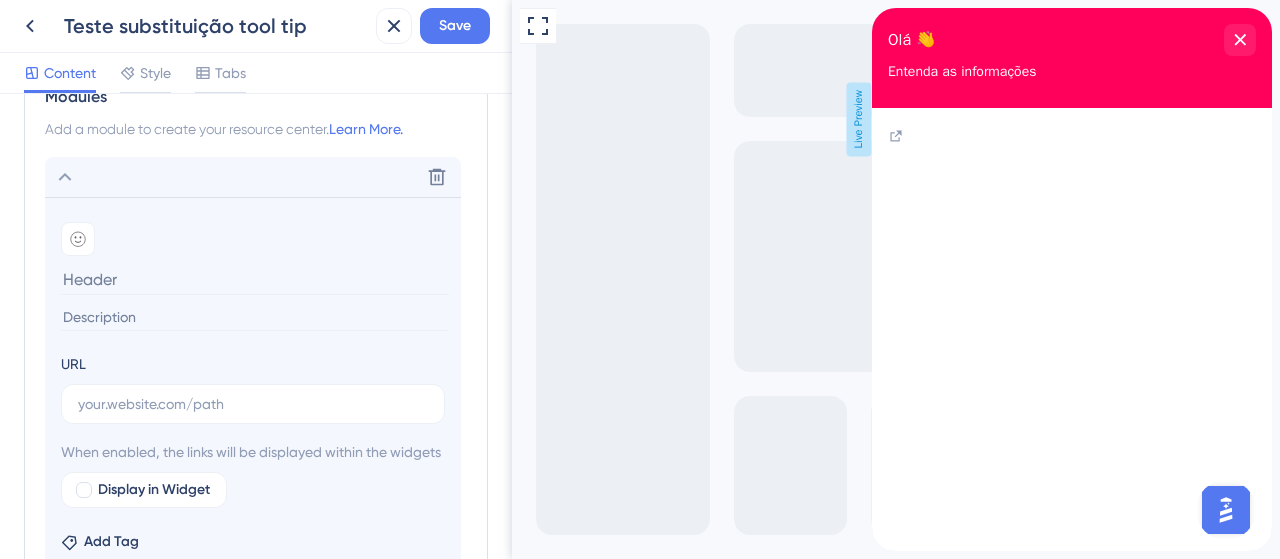 scroll, scrollTop: 599, scrollLeft: 0, axis: vertical 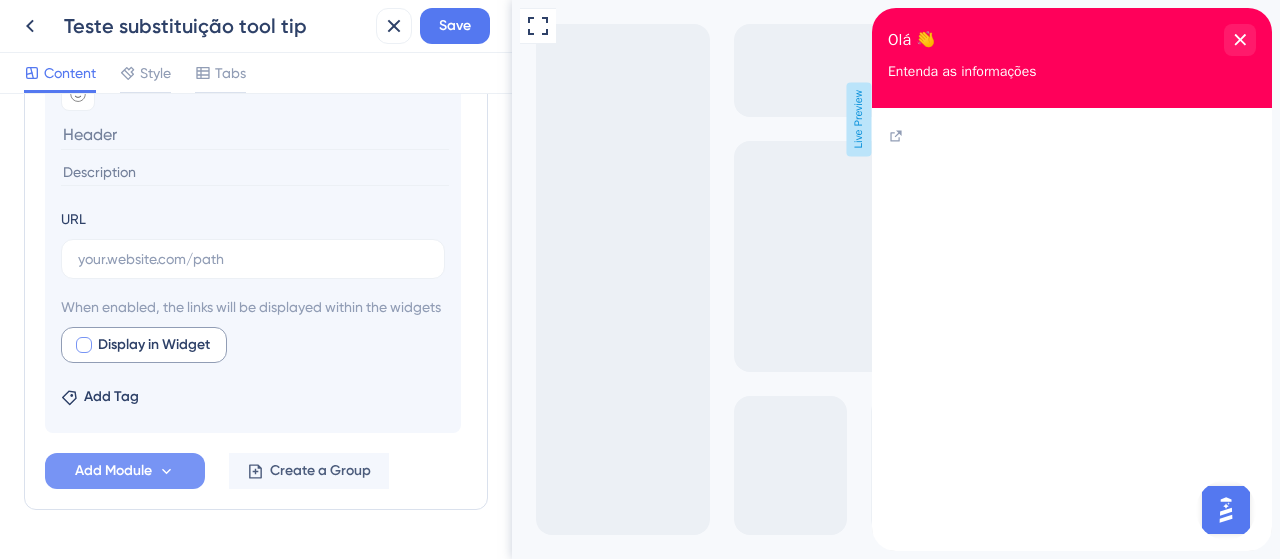 click on "Display in Widget" at bounding box center [154, 345] 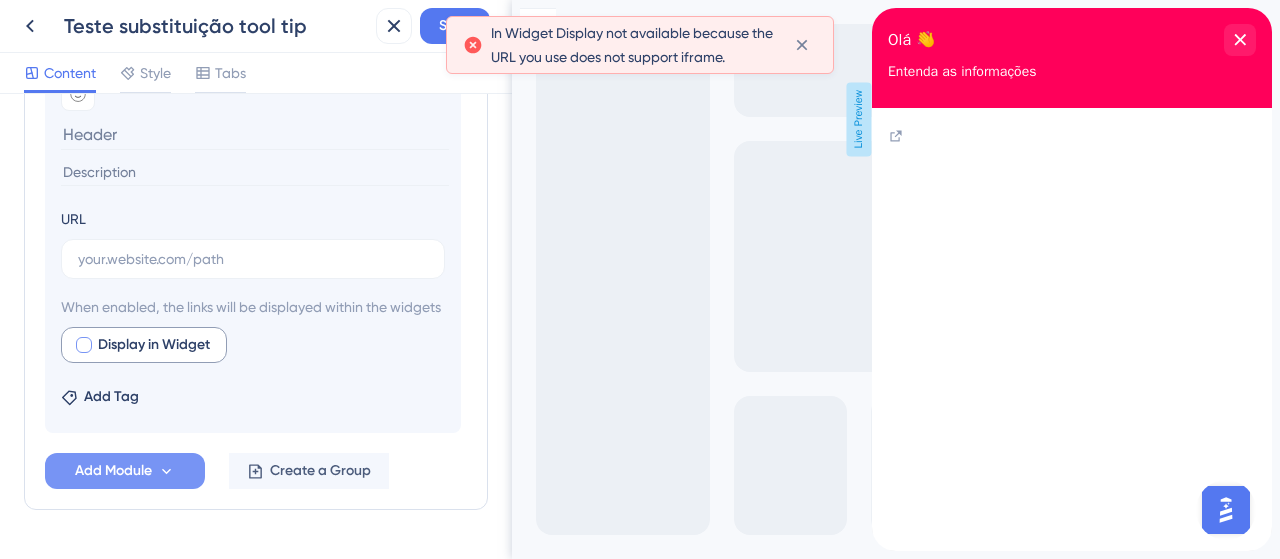 click at bounding box center [84, 345] 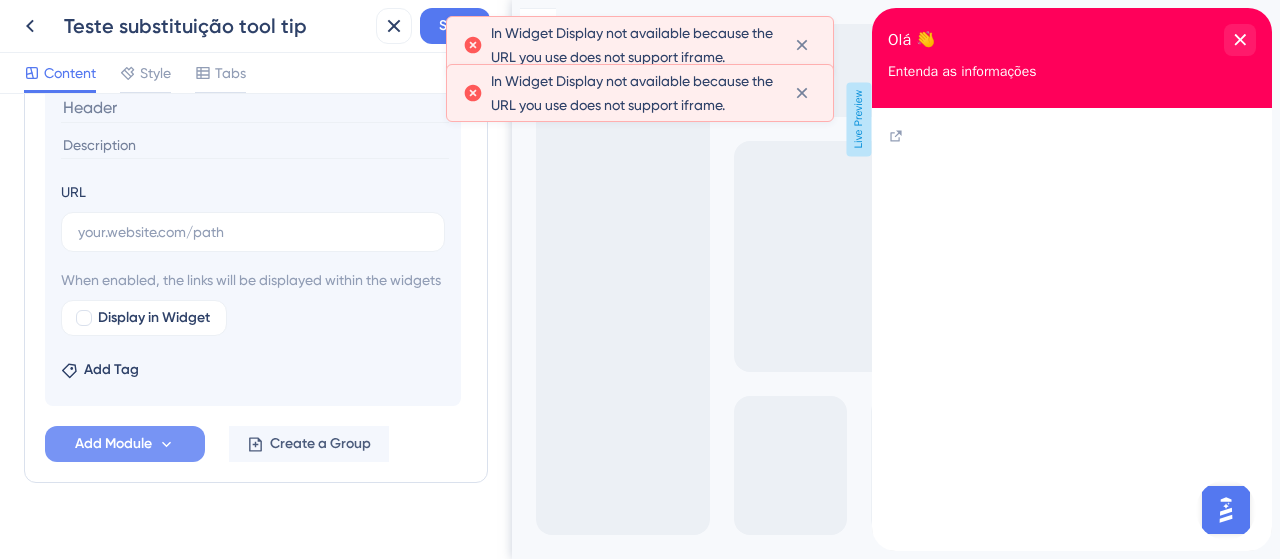 scroll, scrollTop: 674, scrollLeft: 0, axis: vertical 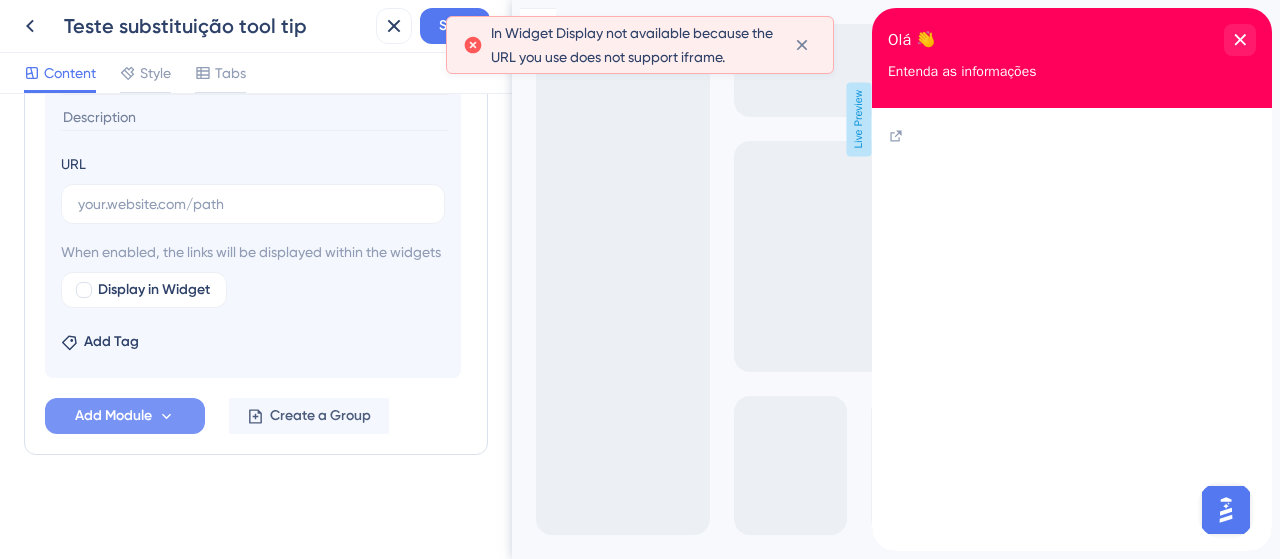 click at bounding box center (1226, 510) 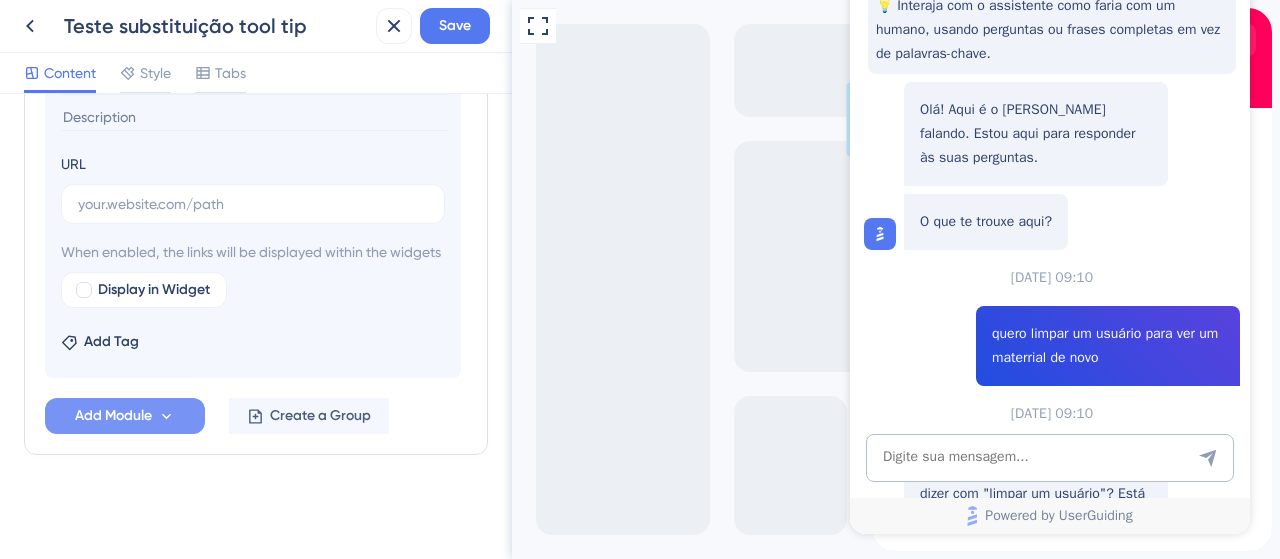 scroll, scrollTop: 0, scrollLeft: 0, axis: both 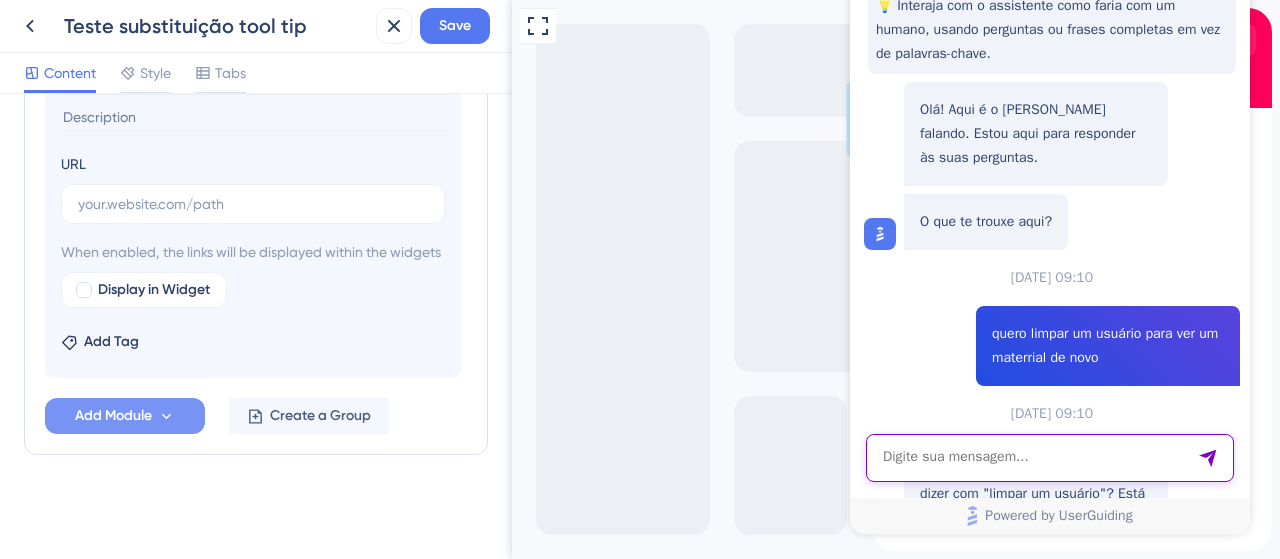 drag, startPoint x: 976, startPoint y: 460, endPoint x: 946, endPoint y: 288, distance: 174.59668 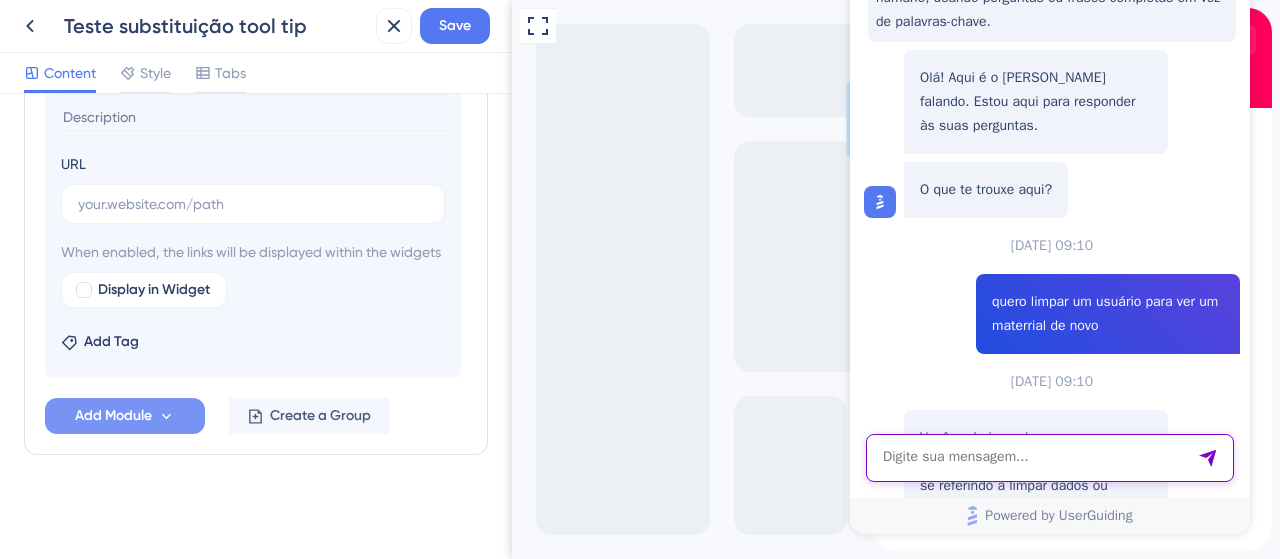 scroll, scrollTop: 1348, scrollLeft: 0, axis: vertical 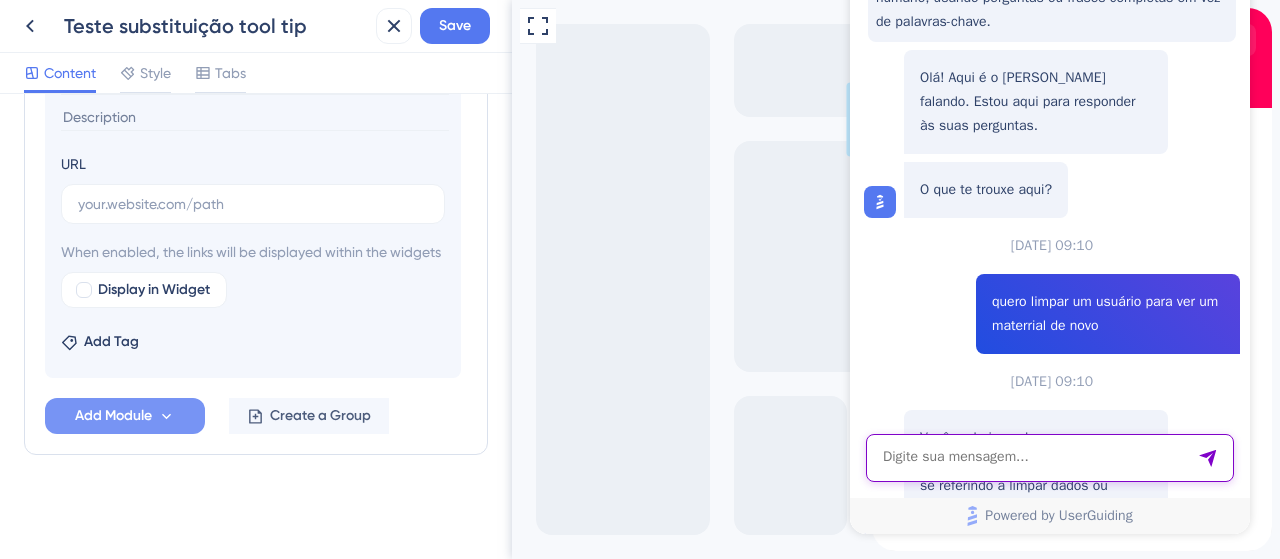 click at bounding box center [1050, 458] 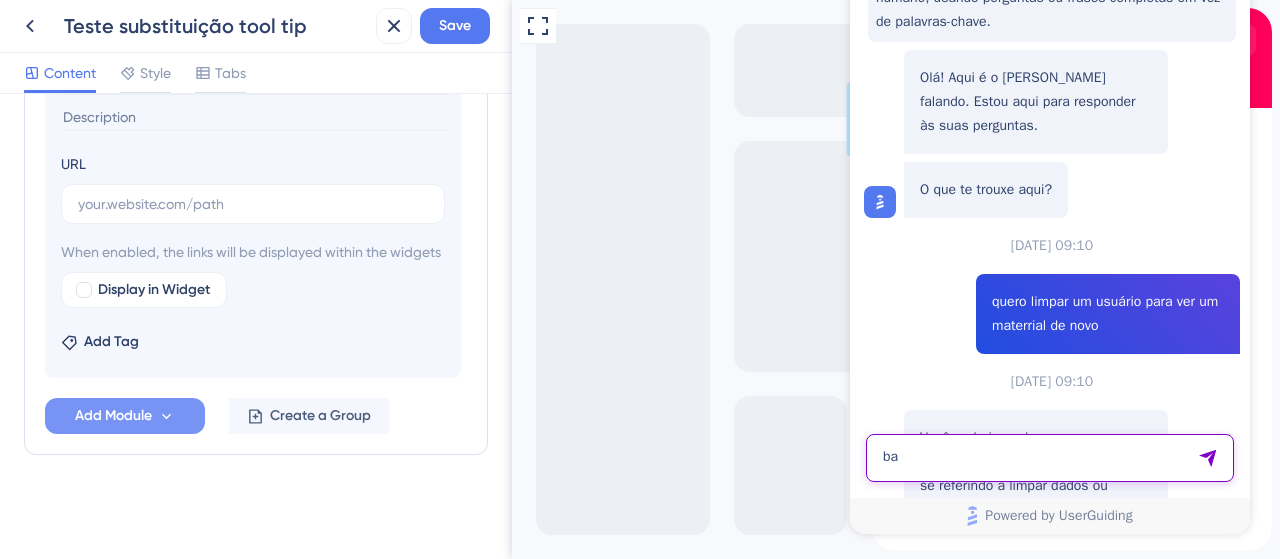 type on "b" 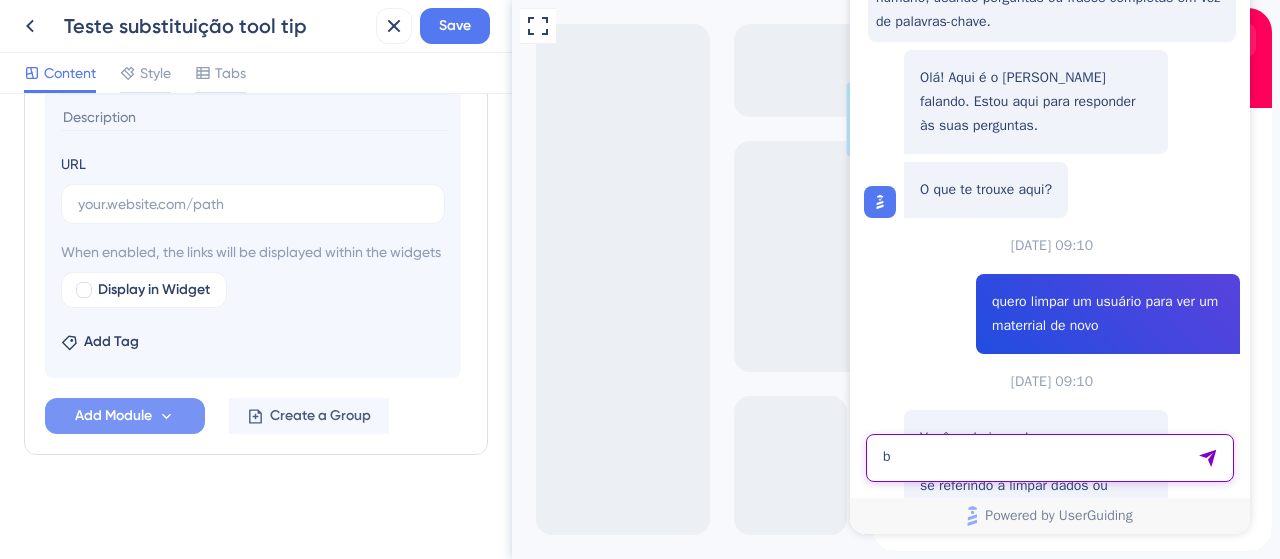 type 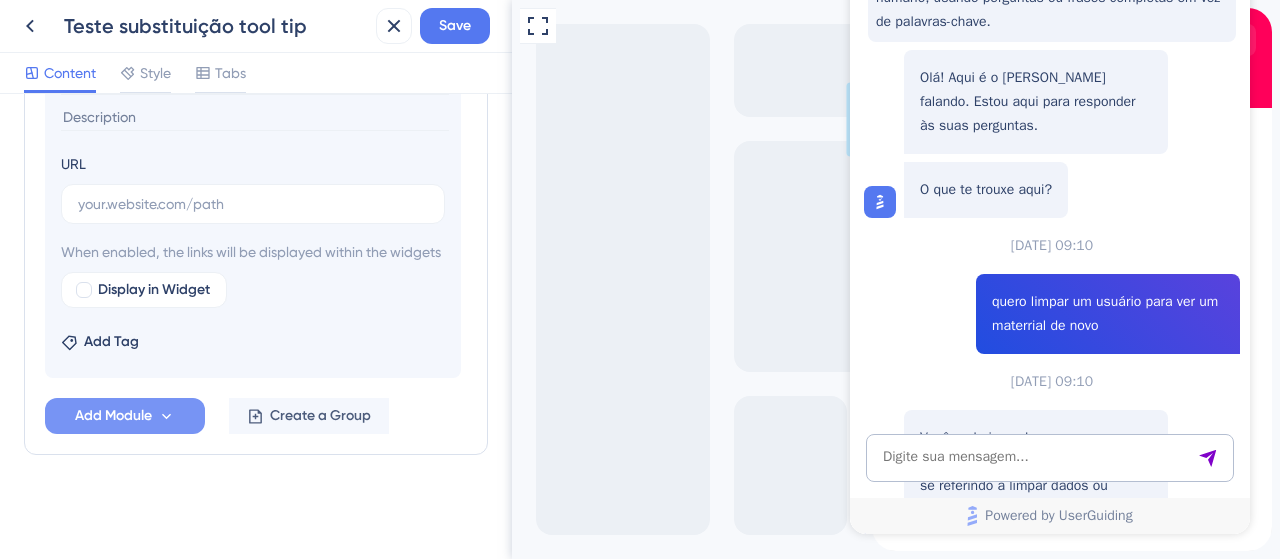 click on "Fale com uma pessoa" at bounding box center [1036, 1626] 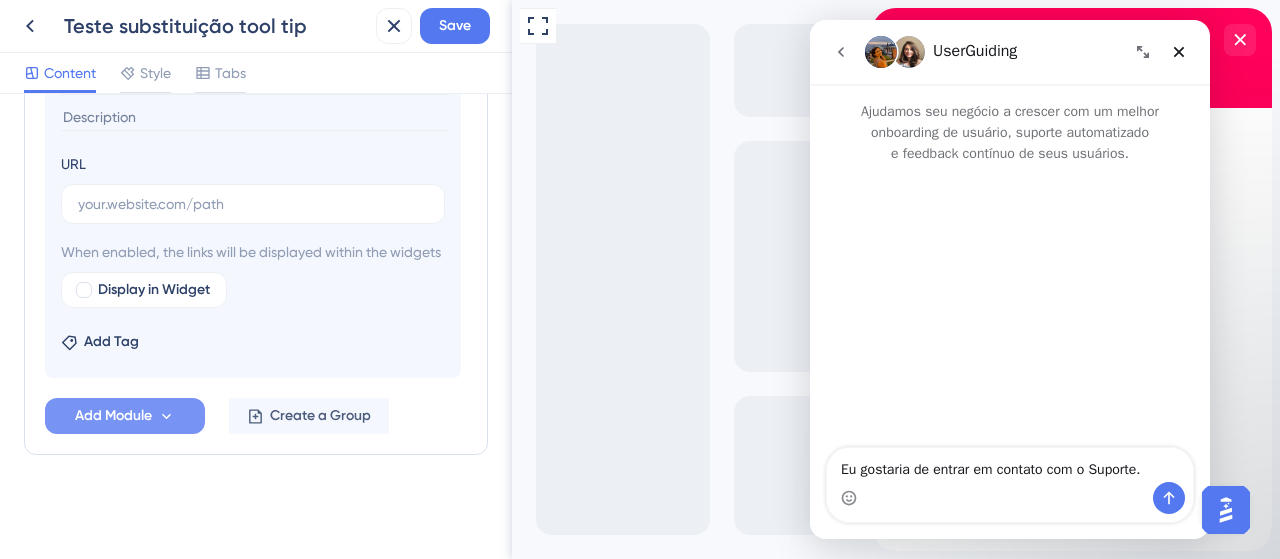 scroll, scrollTop: 0, scrollLeft: 0, axis: both 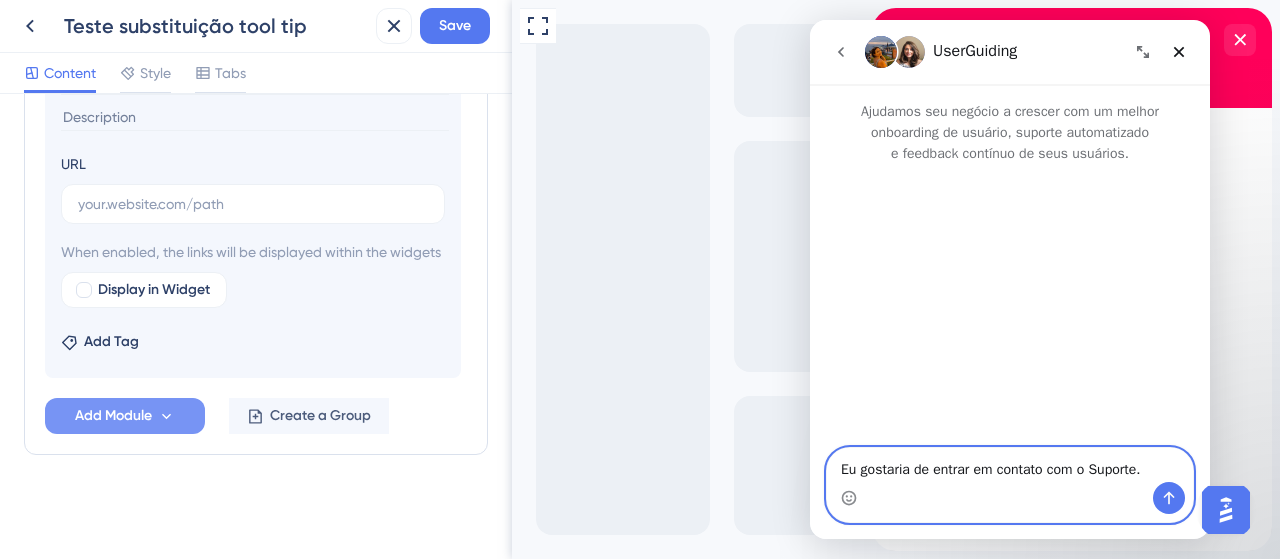 click on "Eu gostaria de entrar em contato com o Suporte." at bounding box center [1010, 465] 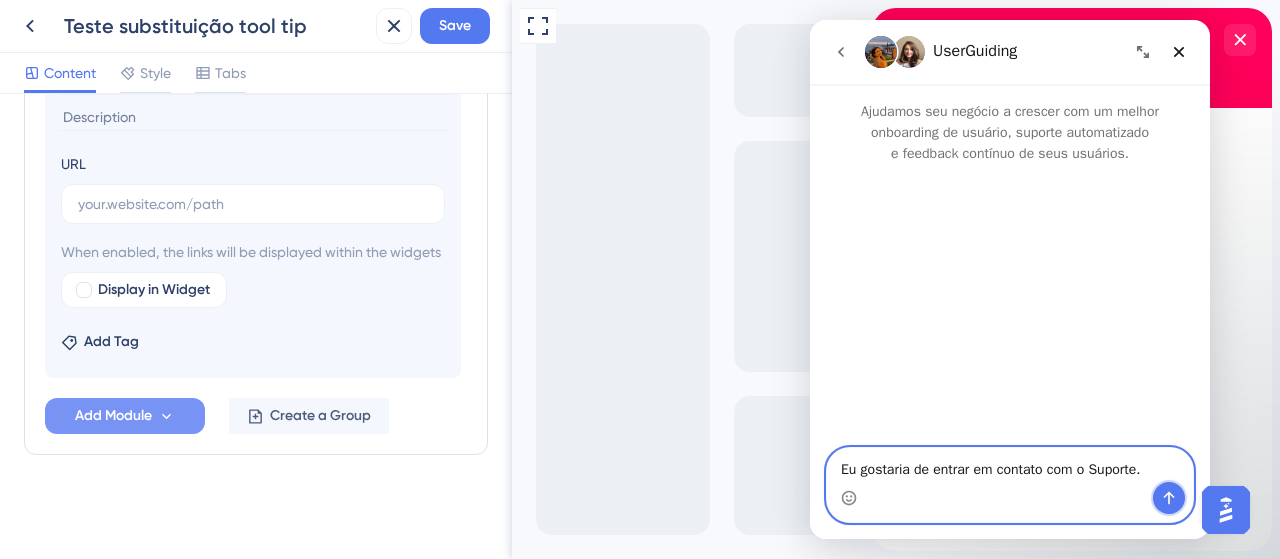 click 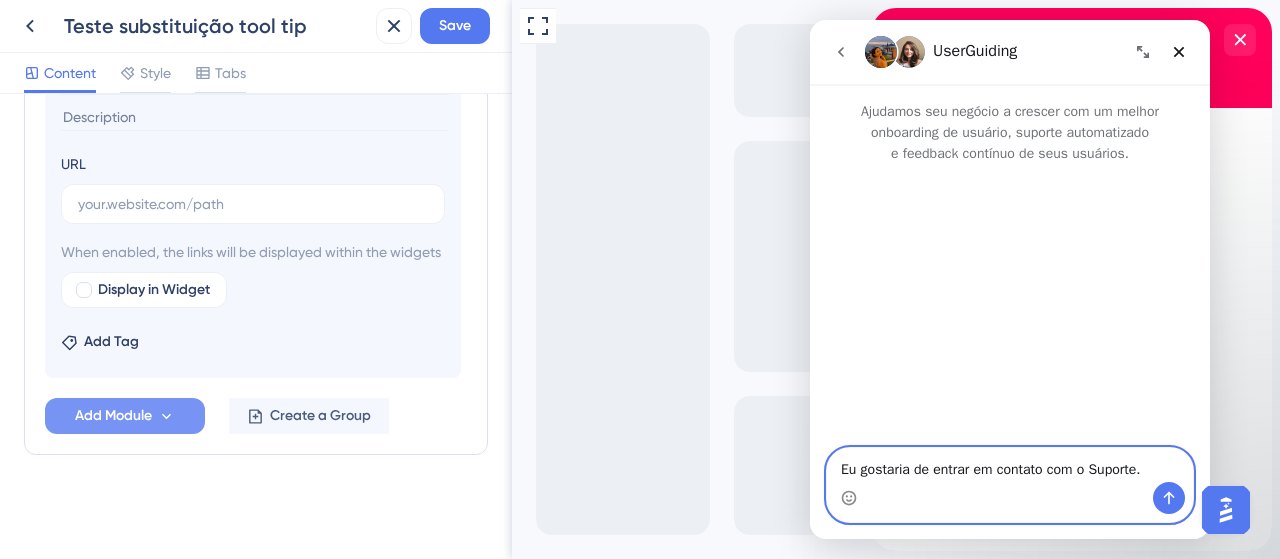 type 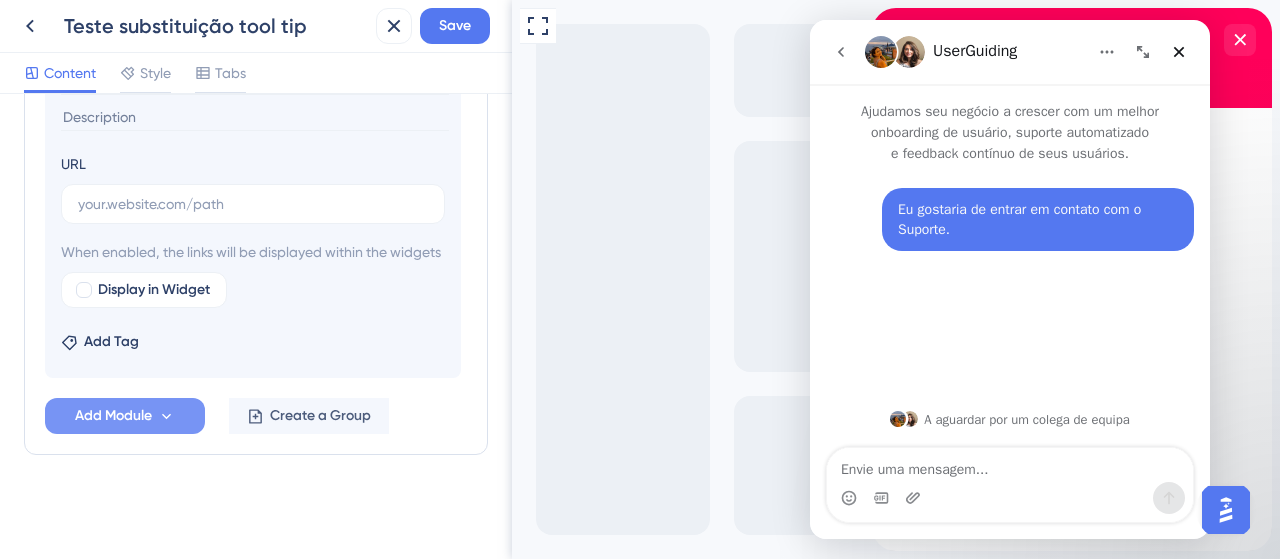 click at bounding box center (1010, 465) 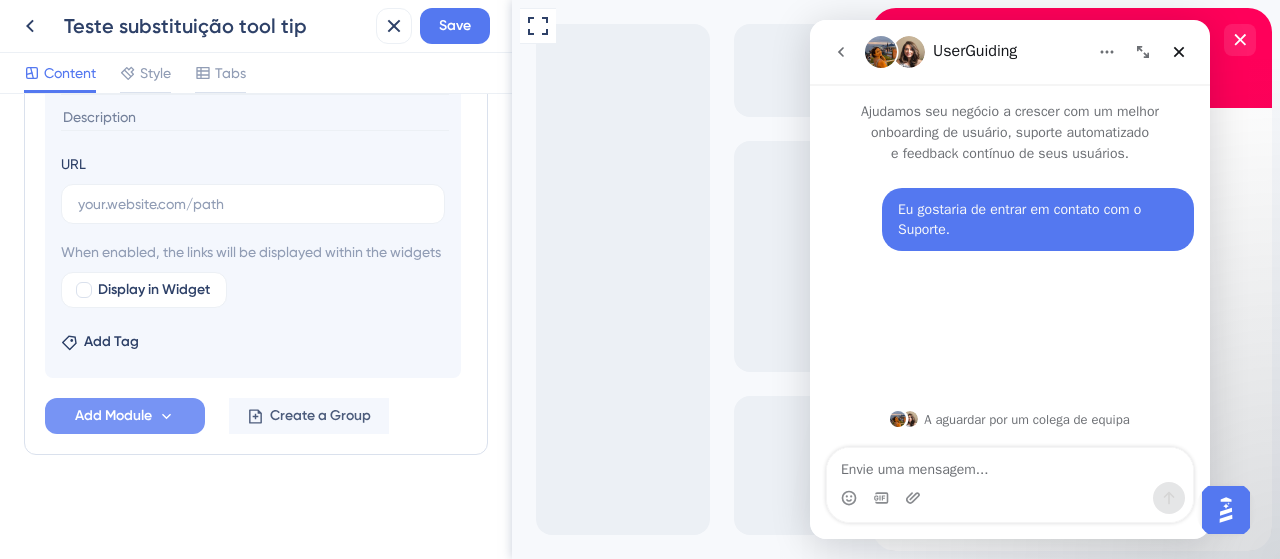click at bounding box center (1010, 498) 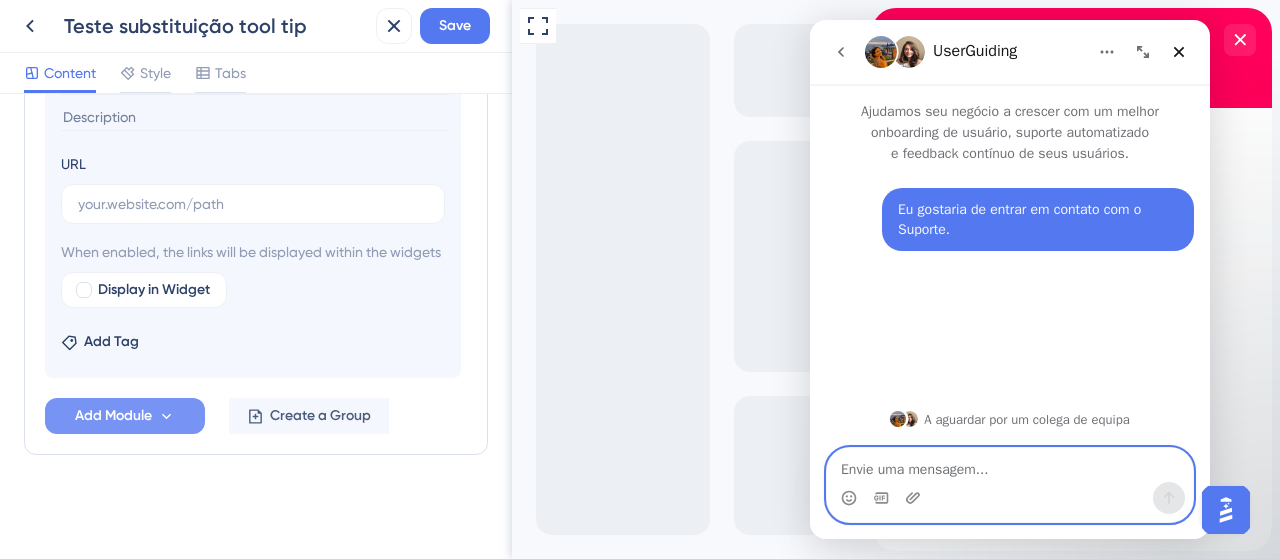 click at bounding box center (1010, 465) 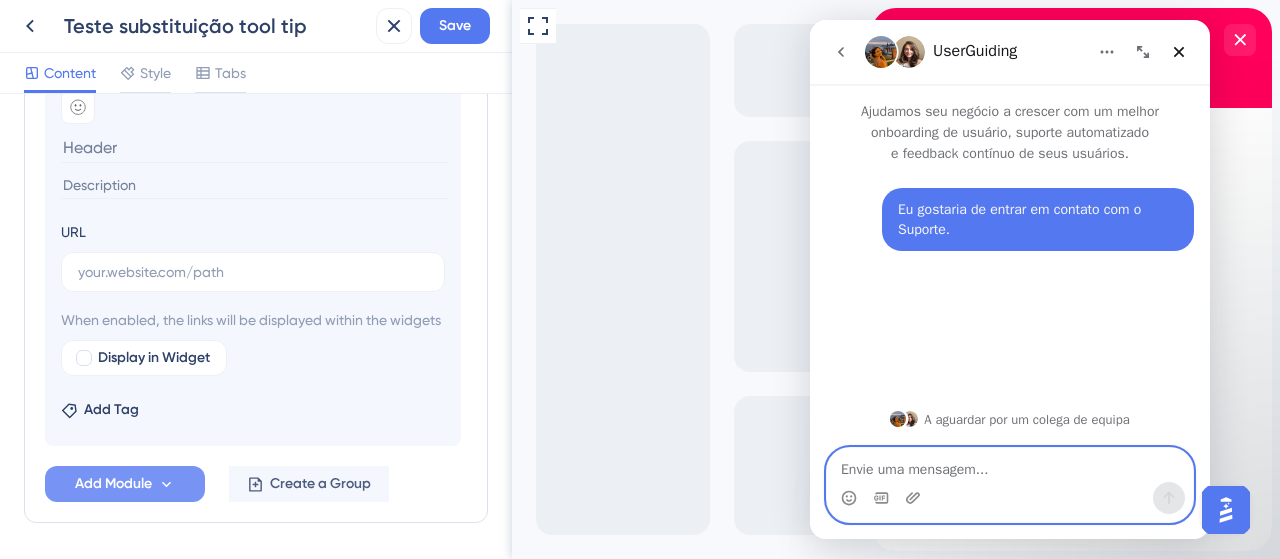 scroll, scrollTop: 474, scrollLeft: 0, axis: vertical 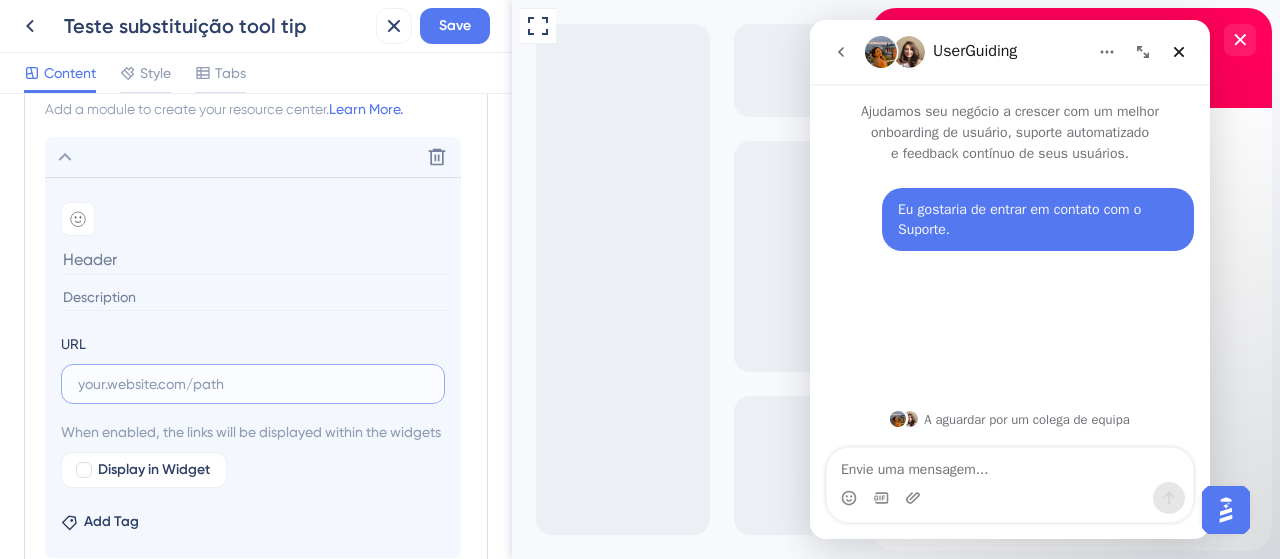 click at bounding box center (253, 384) 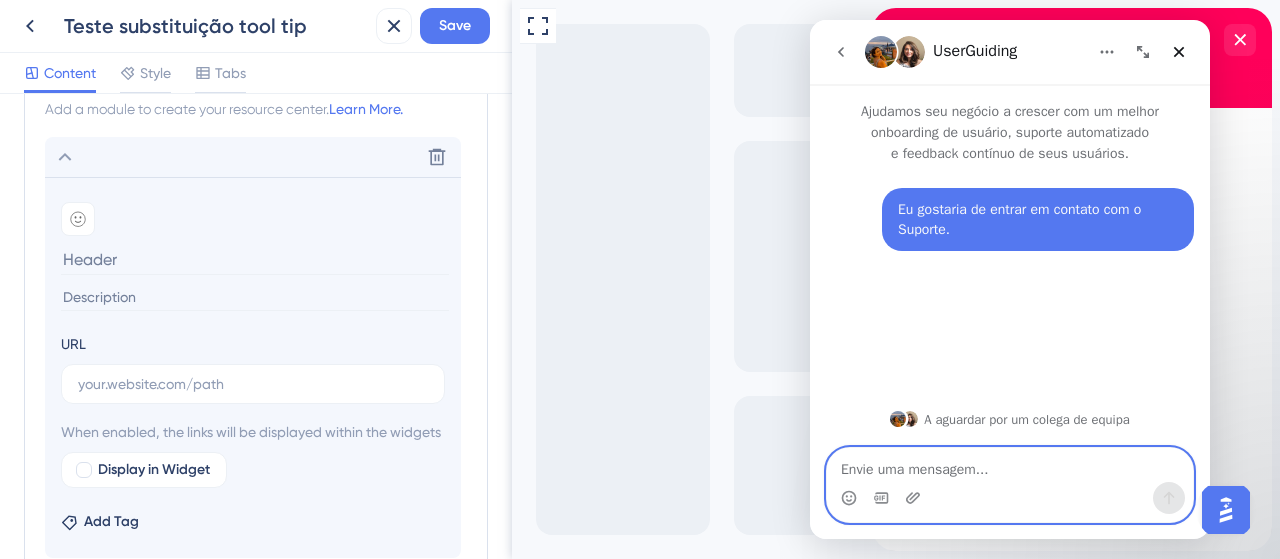 click at bounding box center (1010, 465) 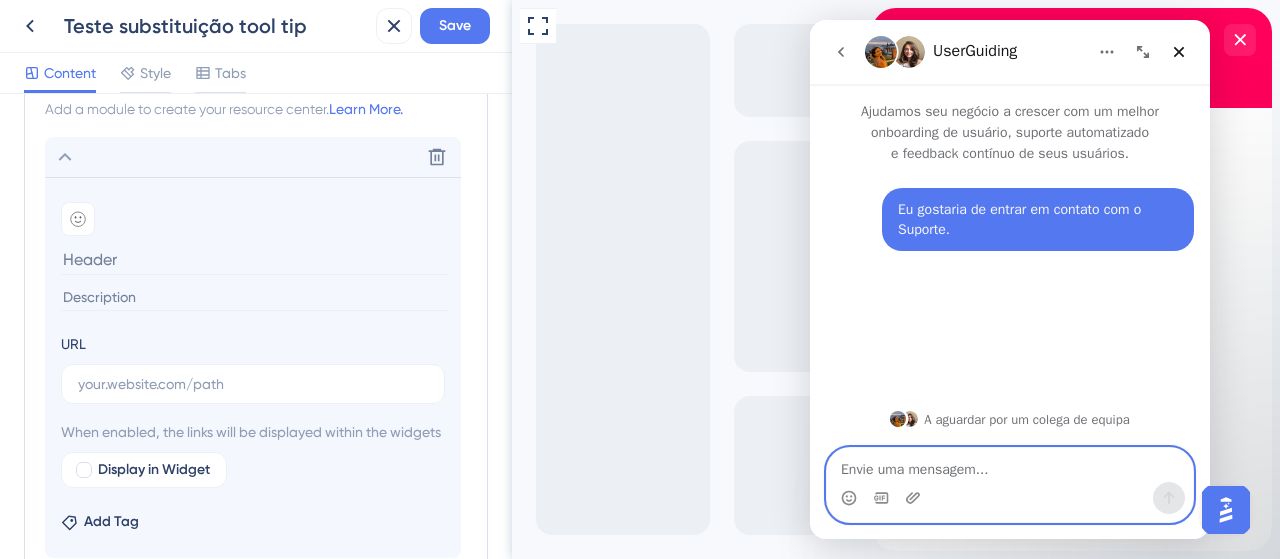 drag, startPoint x: 970, startPoint y: 478, endPoint x: 962, endPoint y: 385, distance: 93.34345 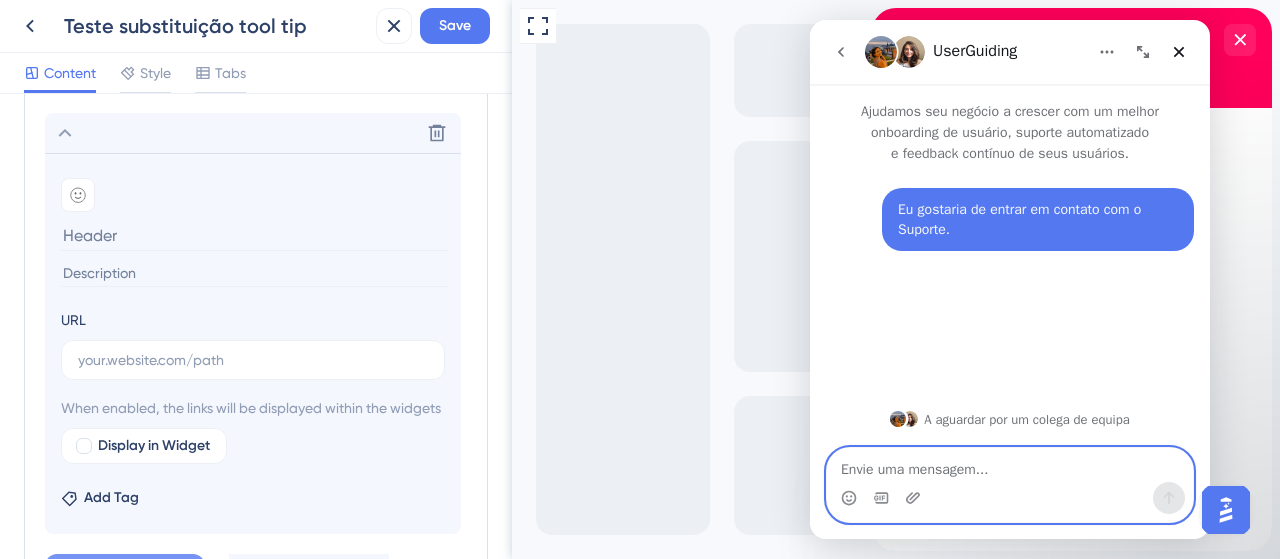scroll, scrollTop: 674, scrollLeft: 0, axis: vertical 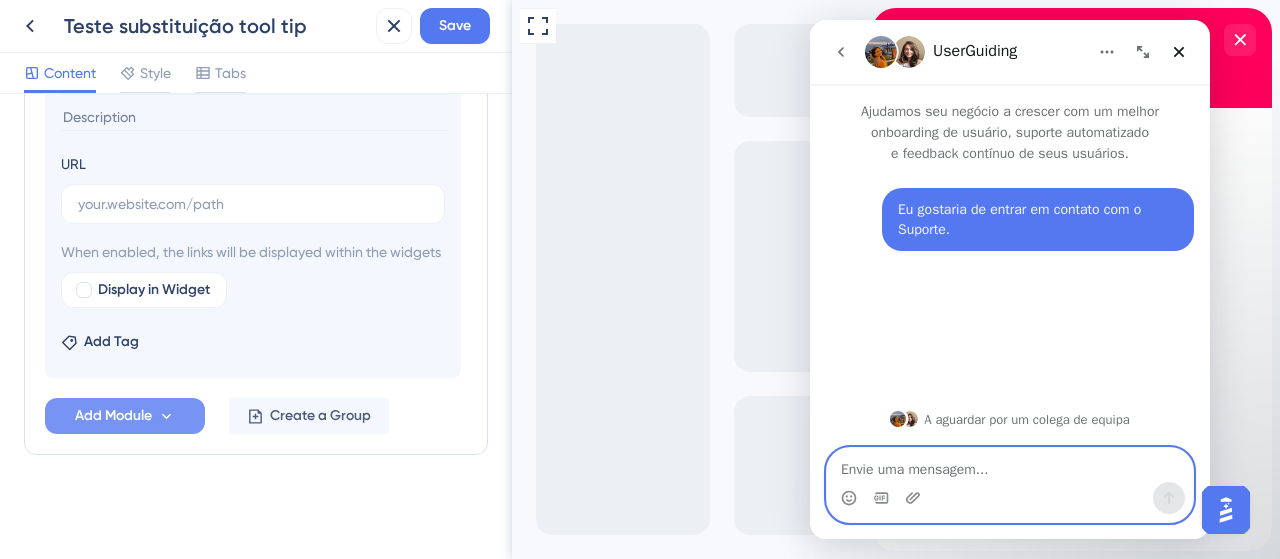 click at bounding box center (1010, 465) 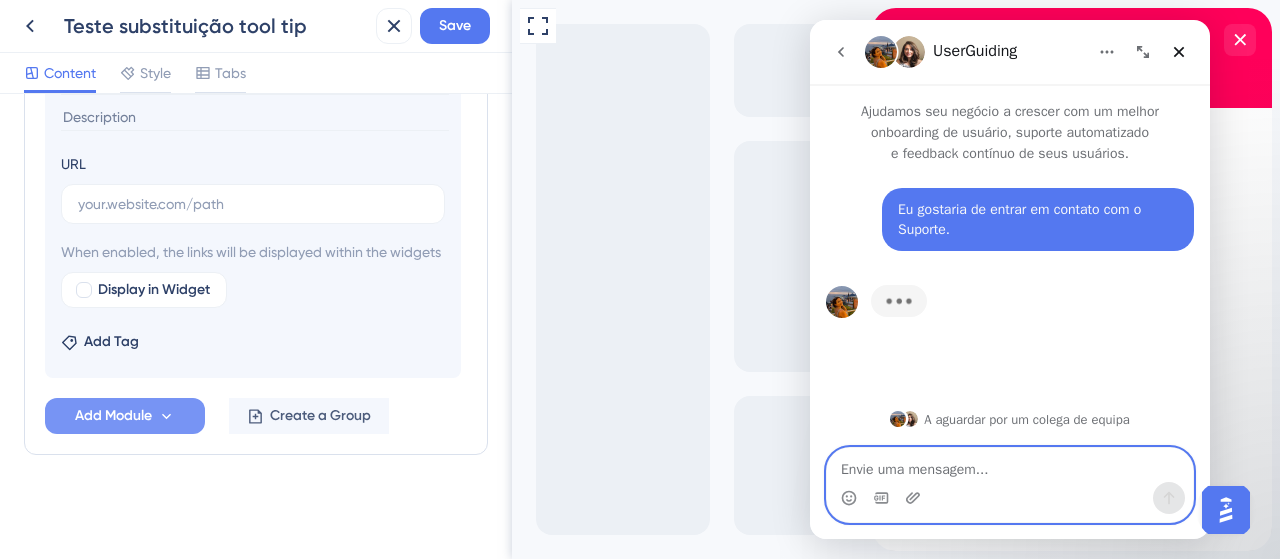 click at bounding box center [1010, 465] 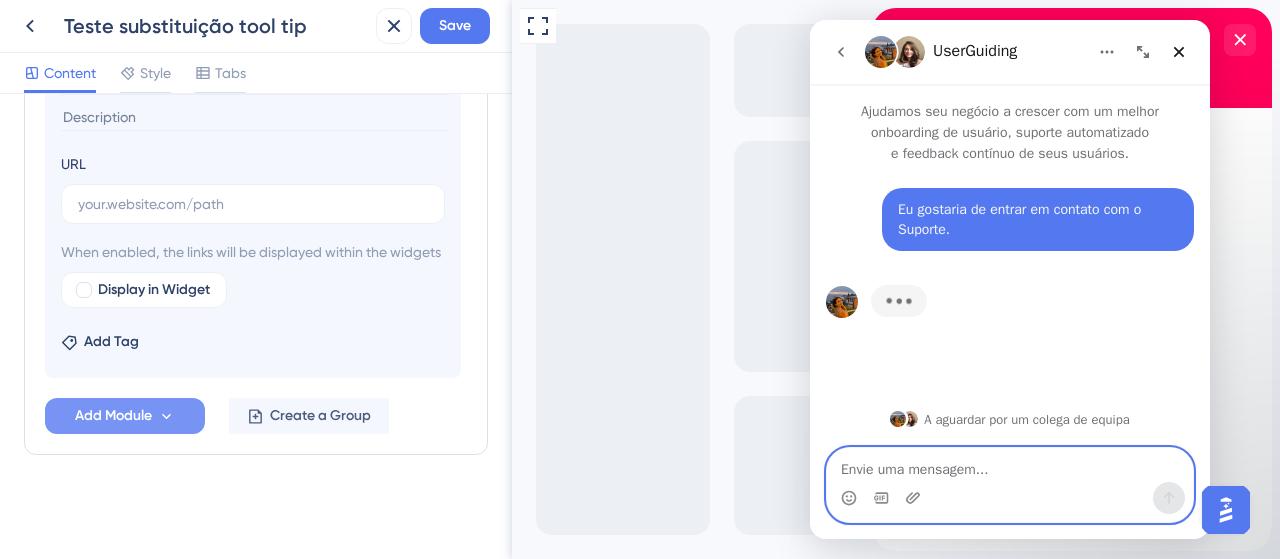 click at bounding box center (1010, 465) 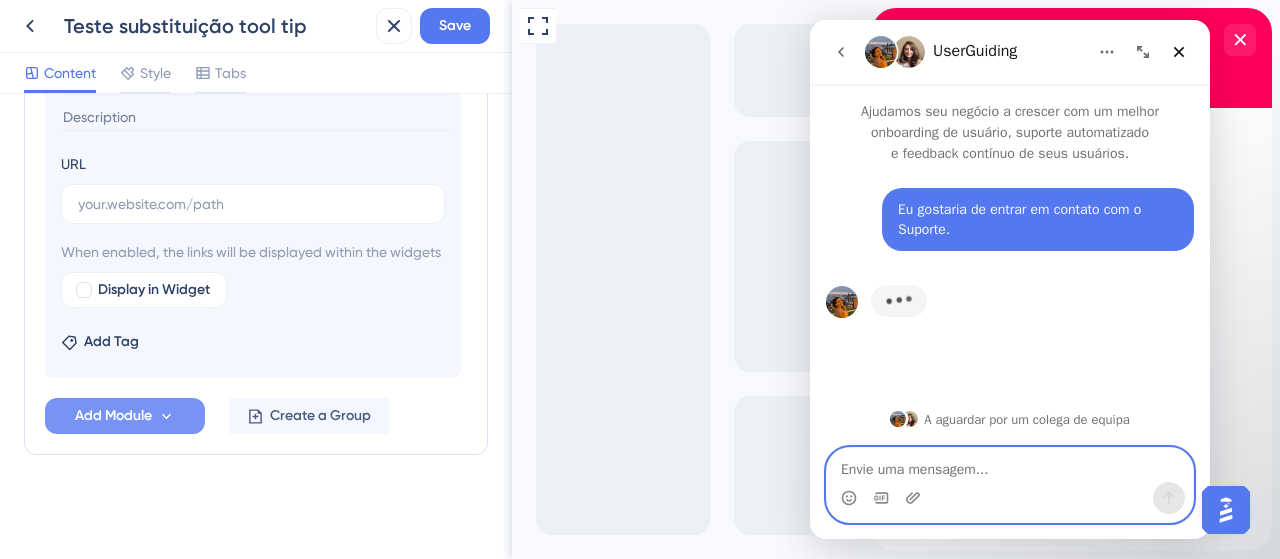 click at bounding box center (1010, 465) 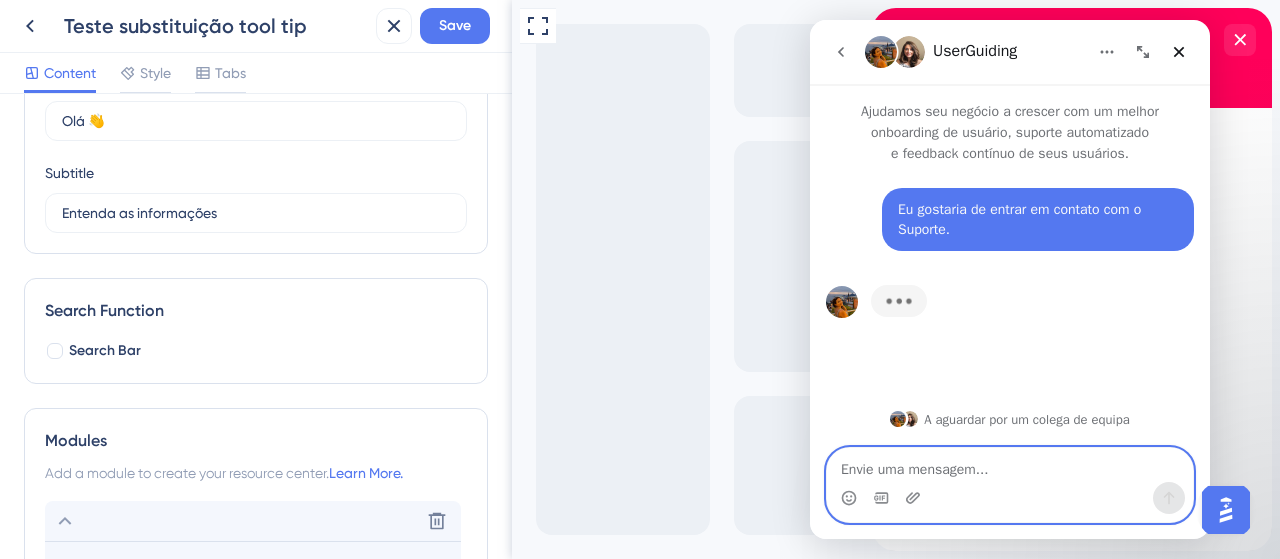 scroll, scrollTop: 0, scrollLeft: 0, axis: both 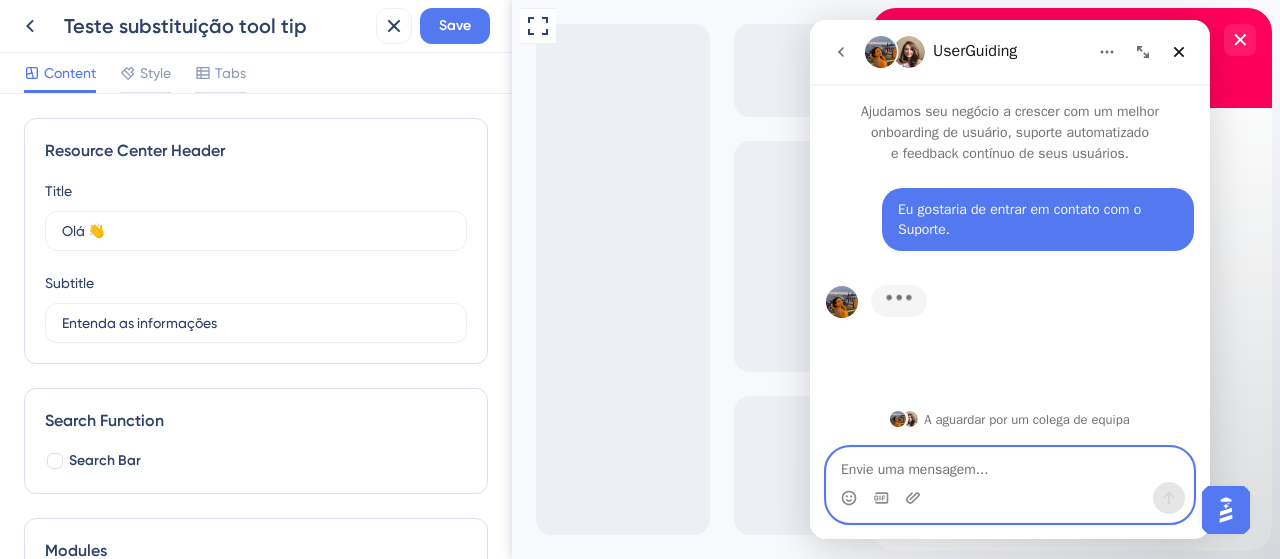 click at bounding box center (1010, 465) 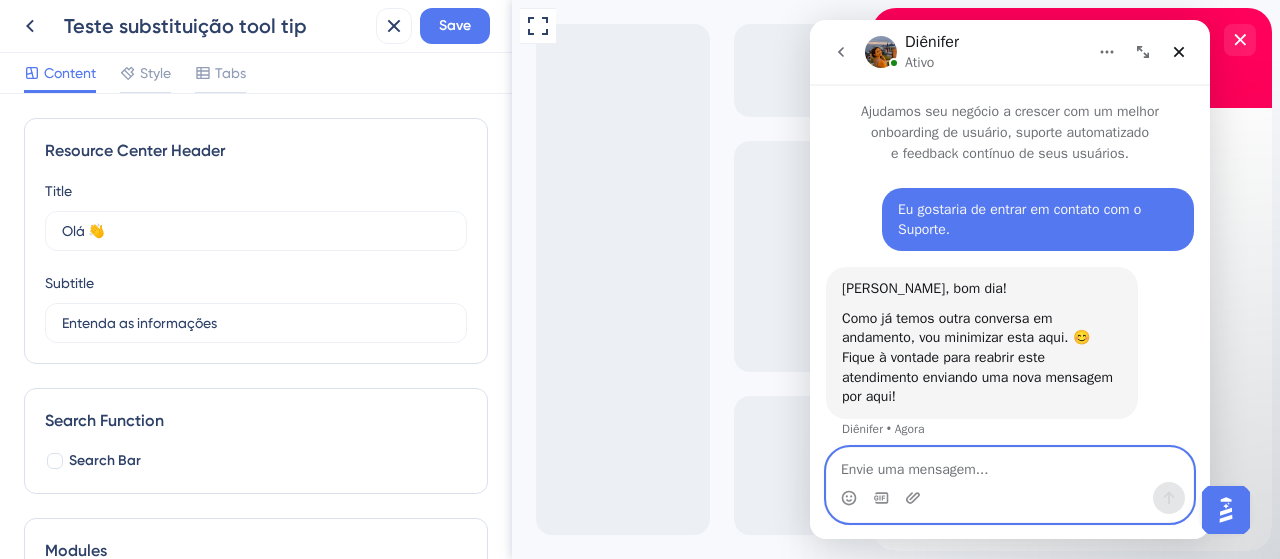 scroll, scrollTop: 11, scrollLeft: 0, axis: vertical 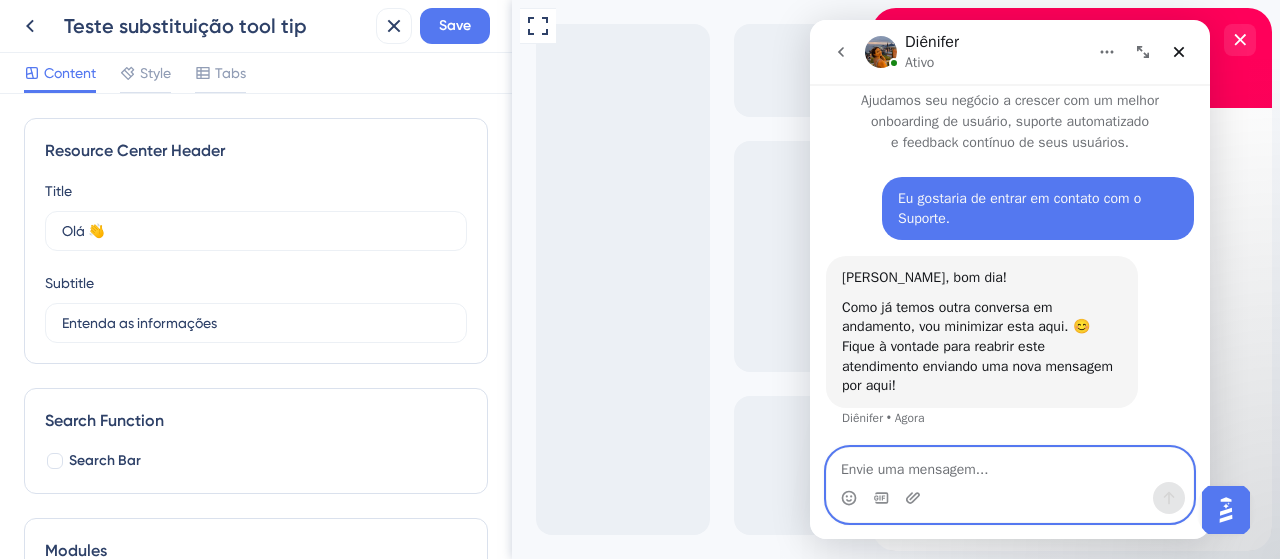 click at bounding box center (1010, 465) 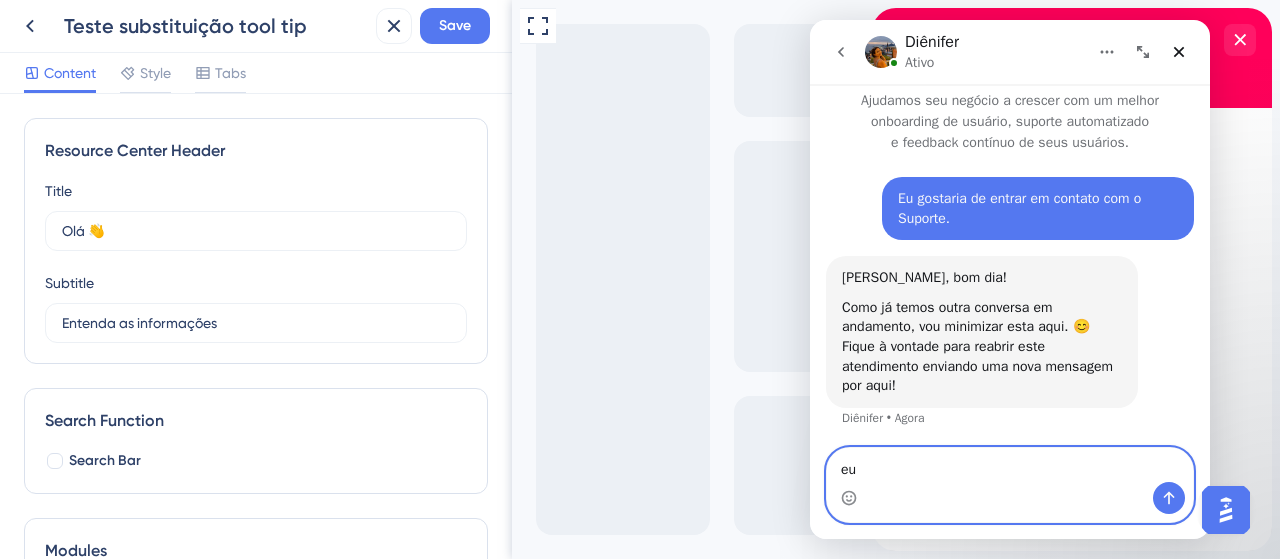 type on "eu" 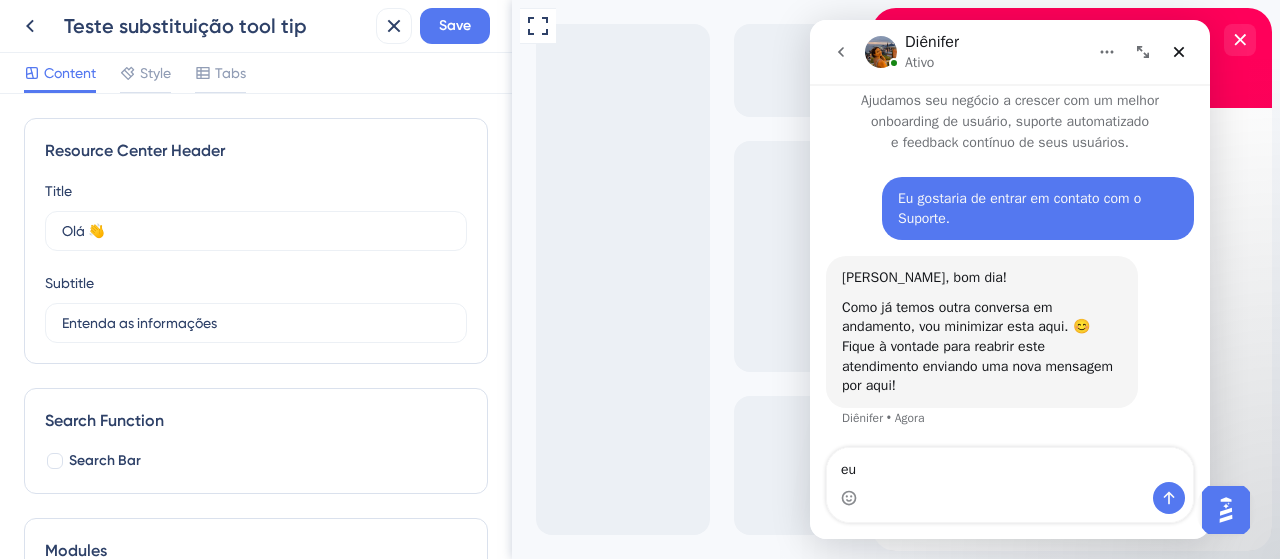 click at bounding box center [841, 52] 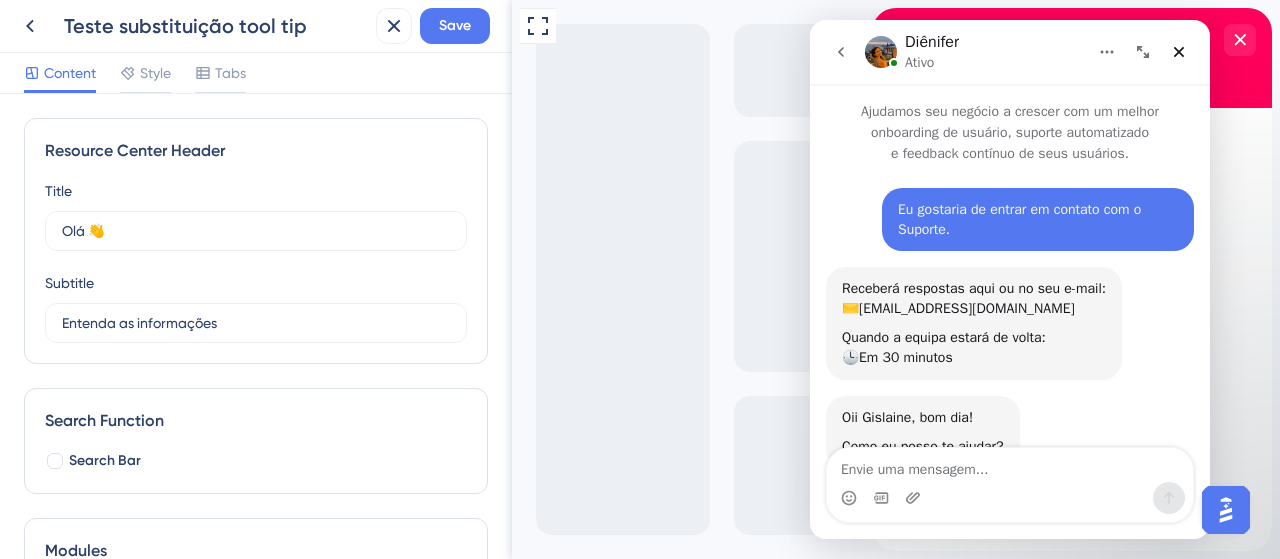 scroll, scrollTop: 2, scrollLeft: 0, axis: vertical 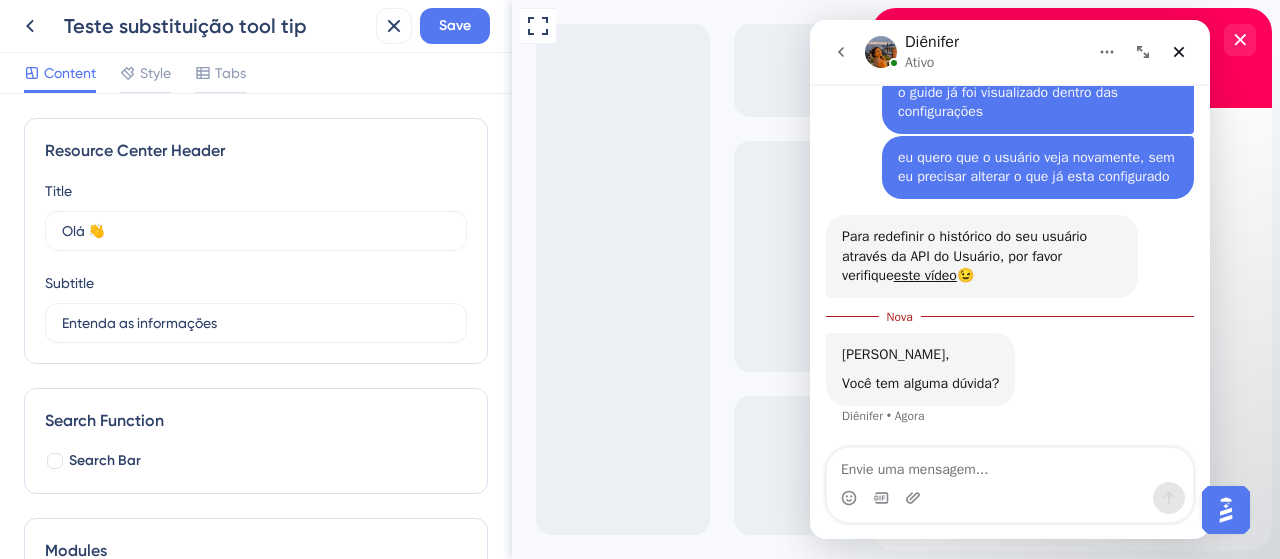 click at bounding box center (1010, 465) 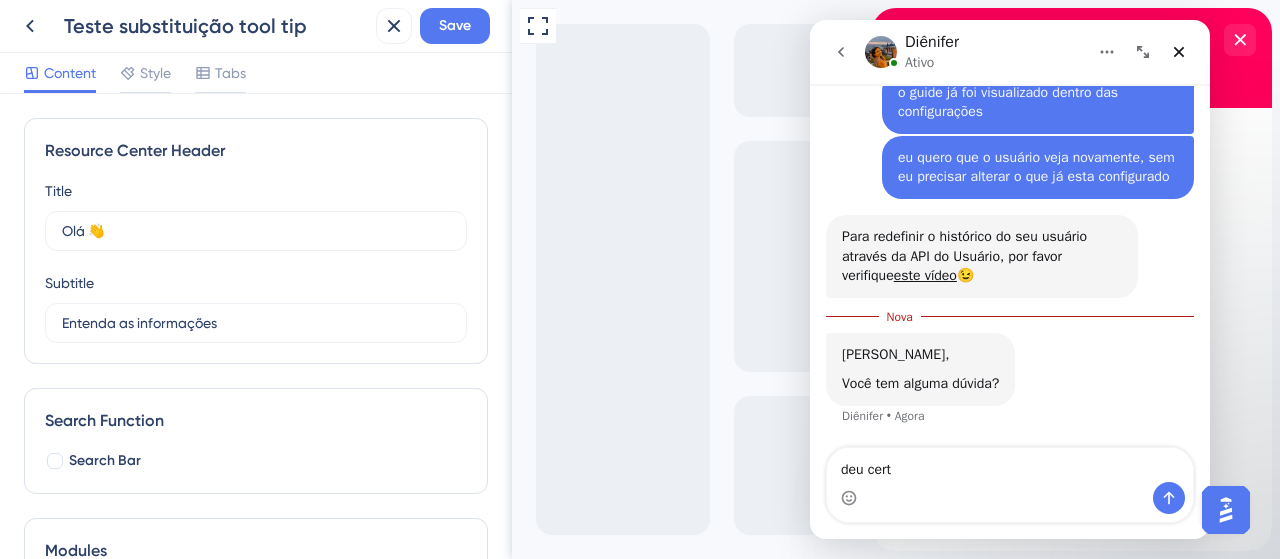 type on "deu certo" 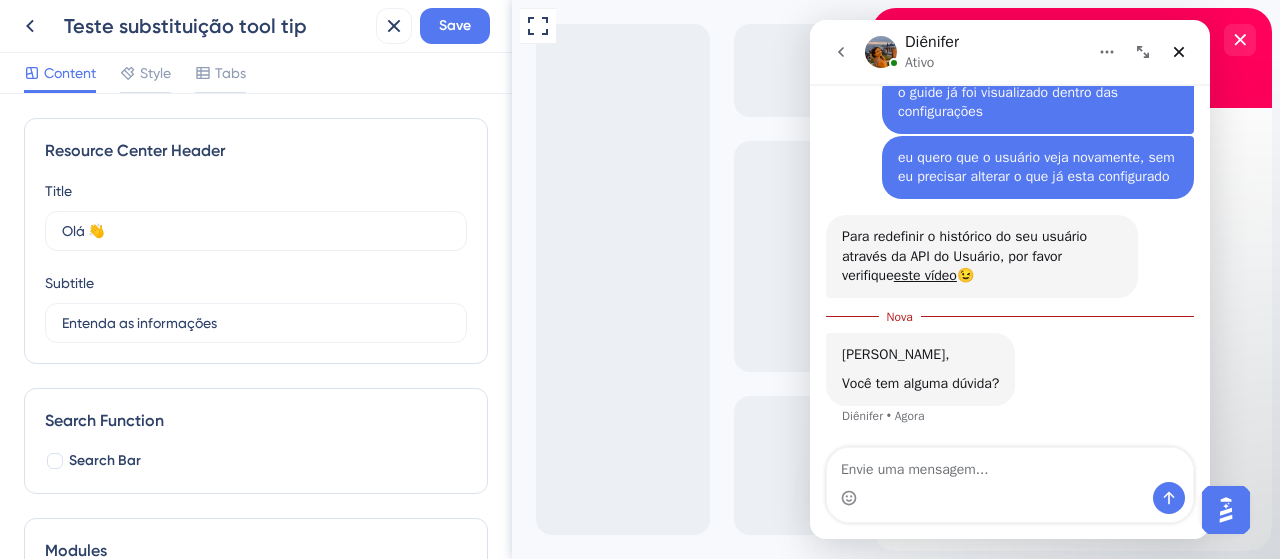 scroll, scrollTop: 550, scrollLeft: 0, axis: vertical 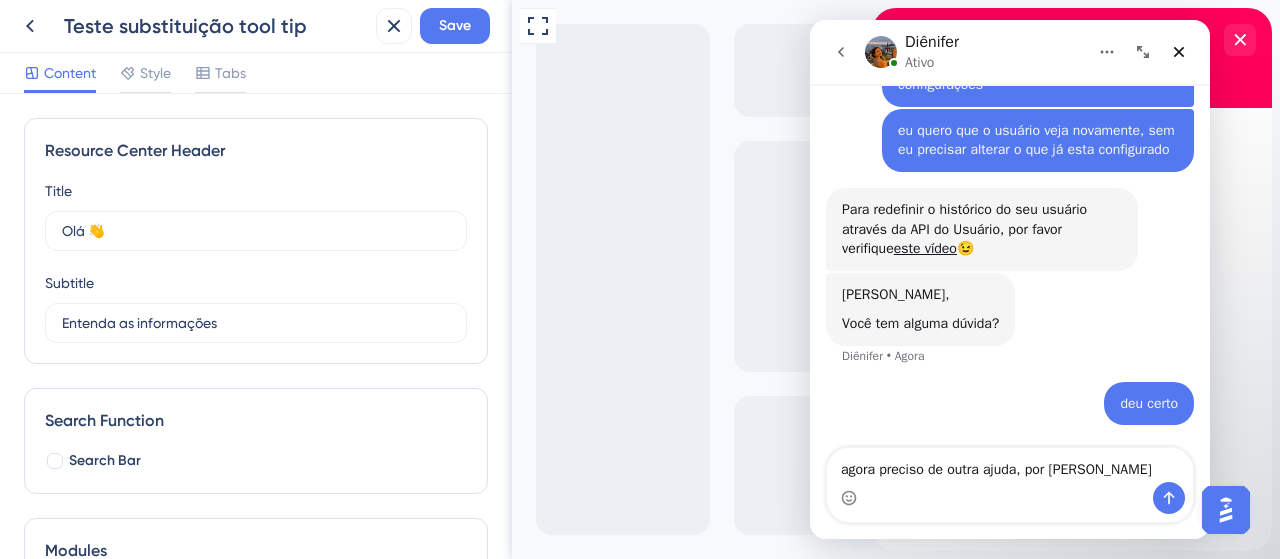 type on "agora preciso de outra ajuda, por favor" 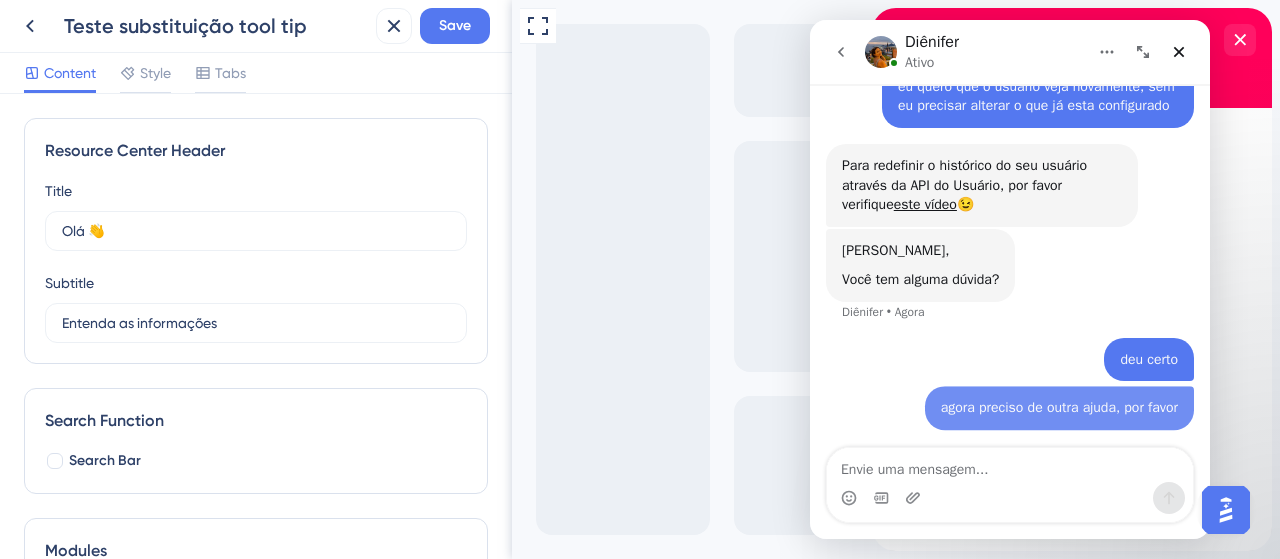 scroll, scrollTop: 596, scrollLeft: 0, axis: vertical 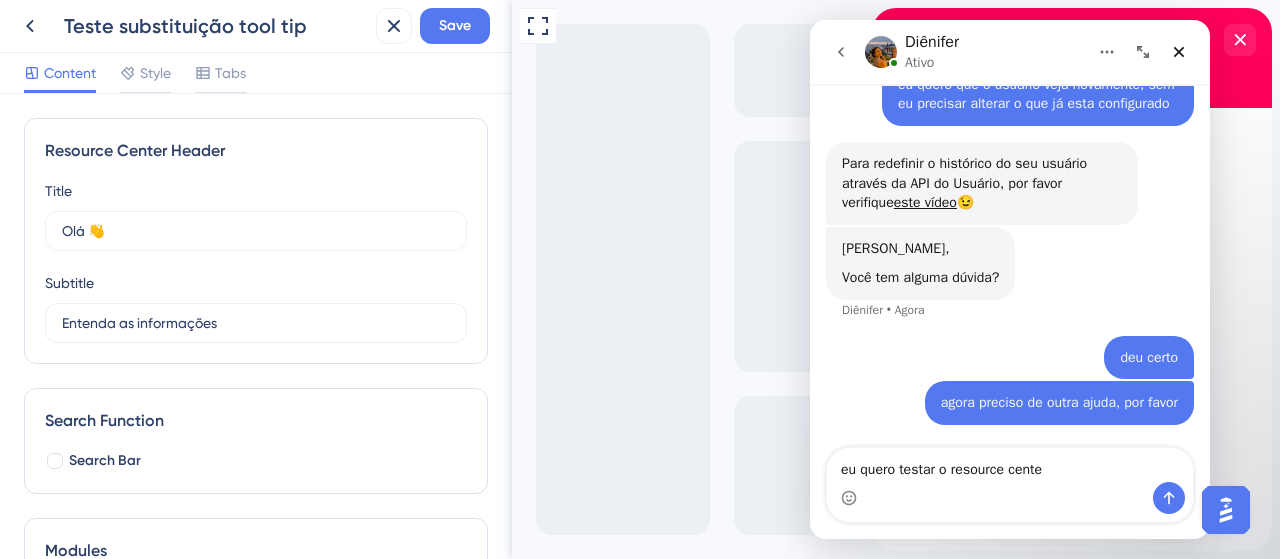 type on "eu quero testar o resource center" 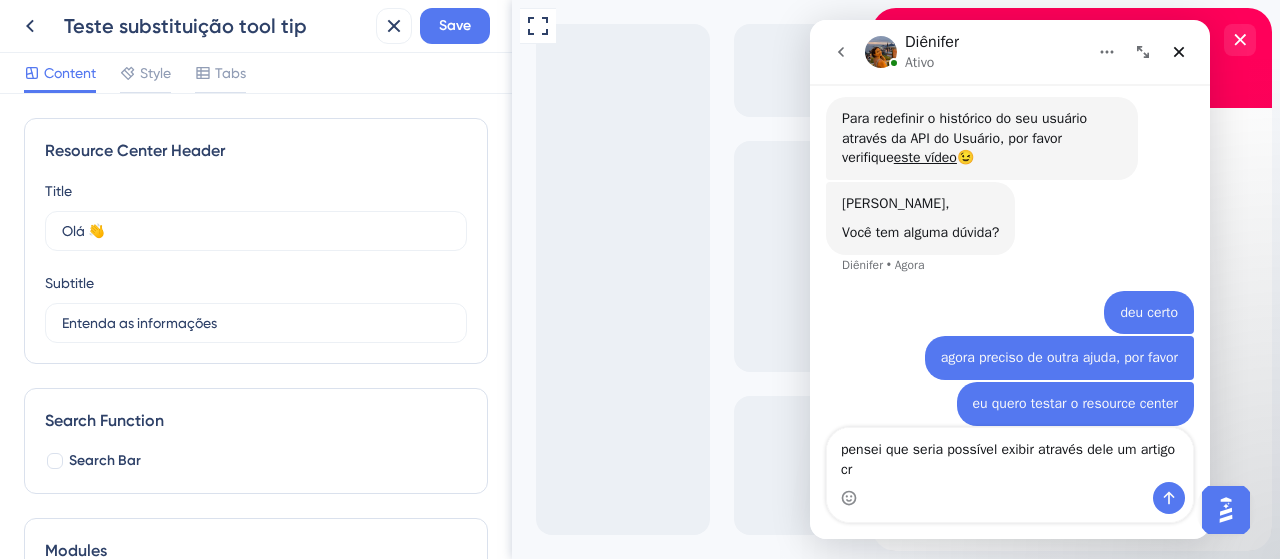 scroll, scrollTop: 661, scrollLeft: 0, axis: vertical 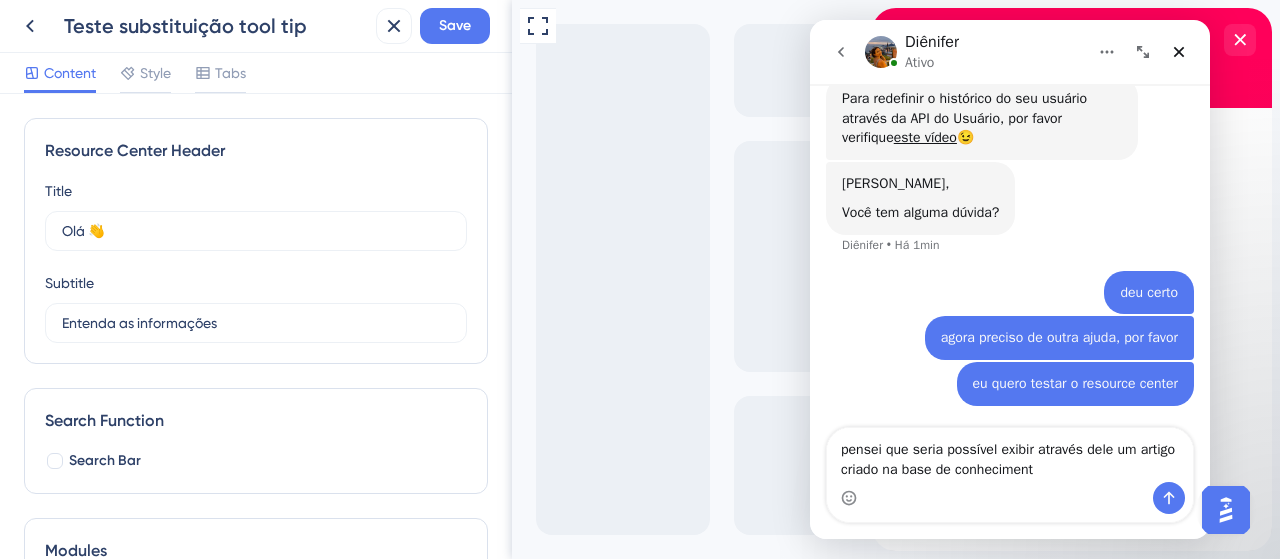 type on "pensei que seria possível exibir através dele um artigo criado na base de conhecimento" 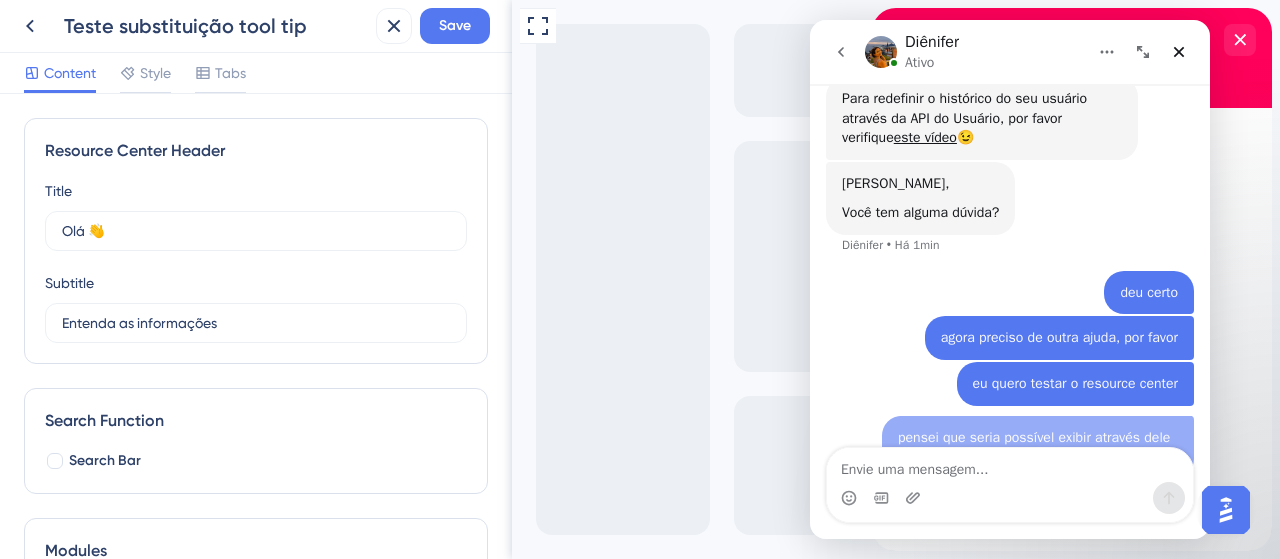 scroll, scrollTop: 706, scrollLeft: 0, axis: vertical 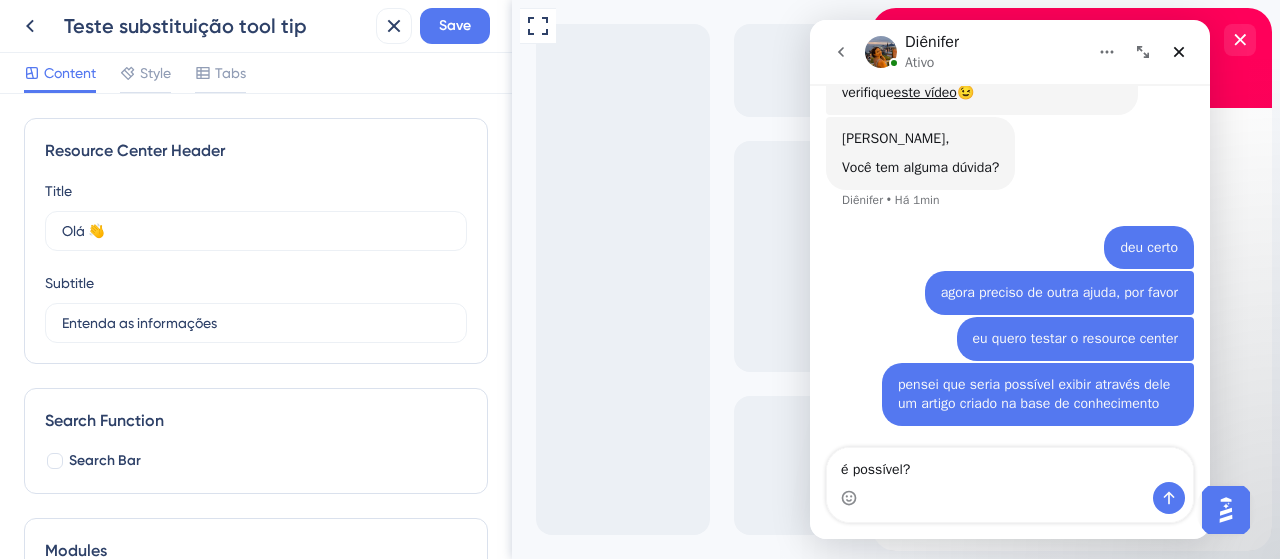 type on "é possível?" 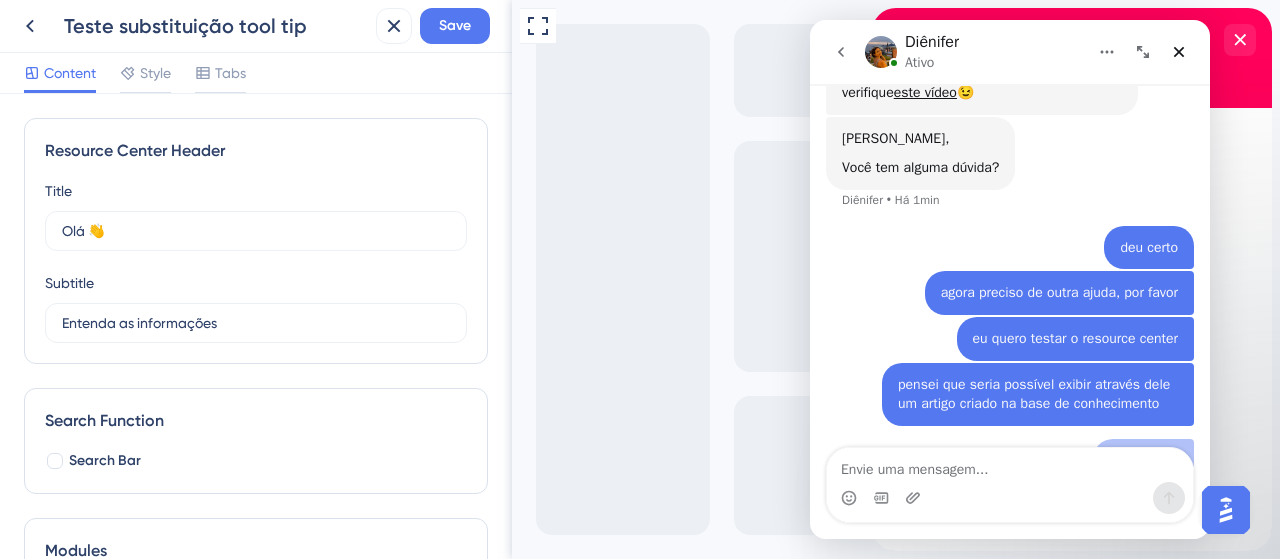 scroll, scrollTop: 752, scrollLeft: 0, axis: vertical 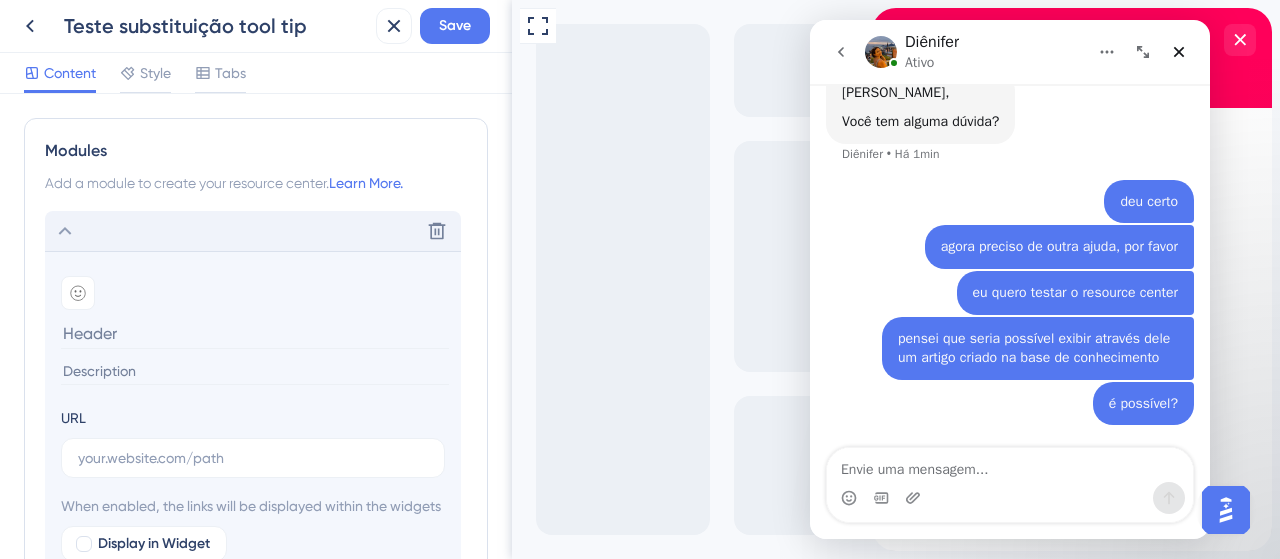 click 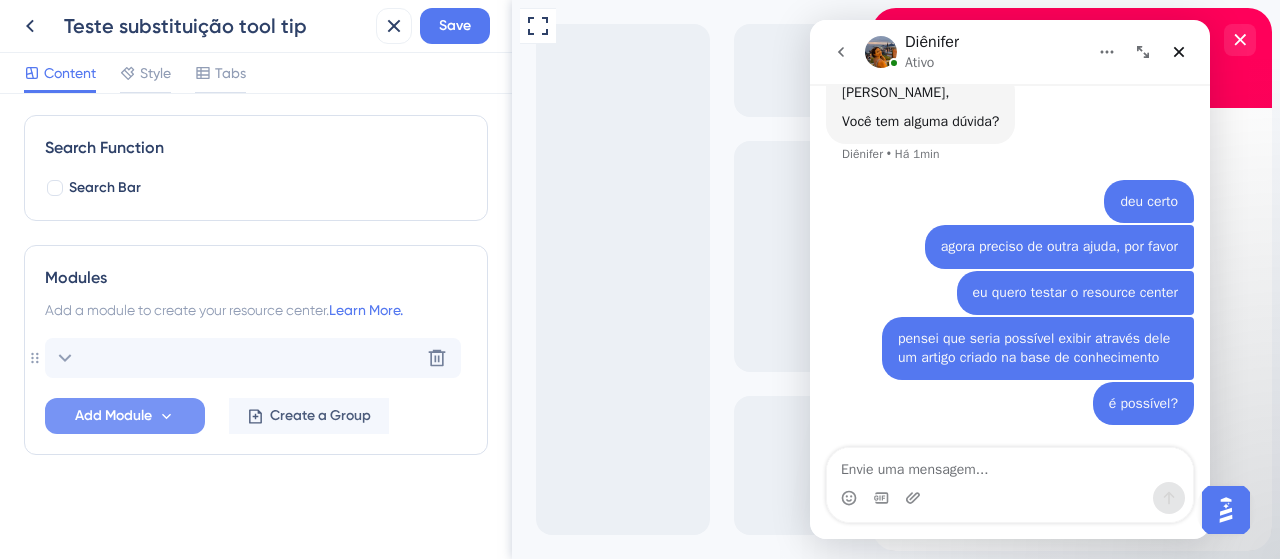 scroll, scrollTop: 270, scrollLeft: 0, axis: vertical 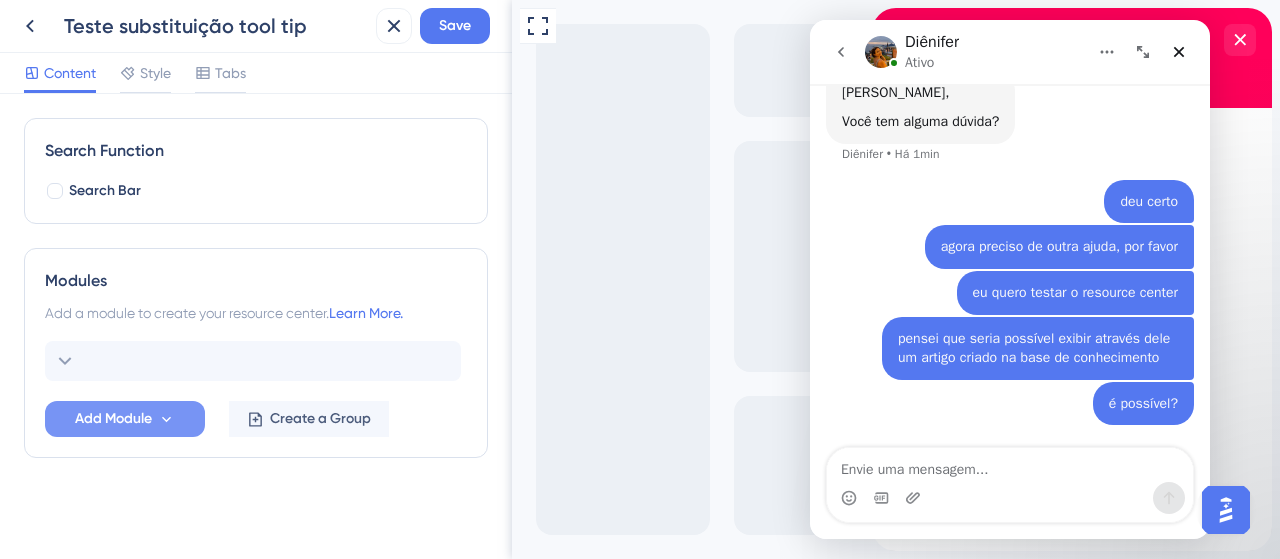 click on "Add Module" at bounding box center (113, 419) 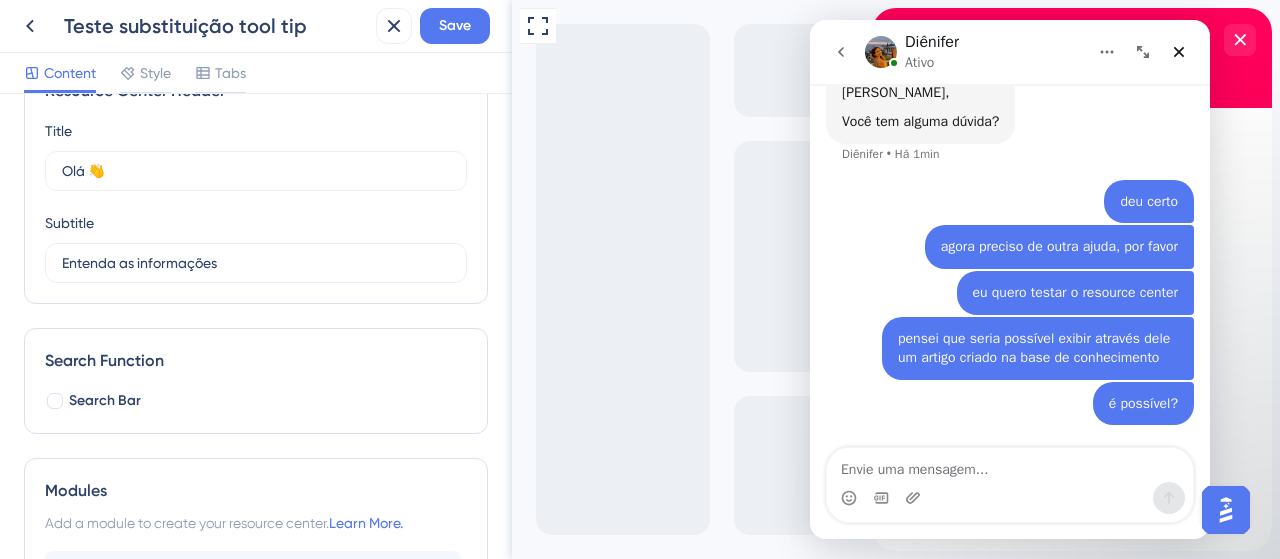 scroll, scrollTop: 0, scrollLeft: 0, axis: both 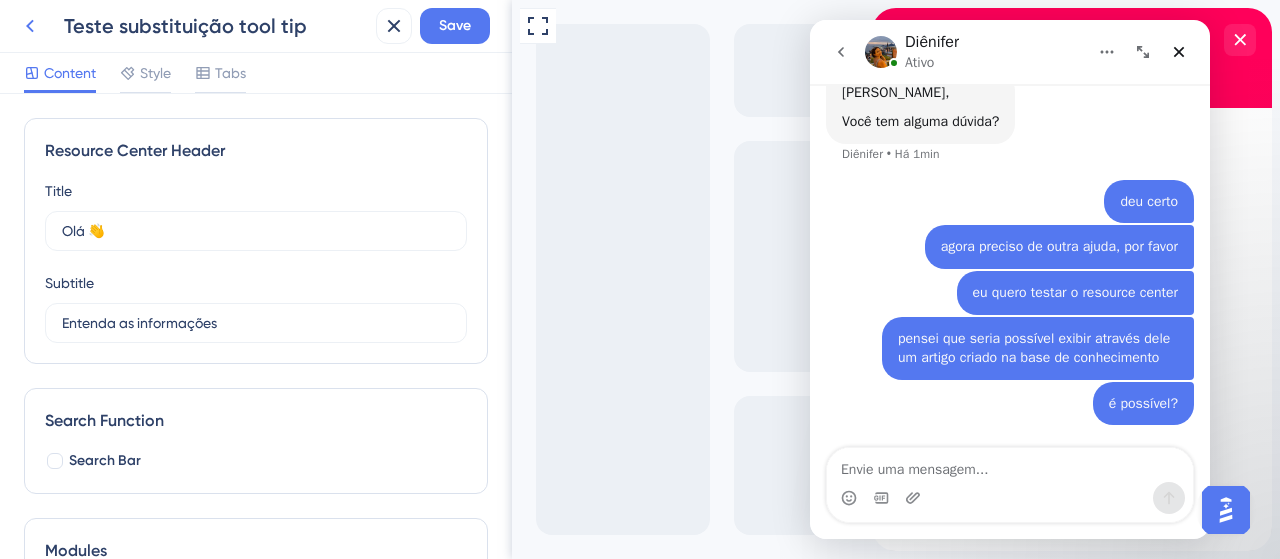 click 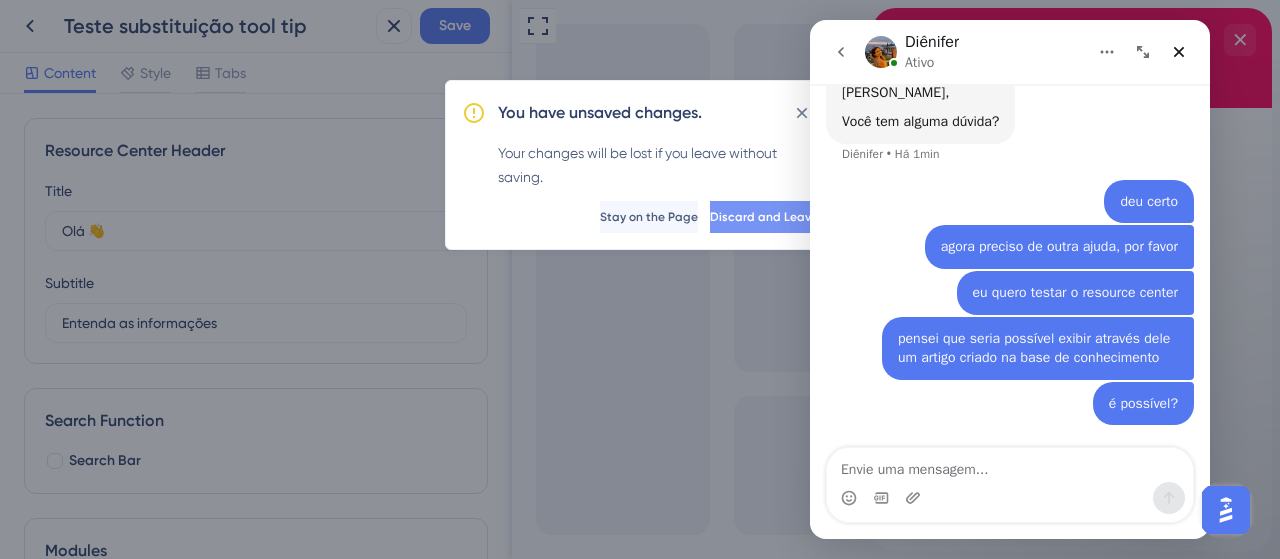 click on "Discard and Leave" at bounding box center (764, 217) 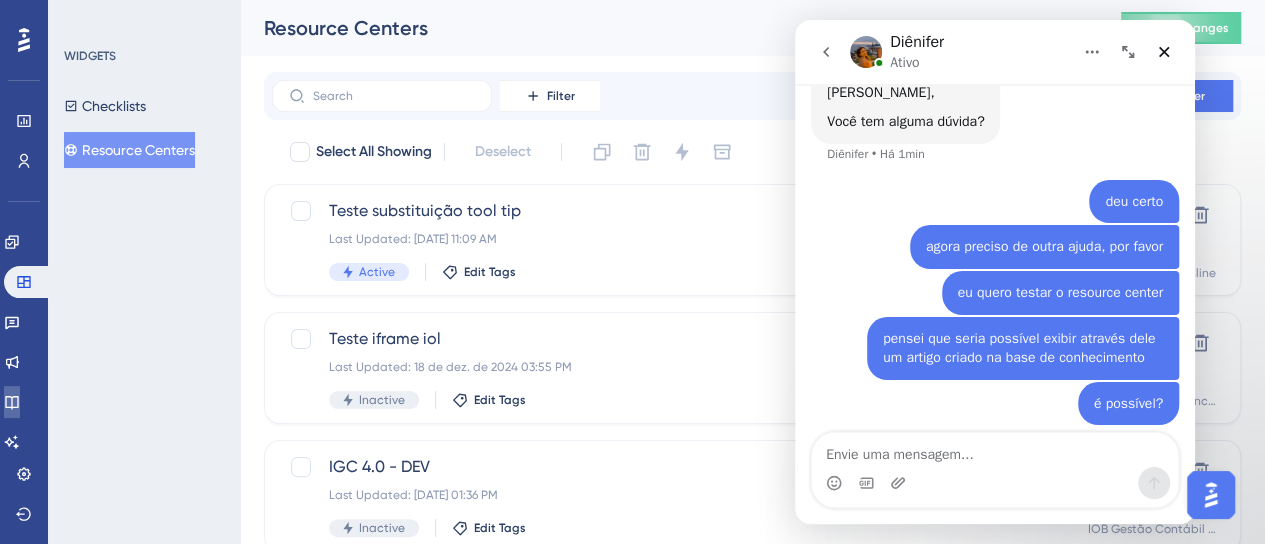 click 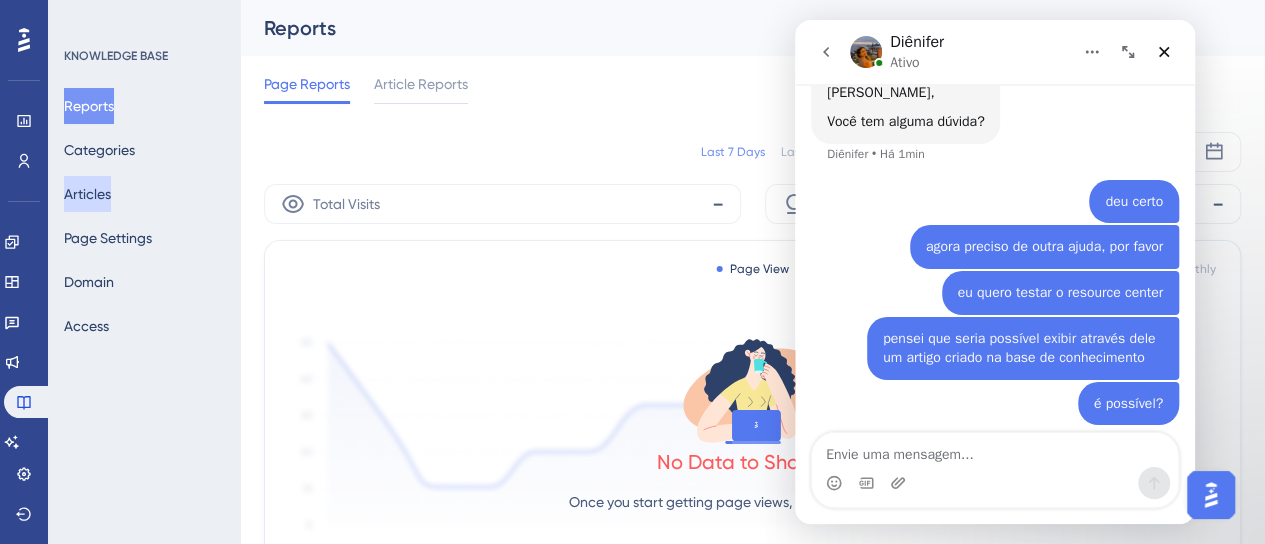 click on "Articles" at bounding box center [87, 194] 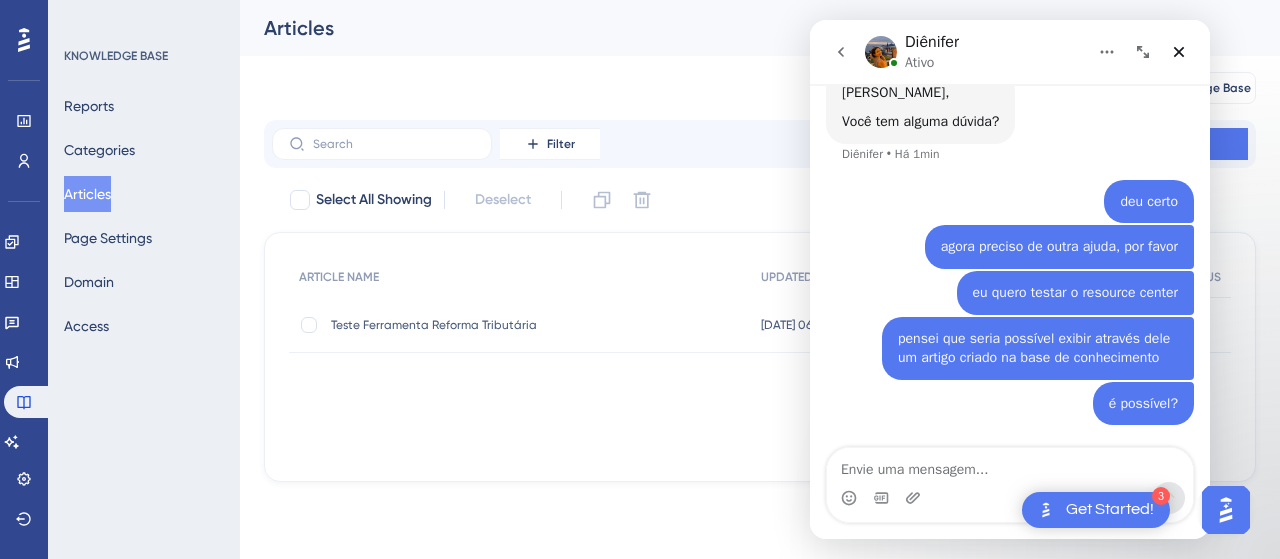 click on "Teste Ferramenta Reforma Tributária" at bounding box center [491, 325] 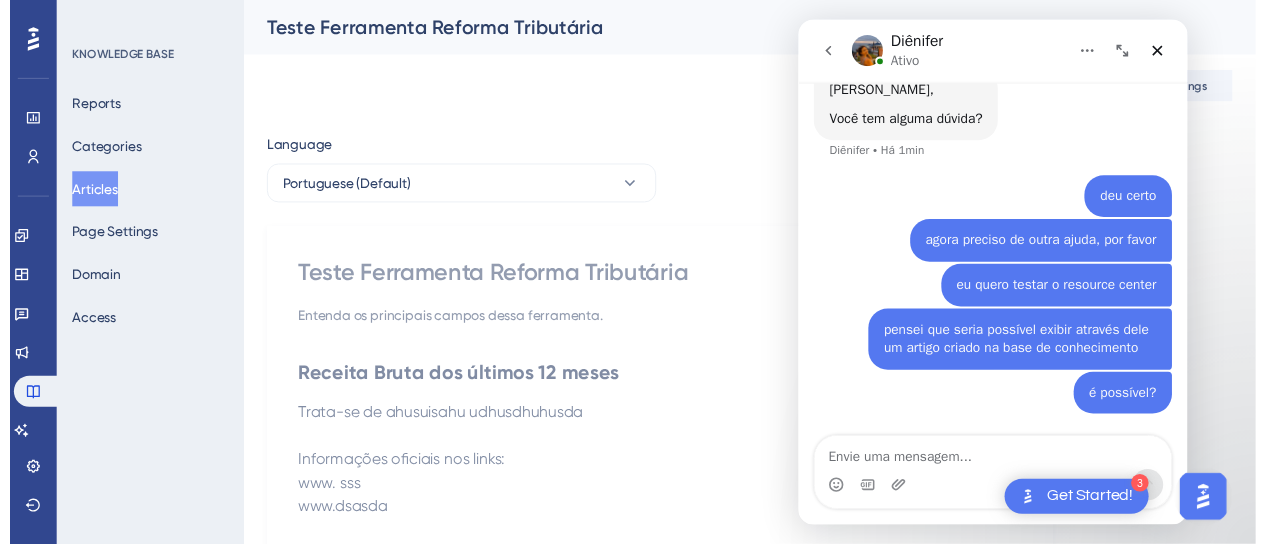 scroll, scrollTop: 767, scrollLeft: 0, axis: vertical 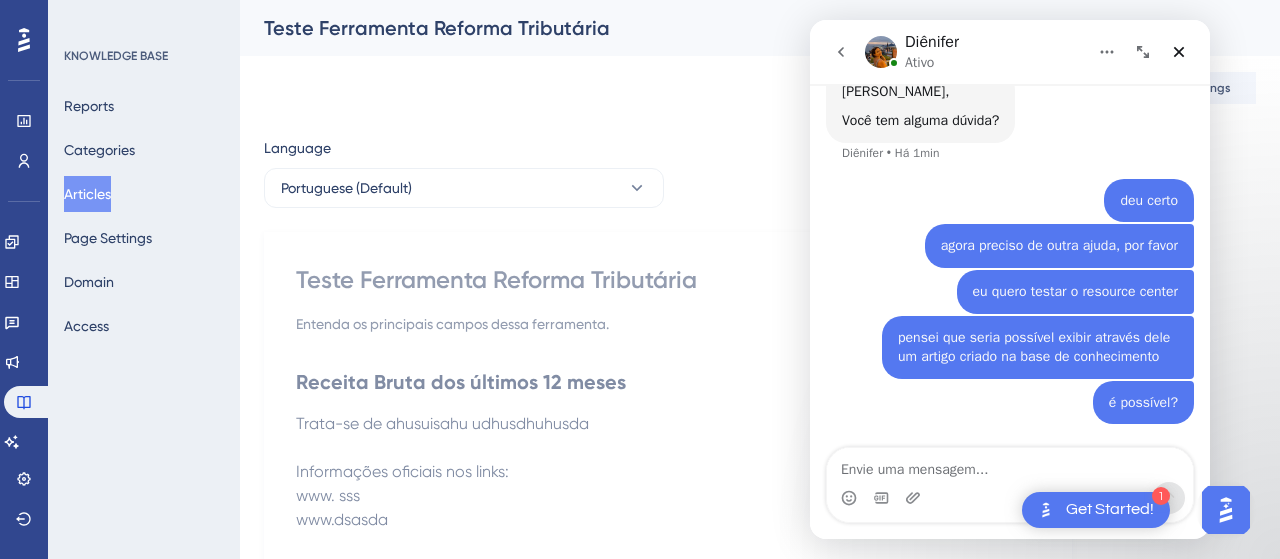 drag, startPoint x: 938, startPoint y: 57, endPoint x: 885, endPoint y: 79, distance: 57.384666 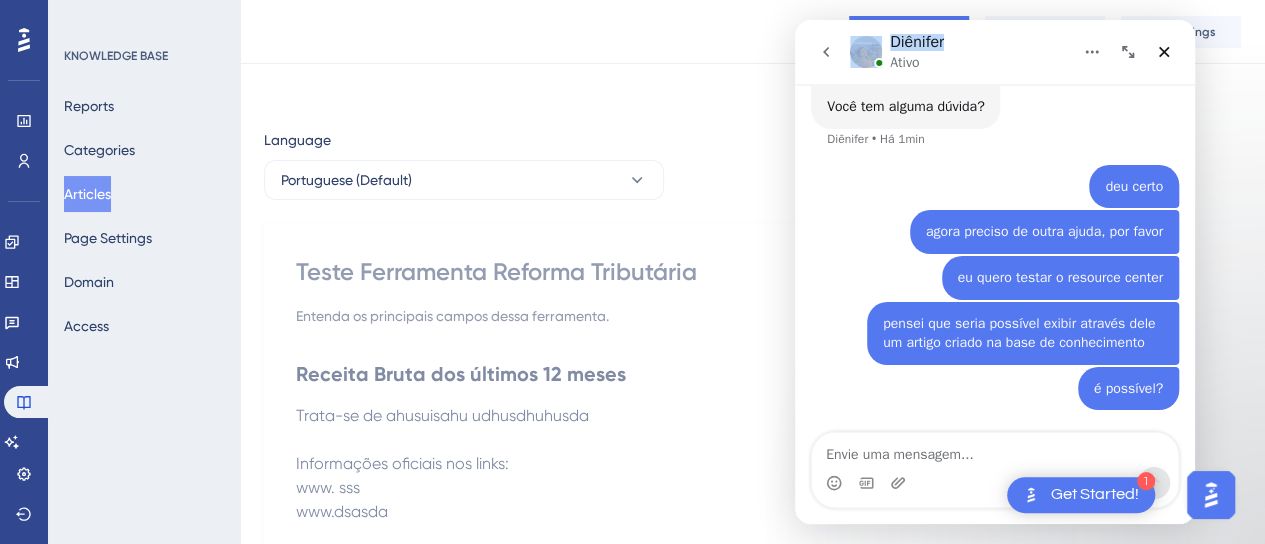 scroll, scrollTop: 0, scrollLeft: 0, axis: both 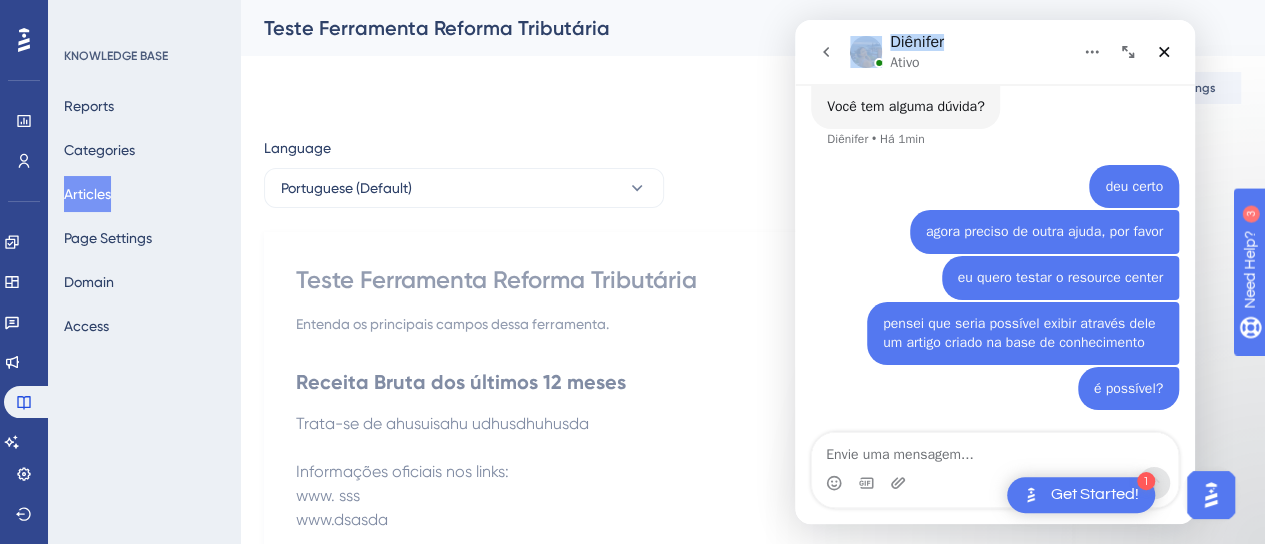click on "Diênifer Ativo" at bounding box center (961, 52) 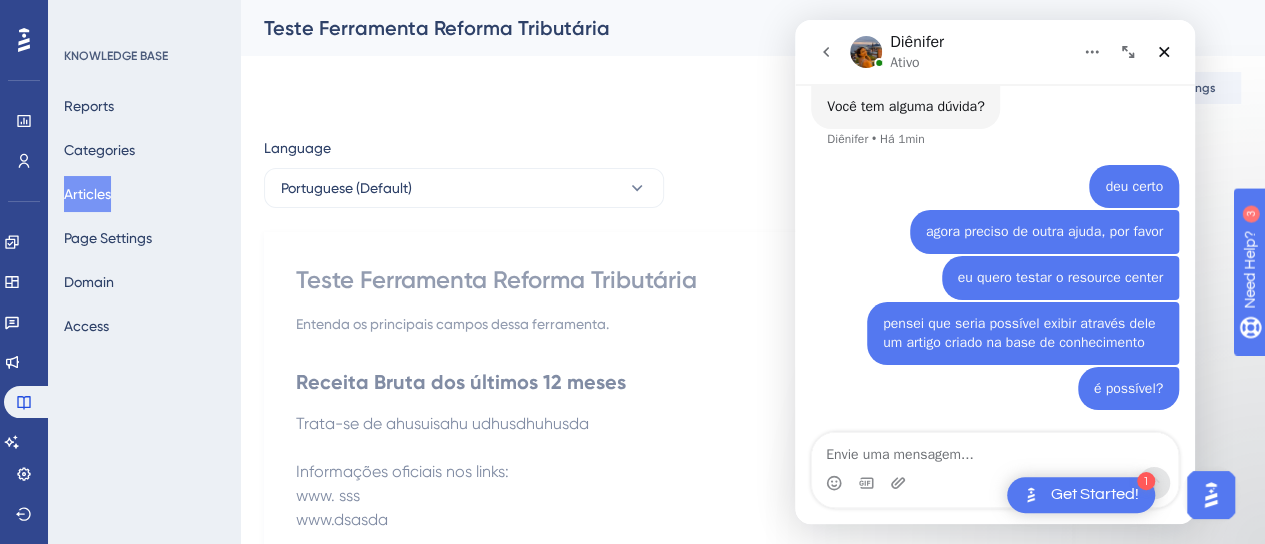 click on "Teste Ferramenta Reforma Tributária" at bounding box center (668, 280) 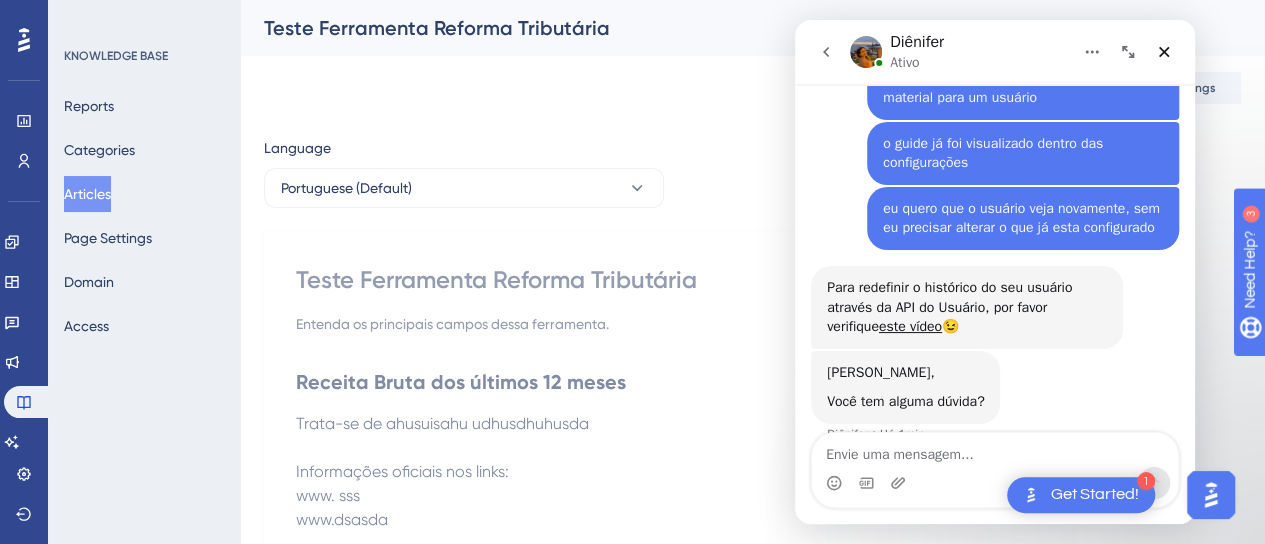 scroll, scrollTop: 367, scrollLeft: 0, axis: vertical 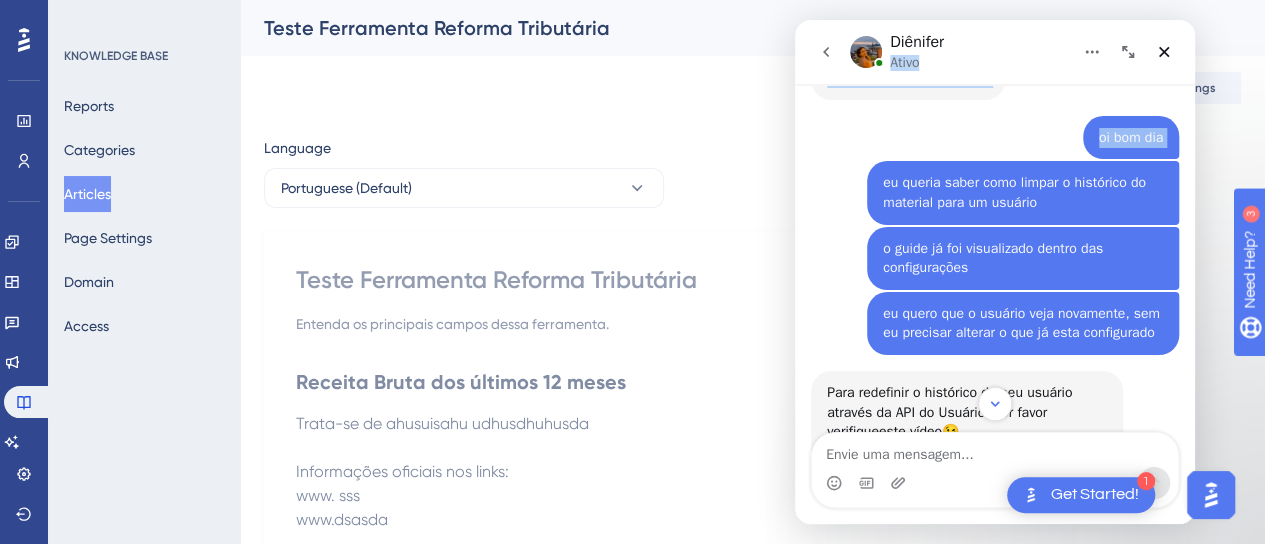 drag, startPoint x: 1001, startPoint y: 47, endPoint x: 943, endPoint y: 116, distance: 90.13878 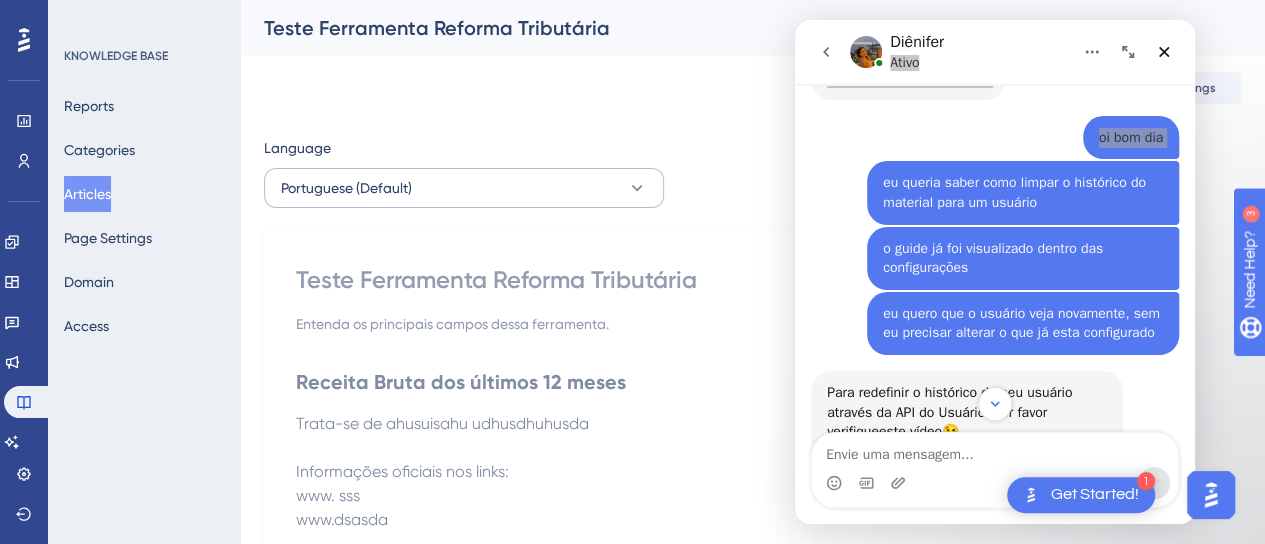 click on "Portuguese (Default)" at bounding box center (464, 188) 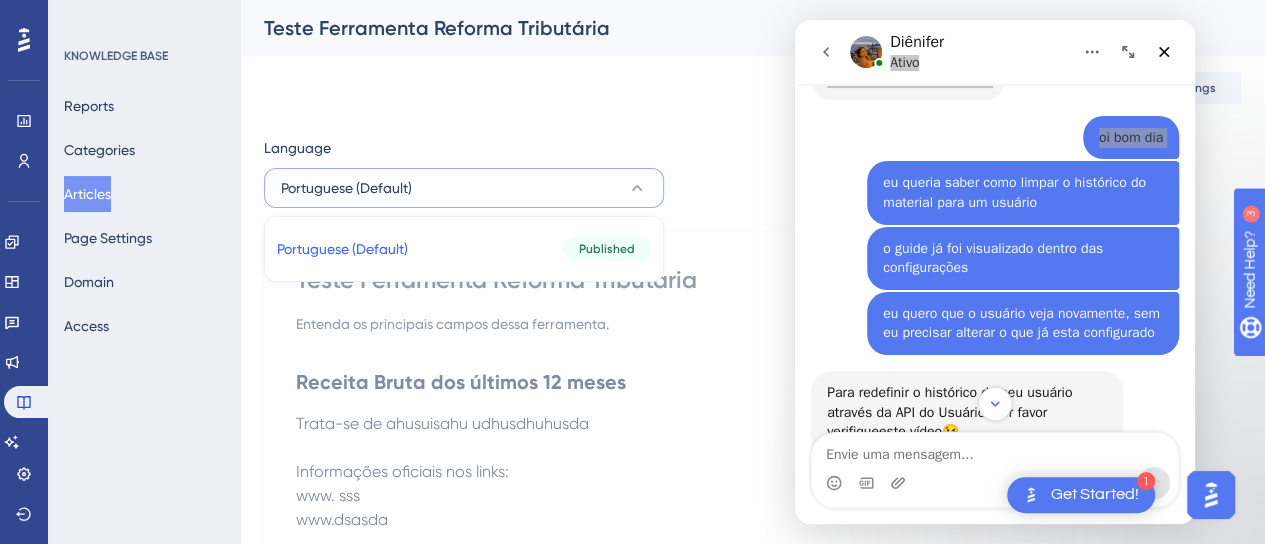 click on "Language Portuguese (Default) Portuguese (Default) Portuguese (Default) Published Teste Ferramenta Reforma Tributária Entenda os principais campos dessa ferramenta. Receita Bruta dos últimos 12 meses Trata-se de ahusuisahu udhusdhuhusda Informações oficiais nos links: www. sss www.dsasda  Receita Bruta Trata-se de ahusuisahu udhusdhuhusda Informações oficiais nos links: www. sss www.dsasda  Did this answer your question? 😀 😐 😔" at bounding box center (752, 538) 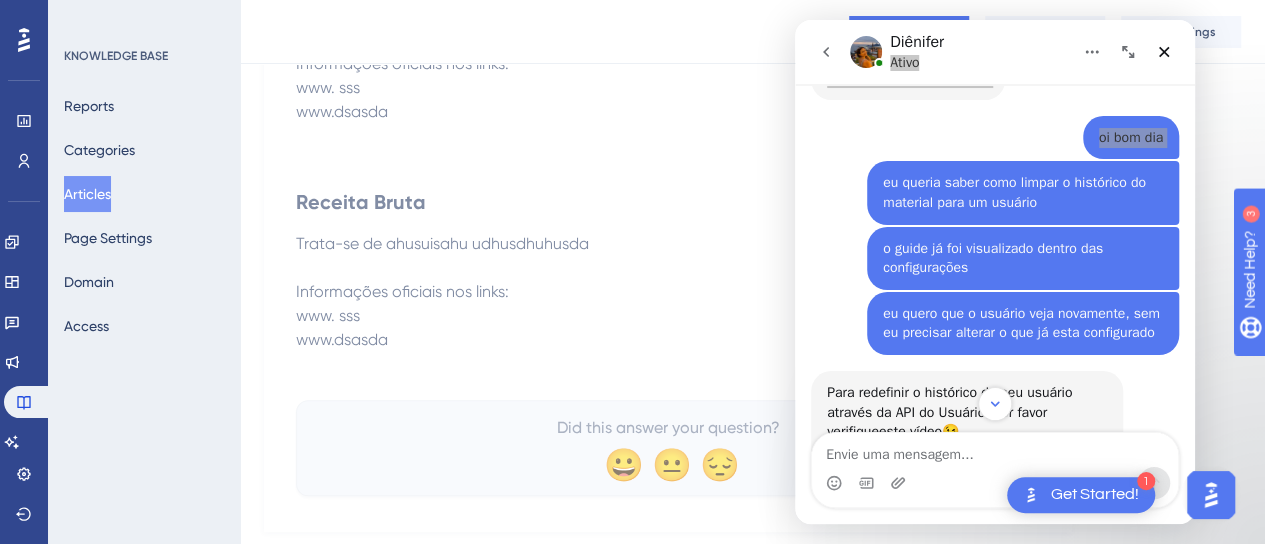 scroll, scrollTop: 452, scrollLeft: 0, axis: vertical 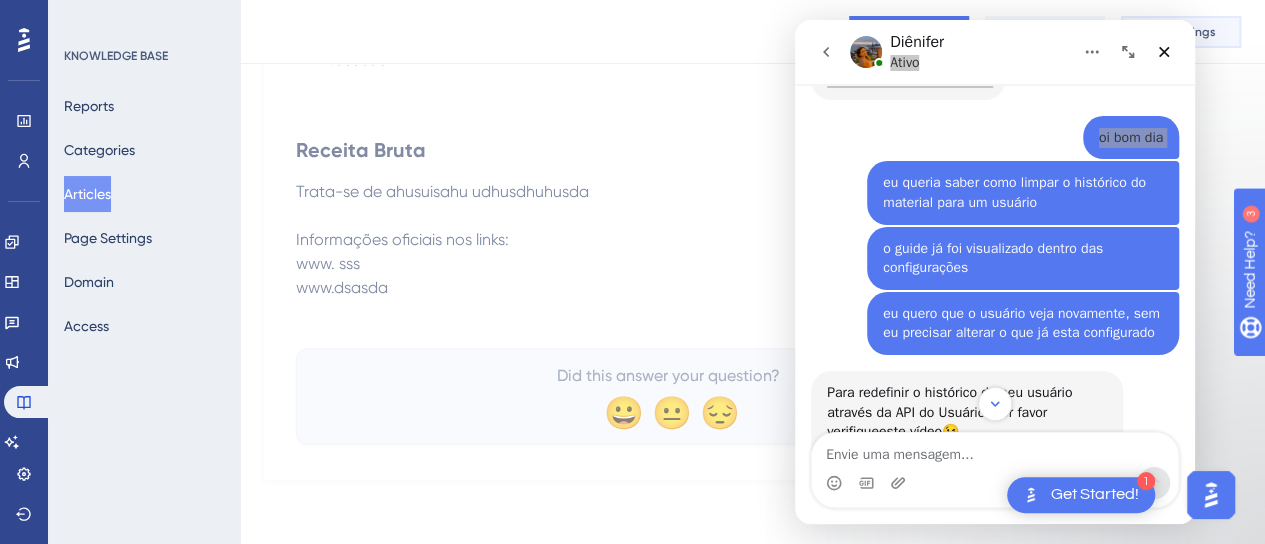 click on "Settings" at bounding box center [1181, 32] 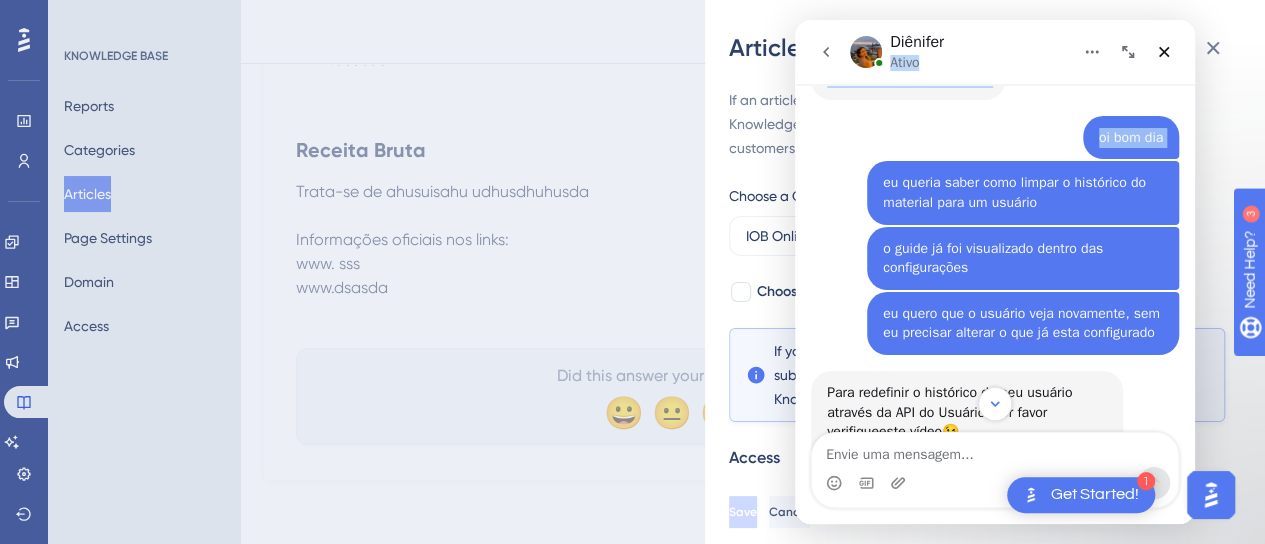 click 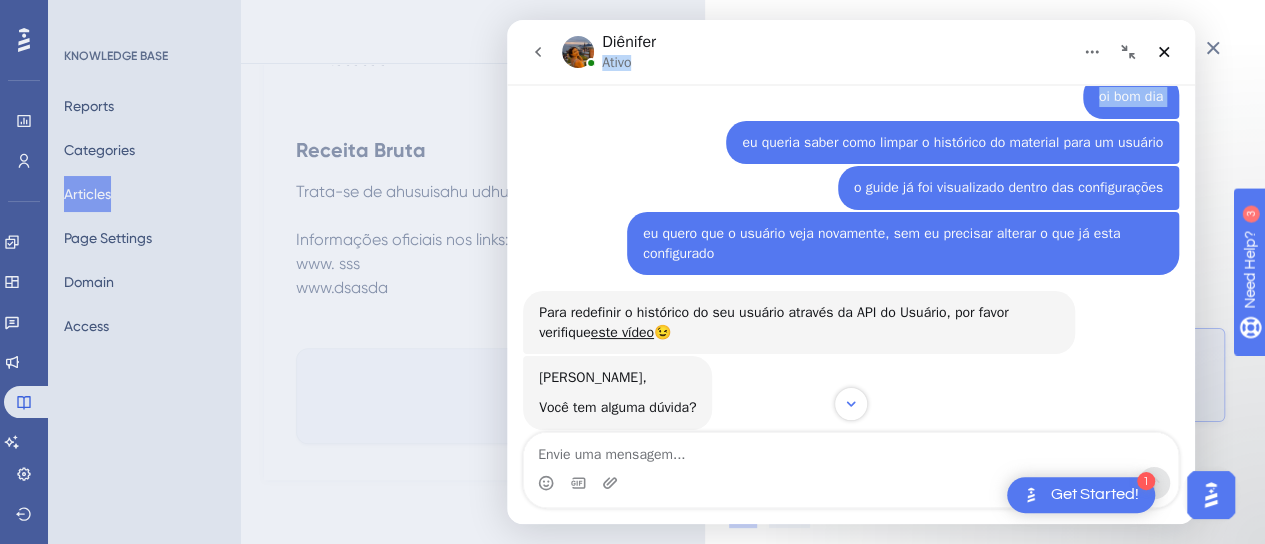 scroll, scrollTop: 346, scrollLeft: 0, axis: vertical 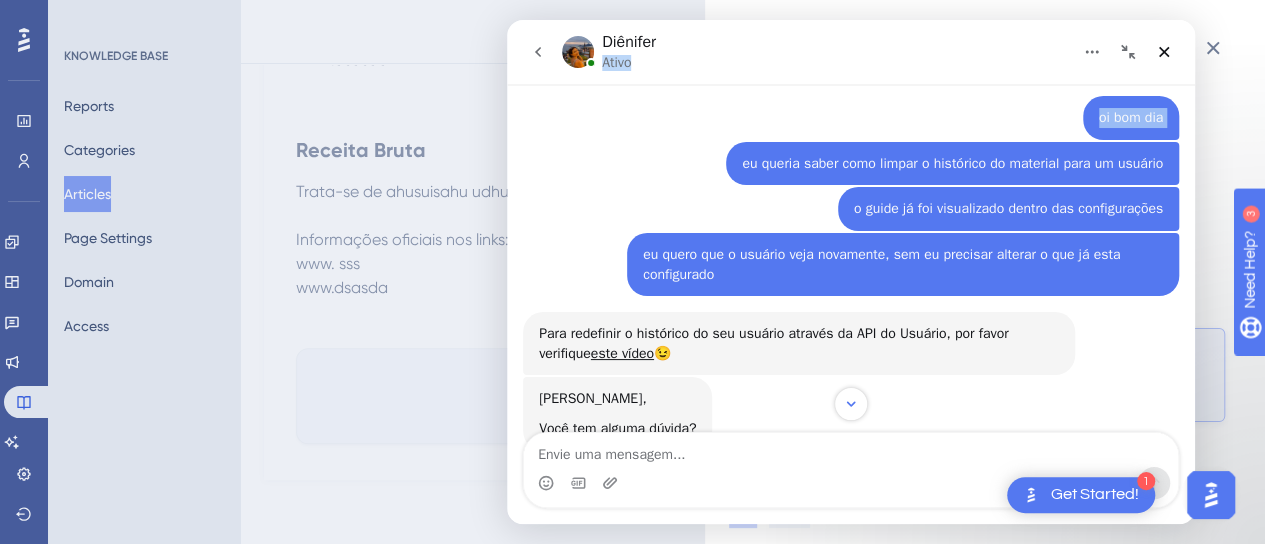 click 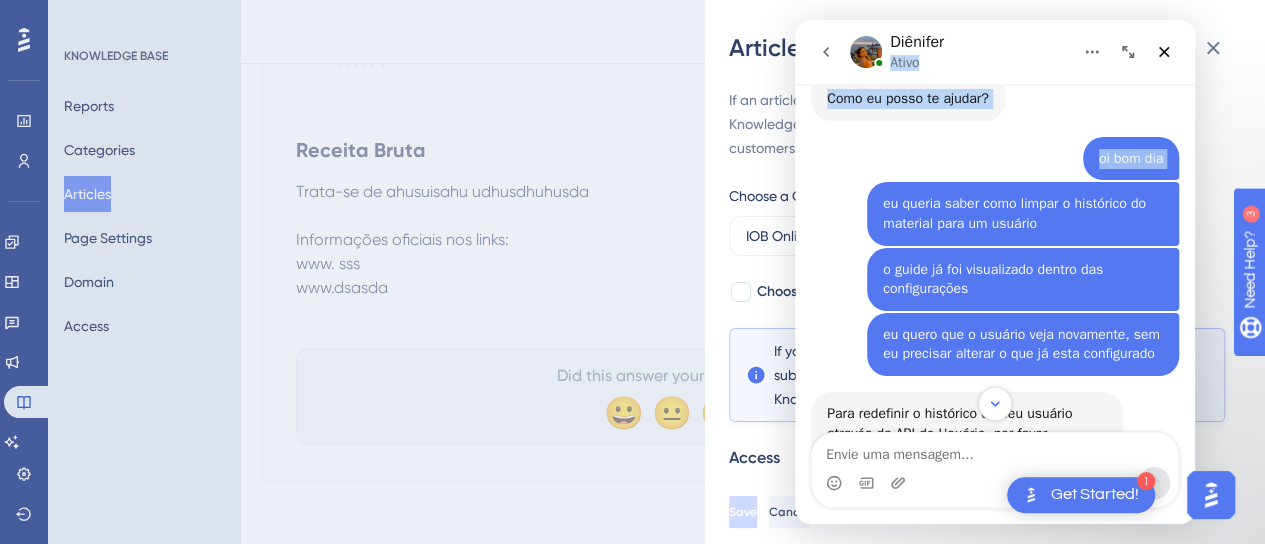 scroll, scrollTop: 367, scrollLeft: 0, axis: vertical 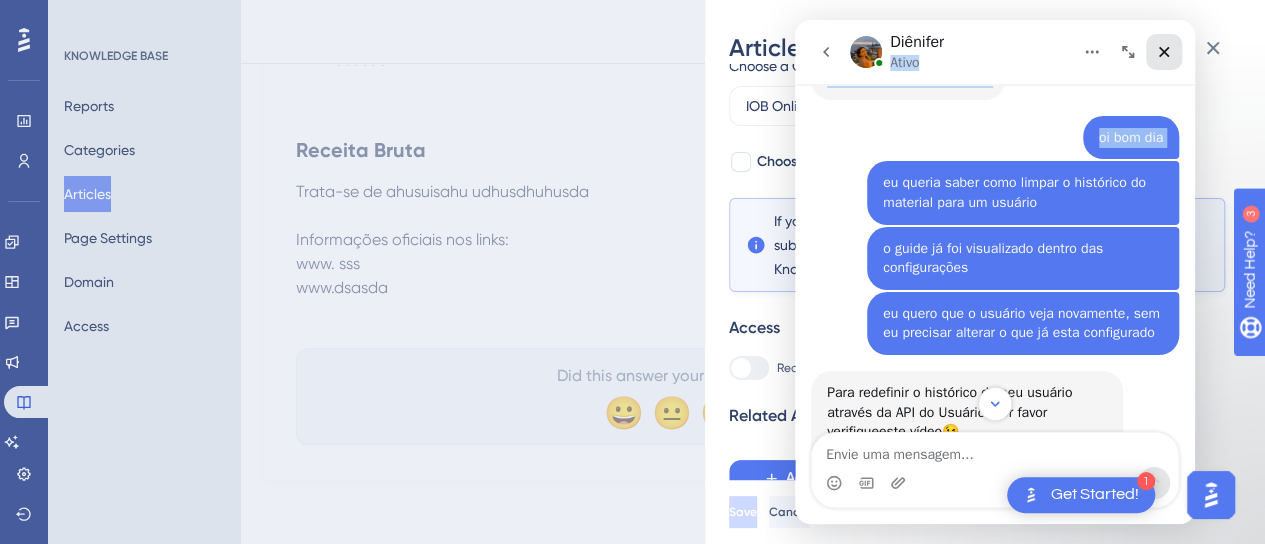 click 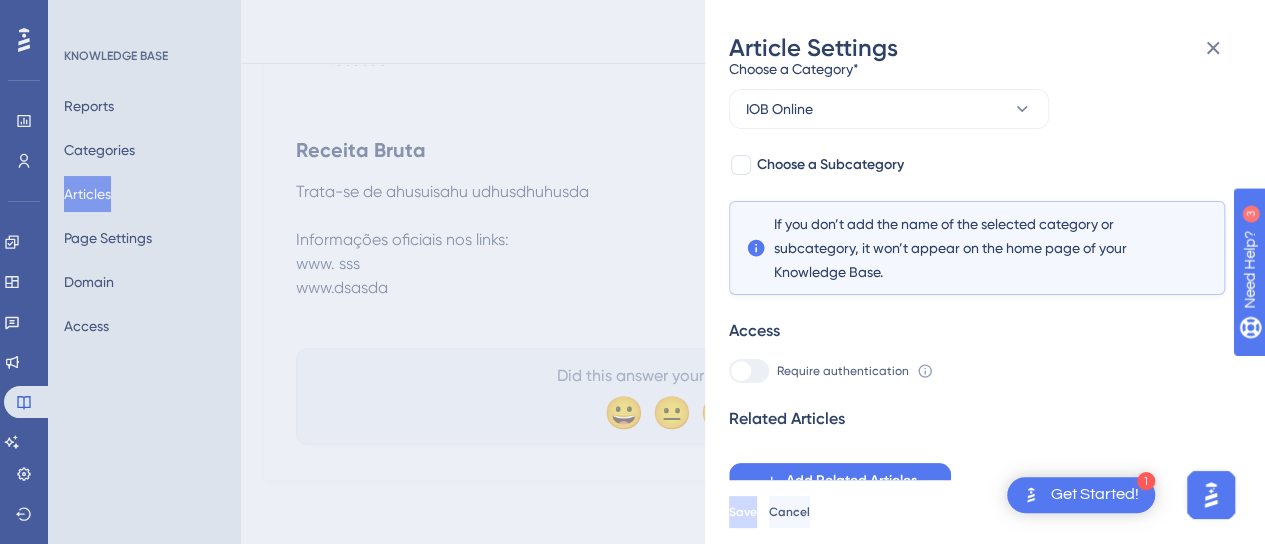 scroll, scrollTop: 130, scrollLeft: 0, axis: vertical 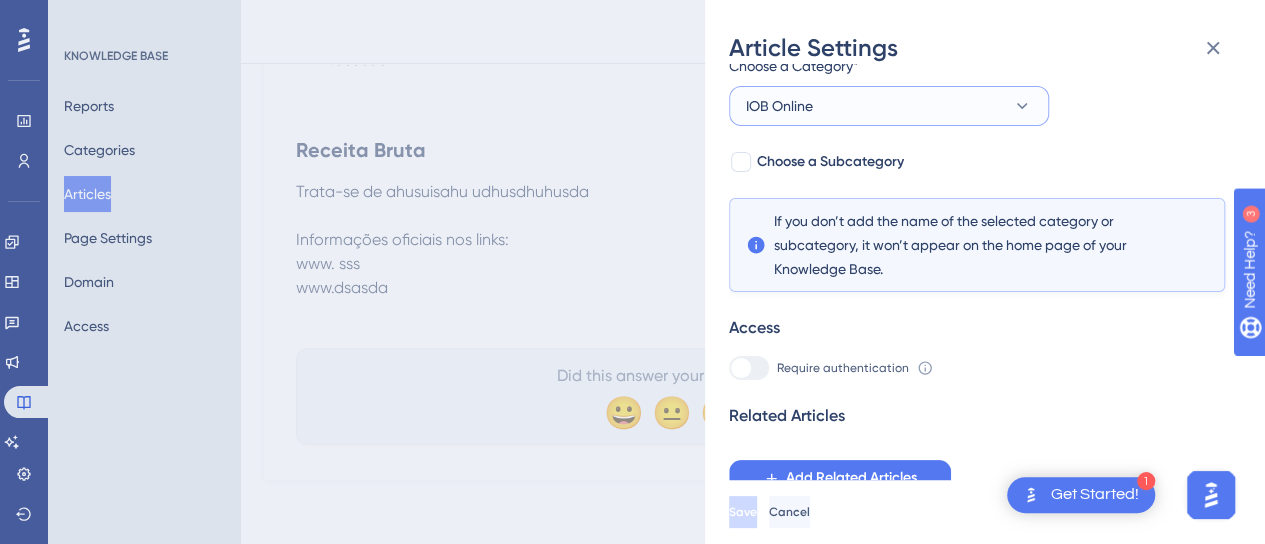 click on "IOB Online" at bounding box center (779, 106) 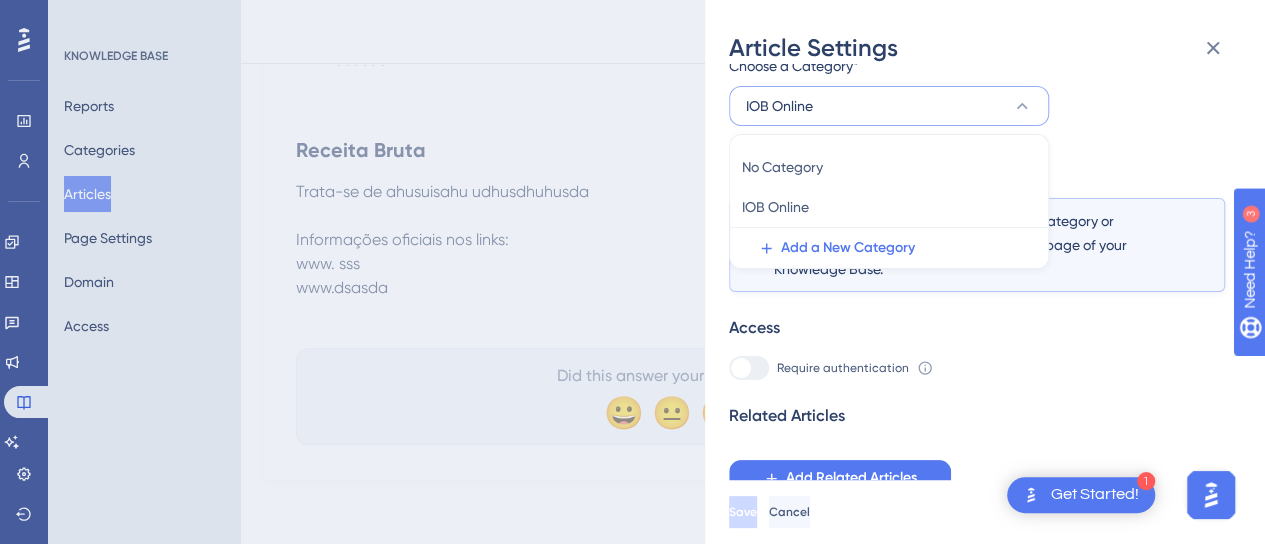 click on "IOB Online" at bounding box center (779, 106) 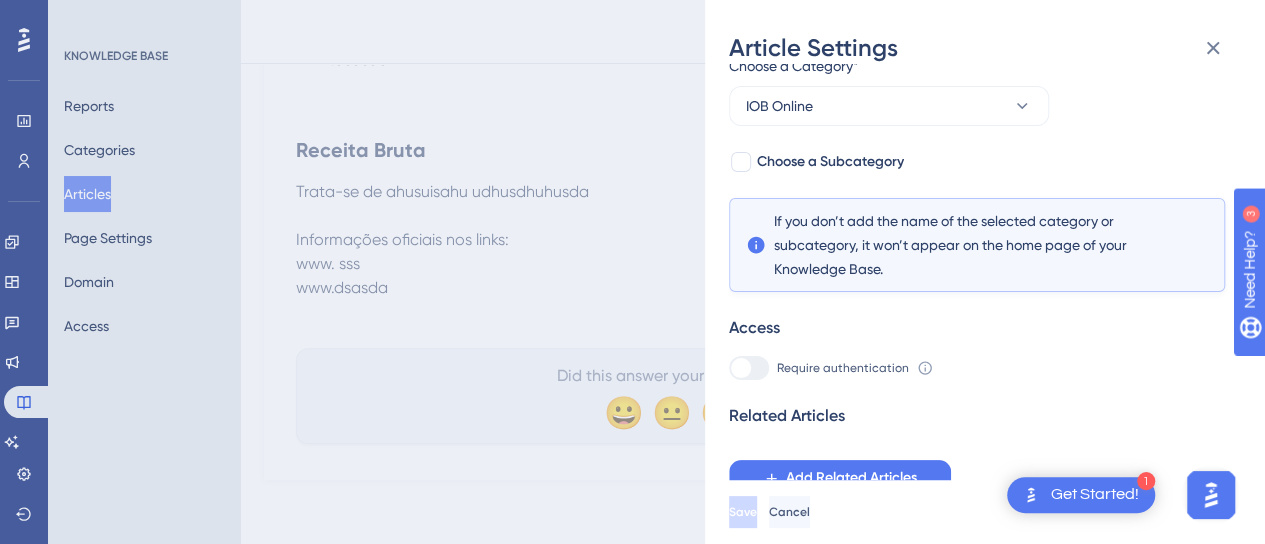click on "If an article is not added inside a Category, it won't appear on your Knowledge Base Page. However, you can still share its direct link with customers. Choose a Category* IOB Online Choose a Subcategory If you don’t add the name of the selected category or subcategory, it won’t appear on the home page of your Knowledge Base. Access Require authentication To change this setting you should manage your access preferences  under the Access tab. Learn more Related Articles Add Related Articles" at bounding box center [977, 227] 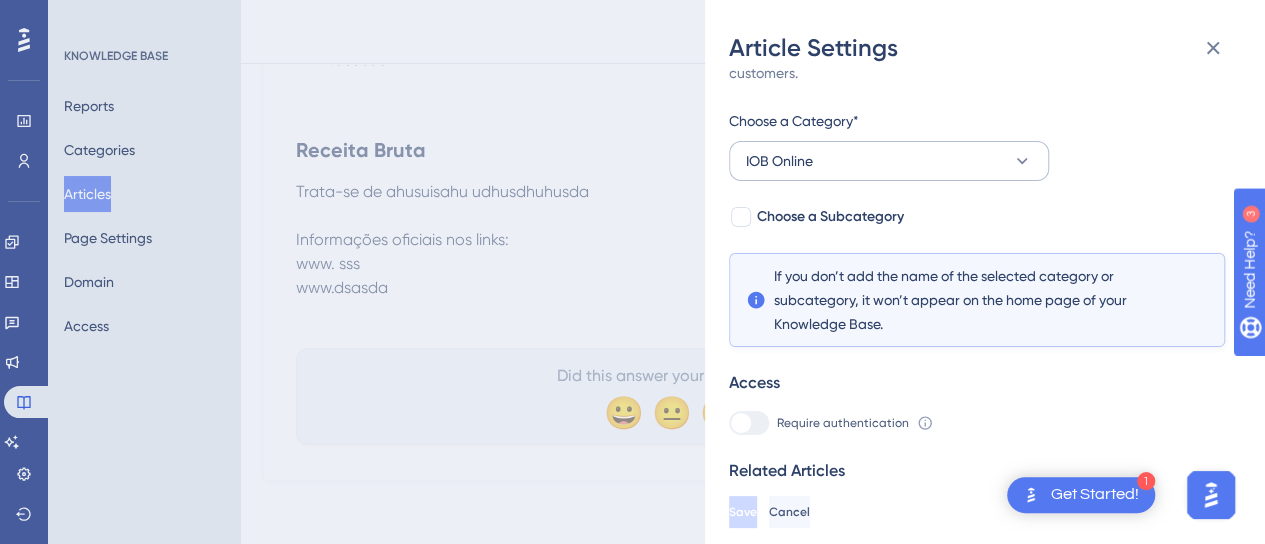 scroll, scrollTop: 30, scrollLeft: 0, axis: vertical 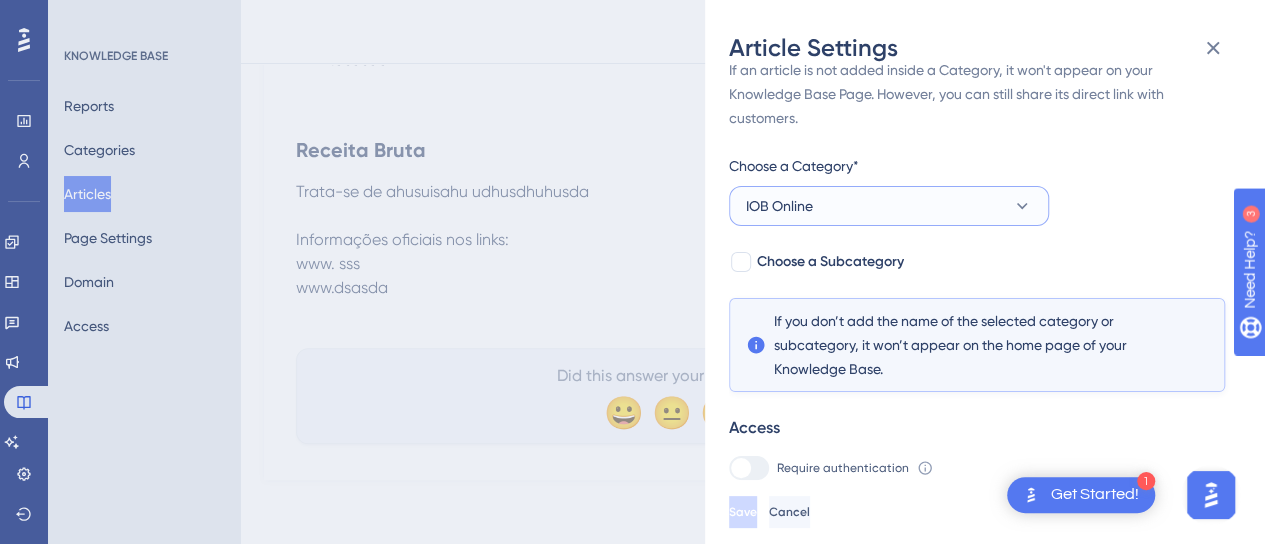 click on "IOB Online" at bounding box center [889, 206] 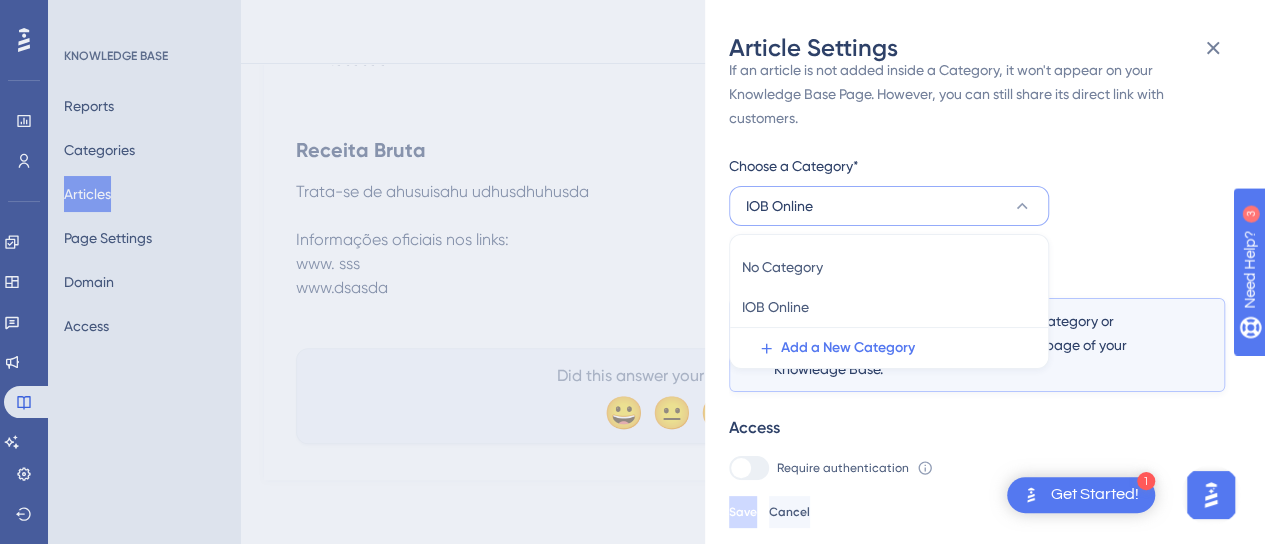 click on "IOB Online" at bounding box center [889, 206] 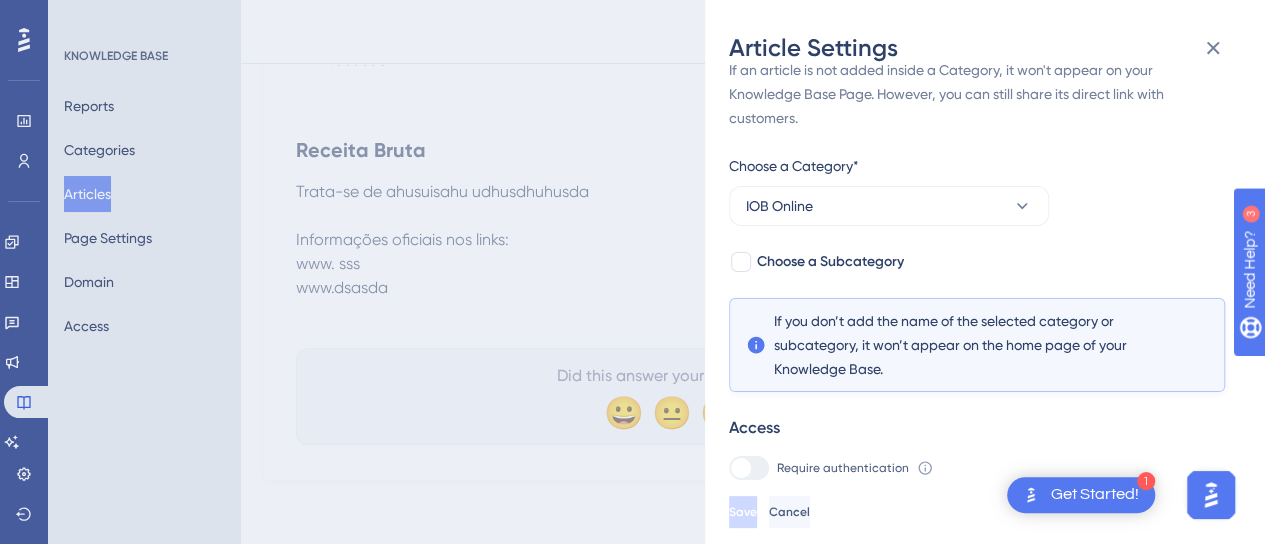 click on "If an article is not added inside a Category, it won't appear on your Knowledge Base Page. However, you can still share its direct link with customers. Choose a Category* IOB Online Choose a Subcategory If you don’t add the name of the selected category or subcategory, it won’t appear on the home page of your Knowledge Base. Access Require authentication To change this setting you should manage your access preferences  under the Access tab. Learn more Related Articles Add Related Articles" at bounding box center (977, 327) 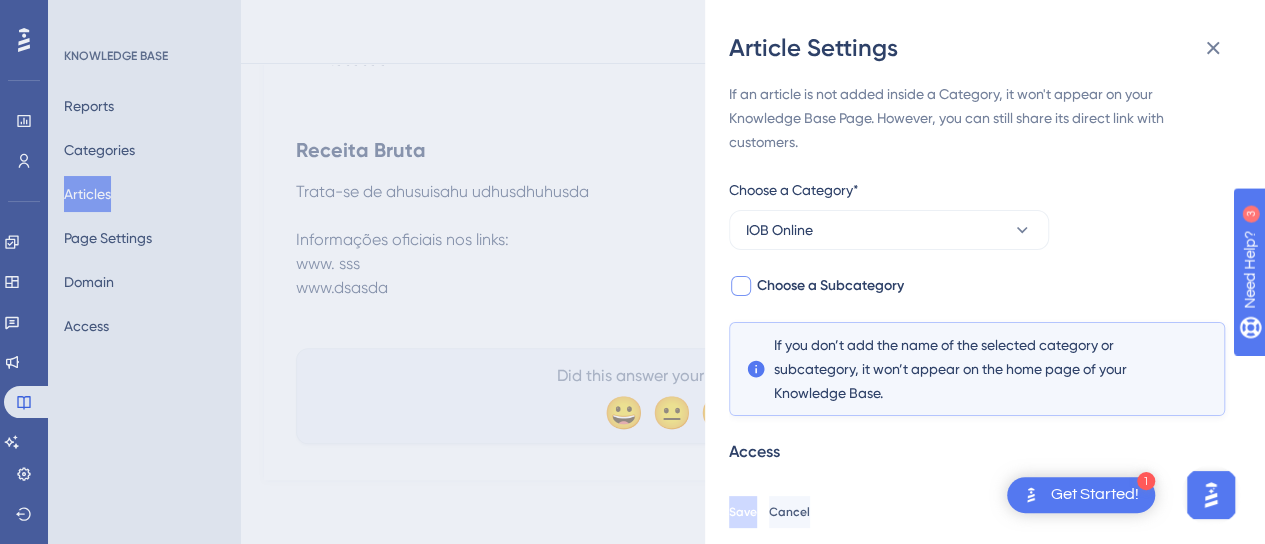 scroll, scrollTop: 0, scrollLeft: 0, axis: both 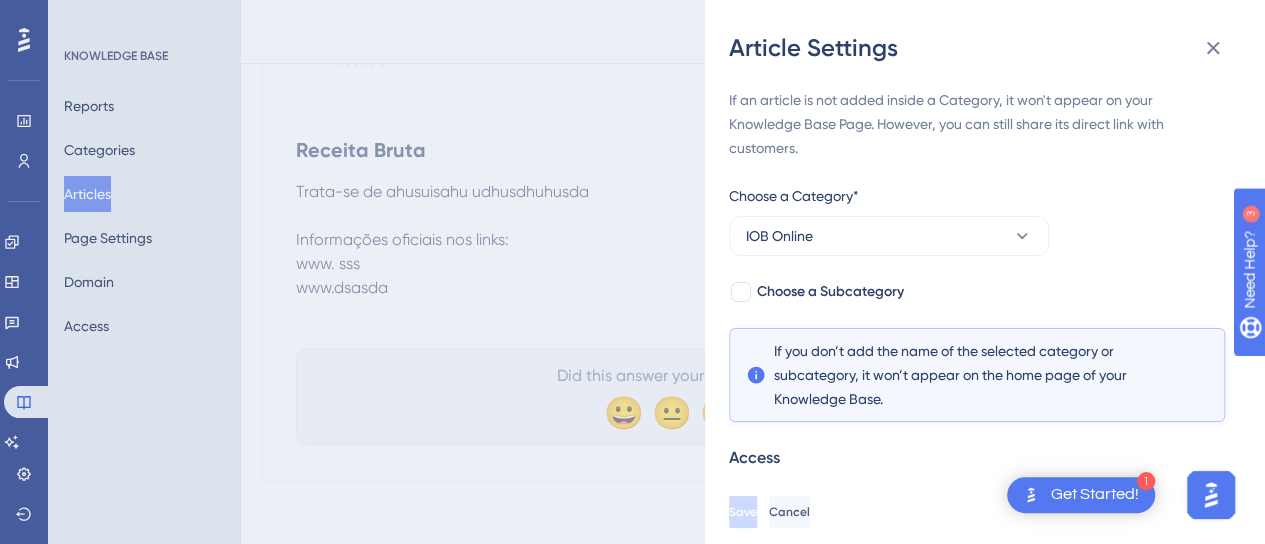 click 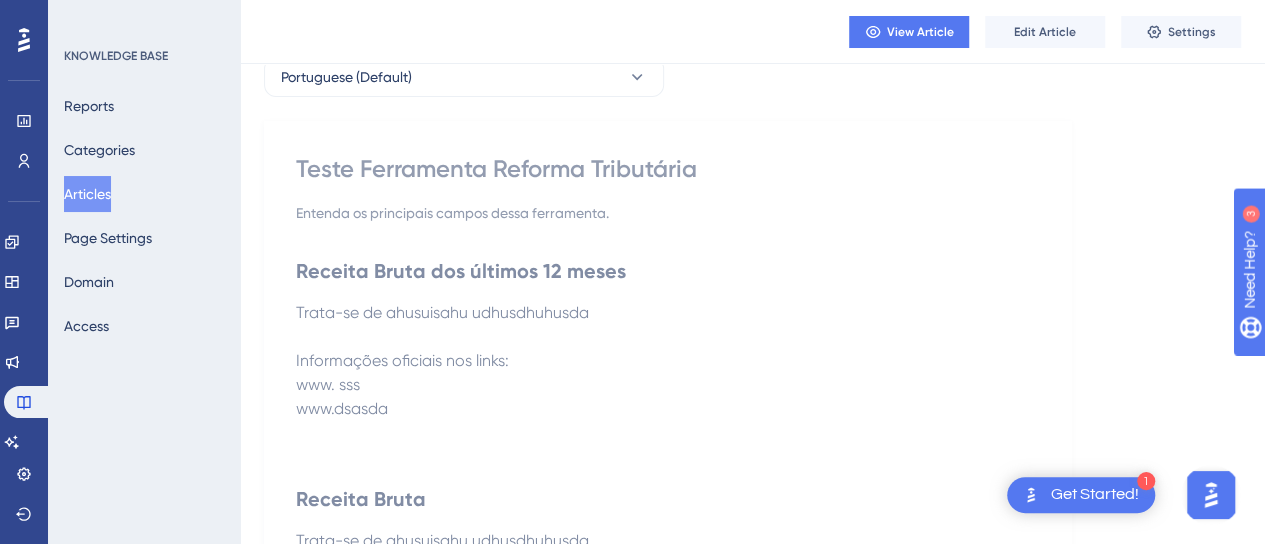 scroll, scrollTop: 0, scrollLeft: 0, axis: both 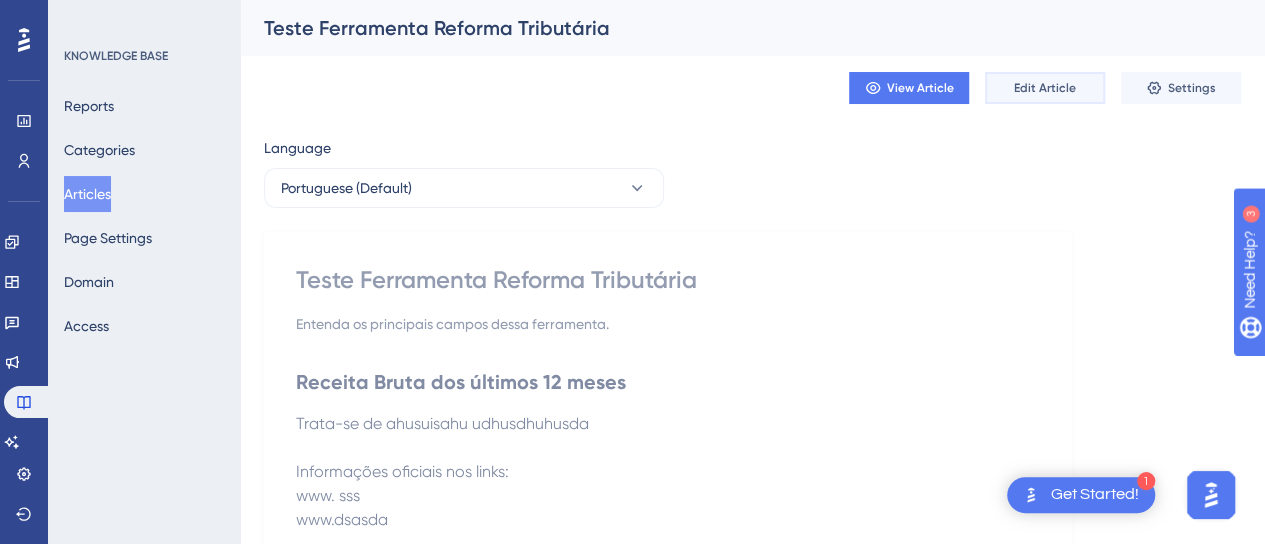 click on "Edit Article" at bounding box center [1045, 88] 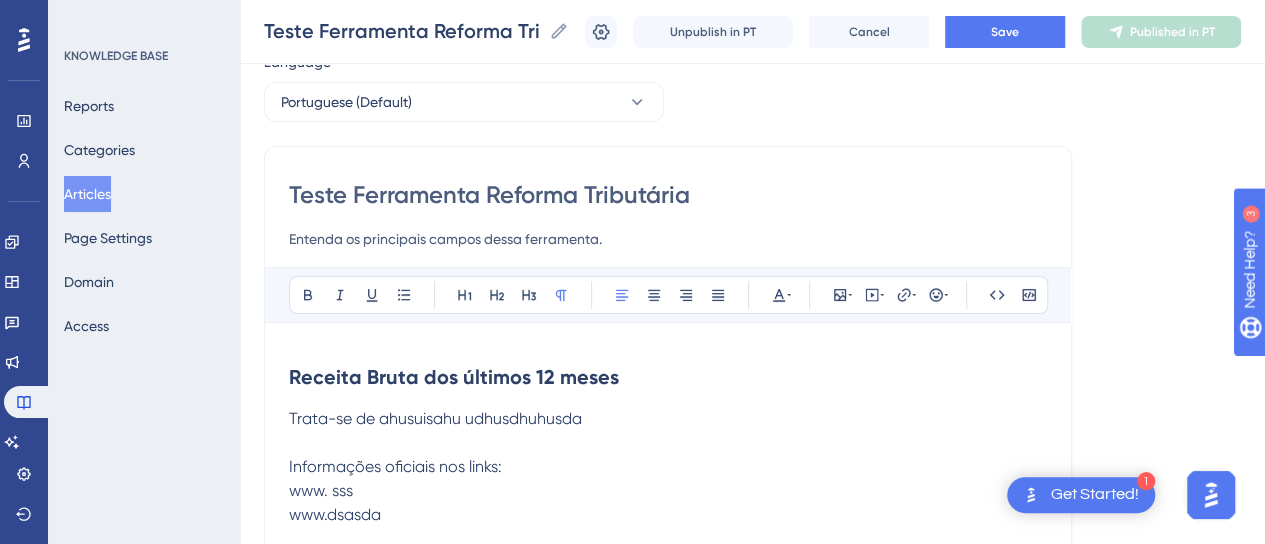 scroll, scrollTop: 0, scrollLeft: 0, axis: both 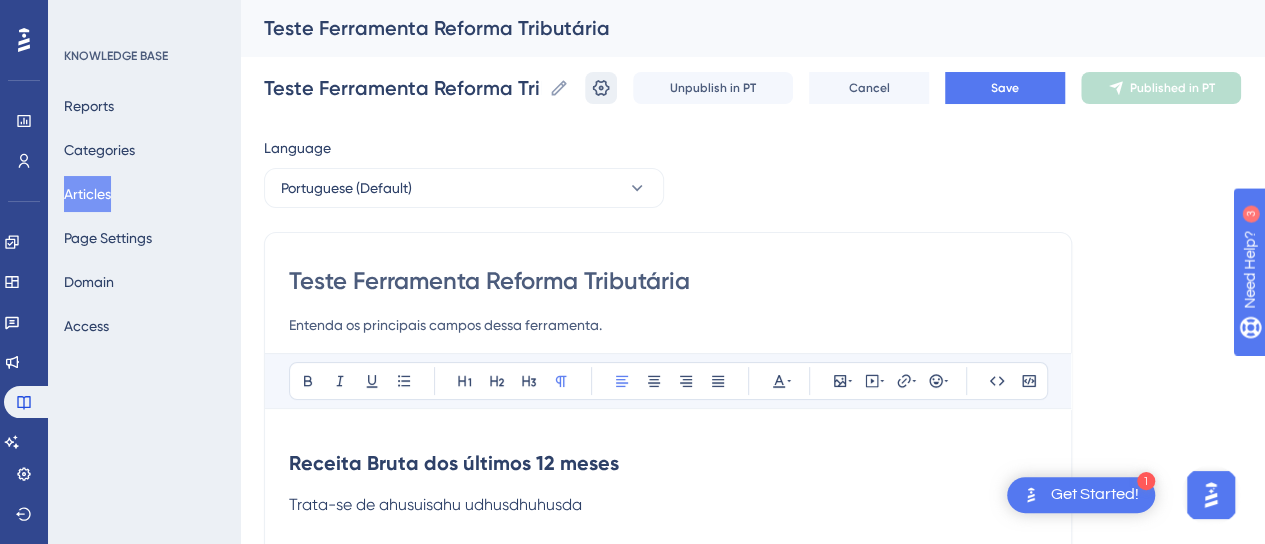 click 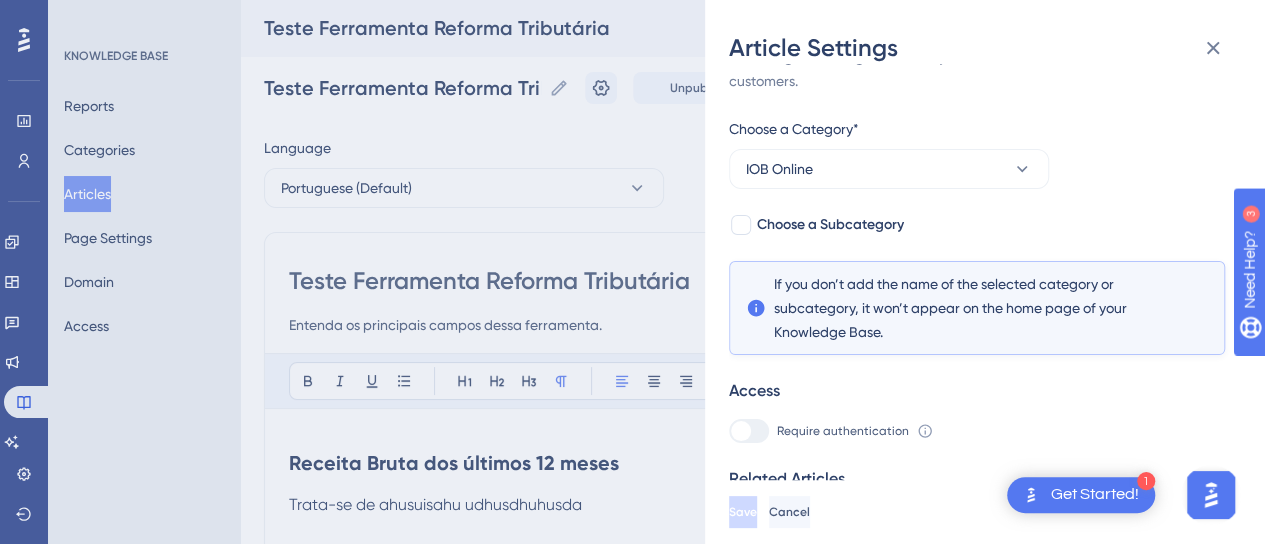 scroll, scrollTop: 130, scrollLeft: 0, axis: vertical 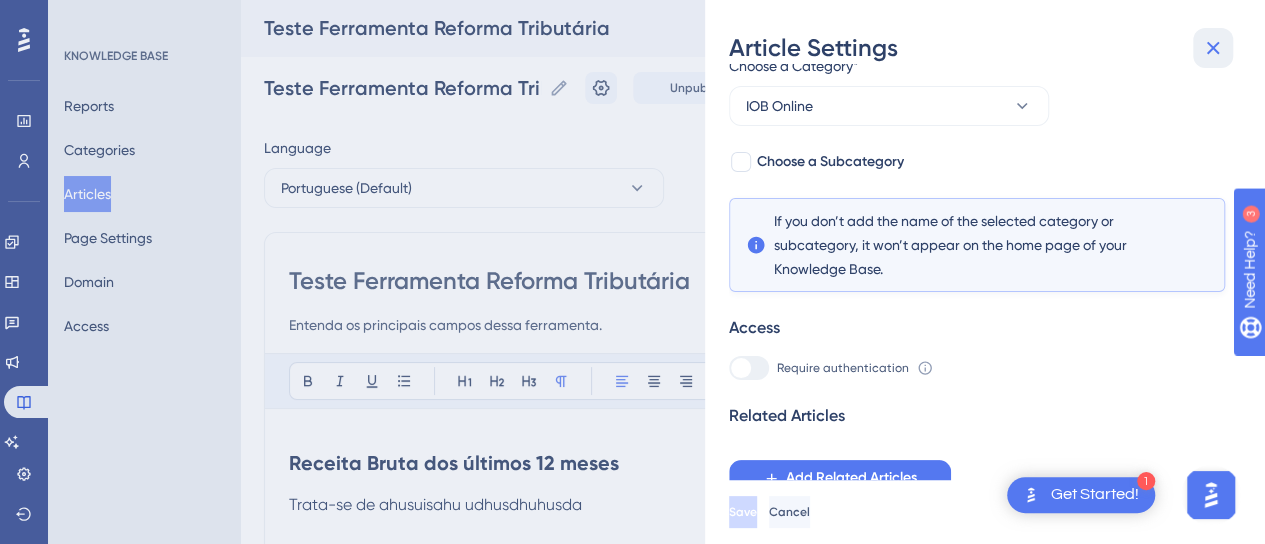 click 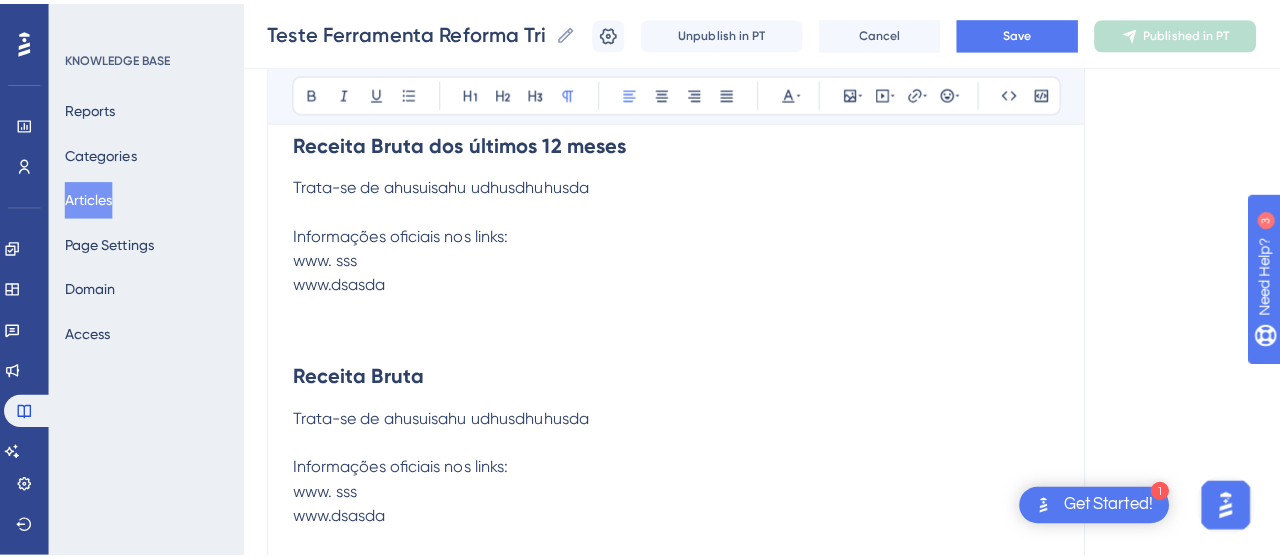 scroll, scrollTop: 0, scrollLeft: 0, axis: both 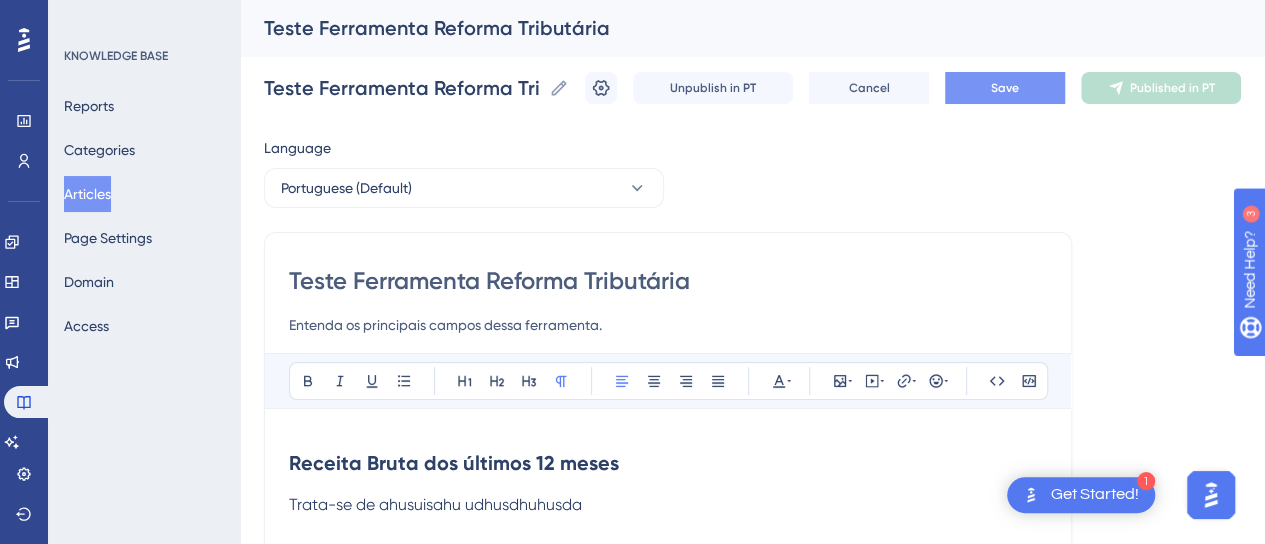 click on "Save" at bounding box center [1005, 88] 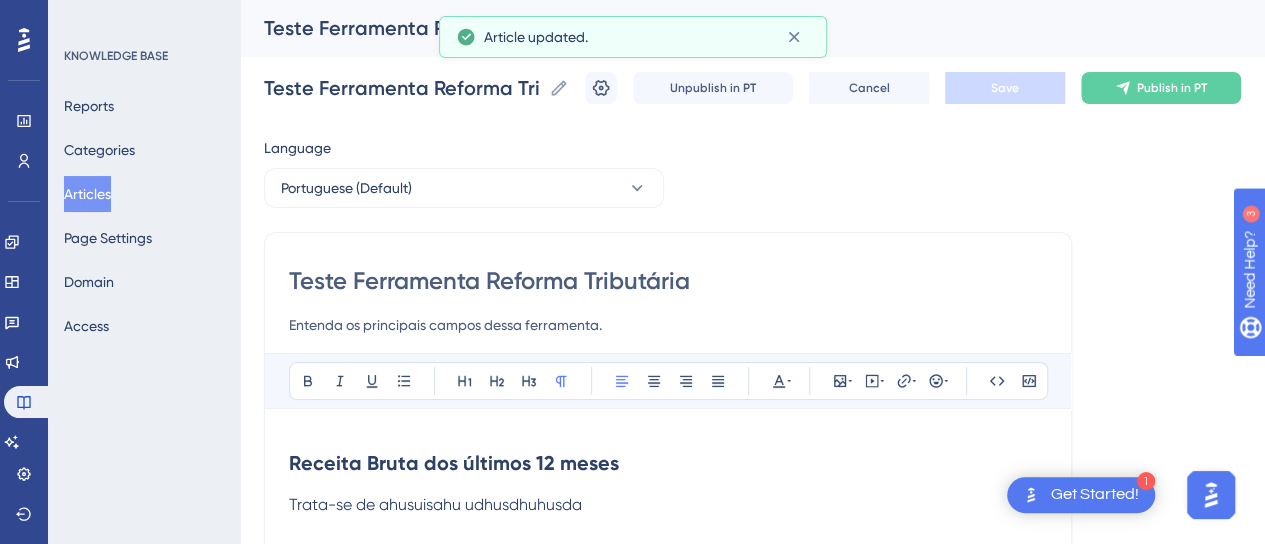 click on "Articles" at bounding box center (87, 194) 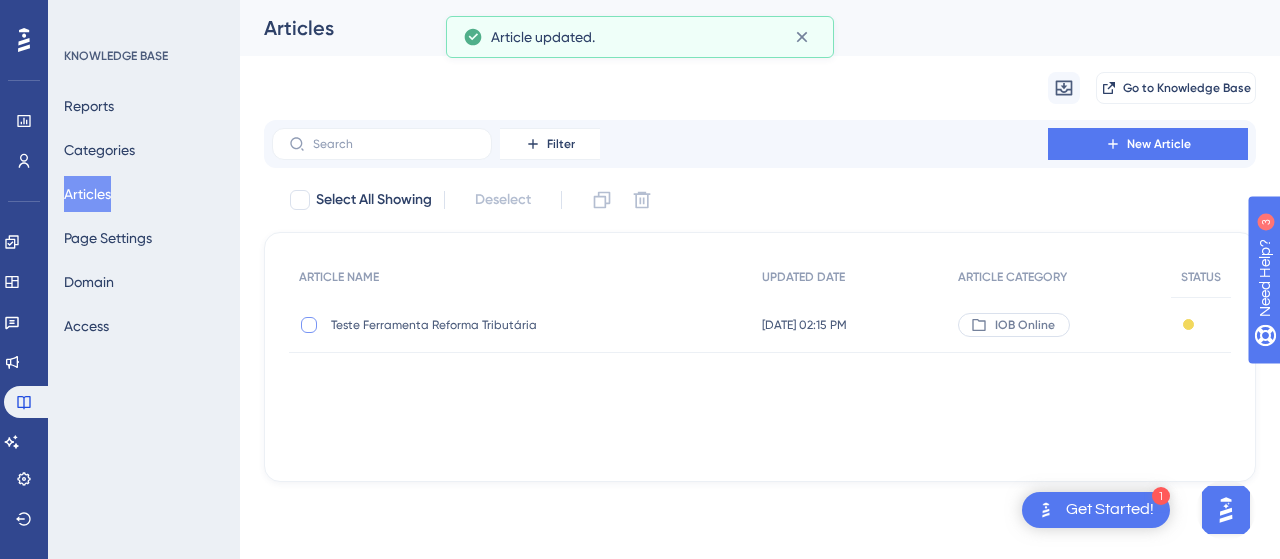 click at bounding box center (309, 325) 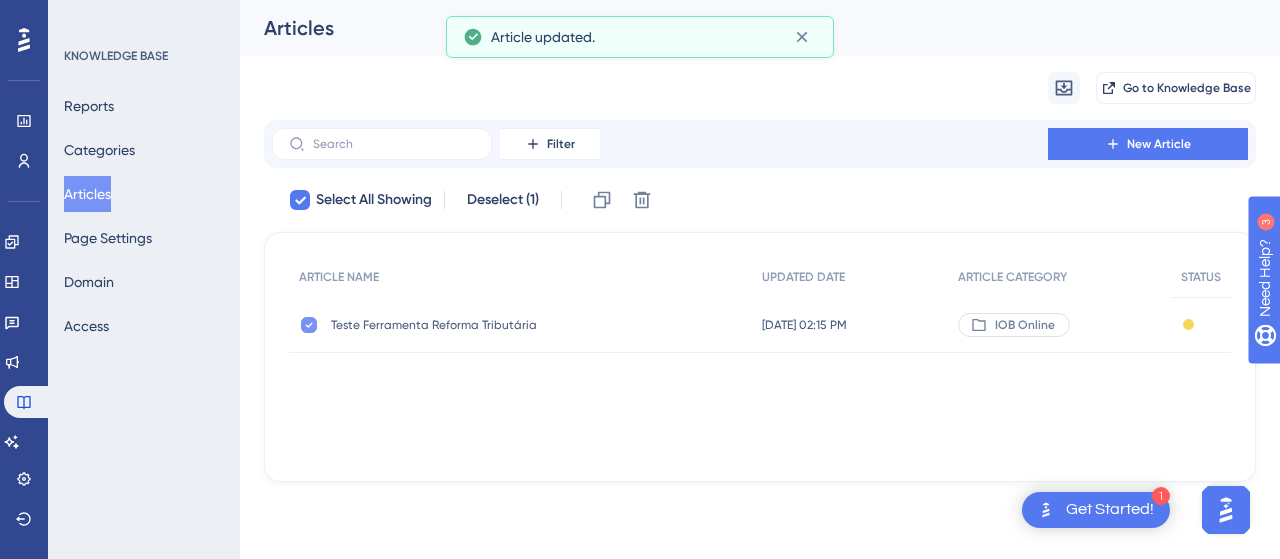 checkbox on "true" 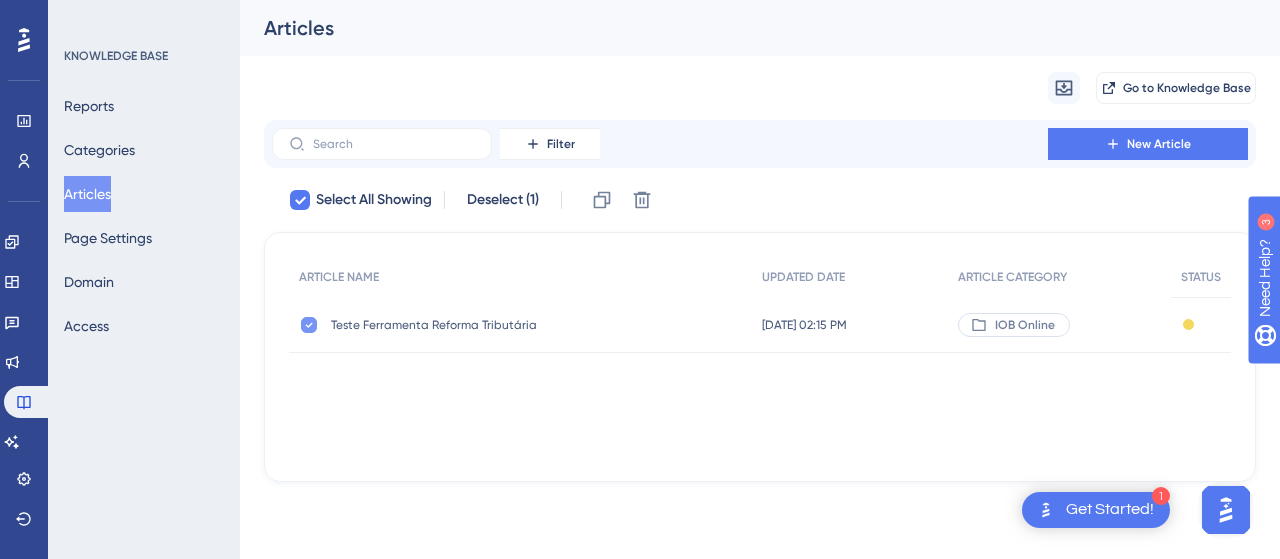 click at bounding box center (309, 325) 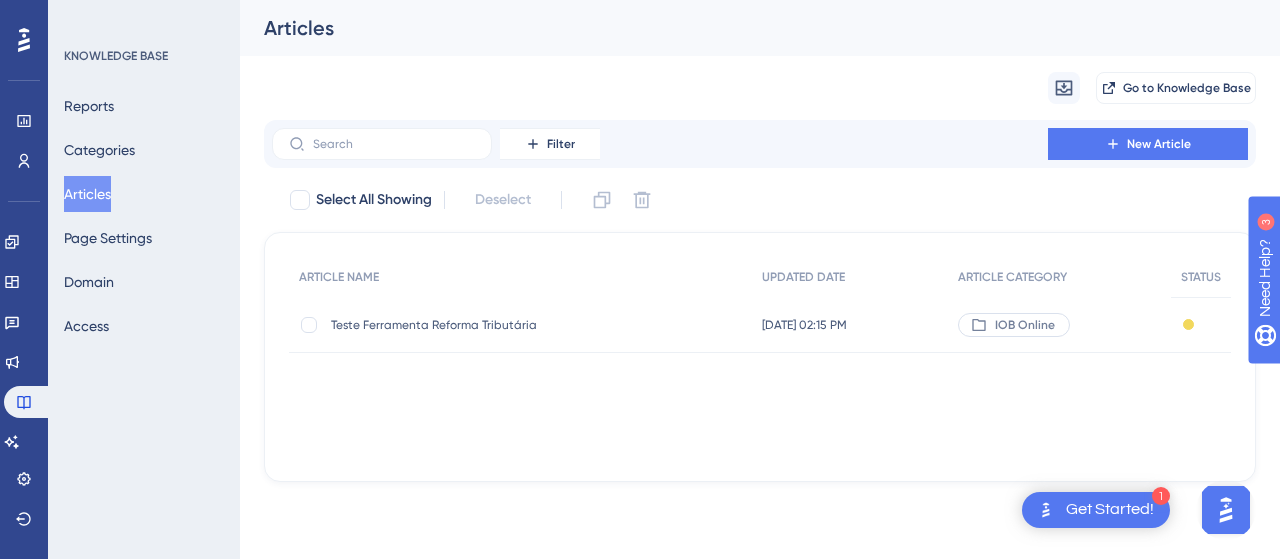 click on "Select All Showing Deselect" at bounding box center (772, 200) 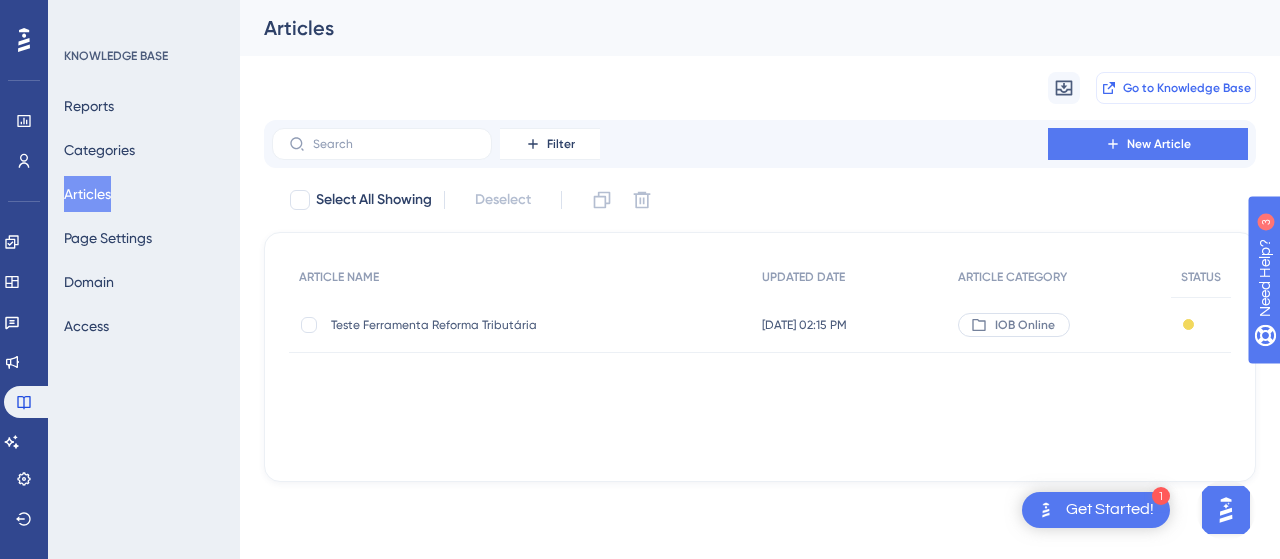 click on "Go to Knowledge Base" at bounding box center [1187, 88] 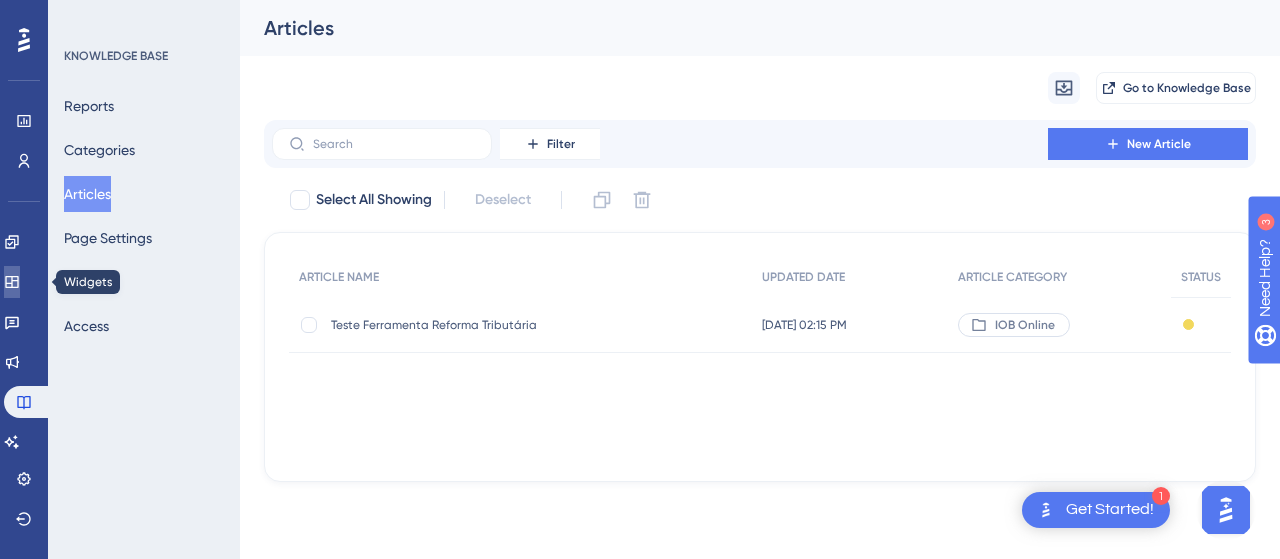 click 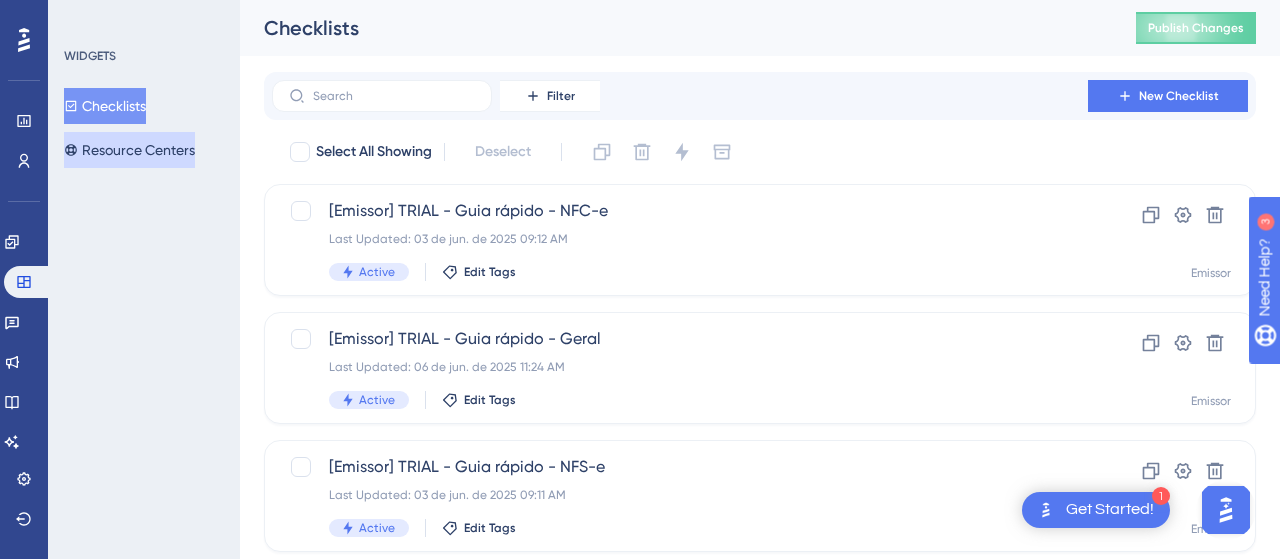 click on "Resource Centers" at bounding box center (129, 150) 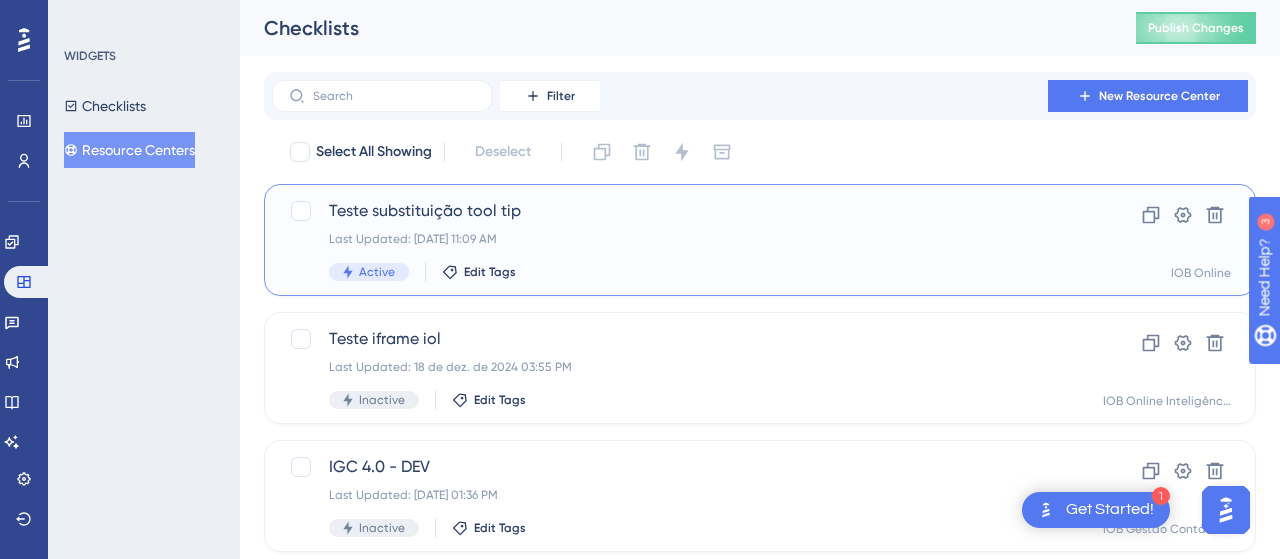 click on "Teste substituição tool tip Last Updated: 15 de jul. de 2025 11:09 AM Active Edit Tags" at bounding box center (680, 240) 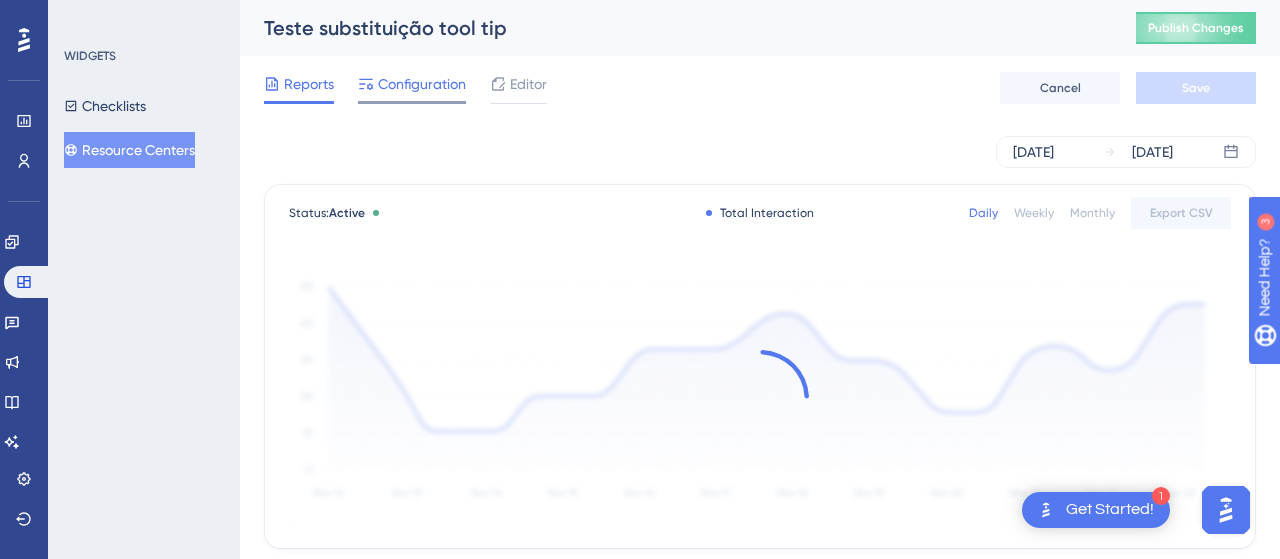 click on "Configuration" at bounding box center [422, 84] 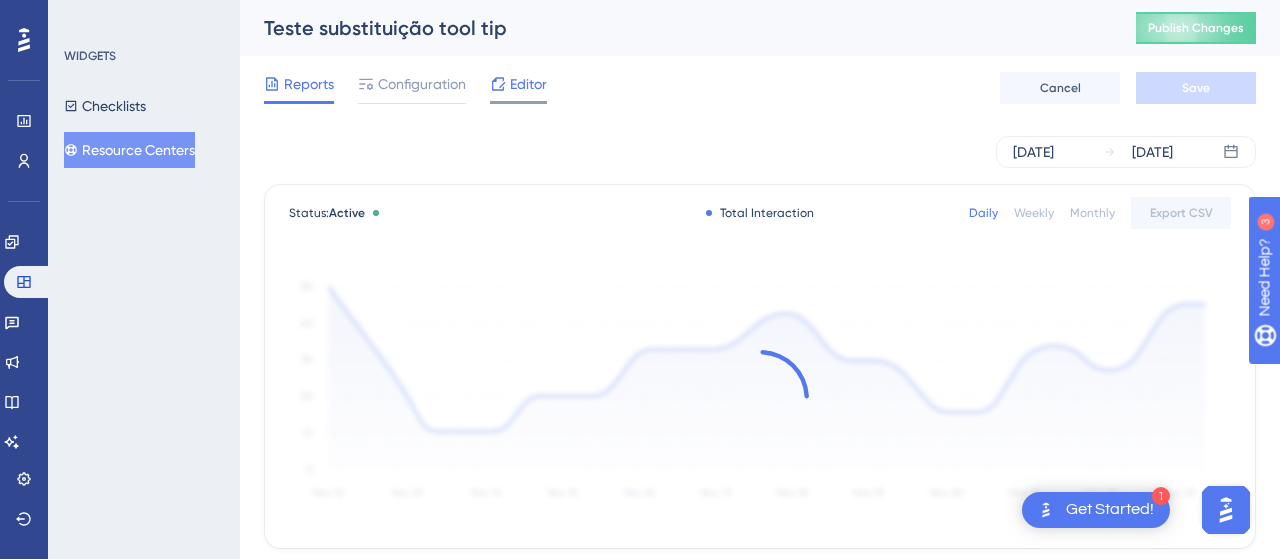 click on "Editor" at bounding box center (528, 84) 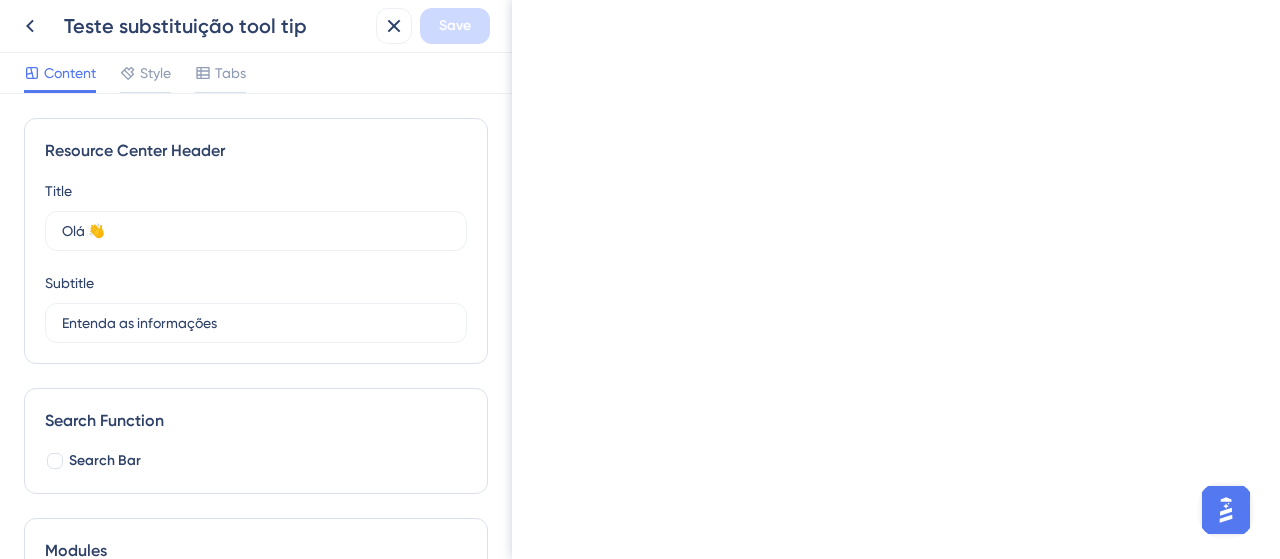 drag, startPoint x: 169, startPoint y: 429, endPoint x: 149, endPoint y: 409, distance: 28.284271 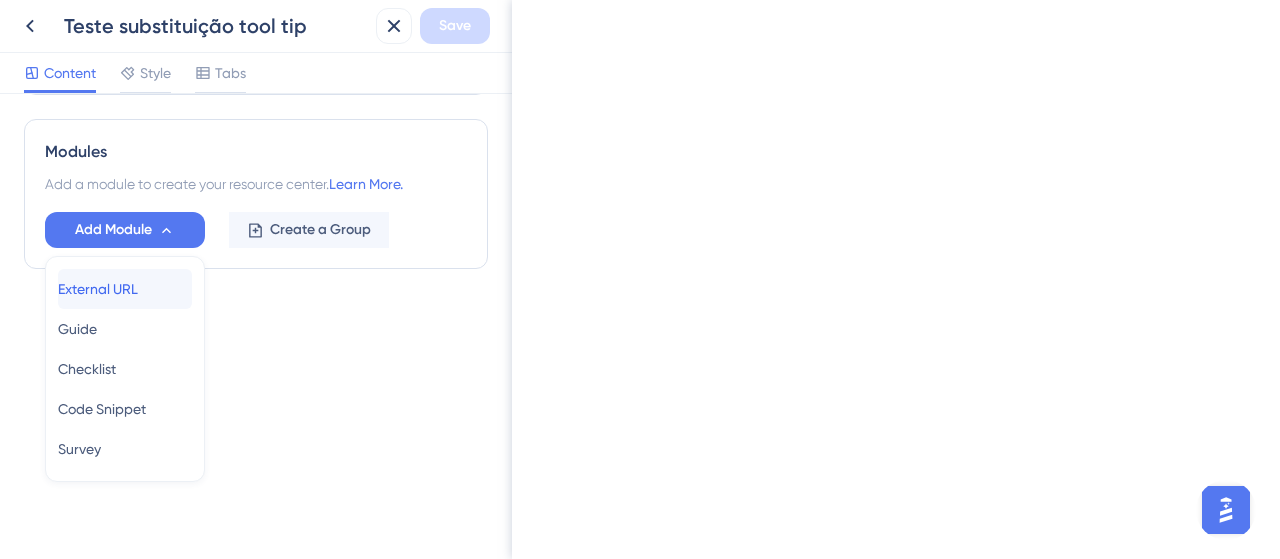 click on "External URL External URL" at bounding box center (125, 289) 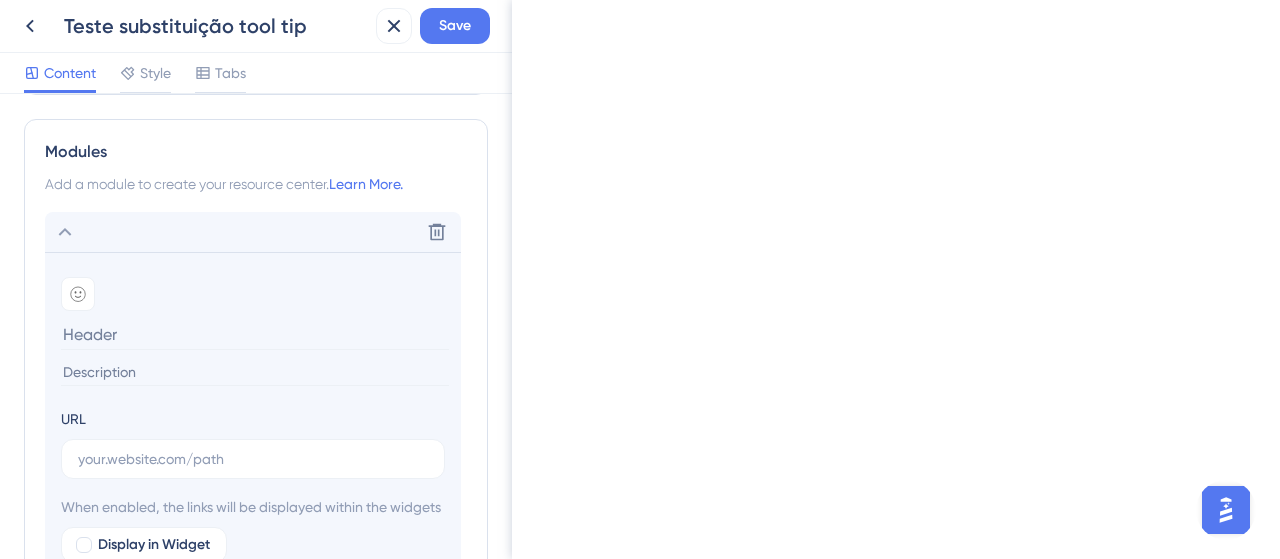 scroll, scrollTop: 399, scrollLeft: 0, axis: vertical 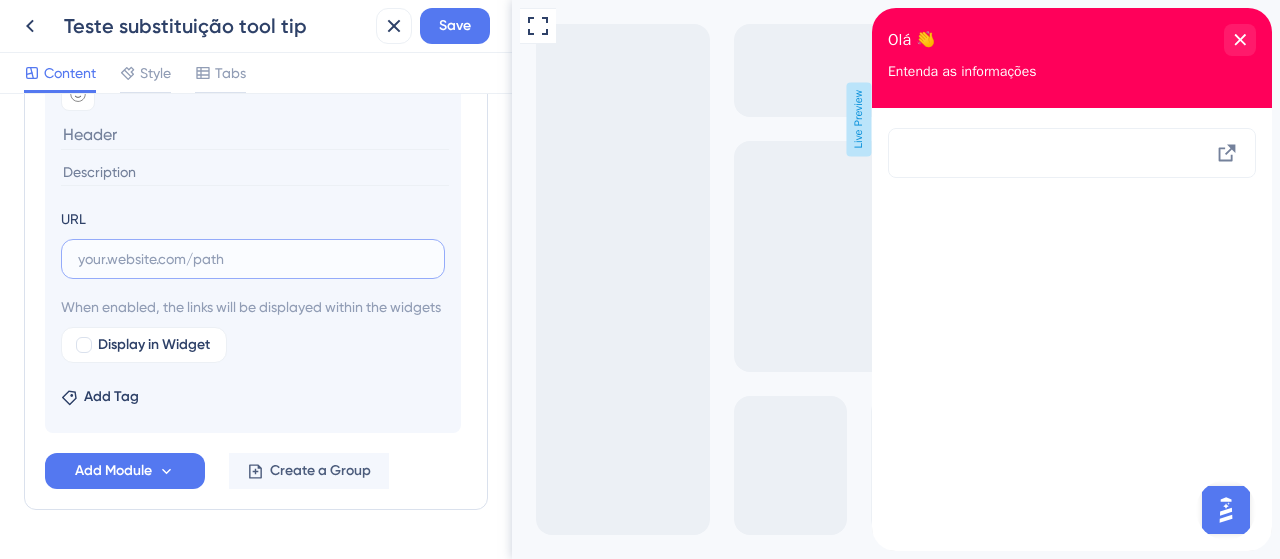click at bounding box center [253, 259] 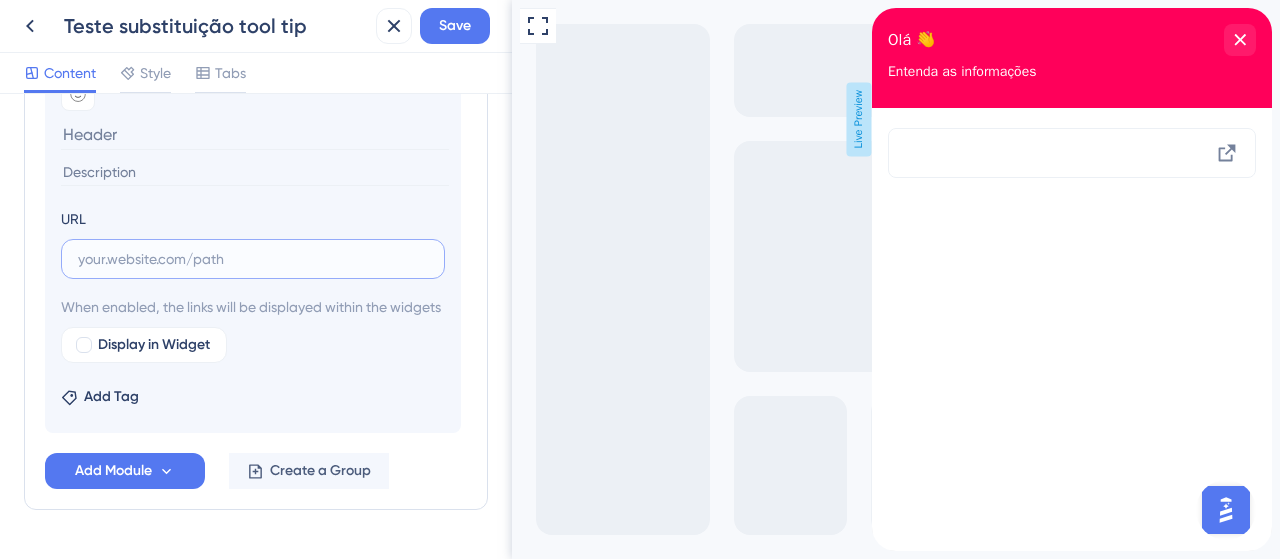 paste on "https://iob-cbcj.help.userguiding.com/pt/articles/429-teste-ferramenta-reforma-tributria" 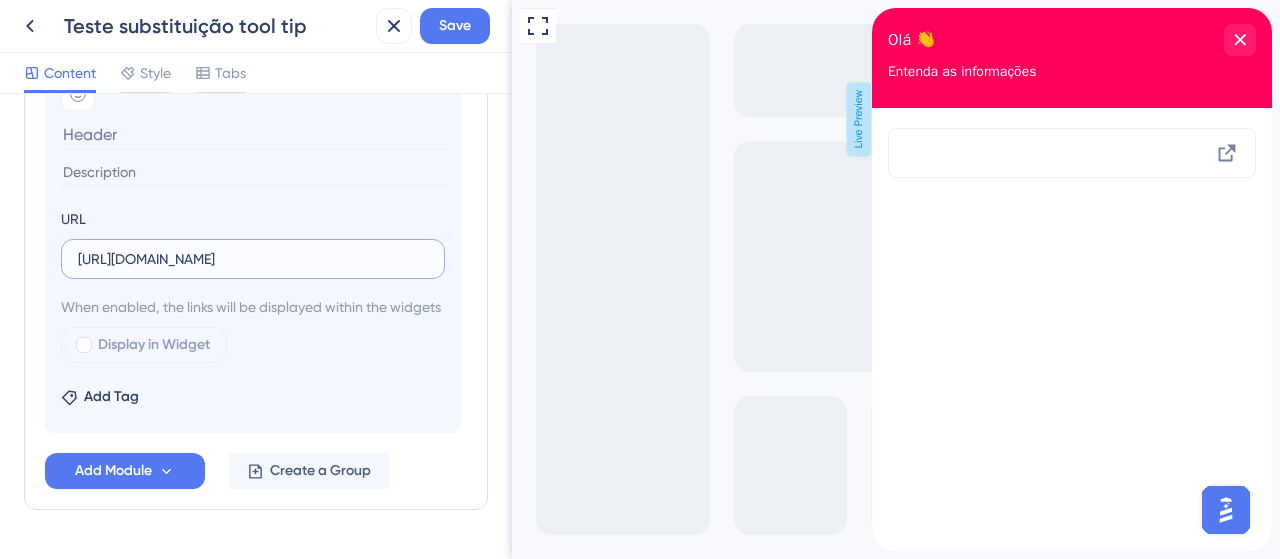 scroll, scrollTop: 0, scrollLeft: 235, axis: horizontal 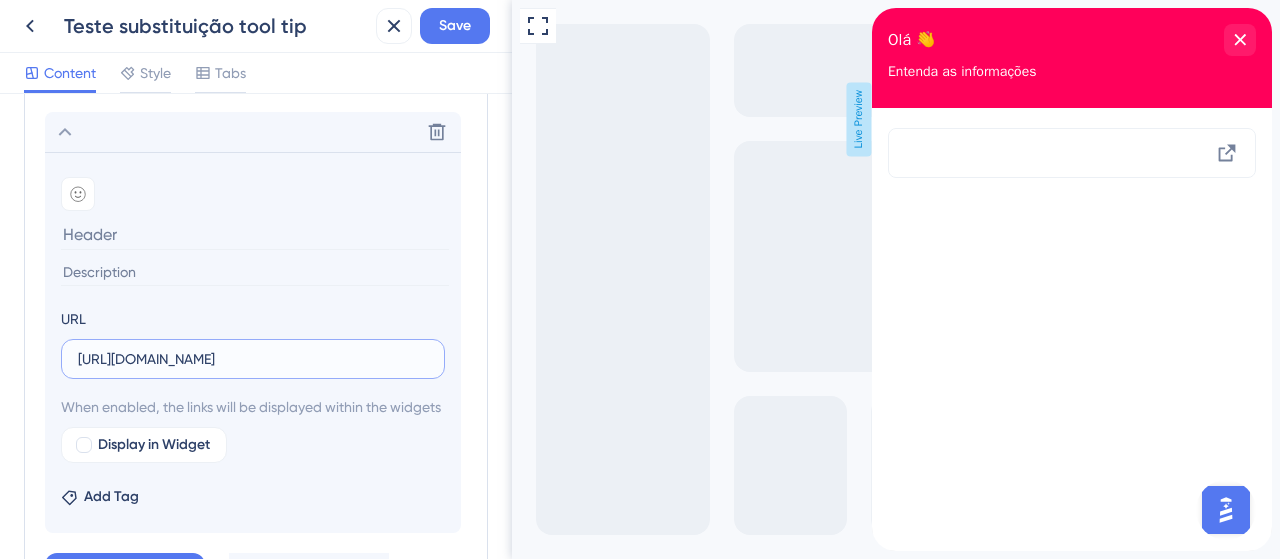type on "https://iob-cbcj.help.userguiding.com/pt/articles/429-teste-ferramenta-reforma-tributria" 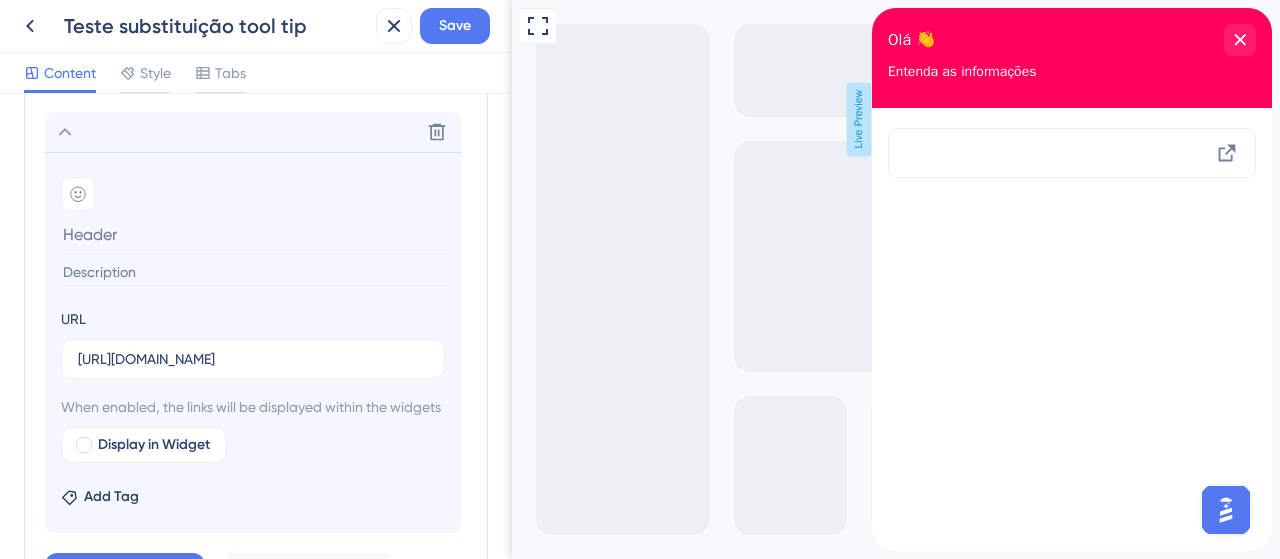 click at bounding box center [255, 272] 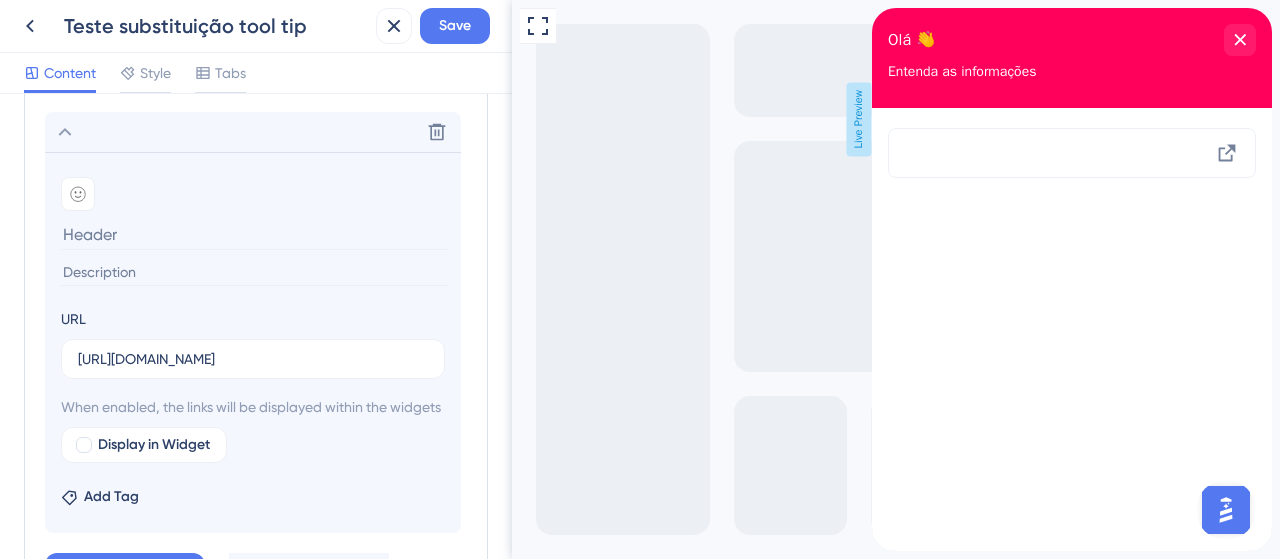 scroll, scrollTop: 0, scrollLeft: 0, axis: both 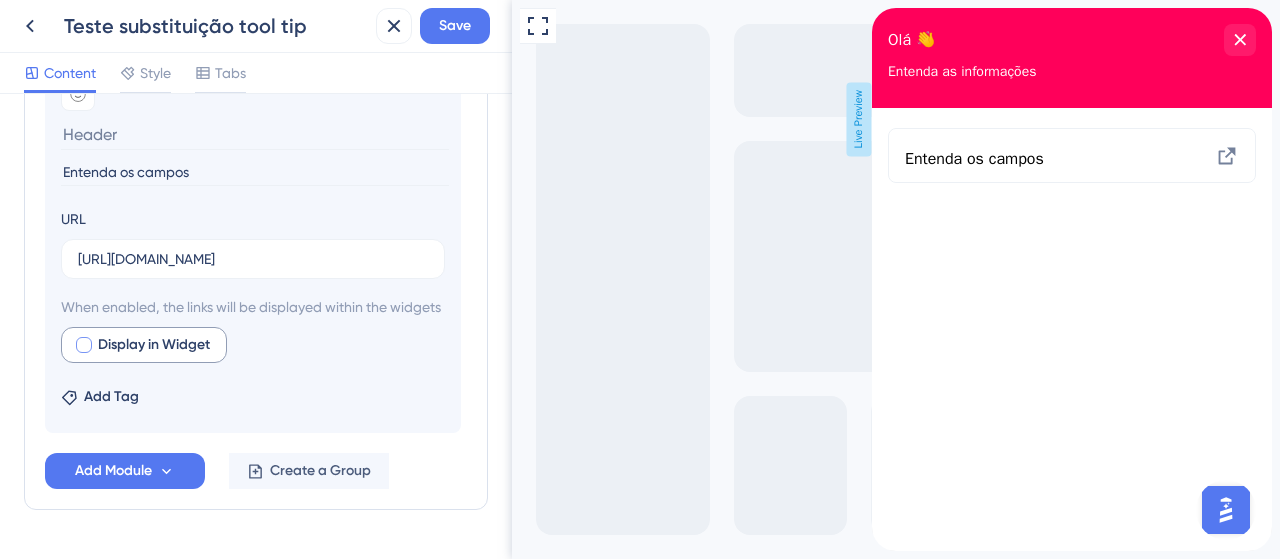 type on "Entenda os campos" 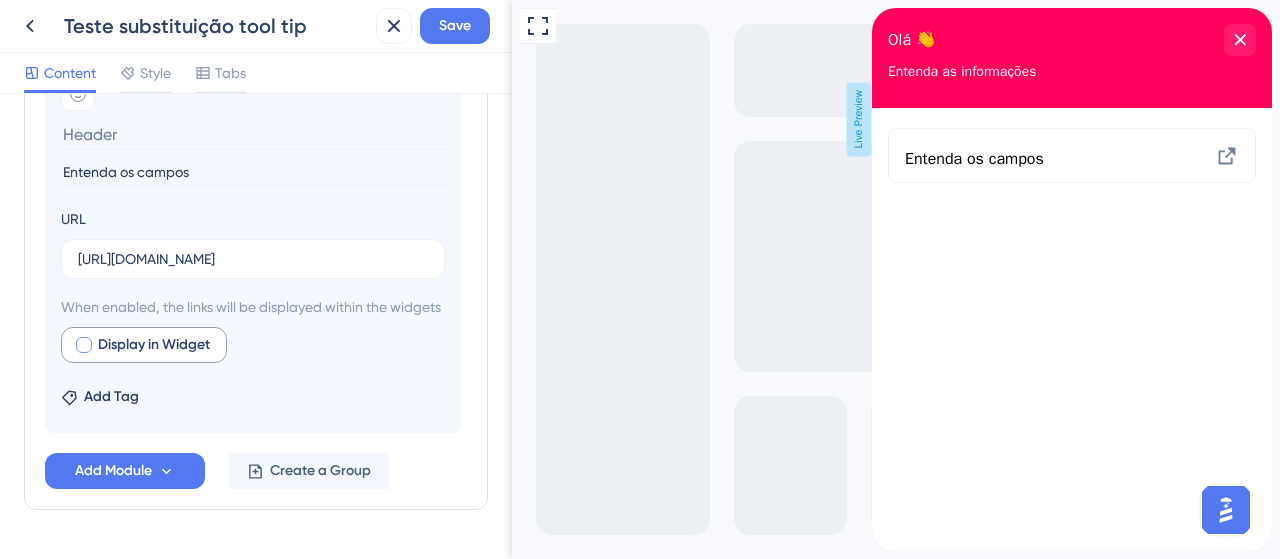 click on "Display in Widget" at bounding box center (154, 345) 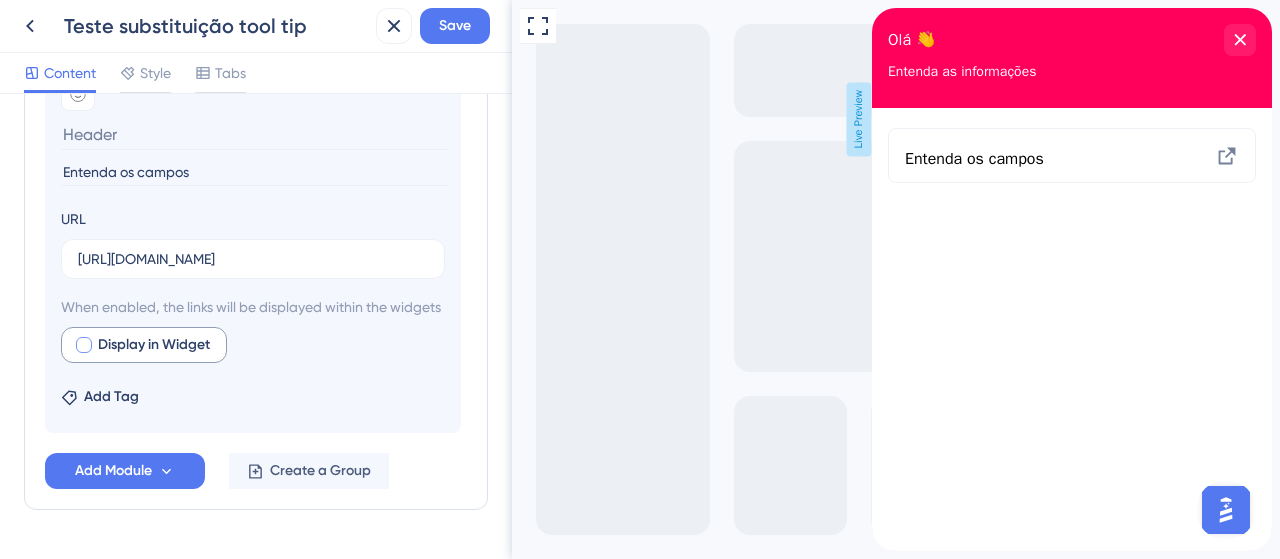checkbox on "true" 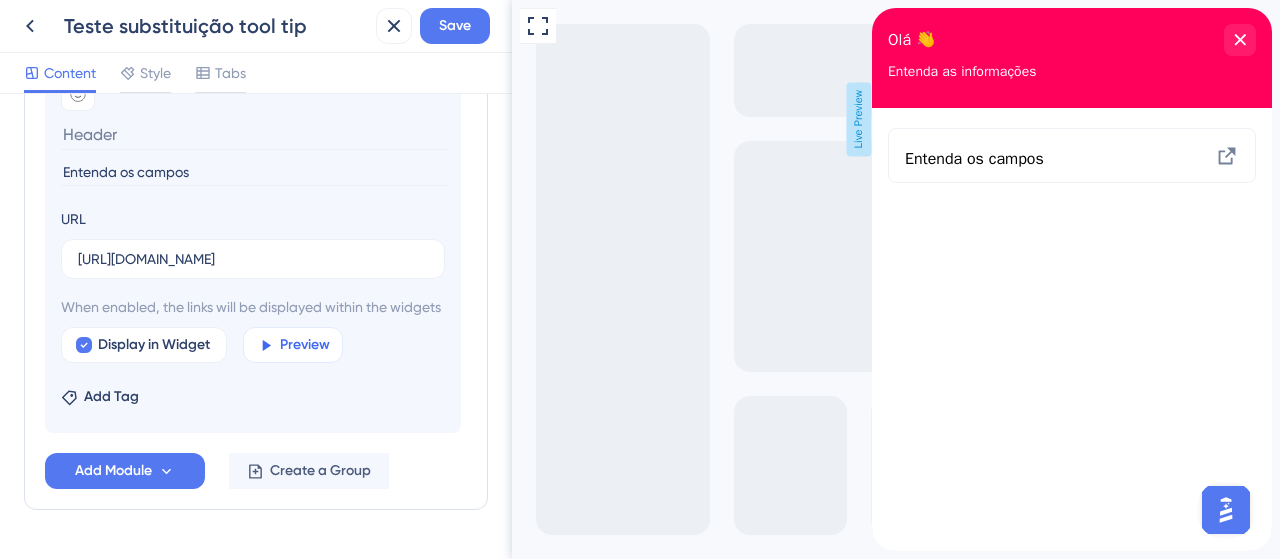 click on "Preview" at bounding box center (305, 345) 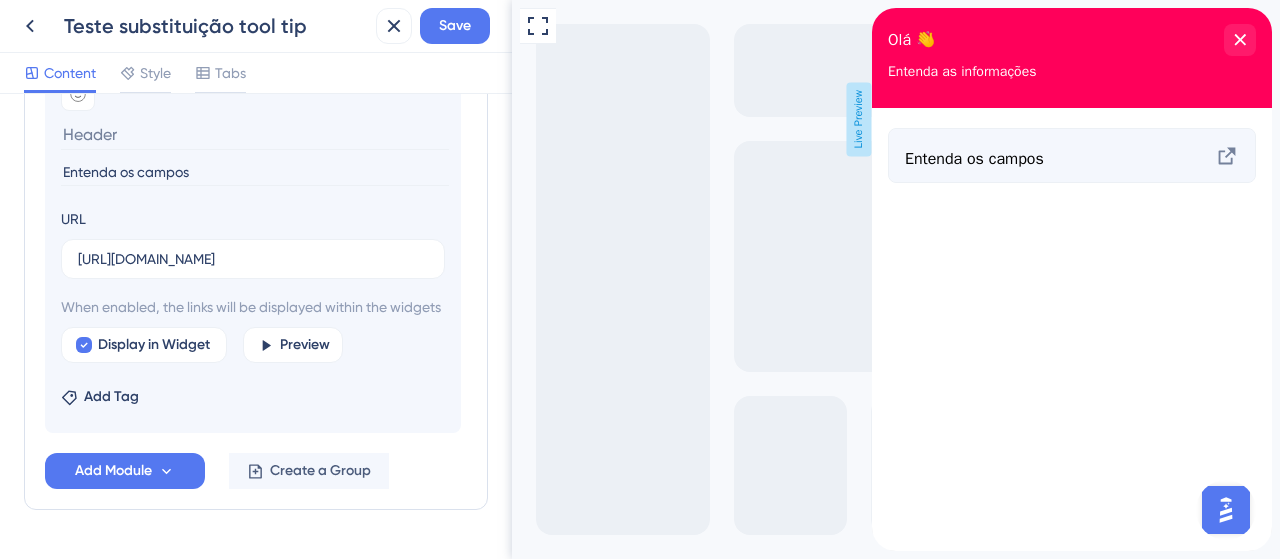 click on "Entenda os campos" at bounding box center (1038, 159) 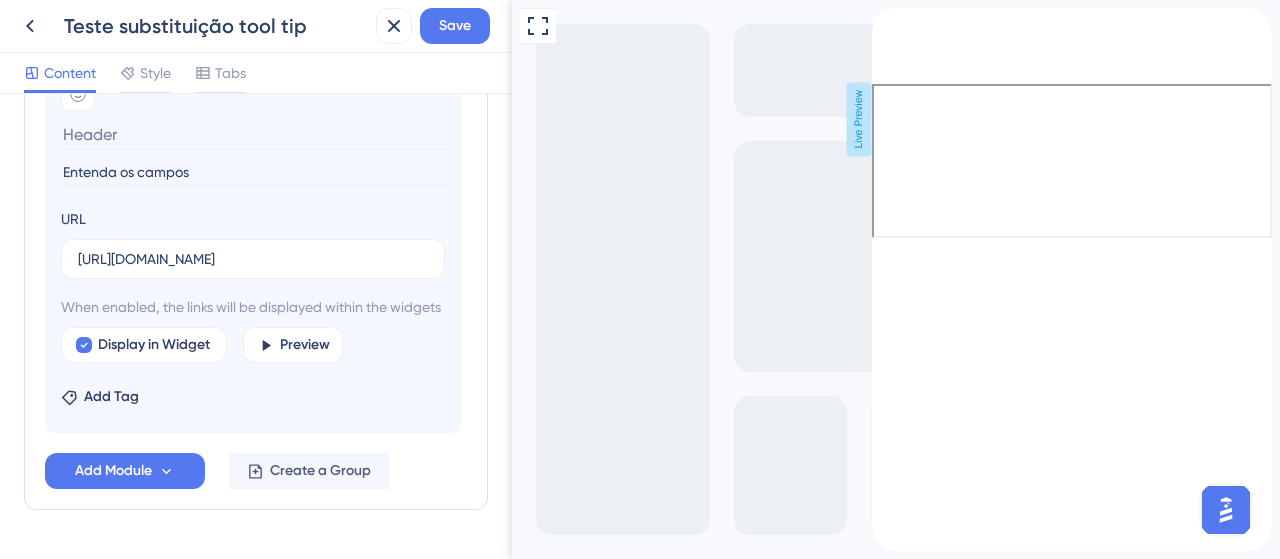 click at bounding box center [888, 68] 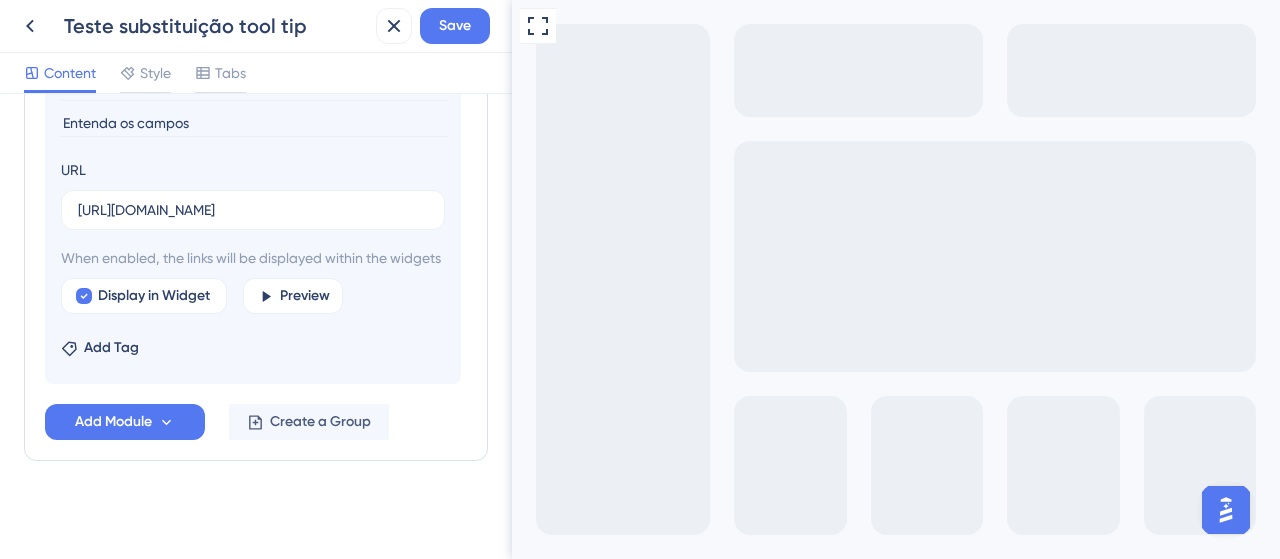 scroll, scrollTop: 674, scrollLeft: 0, axis: vertical 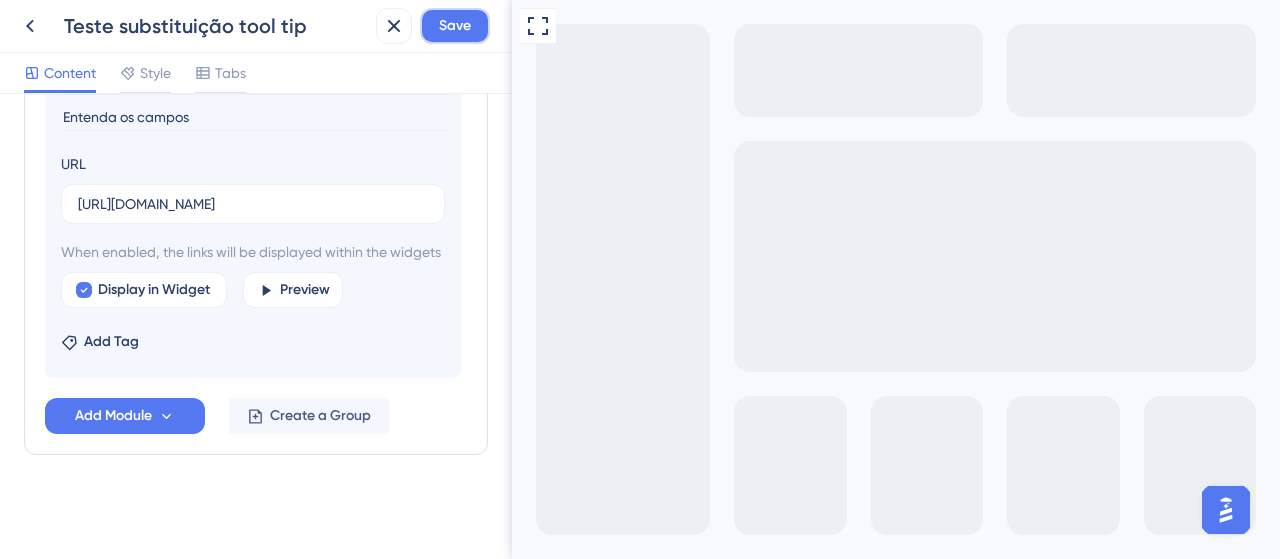 click on "Save" at bounding box center (455, 26) 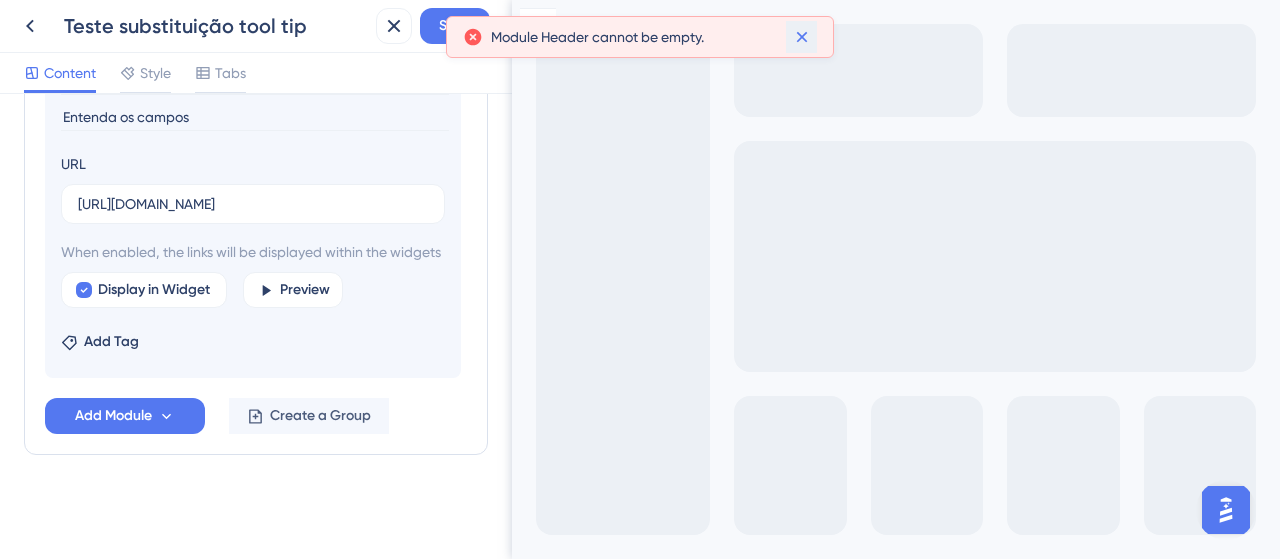 click 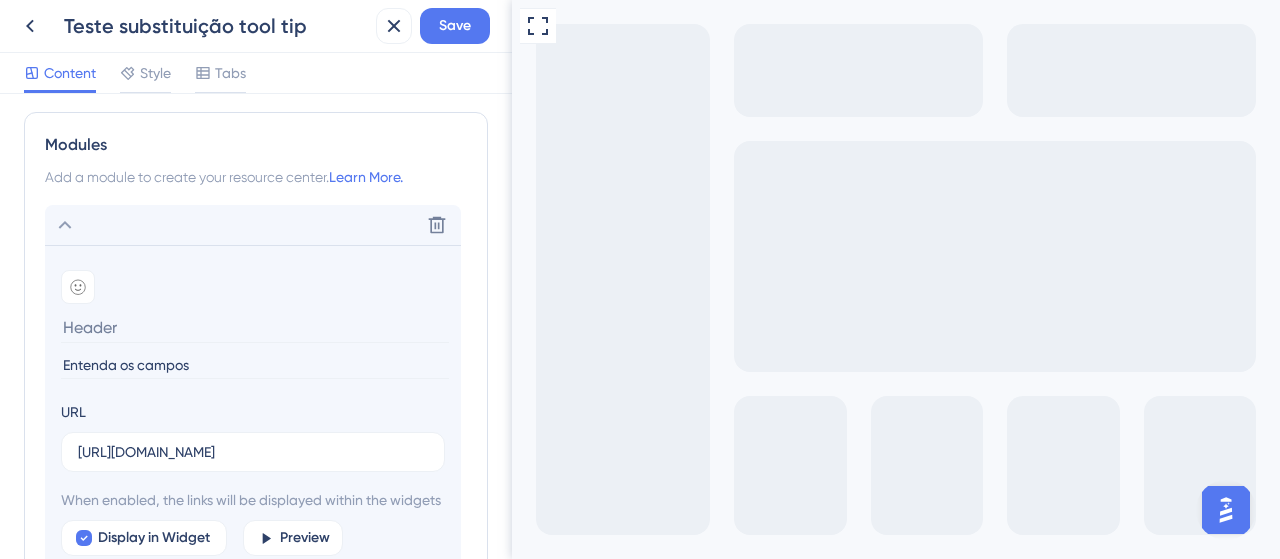 scroll, scrollTop: 374, scrollLeft: 0, axis: vertical 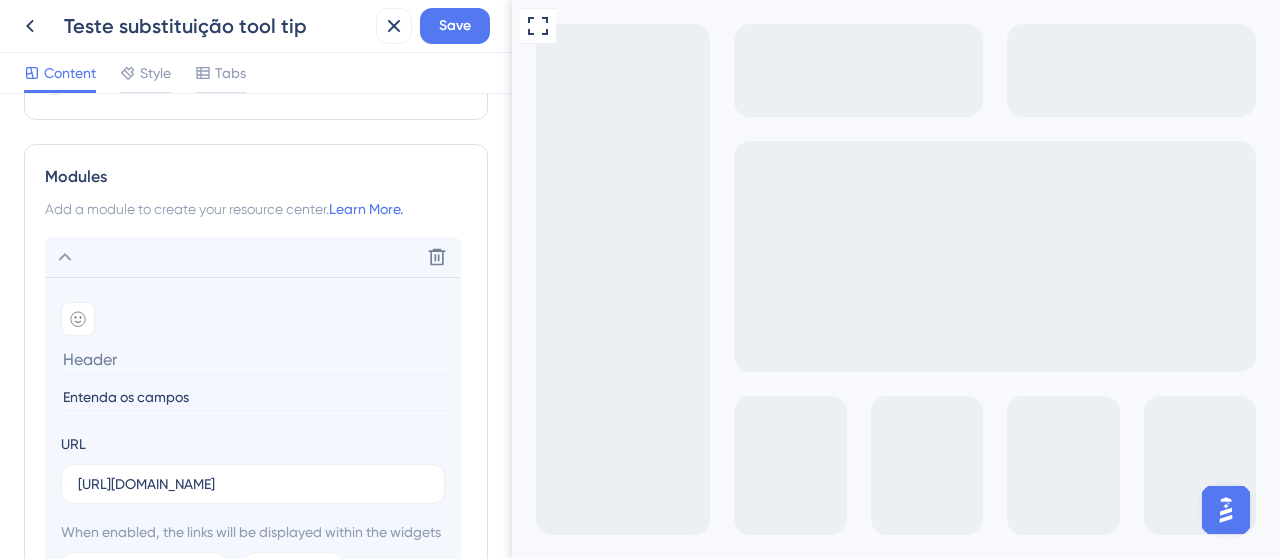 click at bounding box center [255, 359] 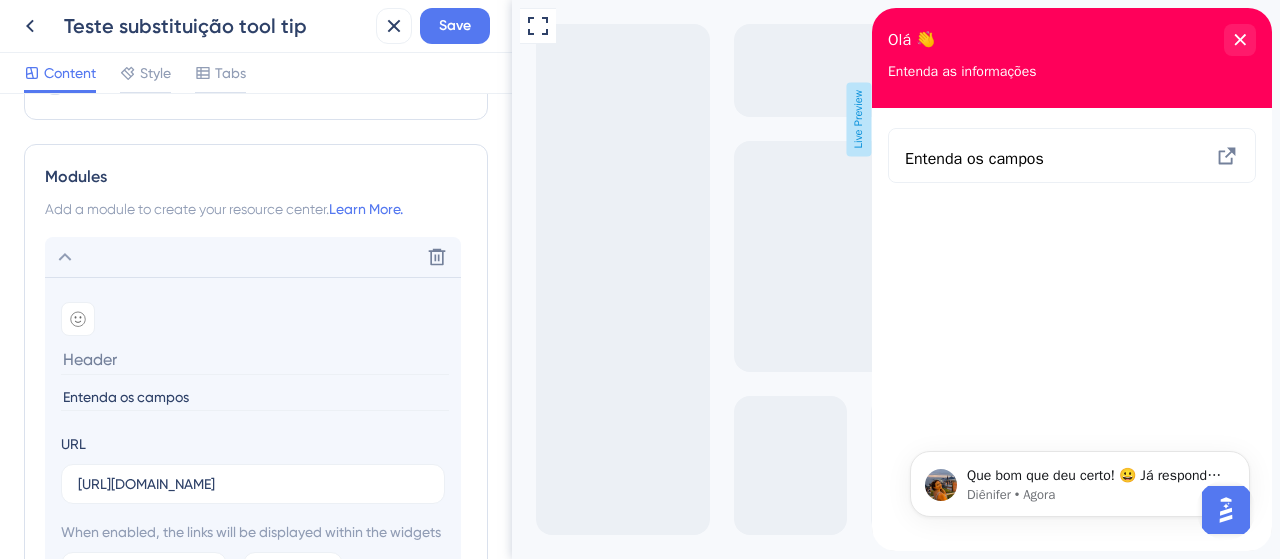 scroll, scrollTop: 0, scrollLeft: 0, axis: both 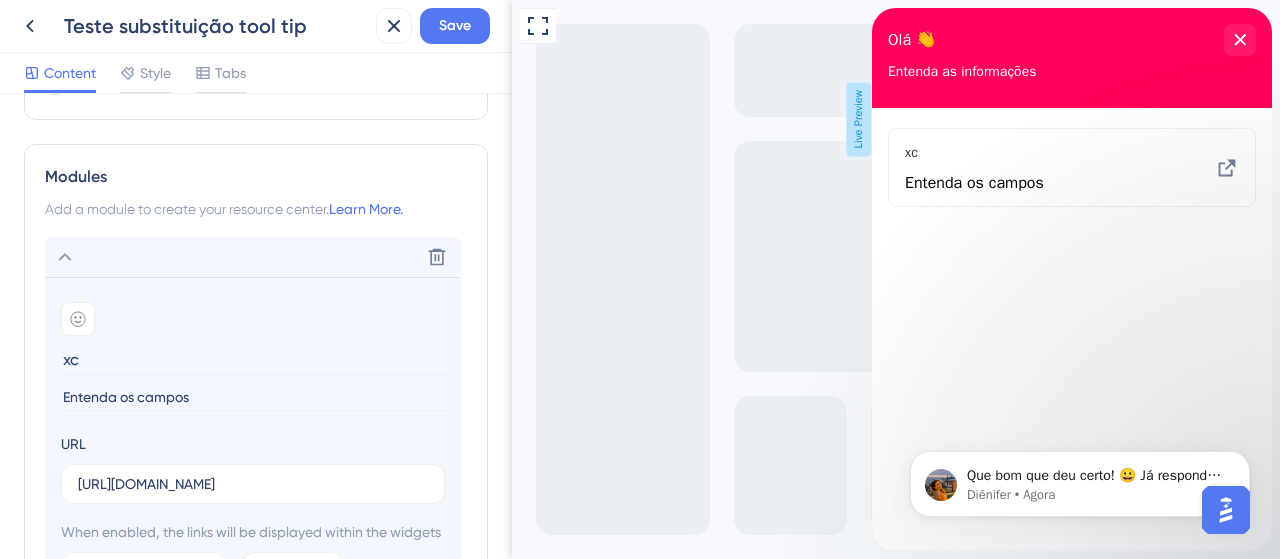 type on "x" 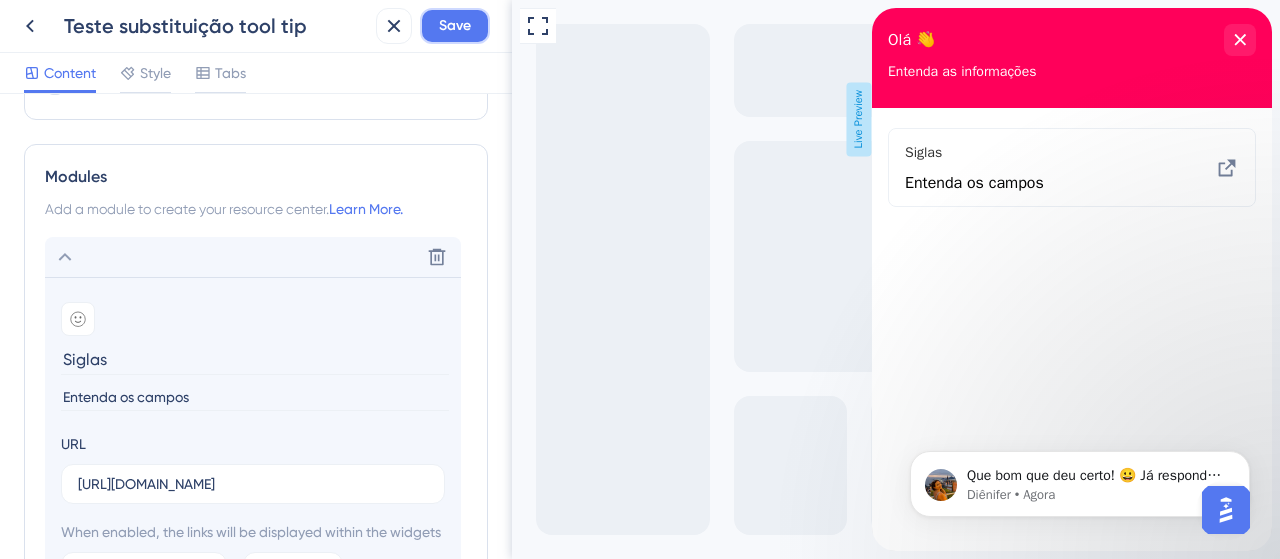 click on "Save" at bounding box center [455, 26] 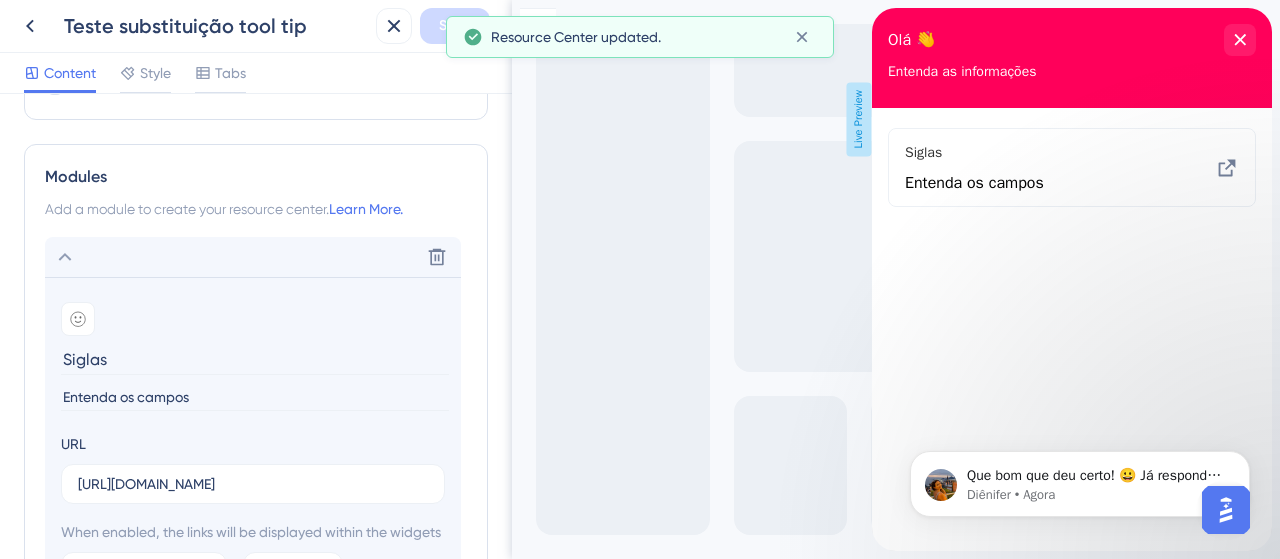 click on "Siglas" at bounding box center (255, 359) 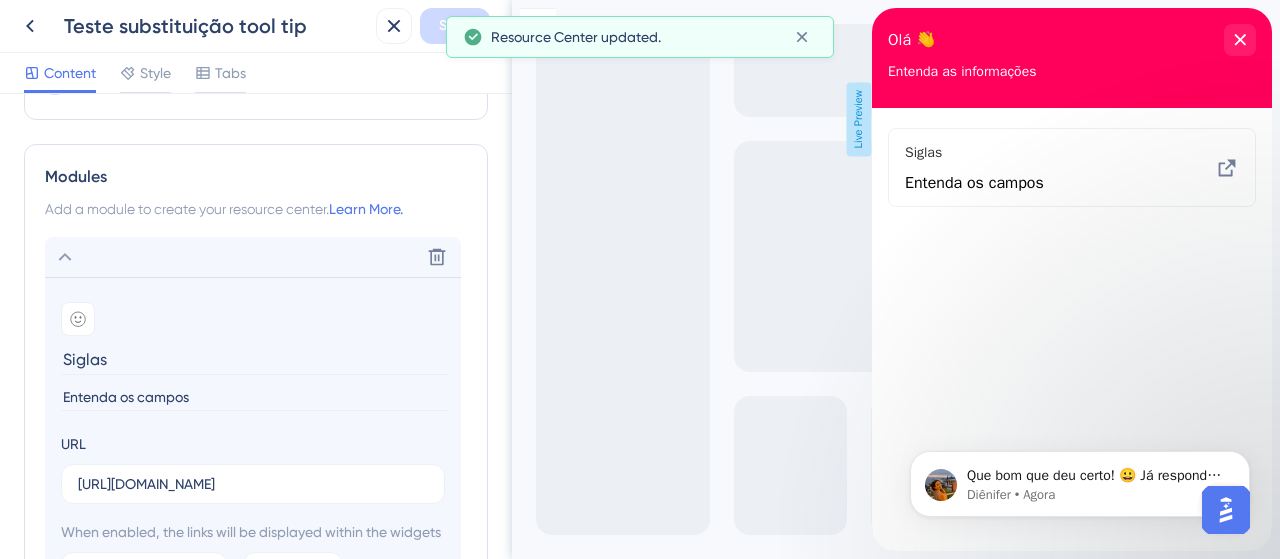 drag, startPoint x: 108, startPoint y: 359, endPoint x: 57, endPoint y: 354, distance: 51.24451 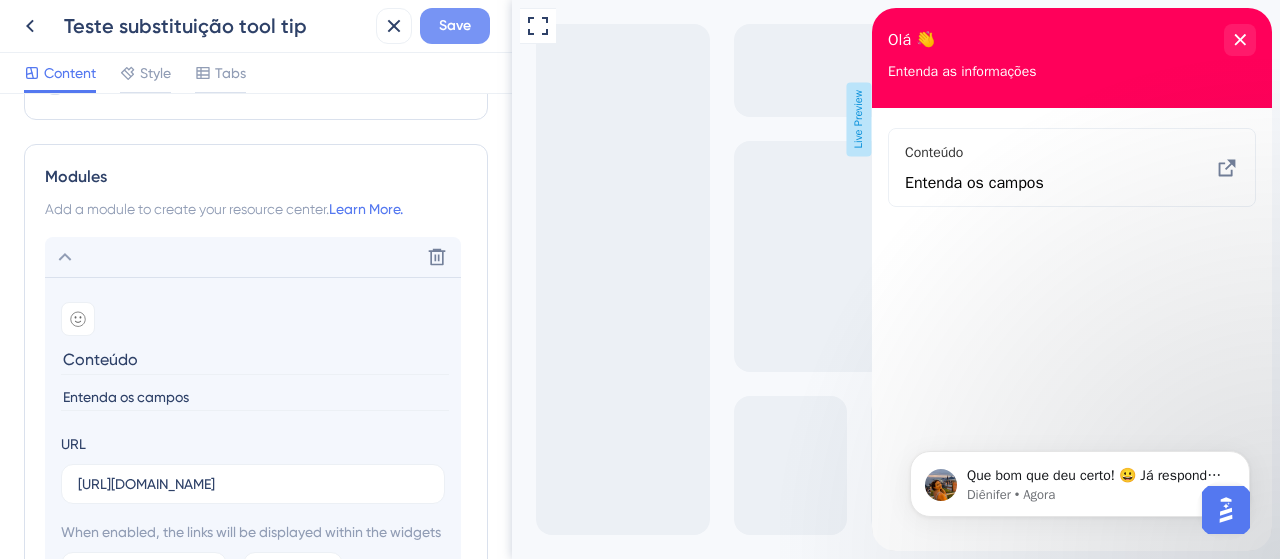 type on "Conteúdo" 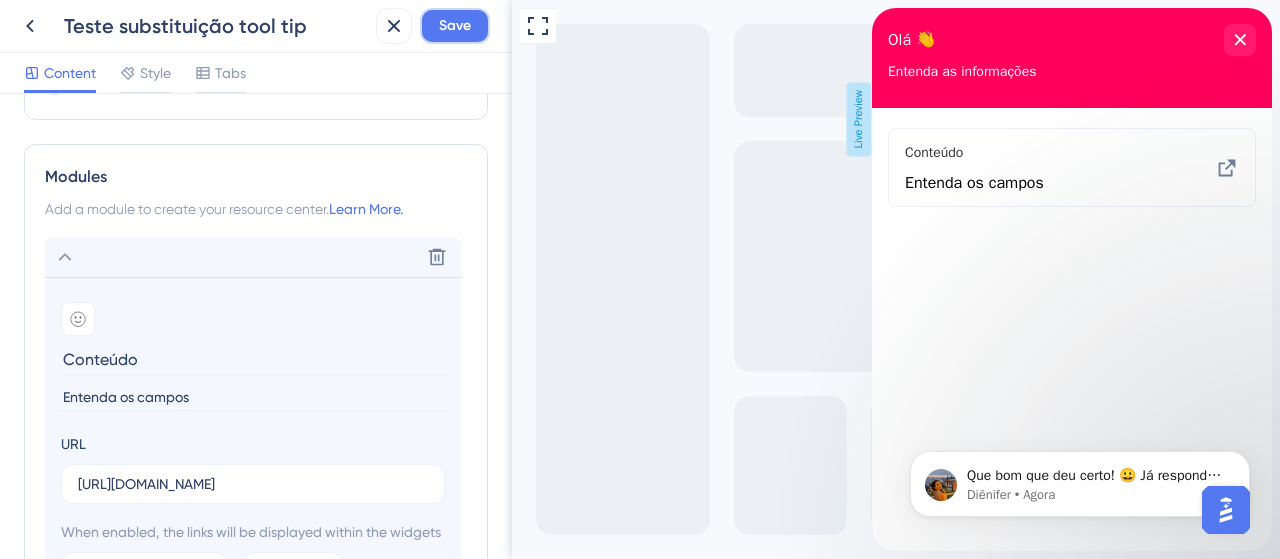 click on "Save" at bounding box center [455, 26] 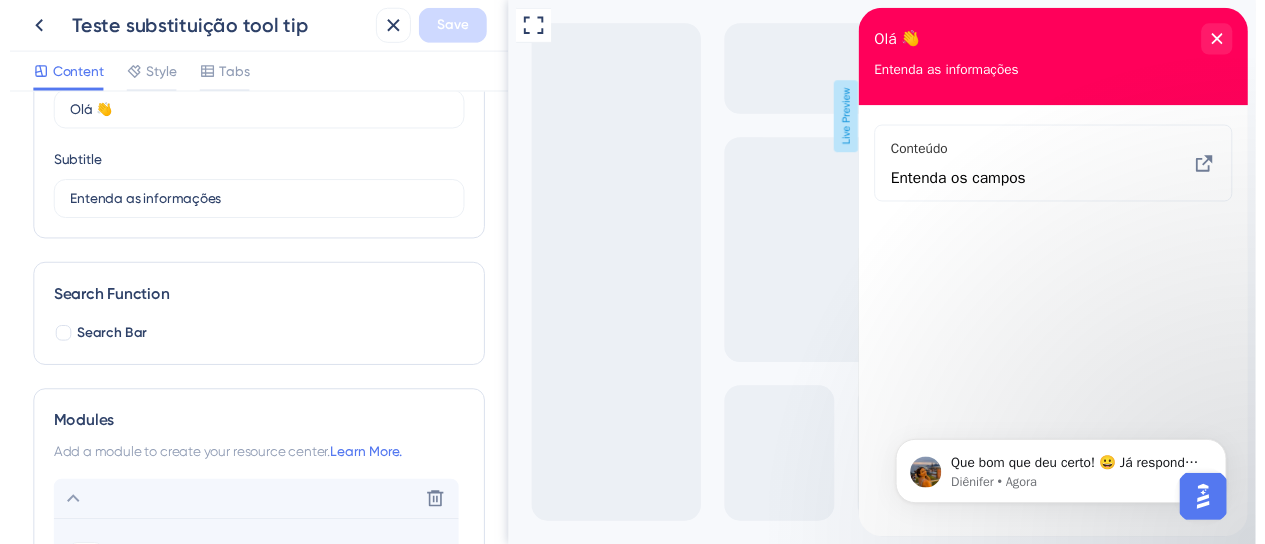 scroll, scrollTop: 0, scrollLeft: 0, axis: both 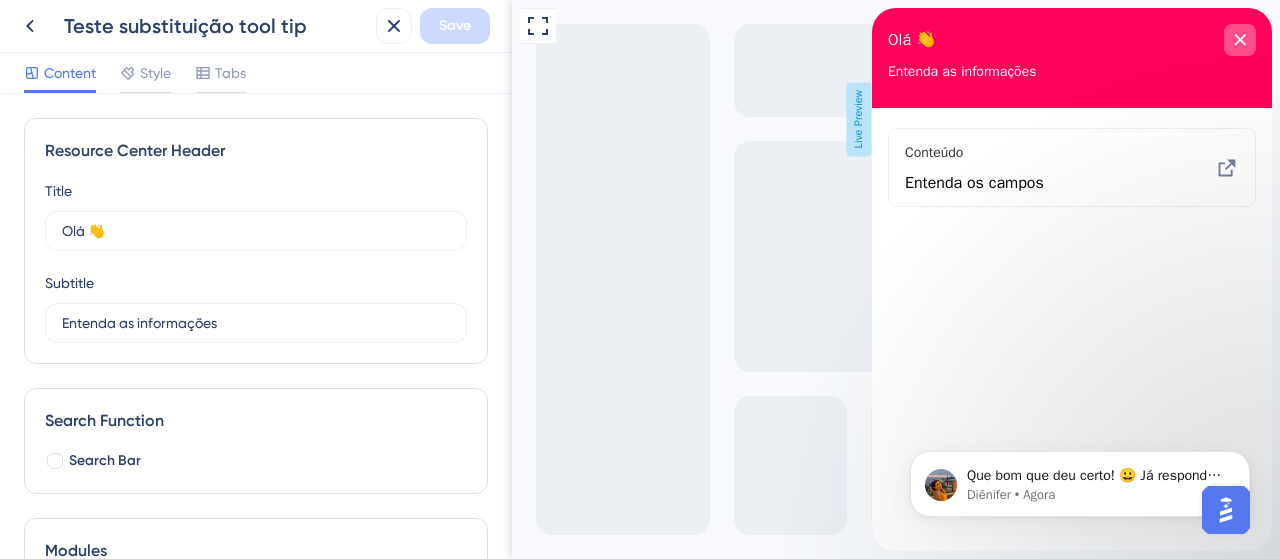 click at bounding box center [1240, 40] 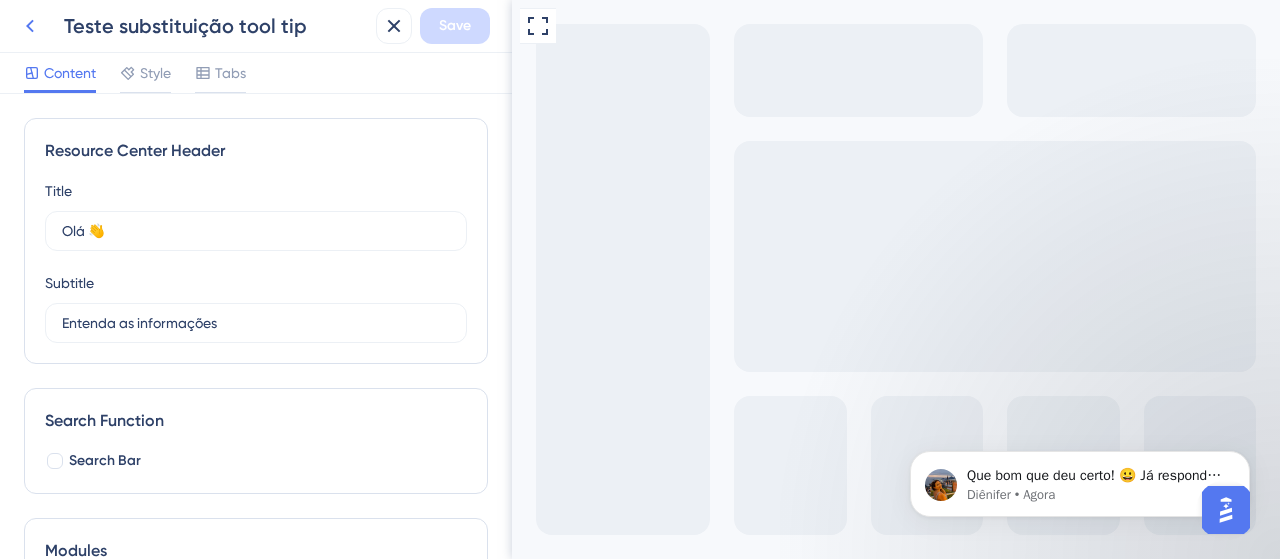 click 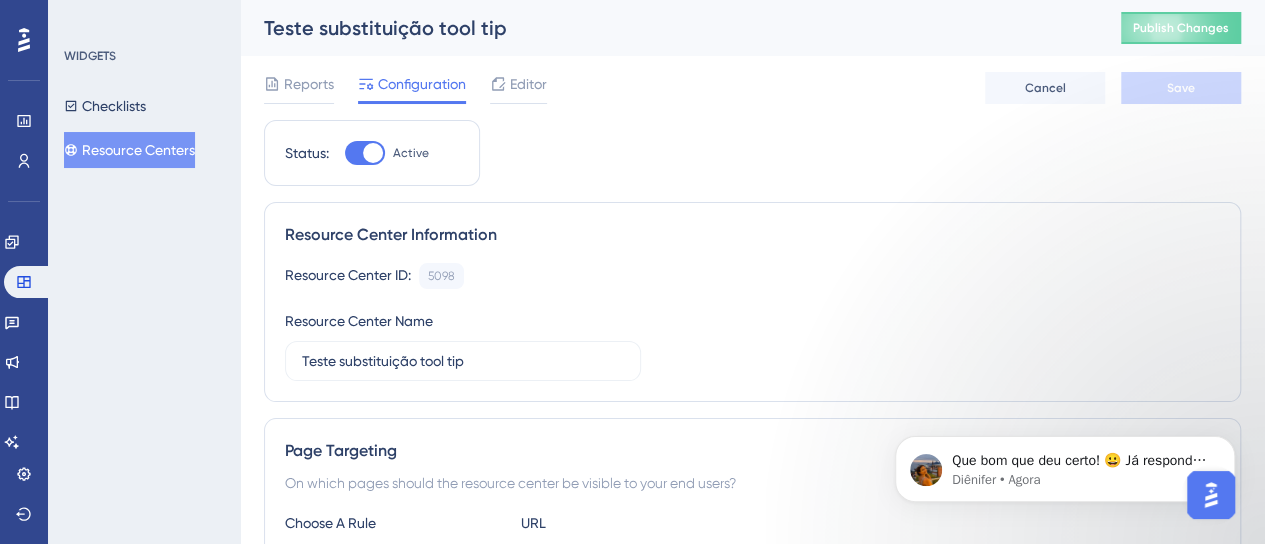 click on "Publish Changes" at bounding box center [1181, 28] 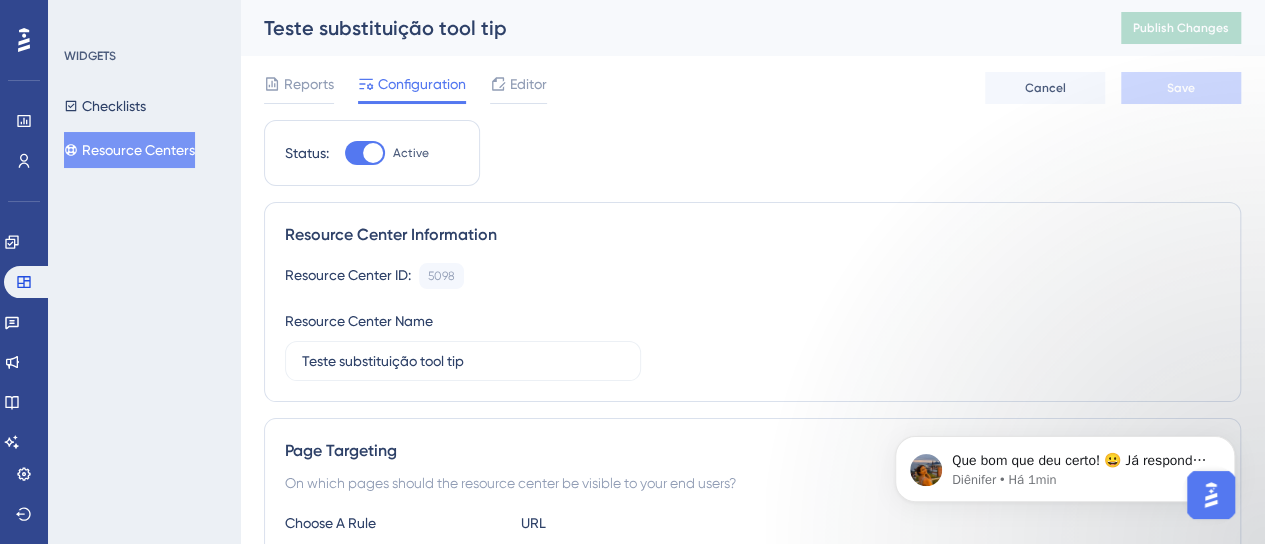 click on "Resource Center ID: 5098 Copy Resource Center Name Teste substituição tool tip" at bounding box center [752, 322] 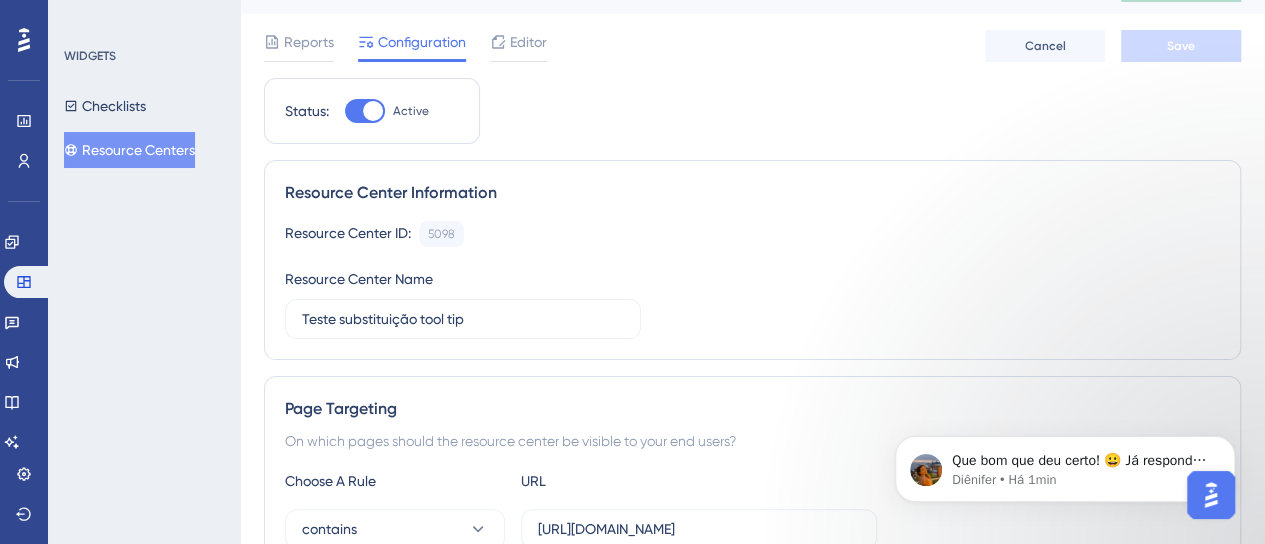 scroll, scrollTop: 0, scrollLeft: 0, axis: both 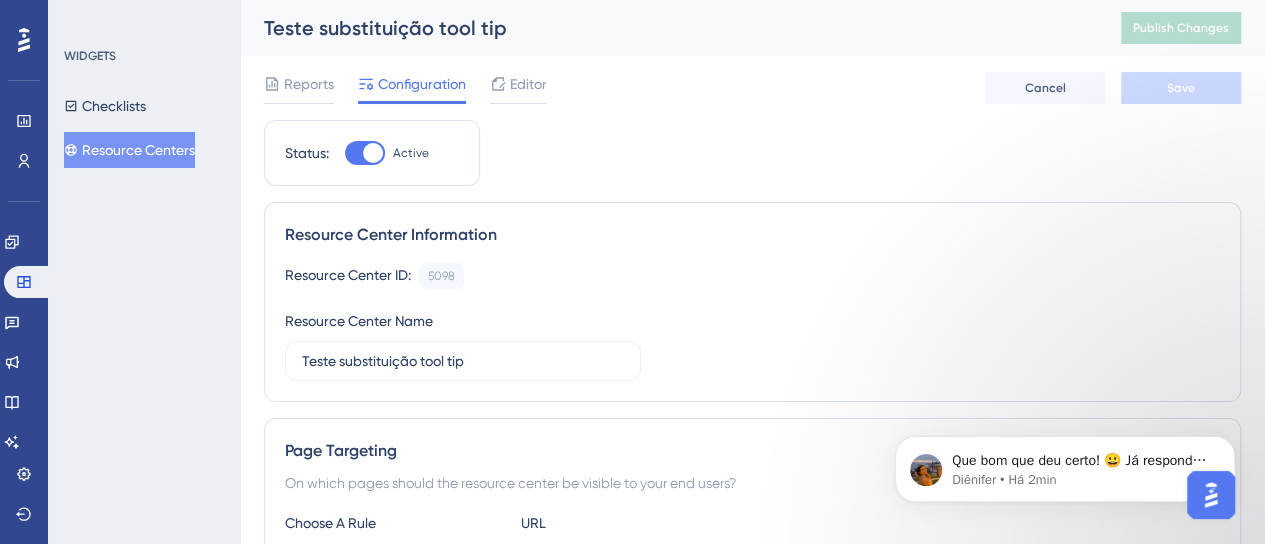 click on "Resource Center Information" at bounding box center (752, 235) 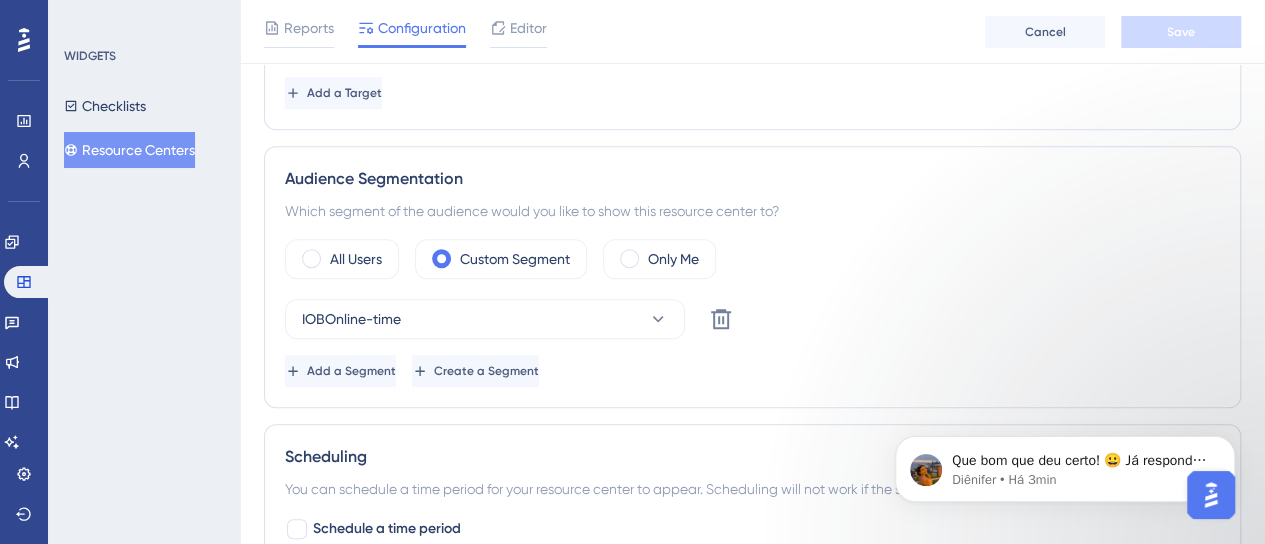 scroll, scrollTop: 400, scrollLeft: 0, axis: vertical 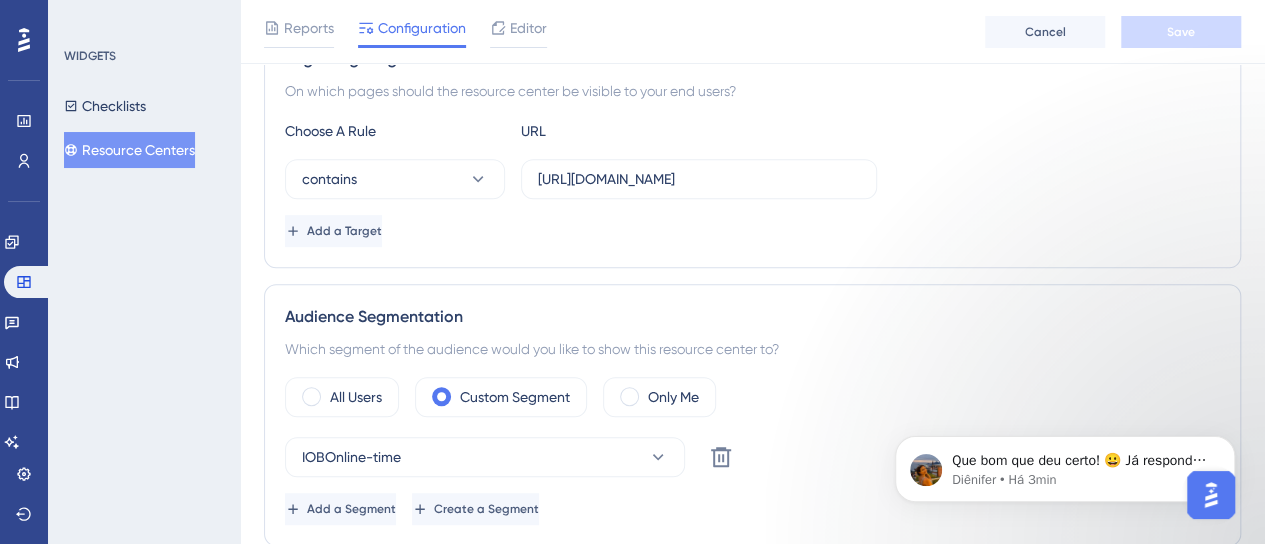 click on "Add a Target" at bounding box center (752, 231) 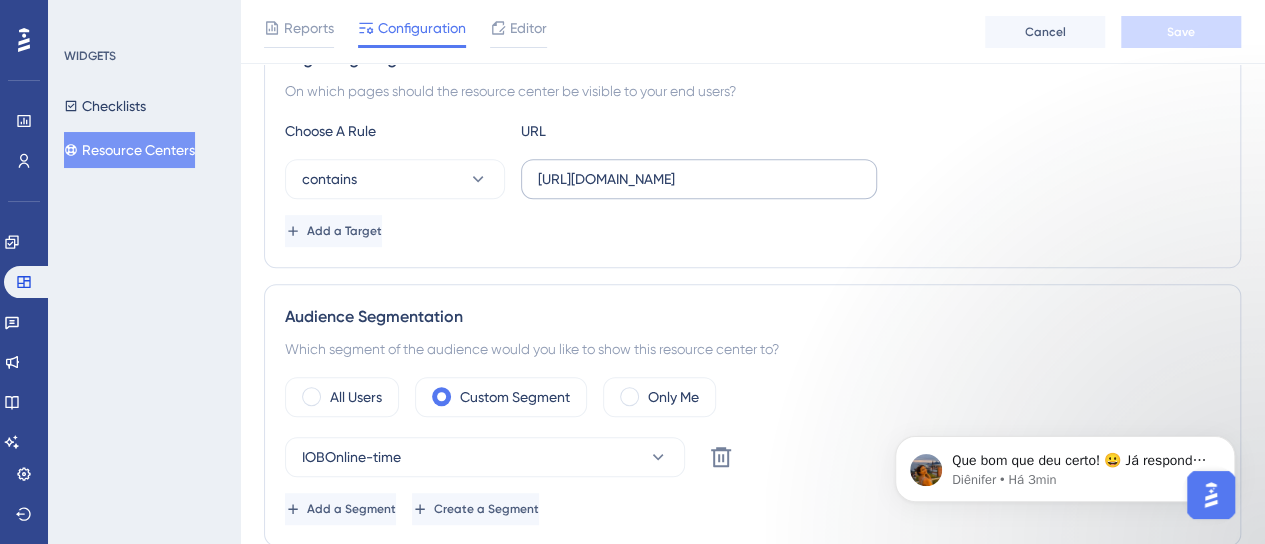 click on "https://www.iobonline.com.br/simulador-reforma-tributaria" at bounding box center (699, 179) 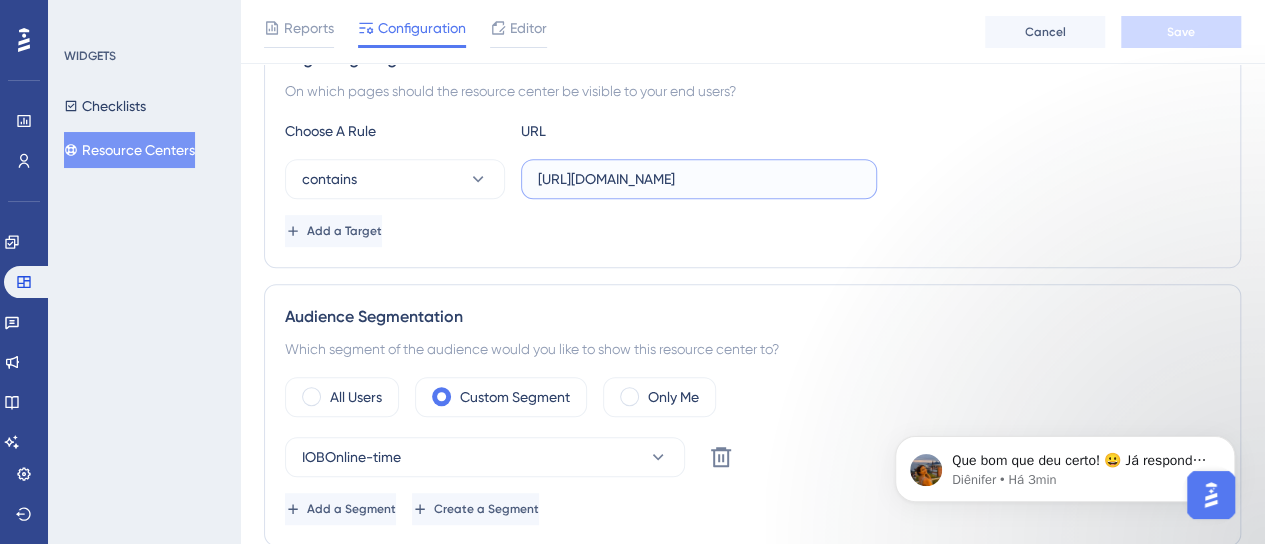 click on "https://www.iobonline.com.br/simulador-reforma-tributaria" at bounding box center (699, 179) 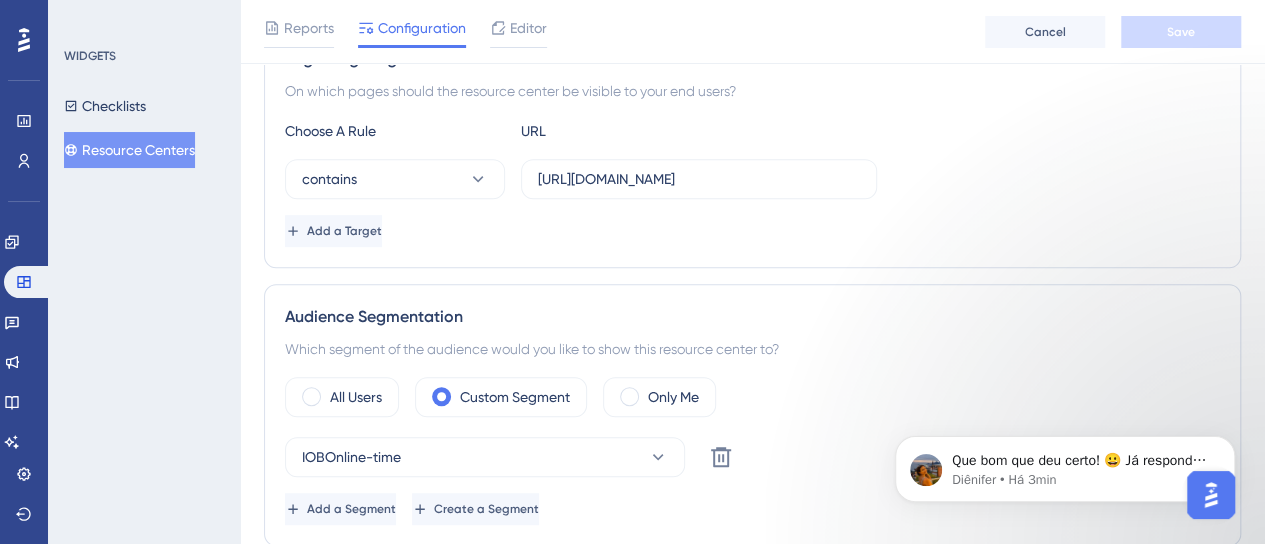 click on "contains https://www.iobonline.com.br/simulador-reforma-tributaria" at bounding box center (752, 179) 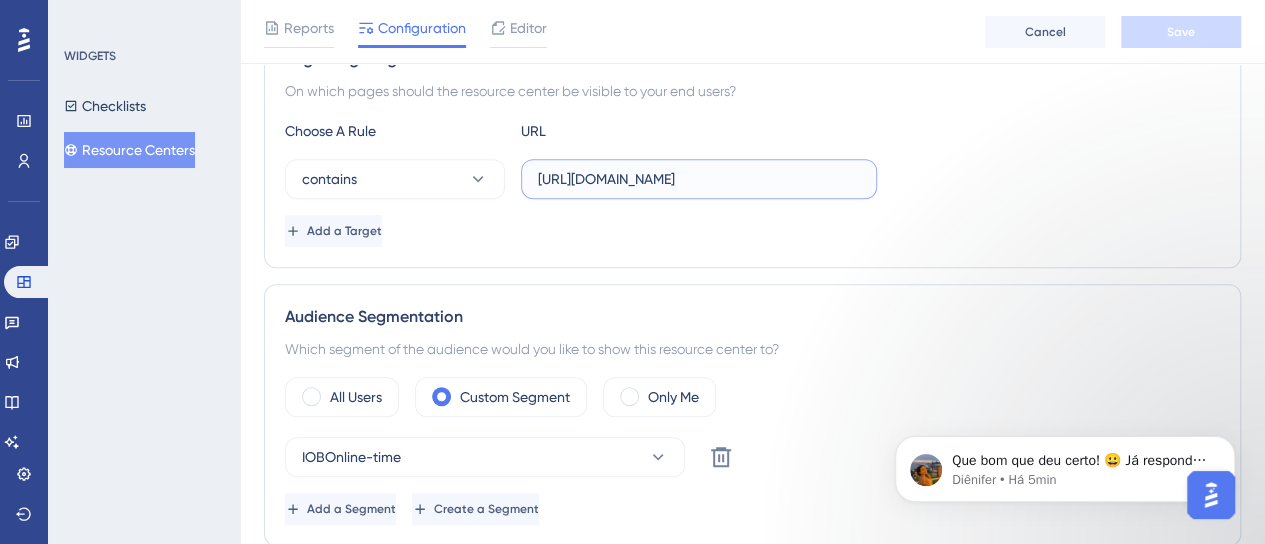 click on "https://www.iobonline.com.br/simulador-reforma-tributaria" at bounding box center (699, 179) 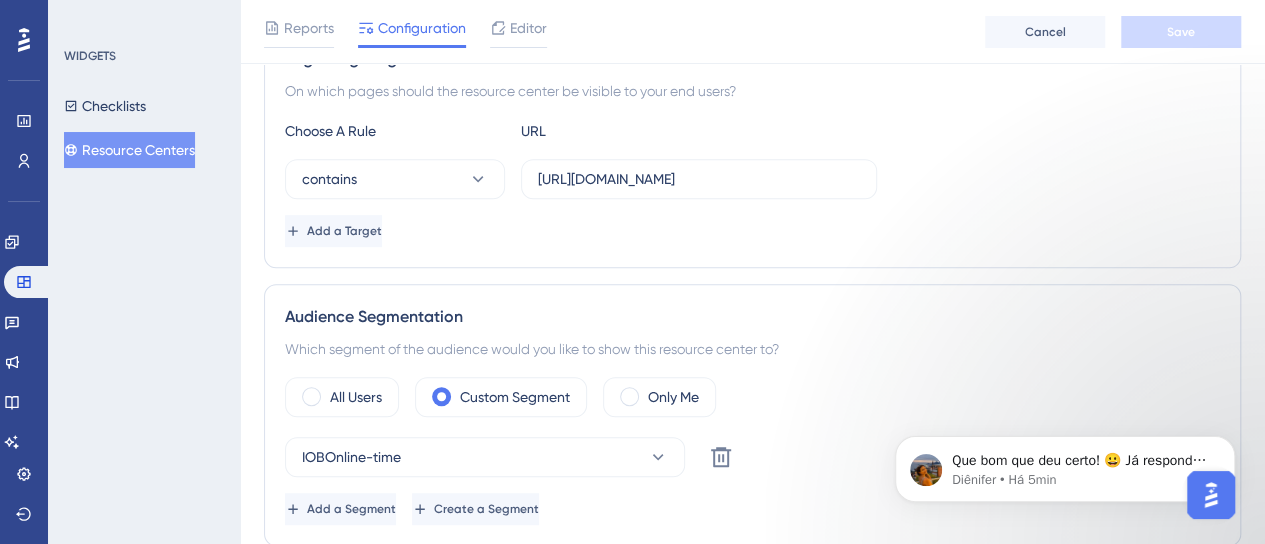 scroll, scrollTop: 0, scrollLeft: 0, axis: both 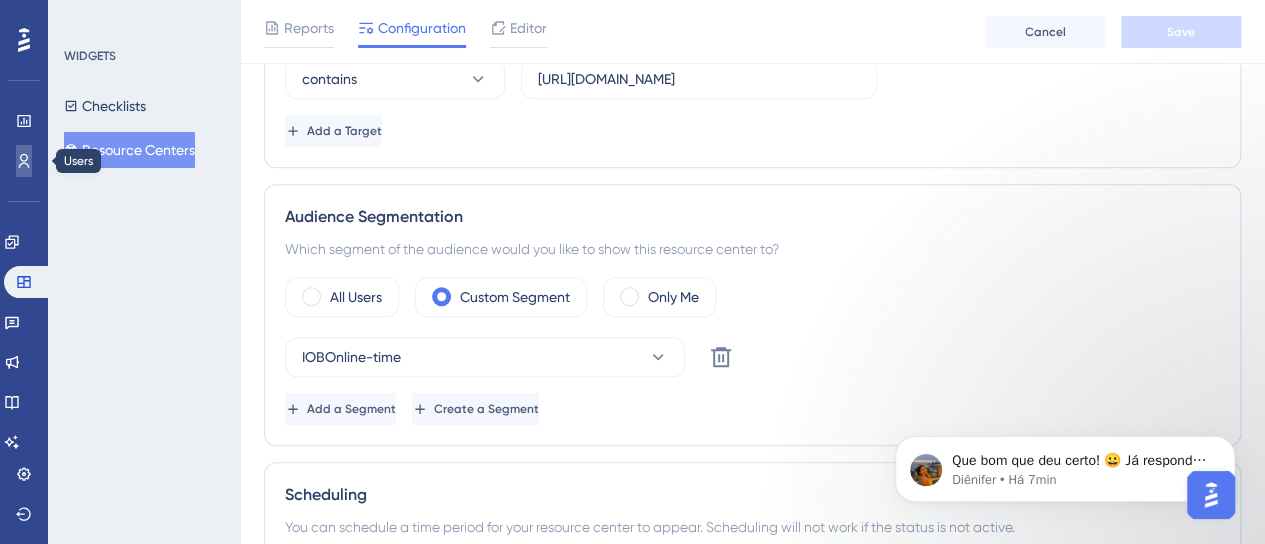 click at bounding box center [24, 161] 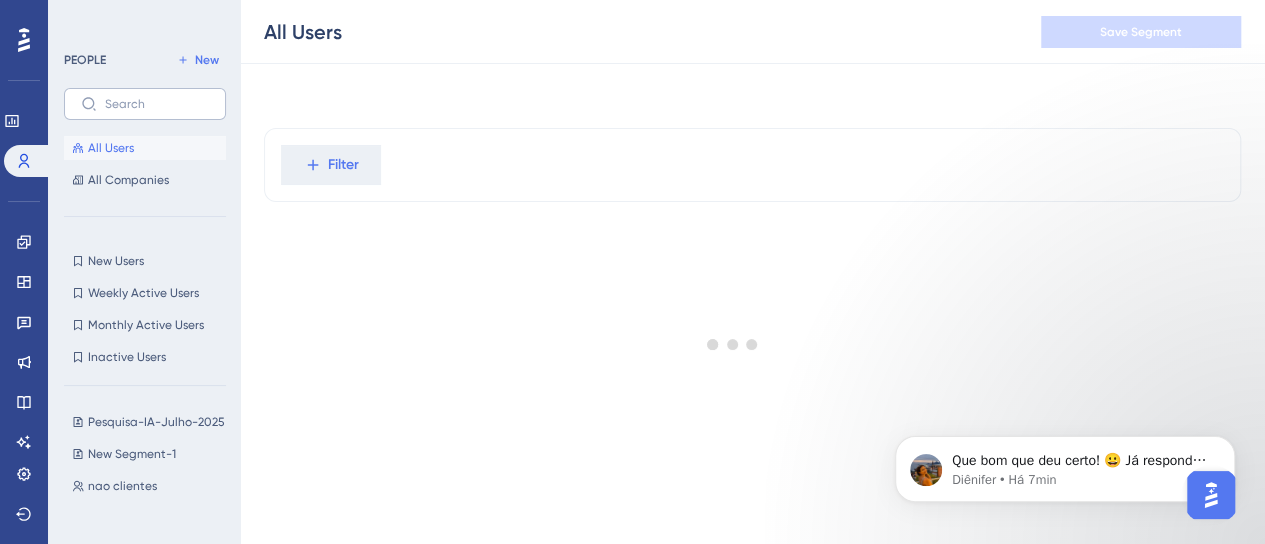 click at bounding box center [145, 104] 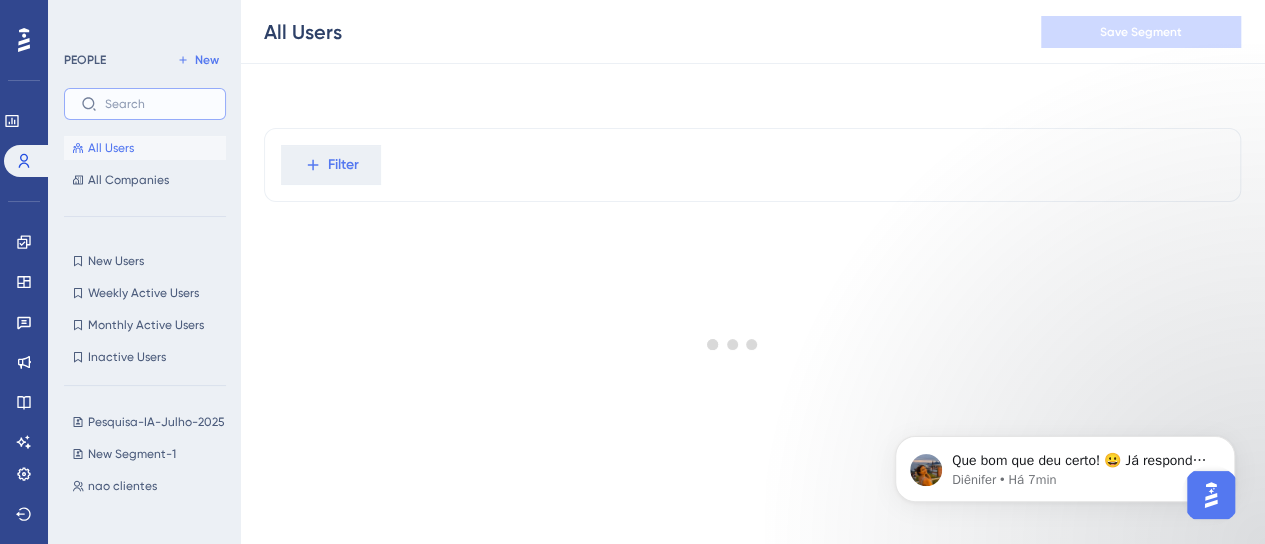 click at bounding box center [157, 104] 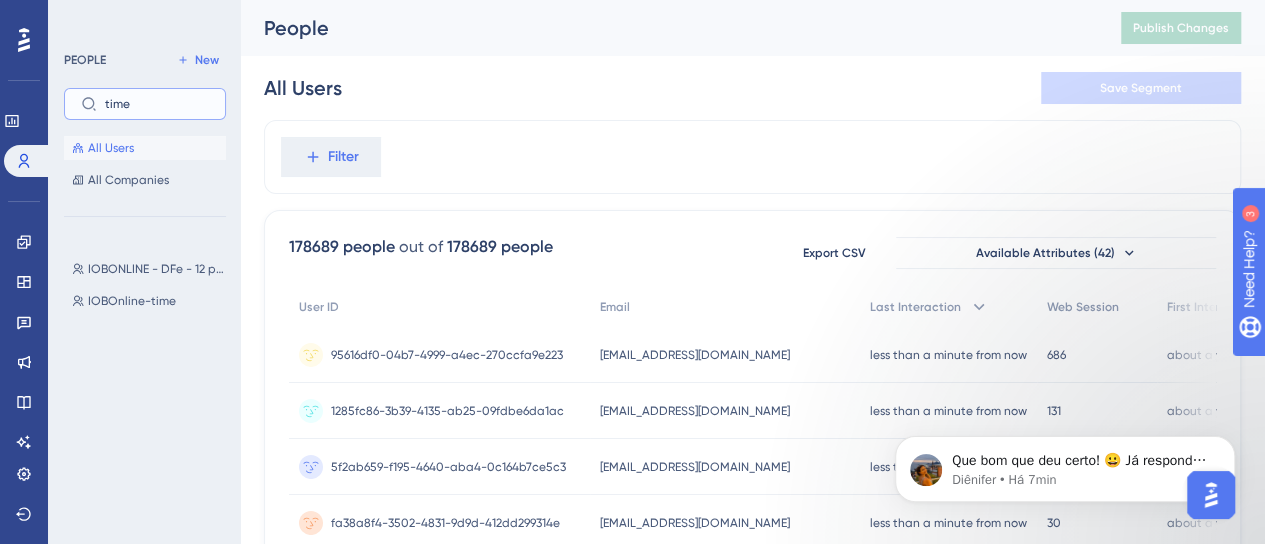 scroll, scrollTop: 0, scrollLeft: 0, axis: both 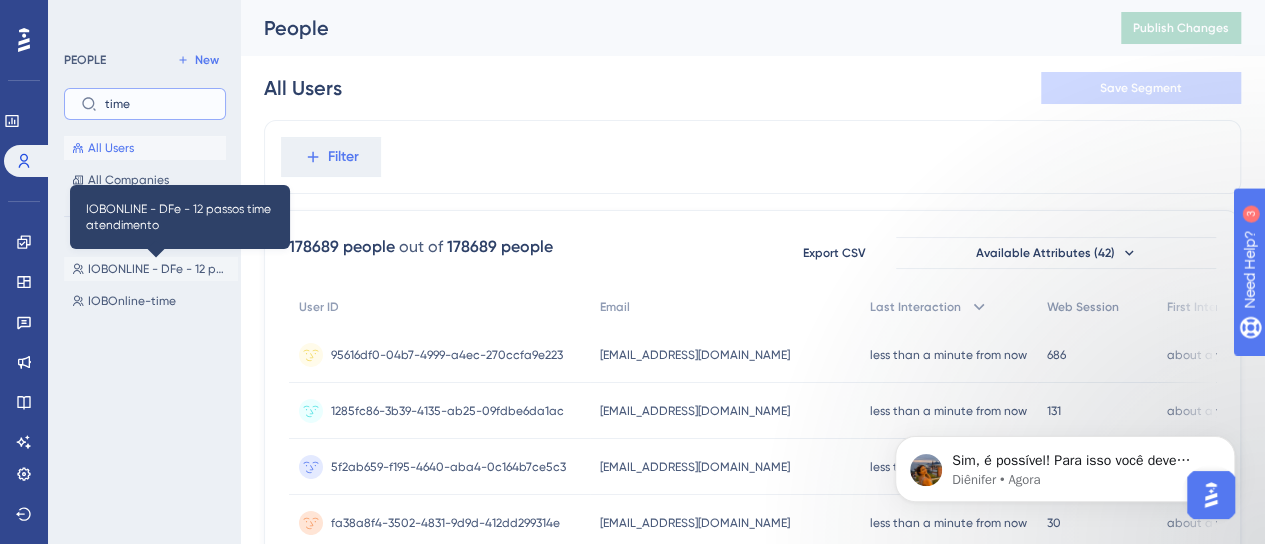 type on "time" 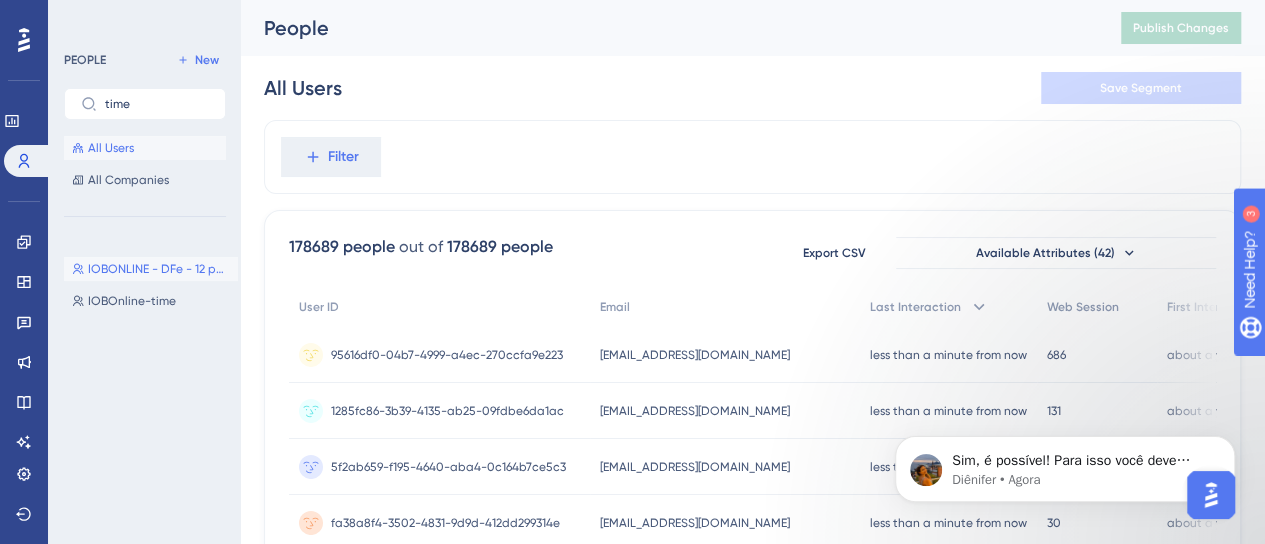 click on "IOBONLINE - DFe - 12 passos time atendimento IOBONLINE - DFe - 12 passos time atendimento" at bounding box center [151, 269] 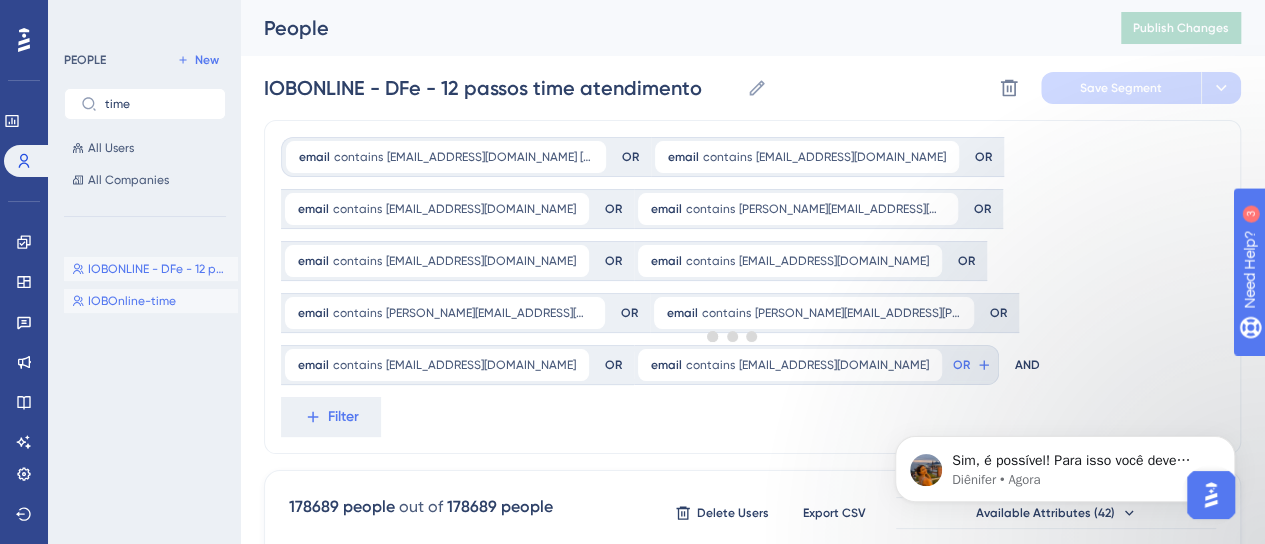 click on "IOBOnline-time" at bounding box center (132, 301) 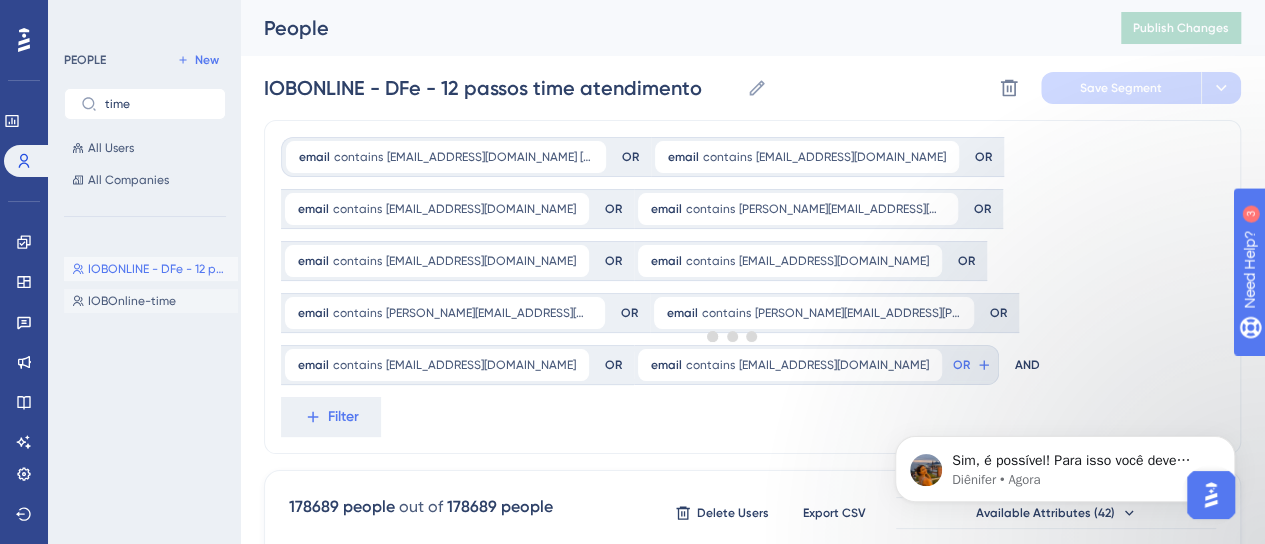 type on "IOBOnline-time" 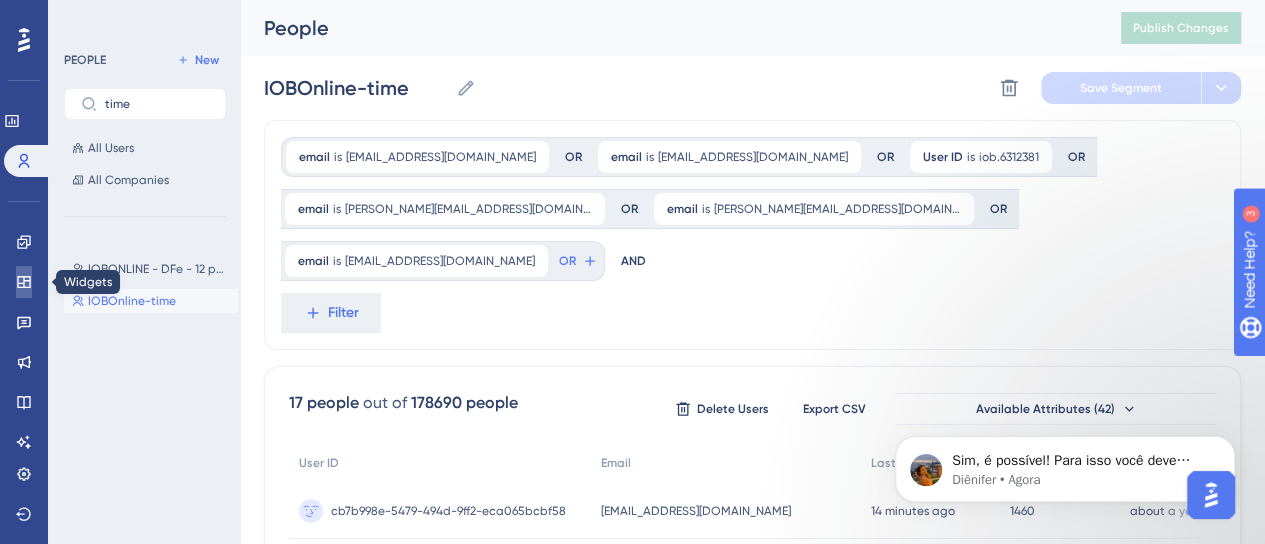 click at bounding box center (24, 282) 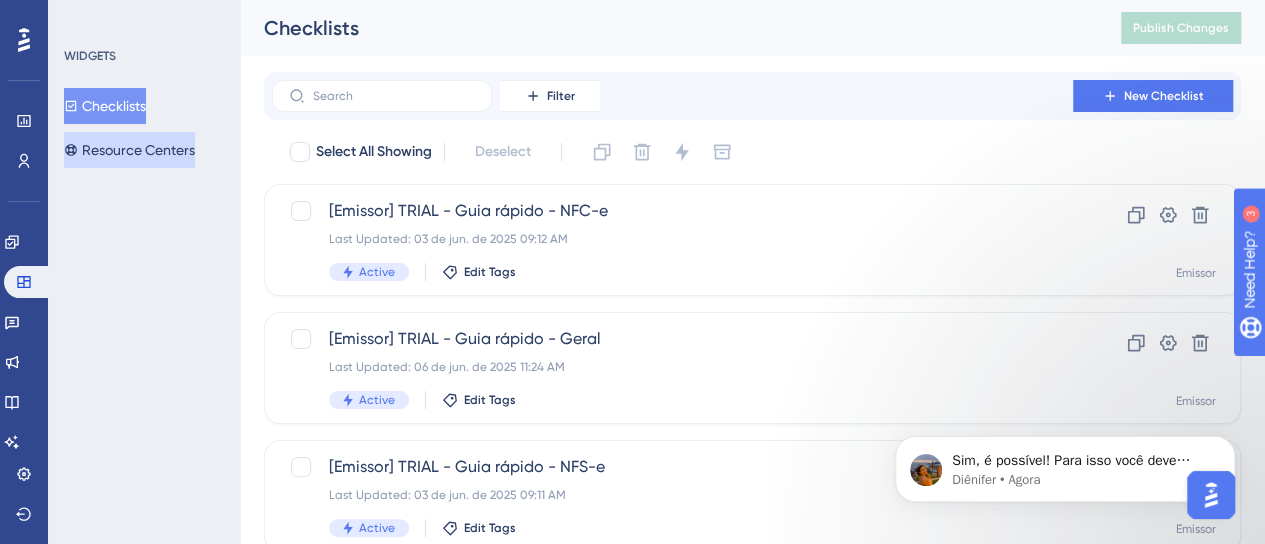 click on "Resource Centers" at bounding box center [129, 150] 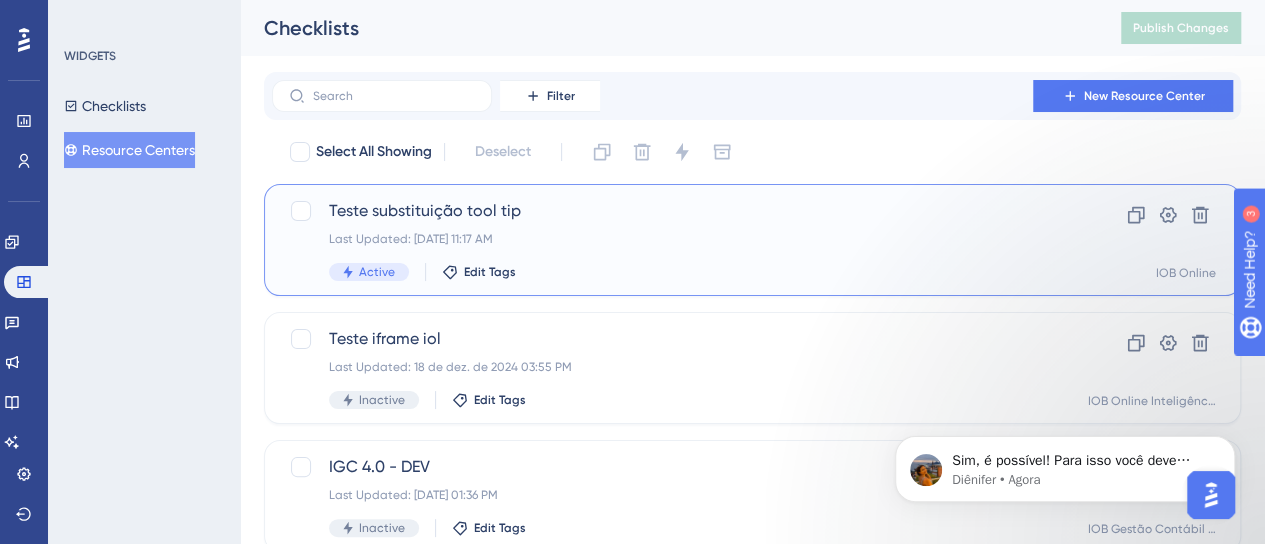 click on "Last Updated: 15 de jul. de 2025 11:17 AM" at bounding box center [672, 239] 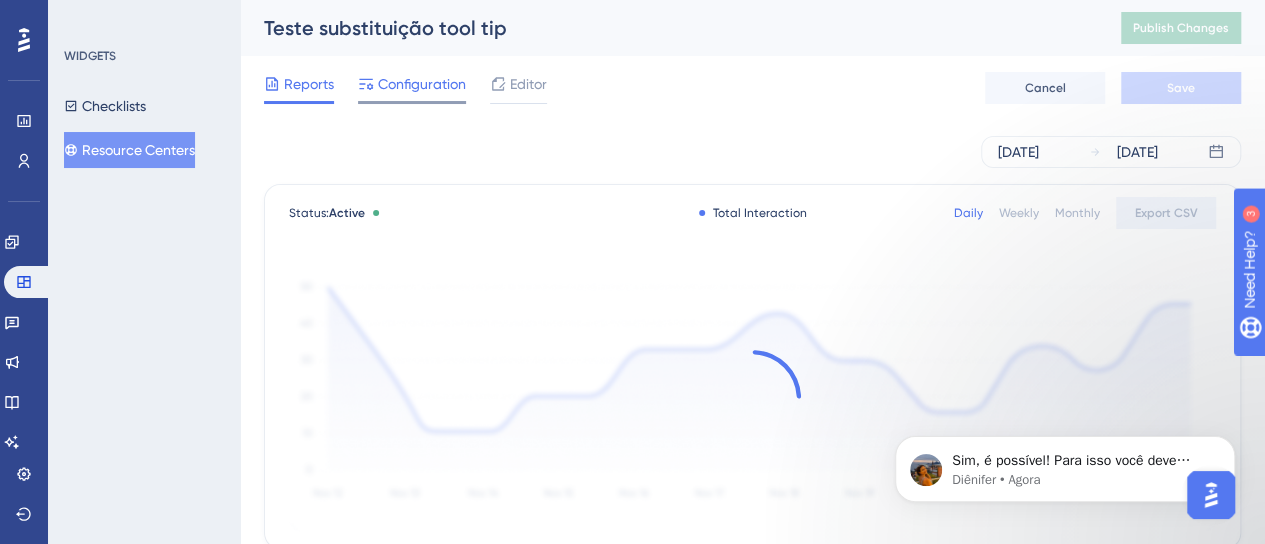 click on "Configuration" at bounding box center [422, 84] 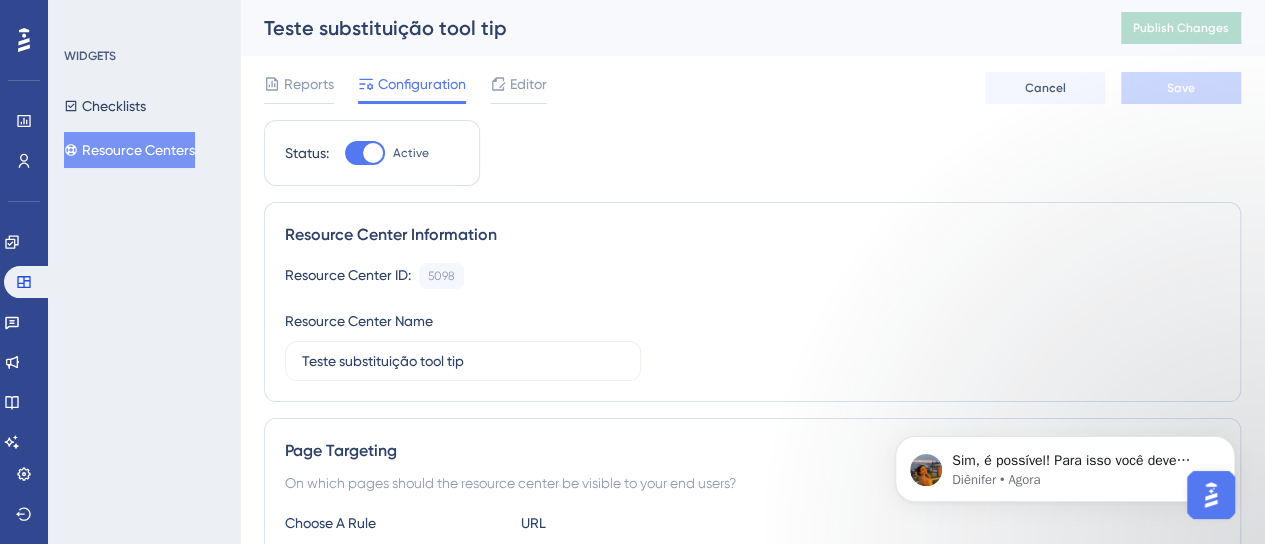 scroll, scrollTop: 0, scrollLeft: 0, axis: both 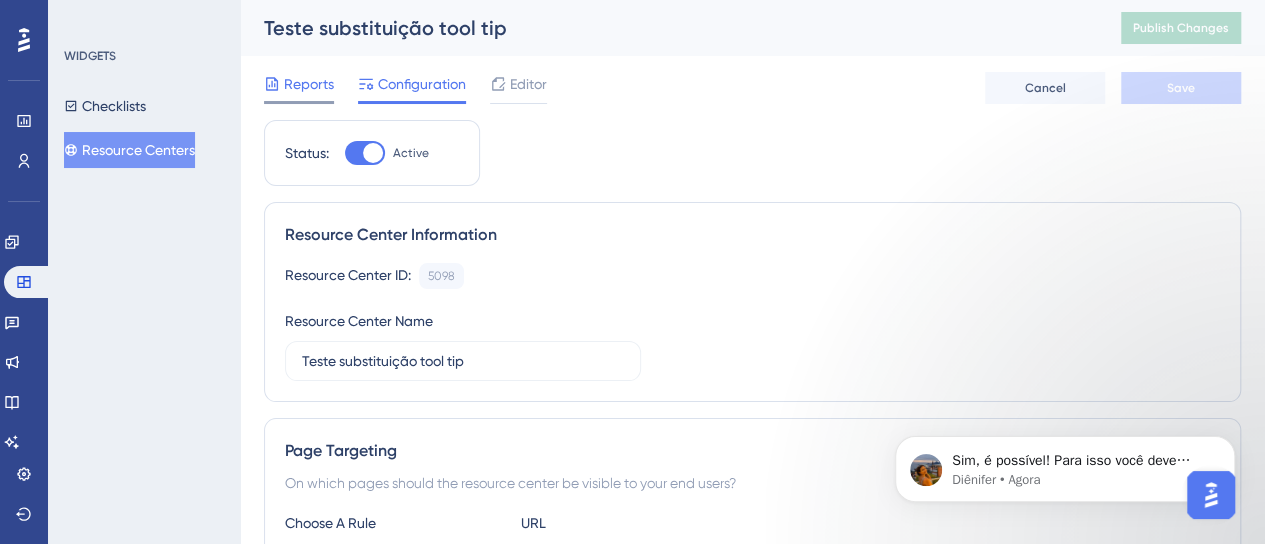 drag, startPoint x: 311, startPoint y: 76, endPoint x: 22, endPoint y: 2, distance: 298.32364 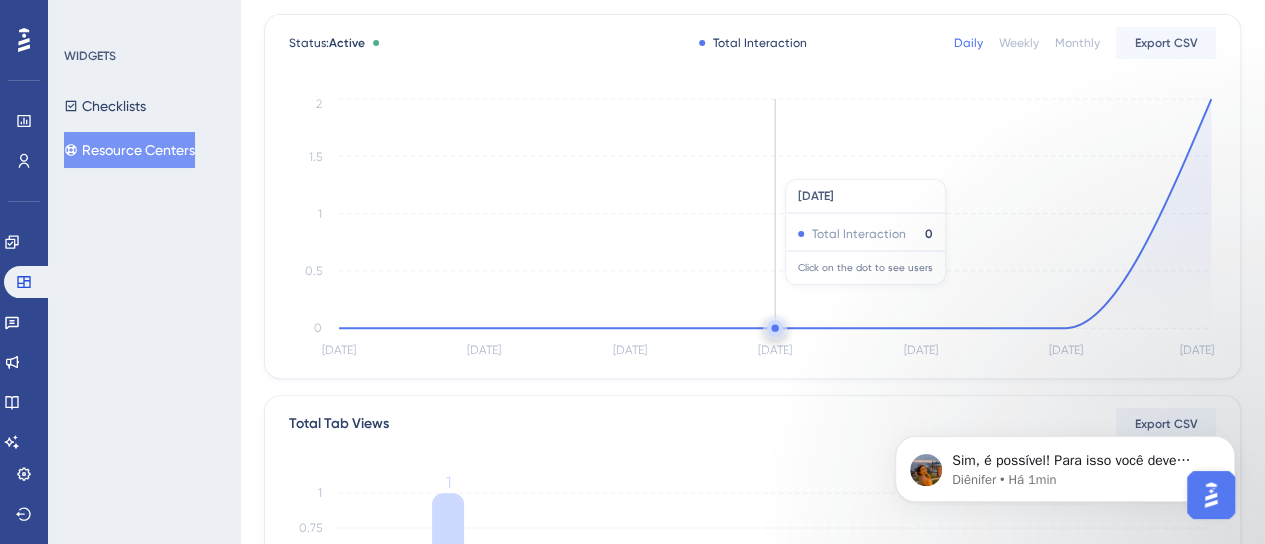 scroll, scrollTop: 0, scrollLeft: 0, axis: both 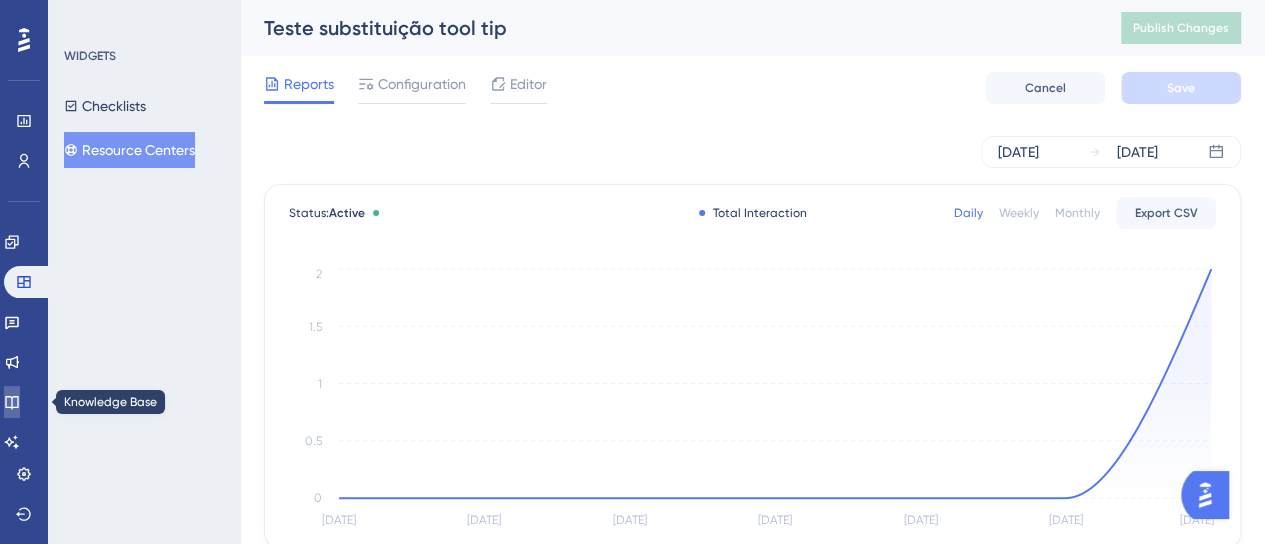 click 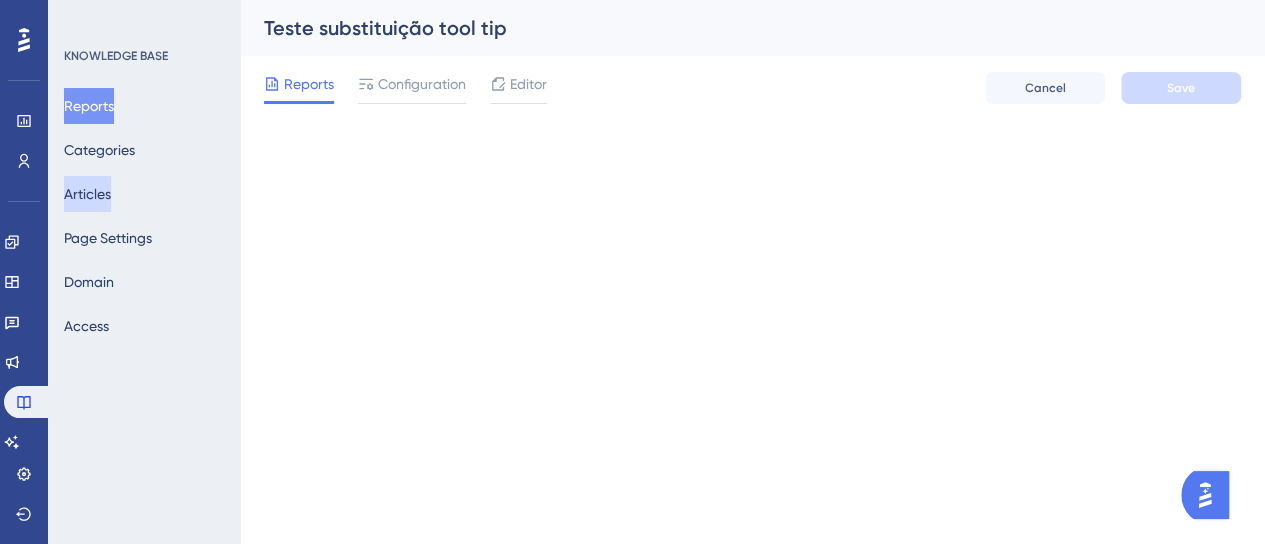 click on "Articles" at bounding box center [87, 194] 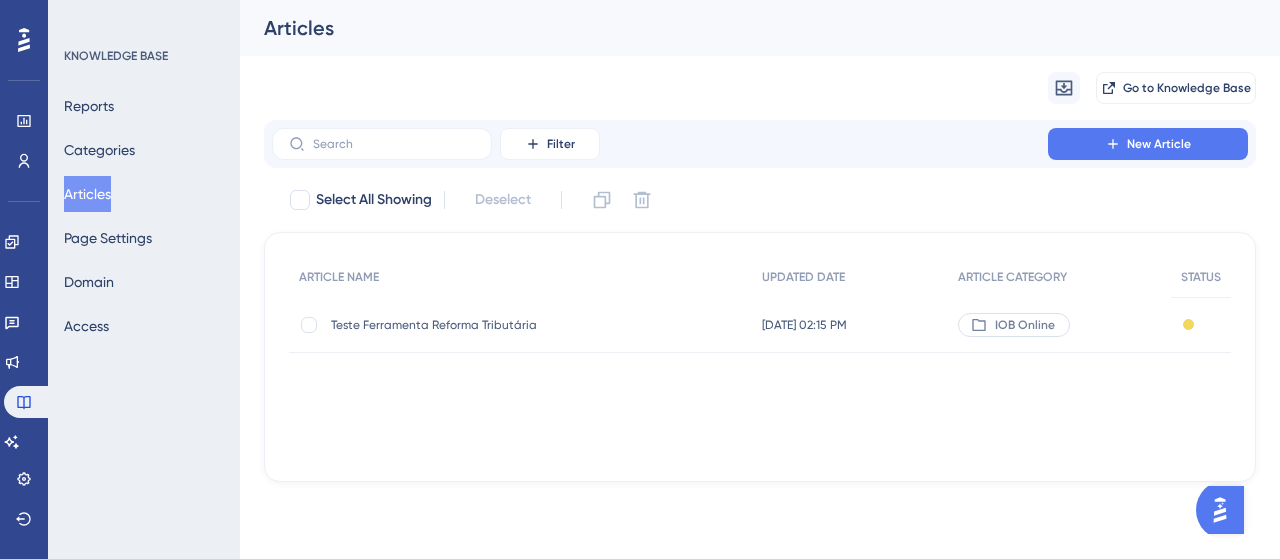 click on "Teste Ferramenta Reforma Tributária Teste Ferramenta Reforma Tributária" at bounding box center [491, 325] 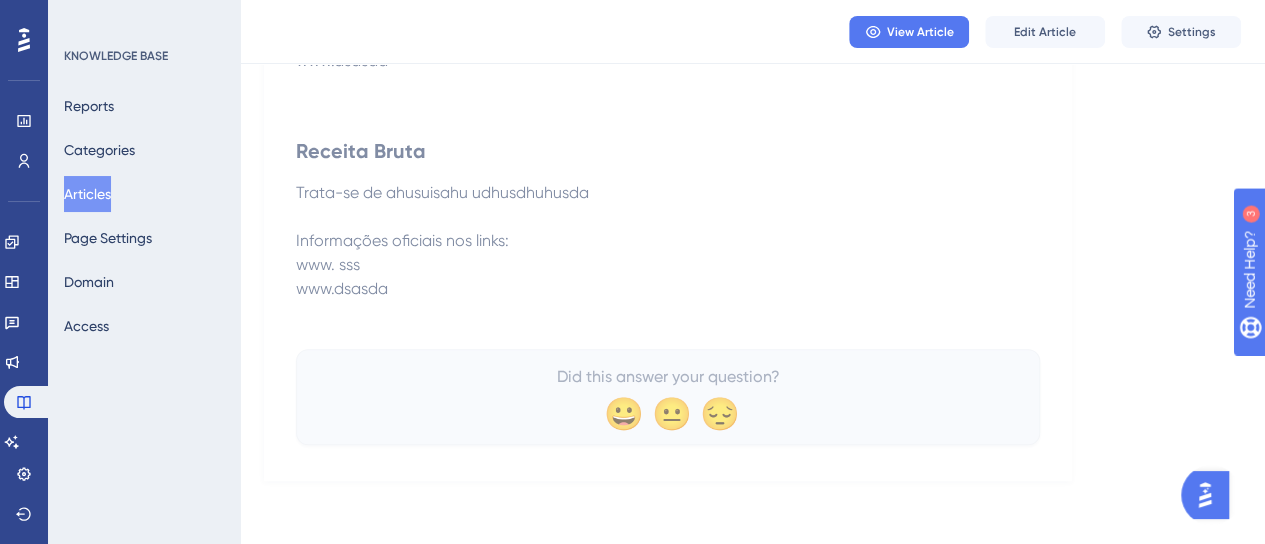 scroll, scrollTop: 0, scrollLeft: 0, axis: both 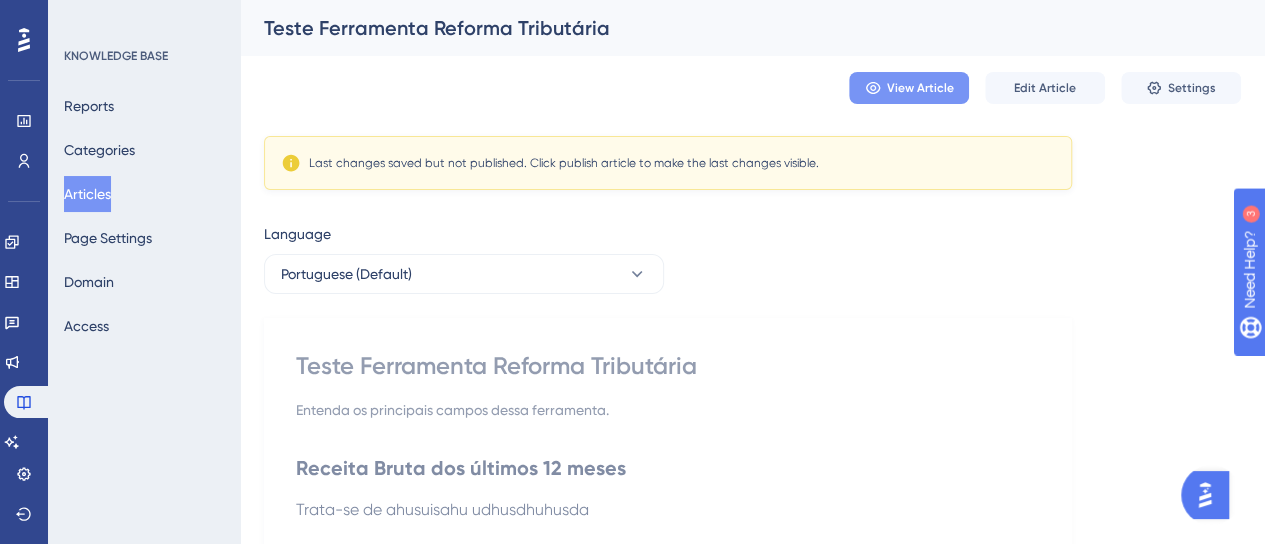 click on "View Article" at bounding box center [920, 88] 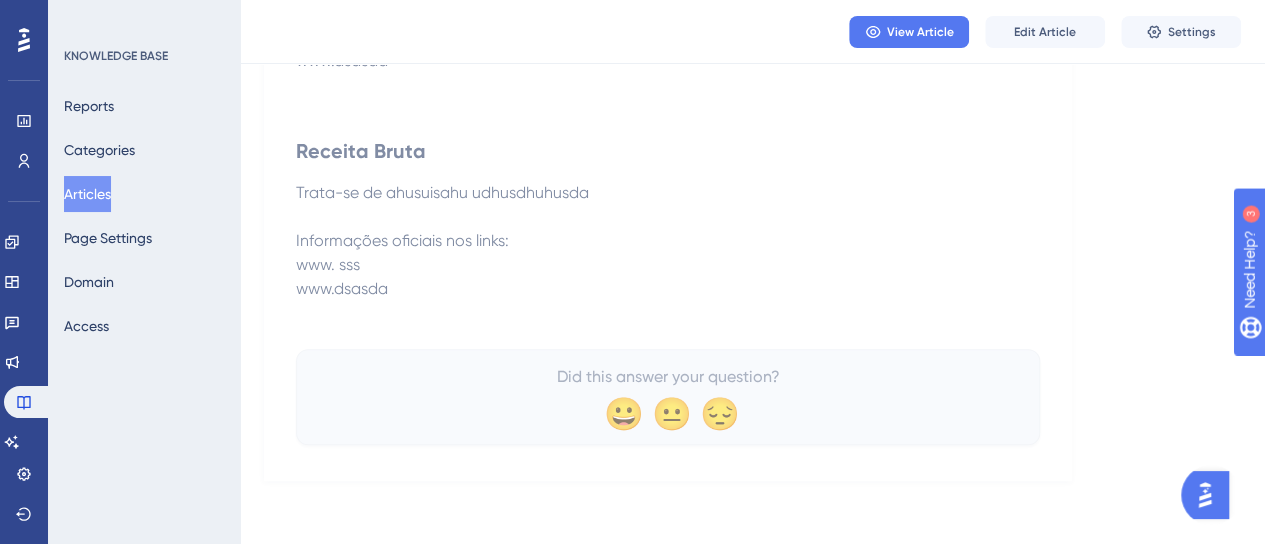 scroll, scrollTop: 0, scrollLeft: 0, axis: both 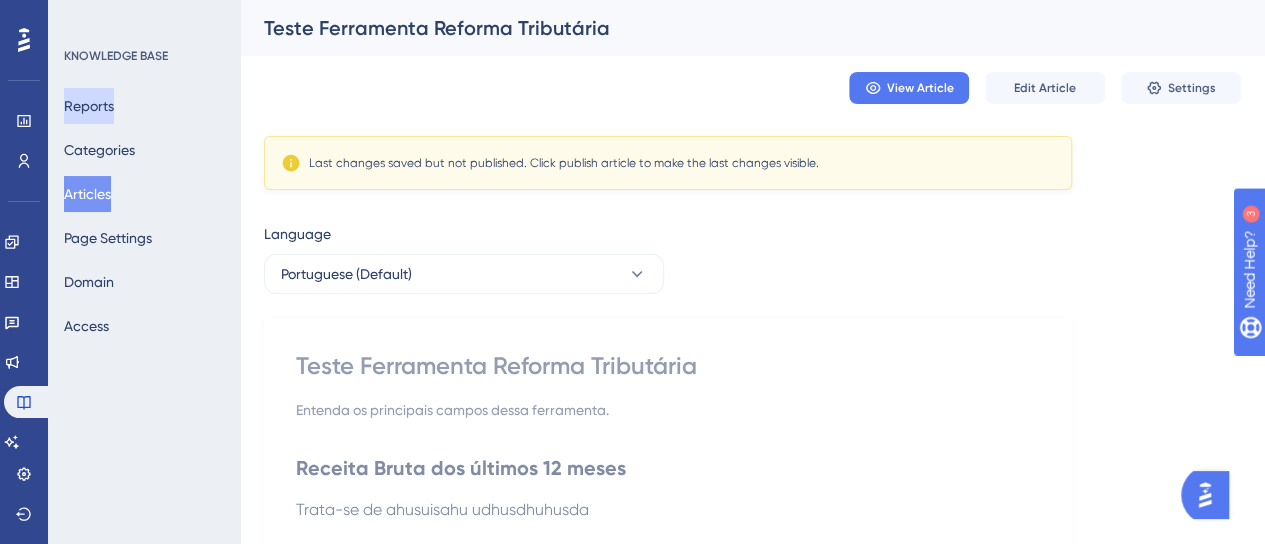 click on "Reports" at bounding box center (89, 106) 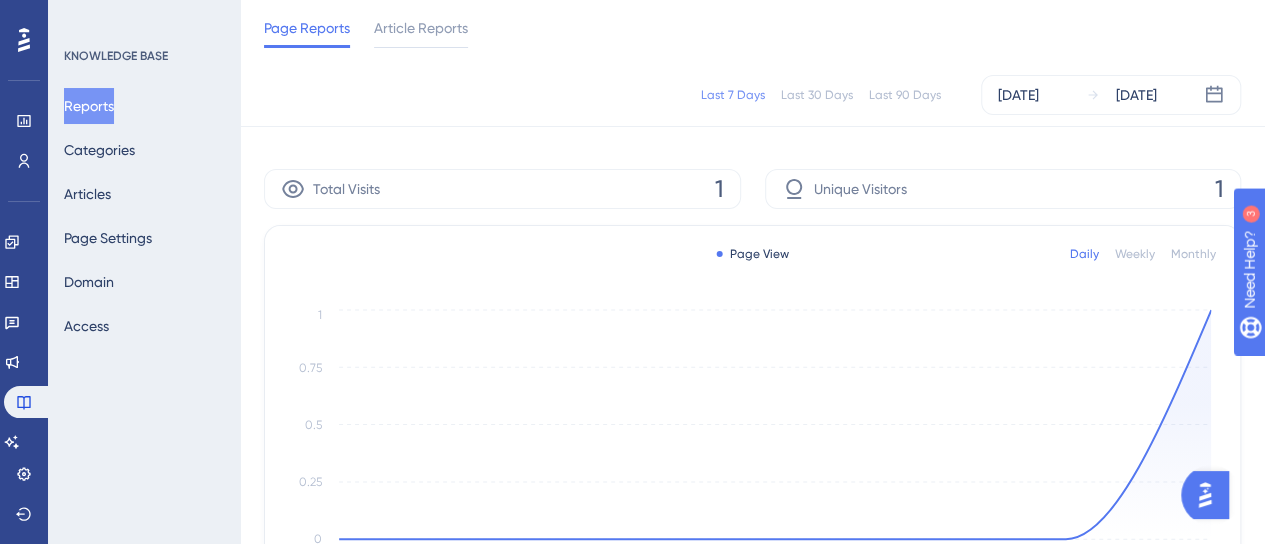 scroll, scrollTop: 0, scrollLeft: 0, axis: both 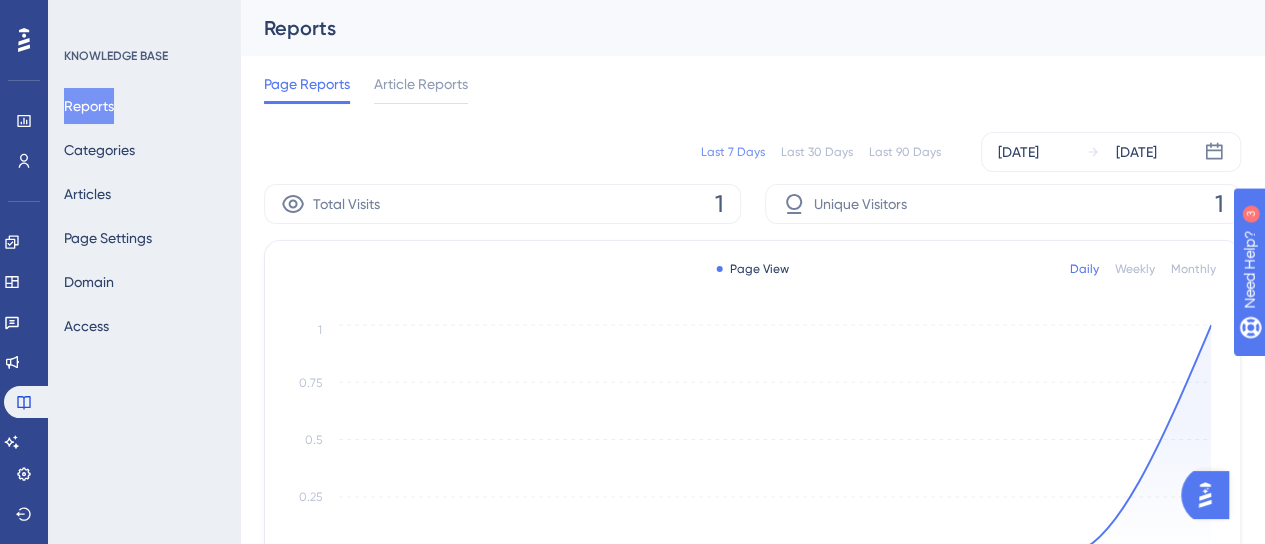 click on "Total Visits 1" at bounding box center [502, 204] 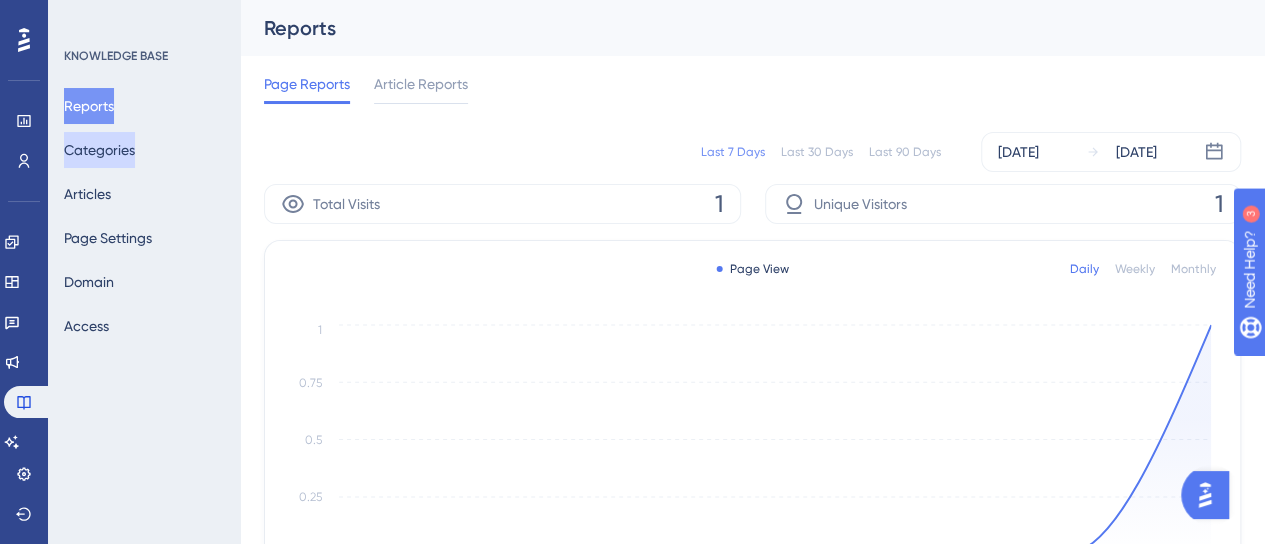 click on "Categories" at bounding box center (99, 150) 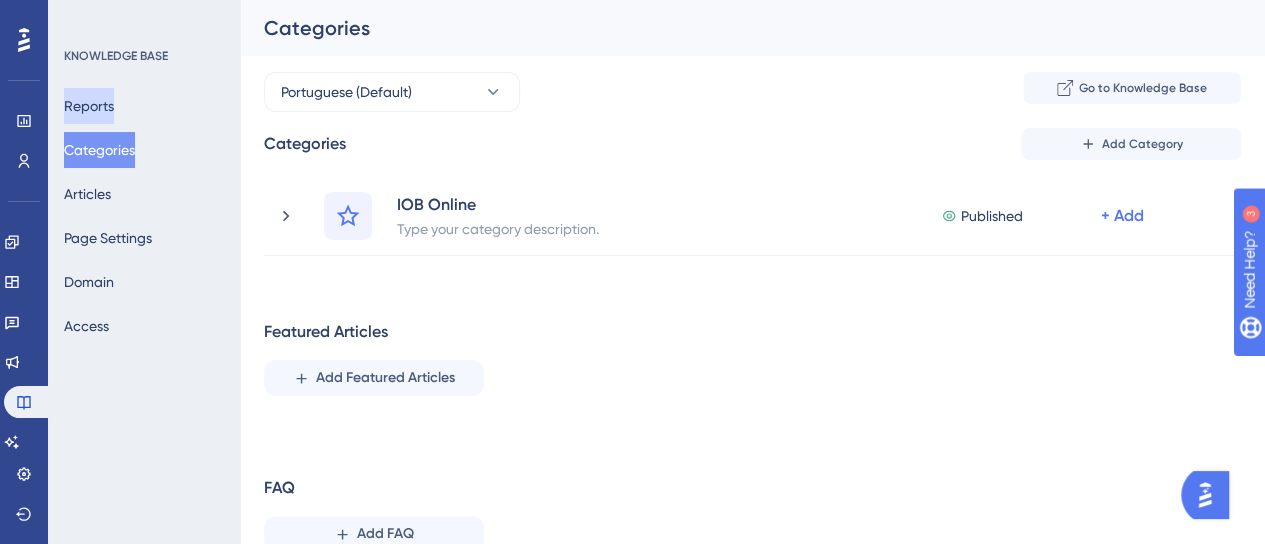 click on "Reports" at bounding box center (89, 106) 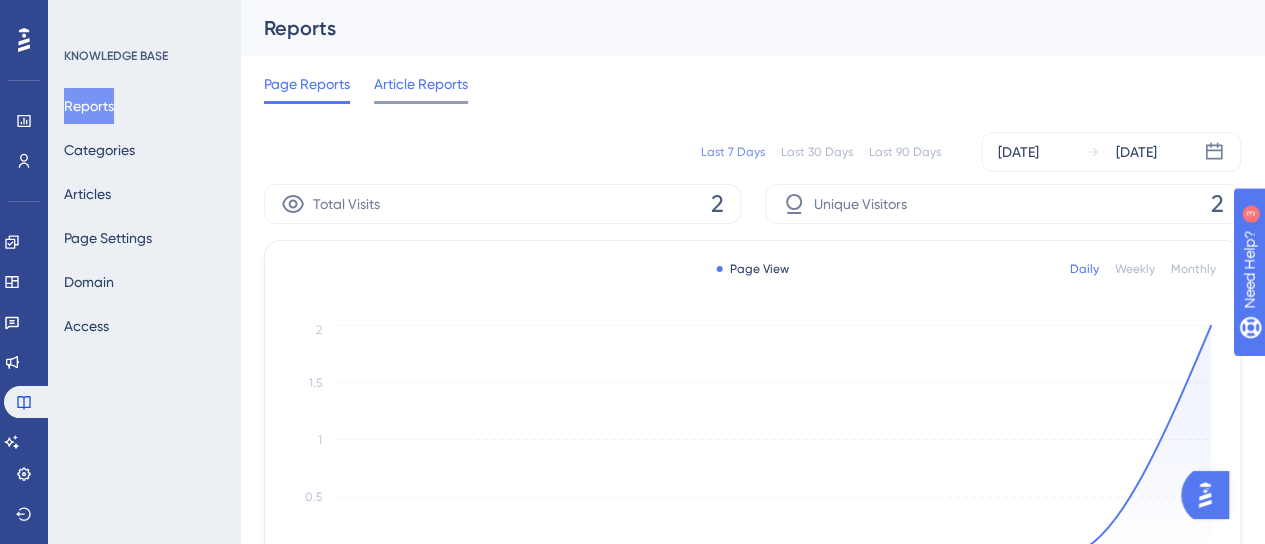 click on "Article Reports" at bounding box center [421, 84] 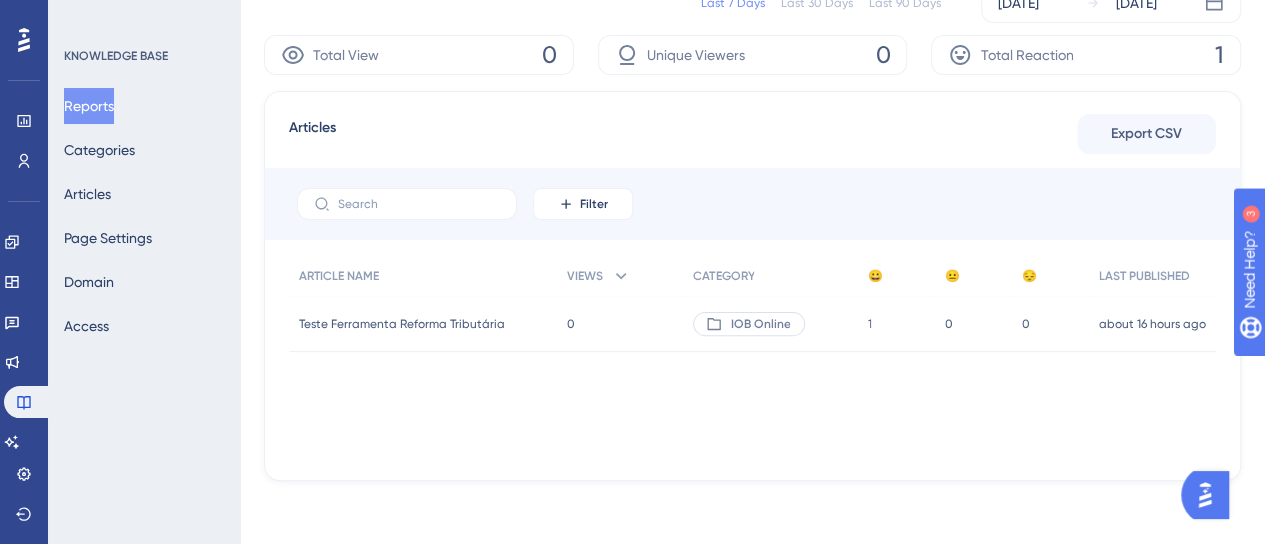 scroll, scrollTop: 141, scrollLeft: 0, axis: vertical 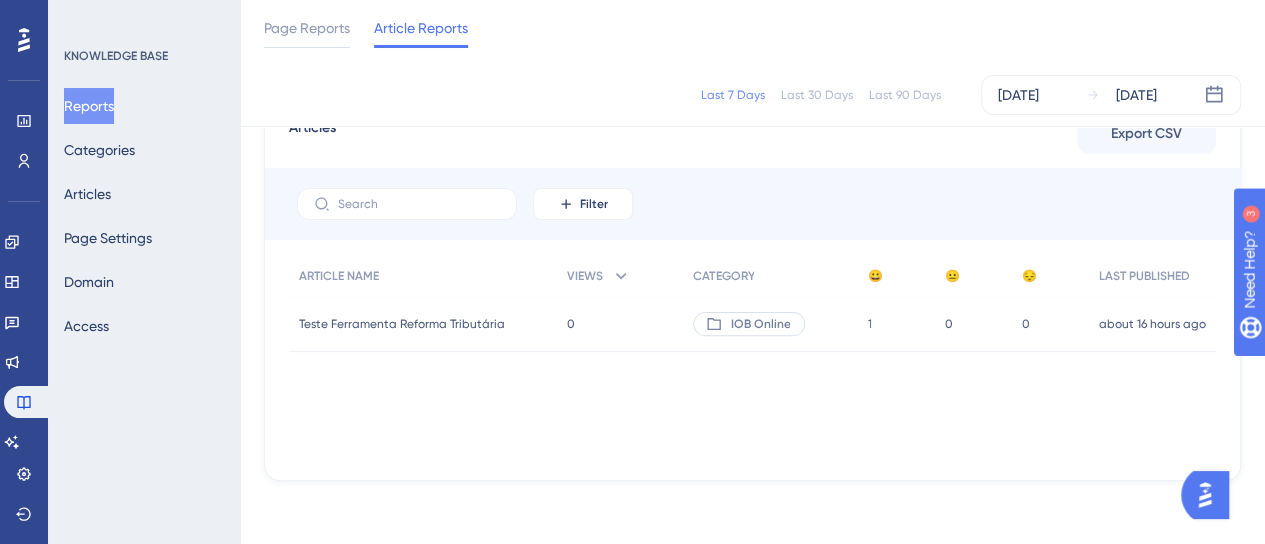 click on "ARTICLE NAME VIEWS CATEGORY 😀 😐 😔 LAST PUBLISHED Teste Ferramenta Reforma Tributária Teste Ferramenta Reforma Tributária 0 0 IOB Online 1 1 0 0 0 0 about 16 hours ago [DATE] 18:59" at bounding box center [752, 356] 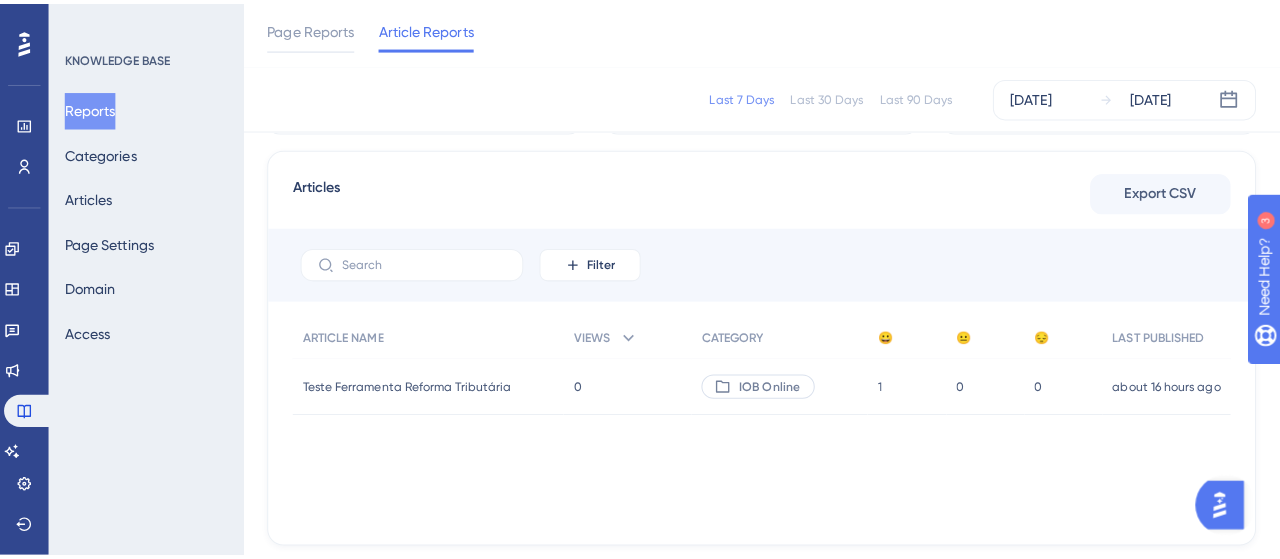 scroll, scrollTop: 0, scrollLeft: 0, axis: both 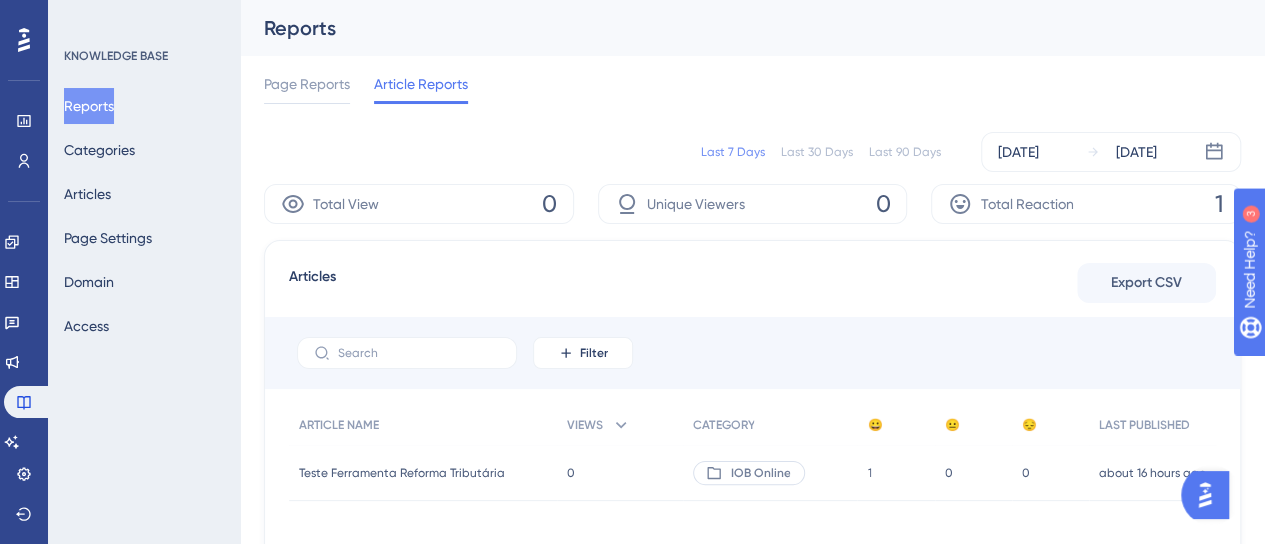 click on "Page Reports Article Reports" at bounding box center [752, 88] 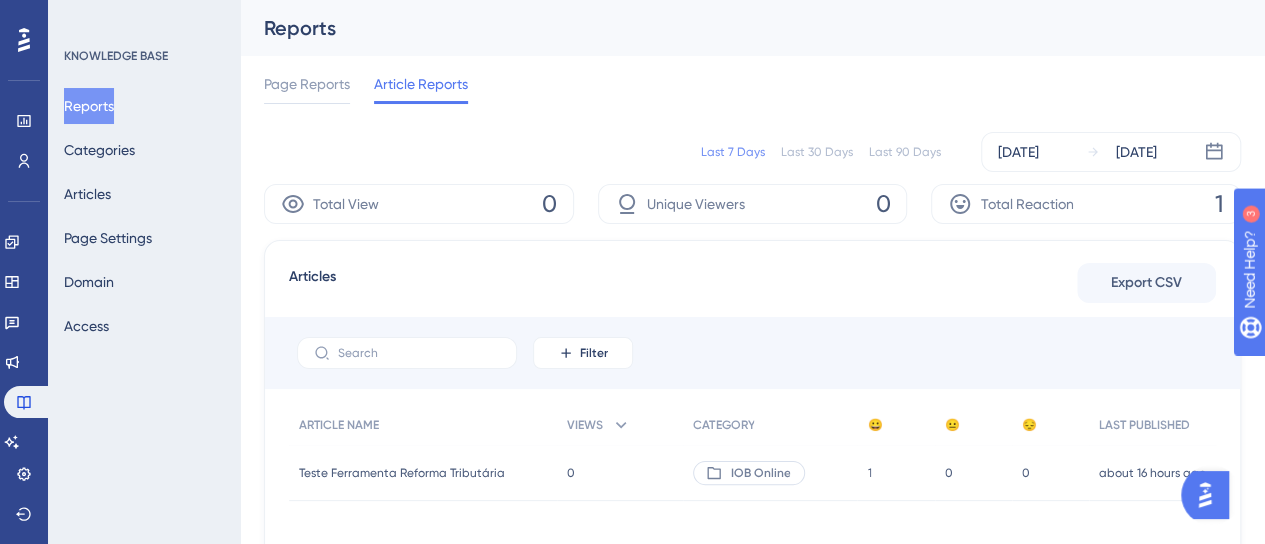 click on "Reports" at bounding box center (727, 28) 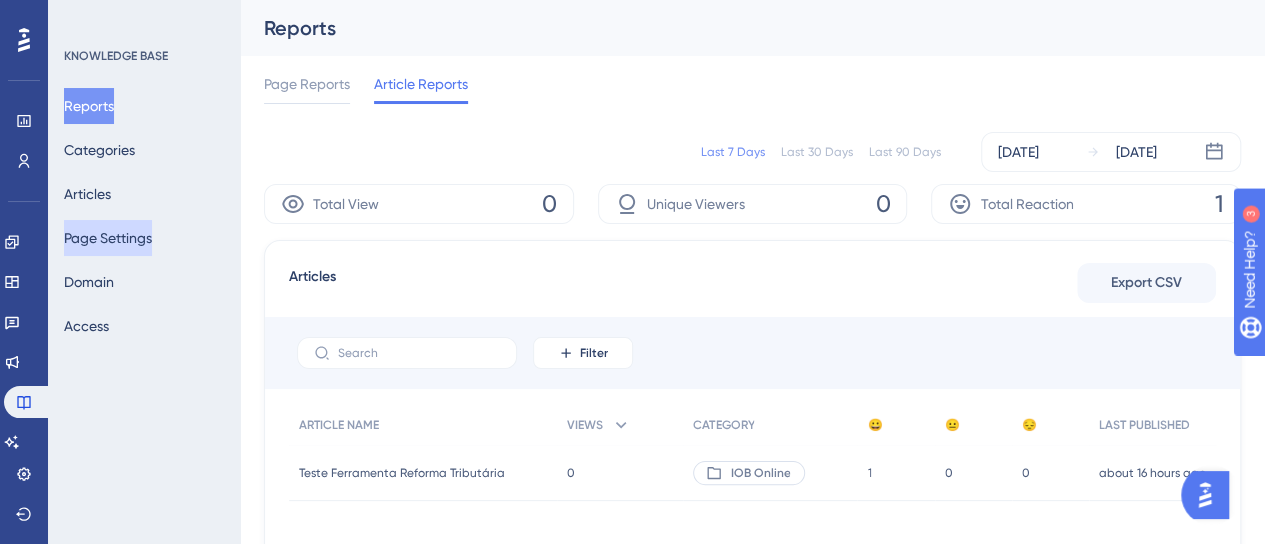 click on "Page Settings" at bounding box center [108, 238] 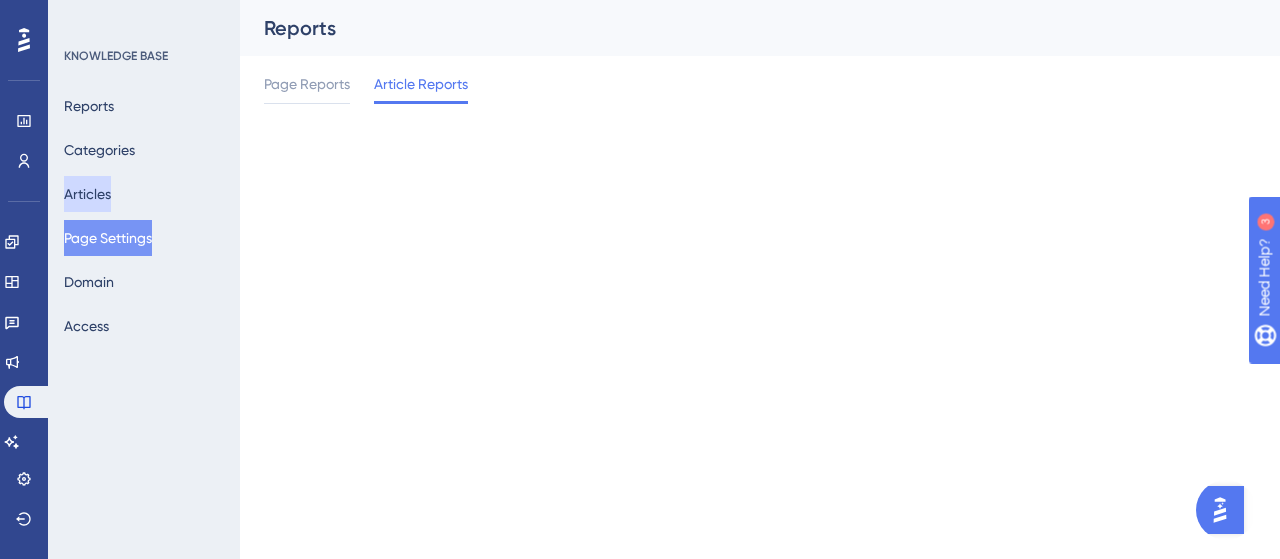 click on "Articles" at bounding box center [87, 194] 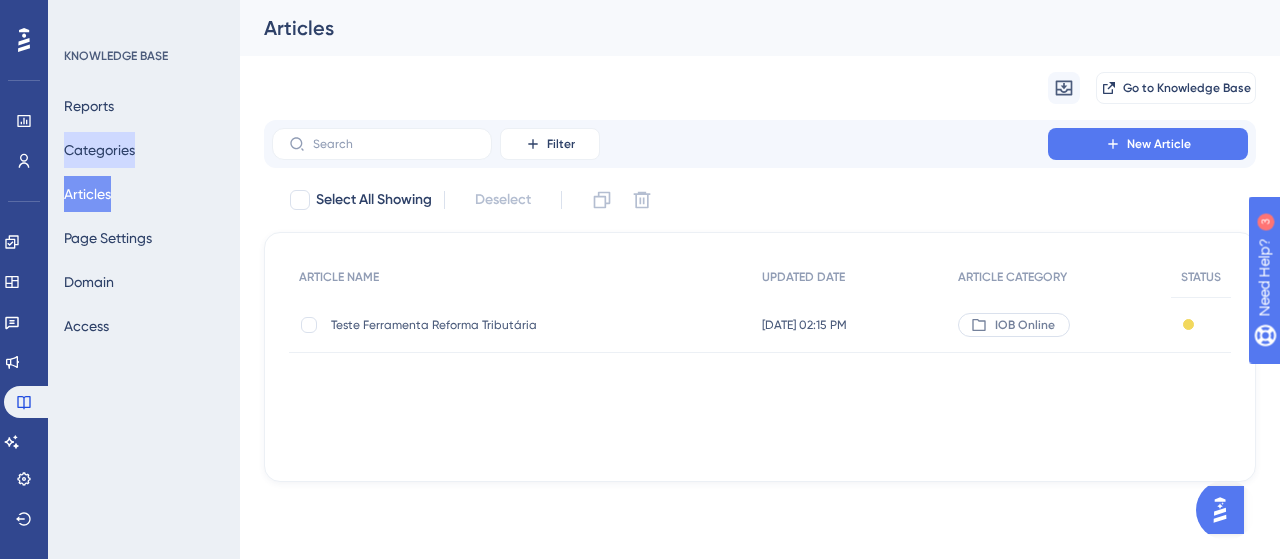 click on "Categories" at bounding box center [99, 150] 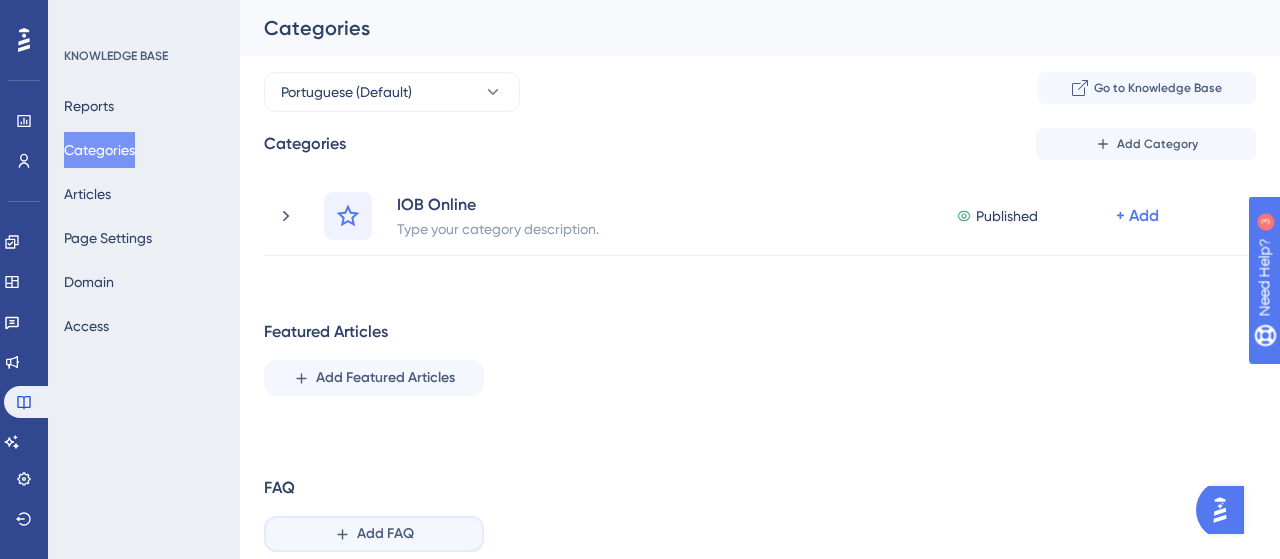 click on "Add FAQ" at bounding box center (374, 534) 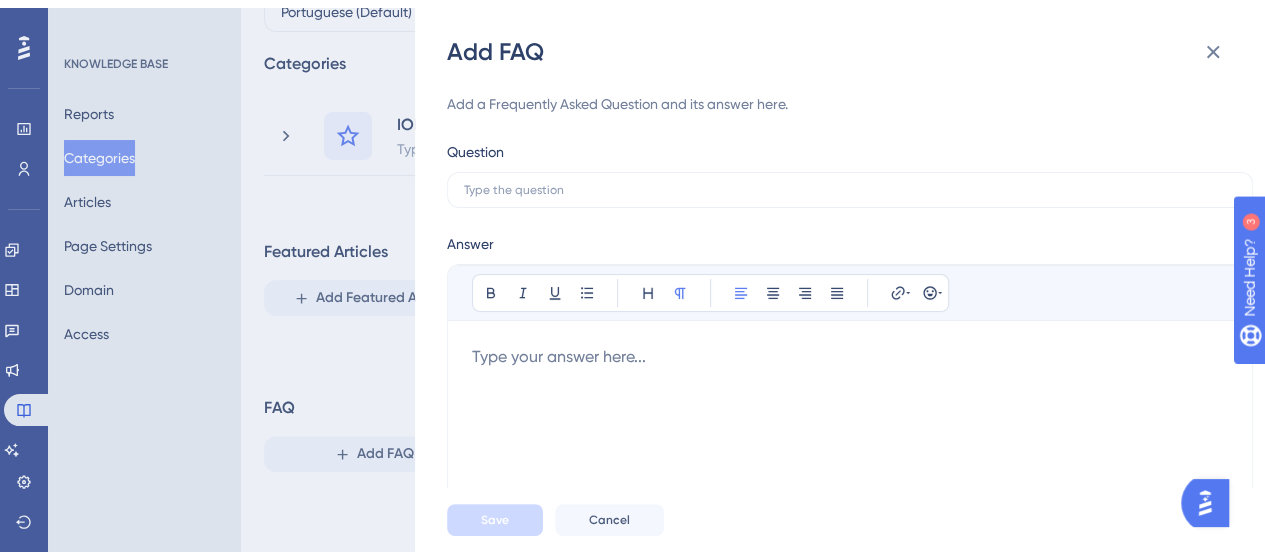 scroll, scrollTop: 72, scrollLeft: 0, axis: vertical 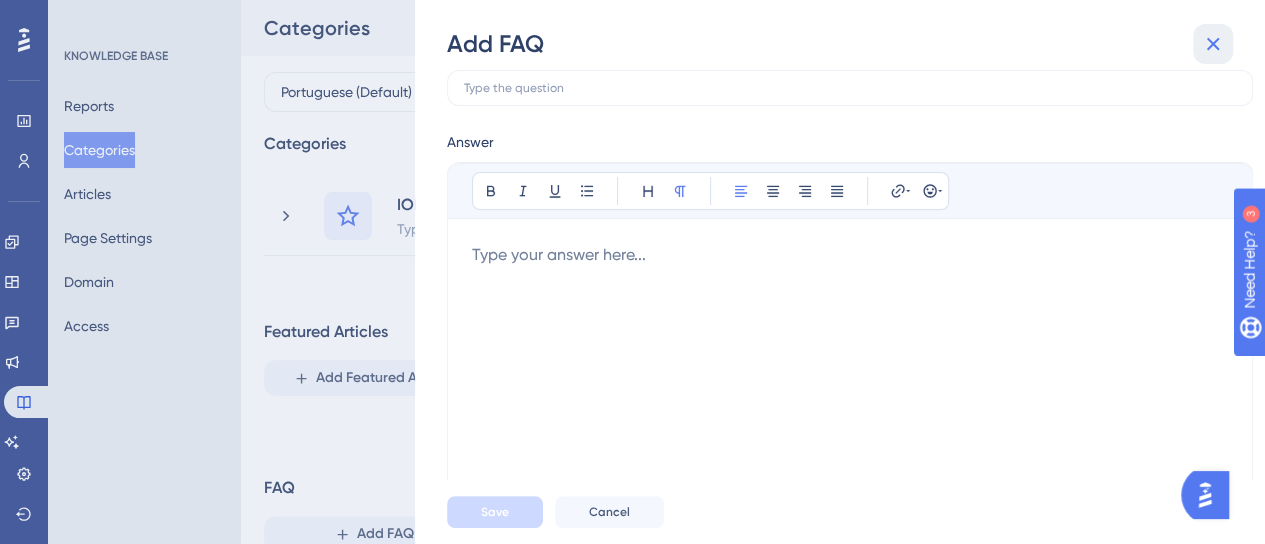 click at bounding box center [1213, 44] 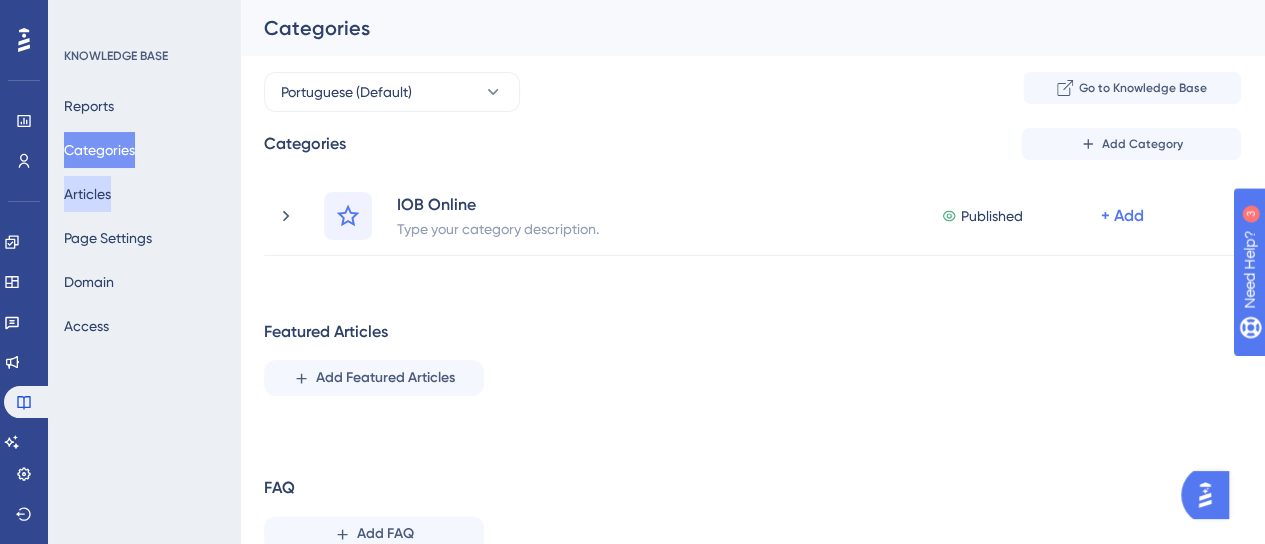 click on "Articles" at bounding box center (87, 194) 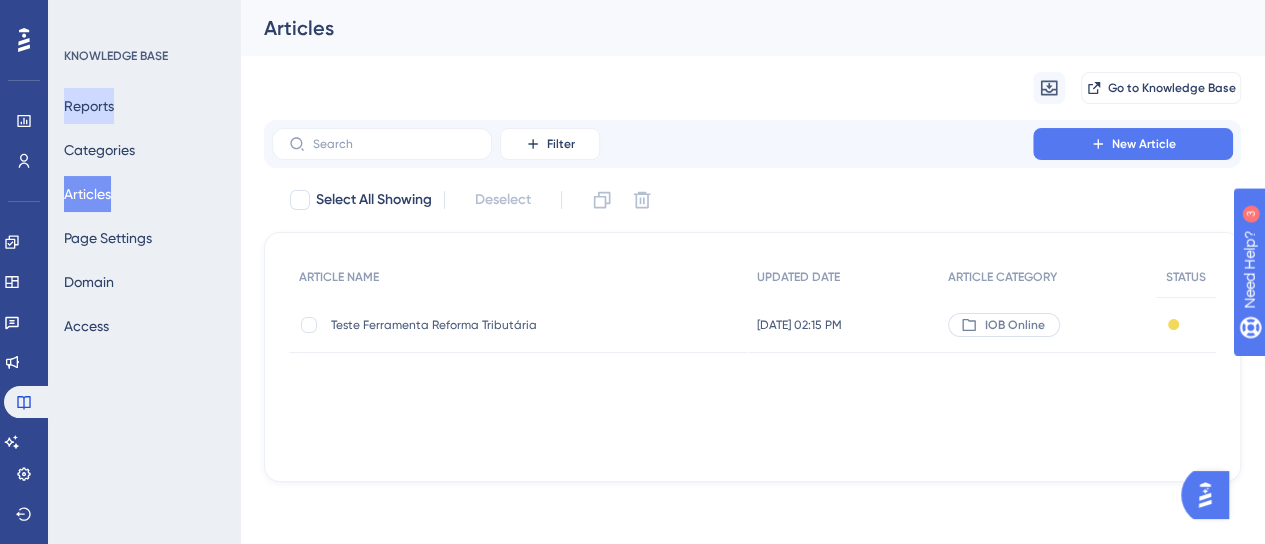 click on "Reports" at bounding box center (89, 106) 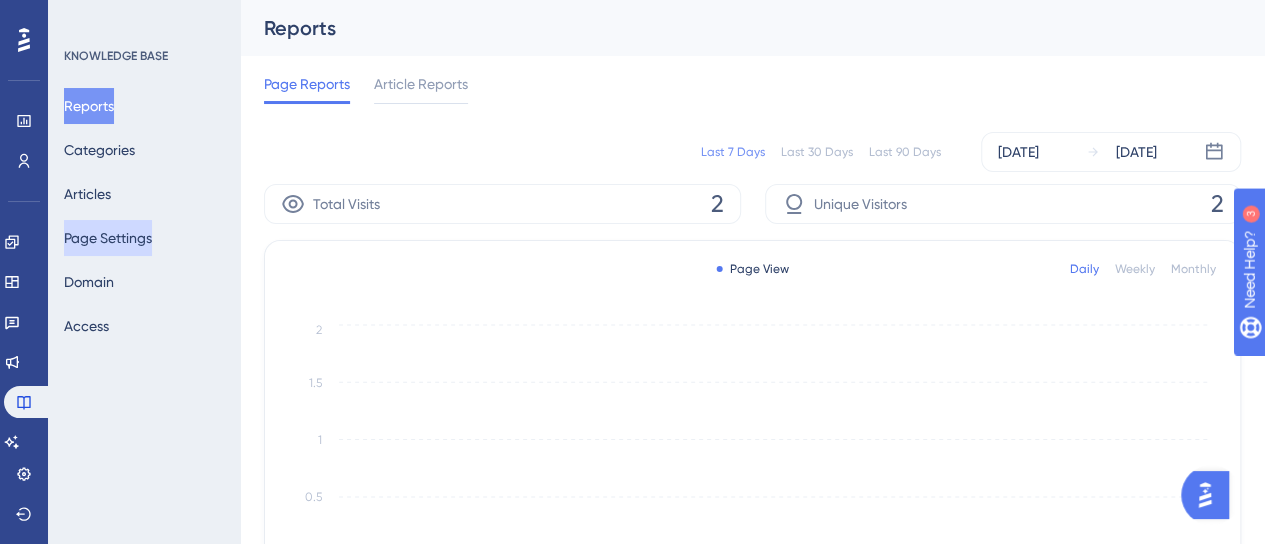 drag, startPoint x: 120, startPoint y: 239, endPoint x: 150, endPoint y: 231, distance: 31.04835 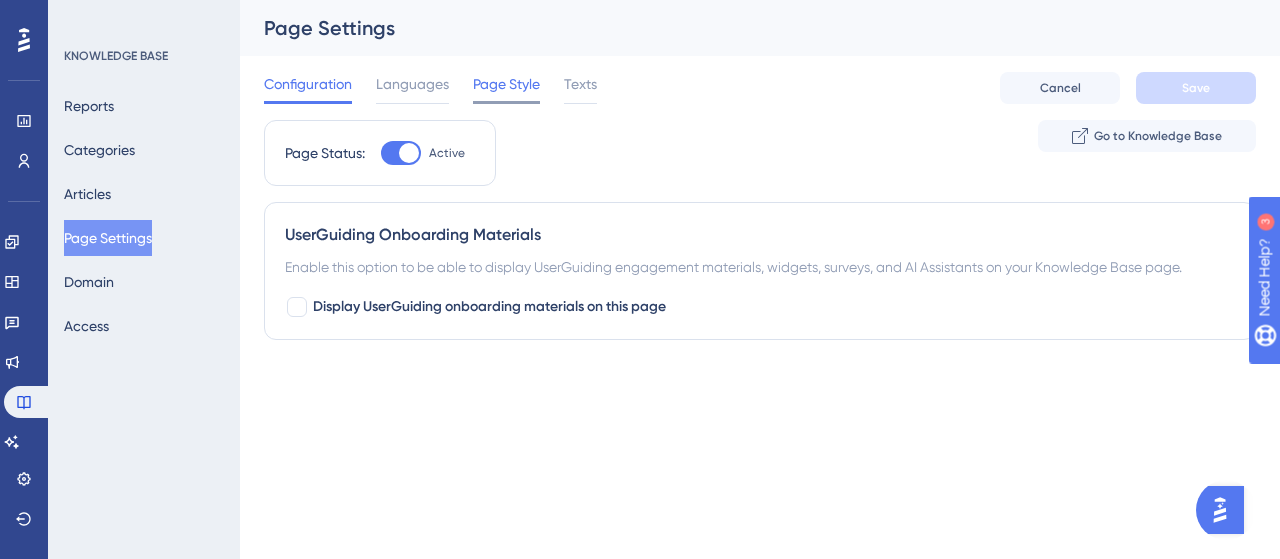 click on "Page Style" at bounding box center [506, 84] 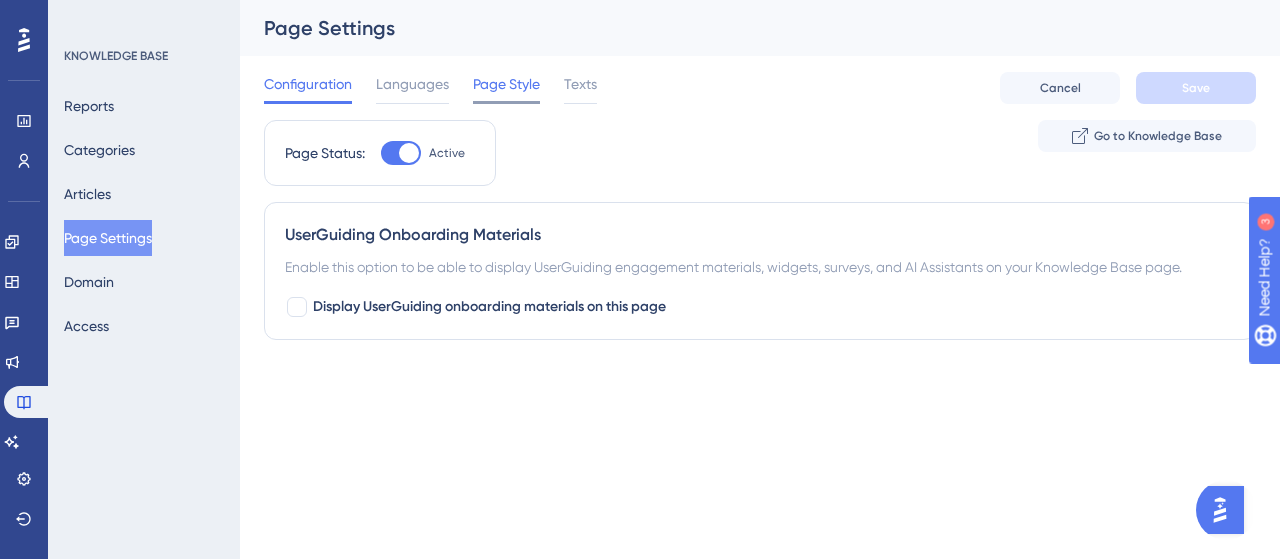 click on "Page Style" at bounding box center [506, 84] 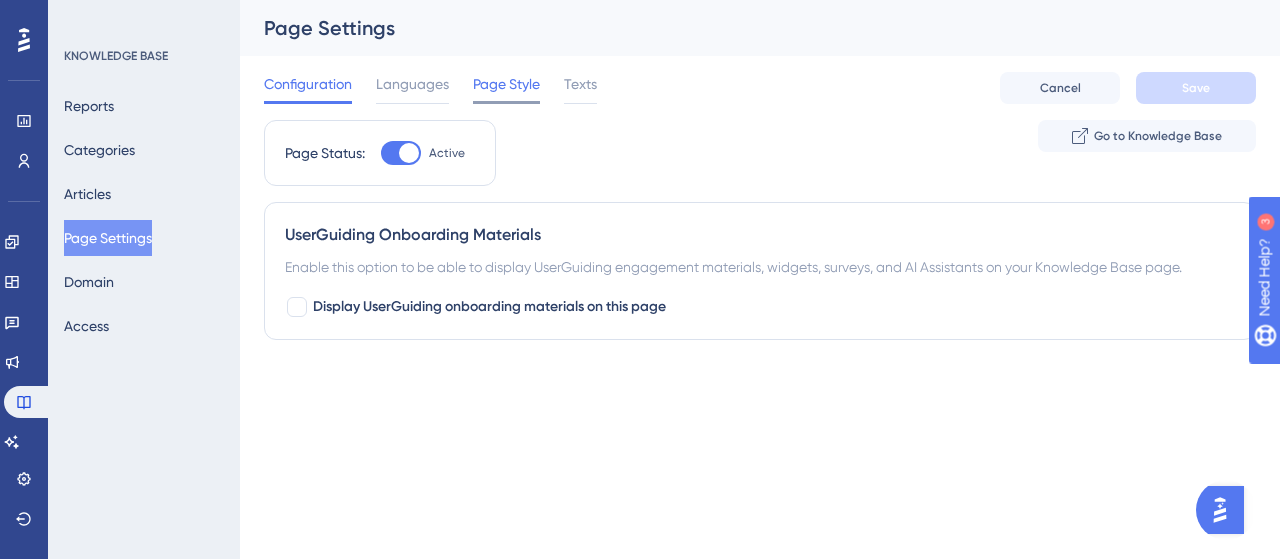 click on "Configuration Languages Page Style Texts Cancel Save" at bounding box center [760, 88] 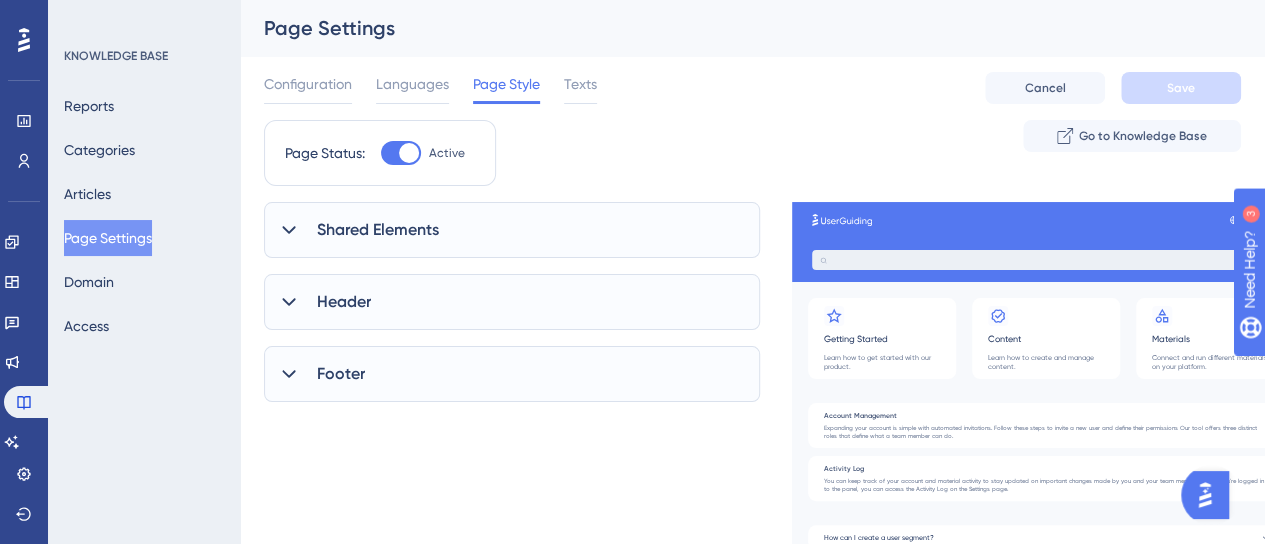 click on "Shared Elements" at bounding box center (512, 230) 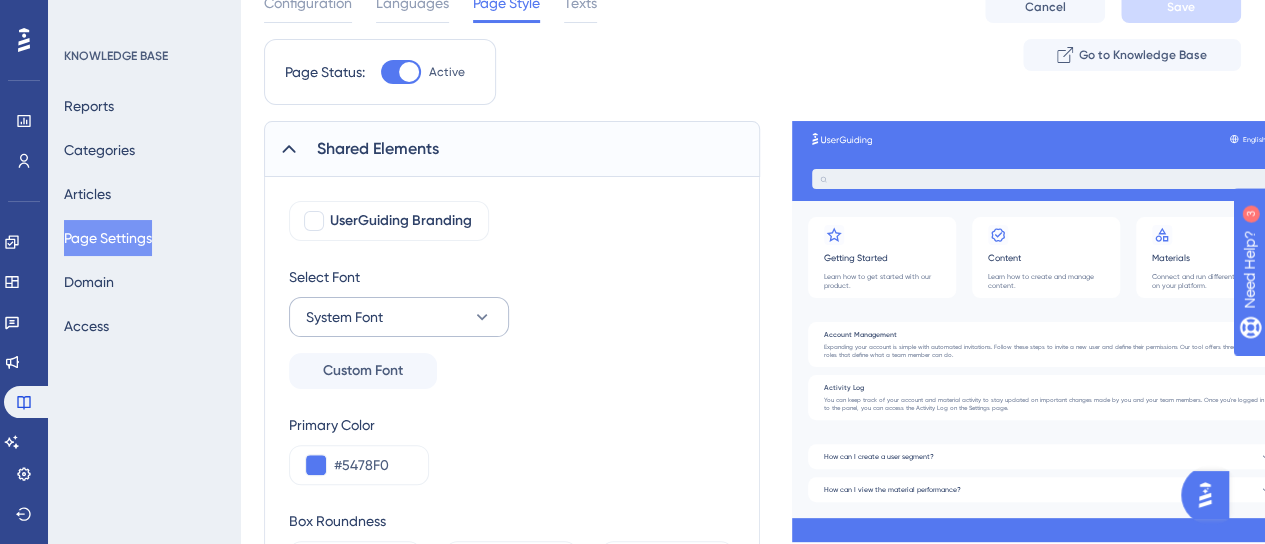 scroll, scrollTop: 100, scrollLeft: 0, axis: vertical 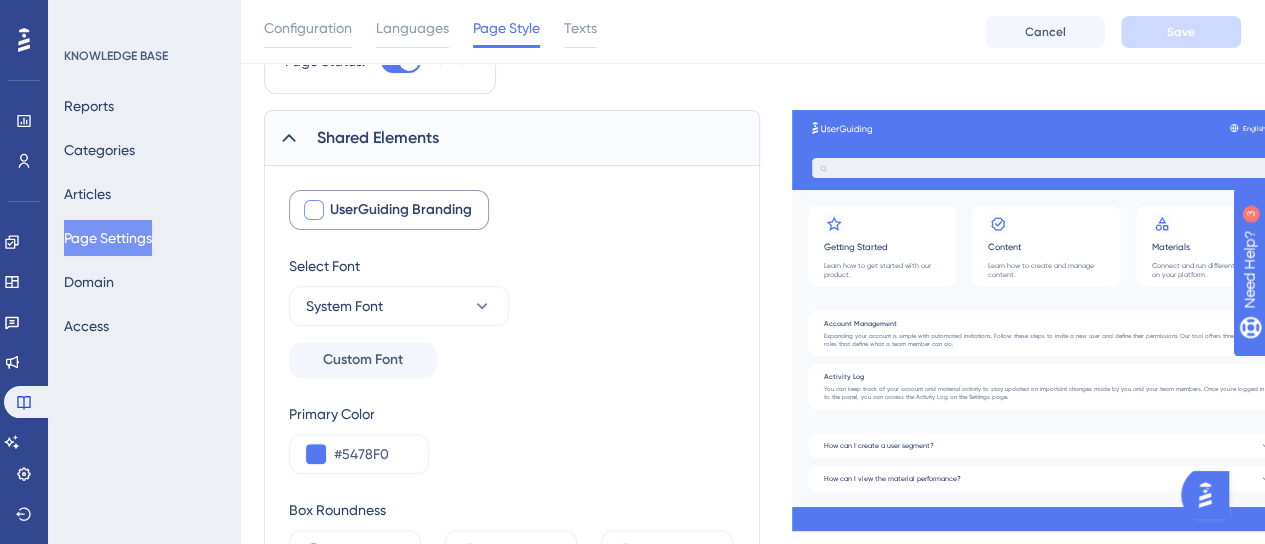 click on "UserGuiding Branding" at bounding box center (401, 210) 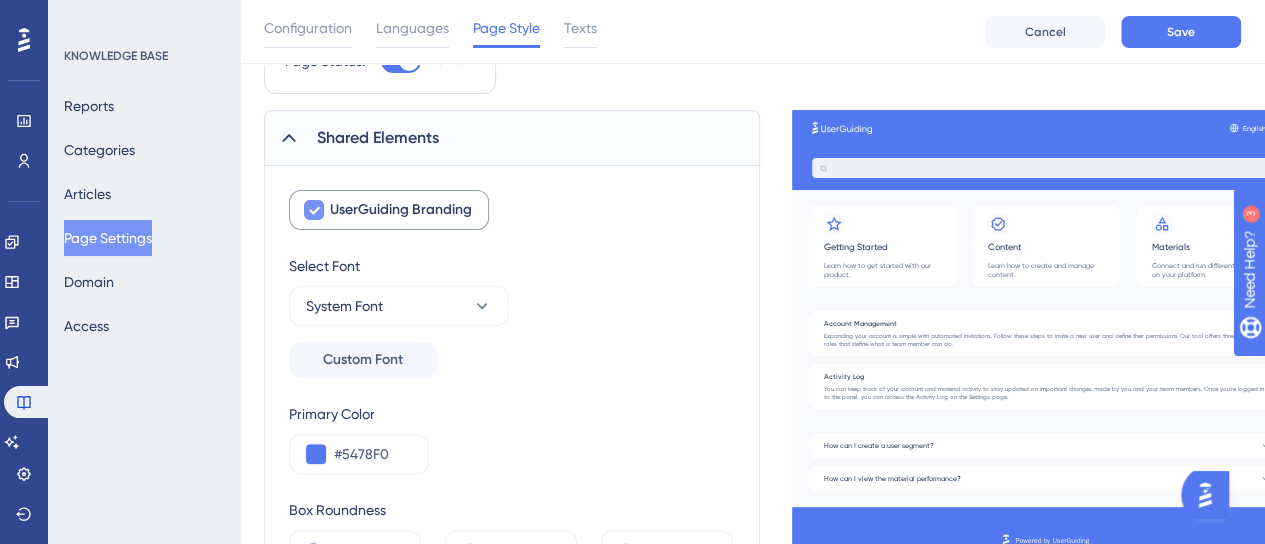 click on "UserGuiding Branding" at bounding box center [401, 210] 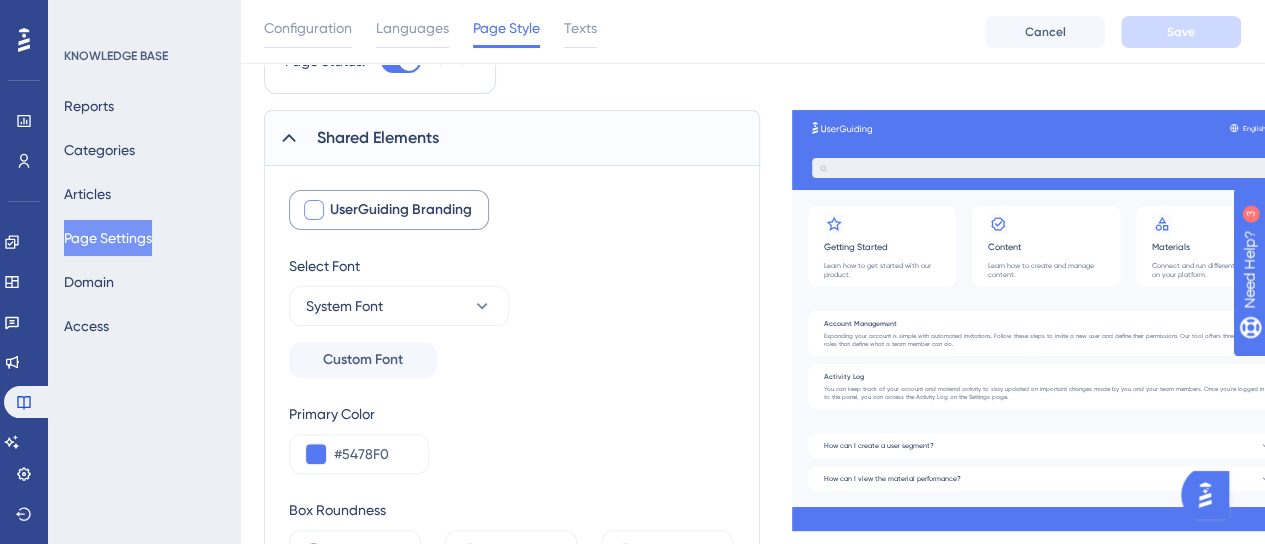 click on "UserGuiding Branding" at bounding box center (401, 210) 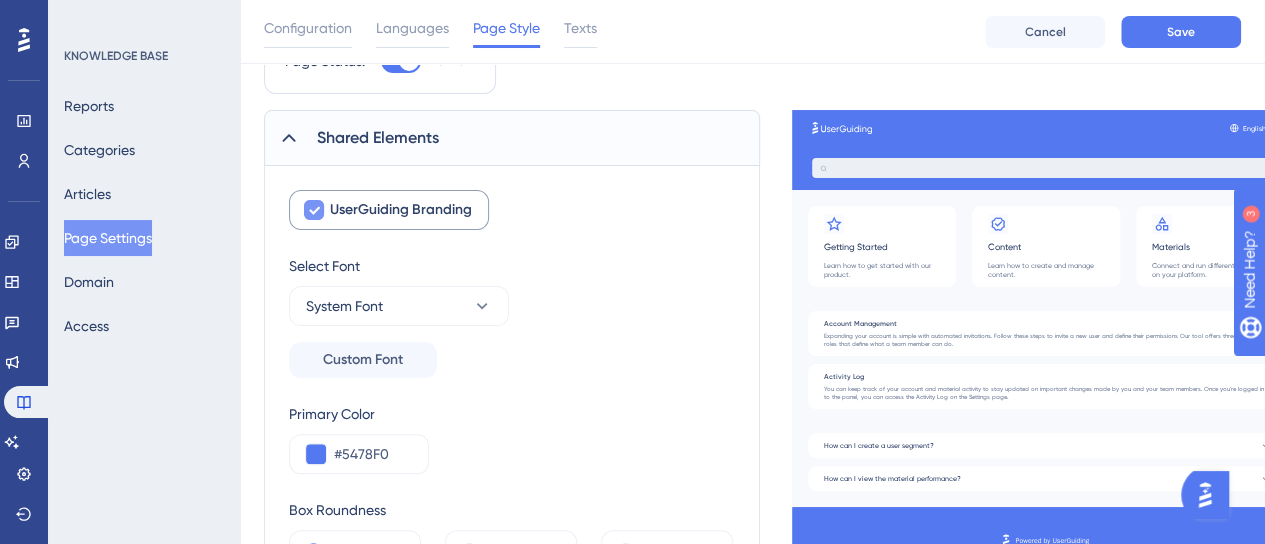 click on "UserGuiding Branding" at bounding box center [401, 210] 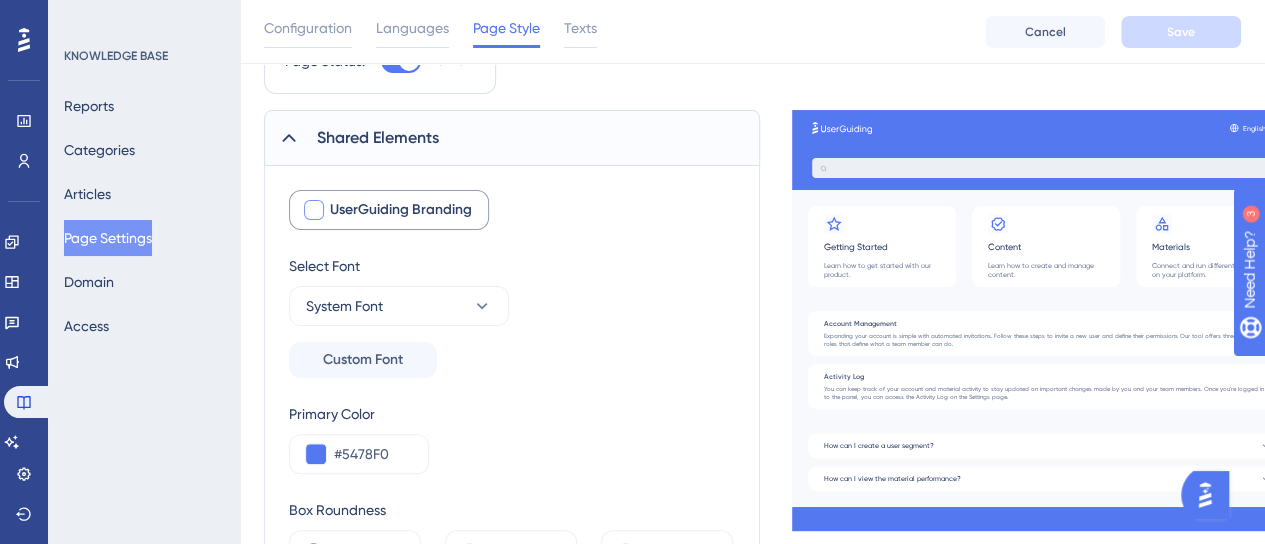 click on "UserGuiding Branding" at bounding box center (389, 210) 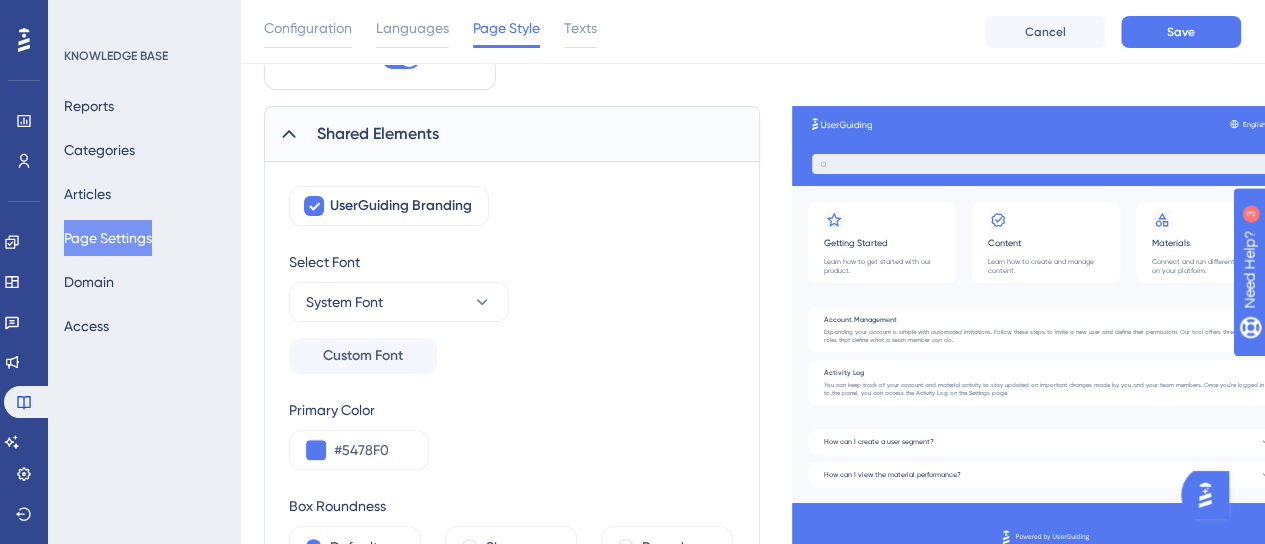 scroll, scrollTop: 100, scrollLeft: 0, axis: vertical 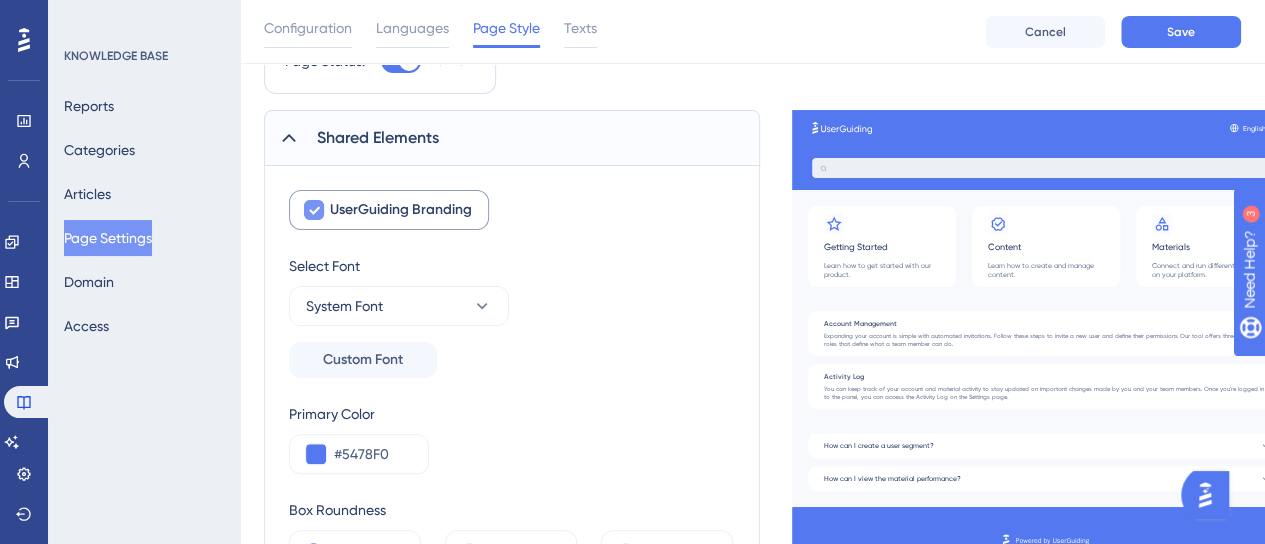 click on "UserGuiding Branding" at bounding box center [401, 210] 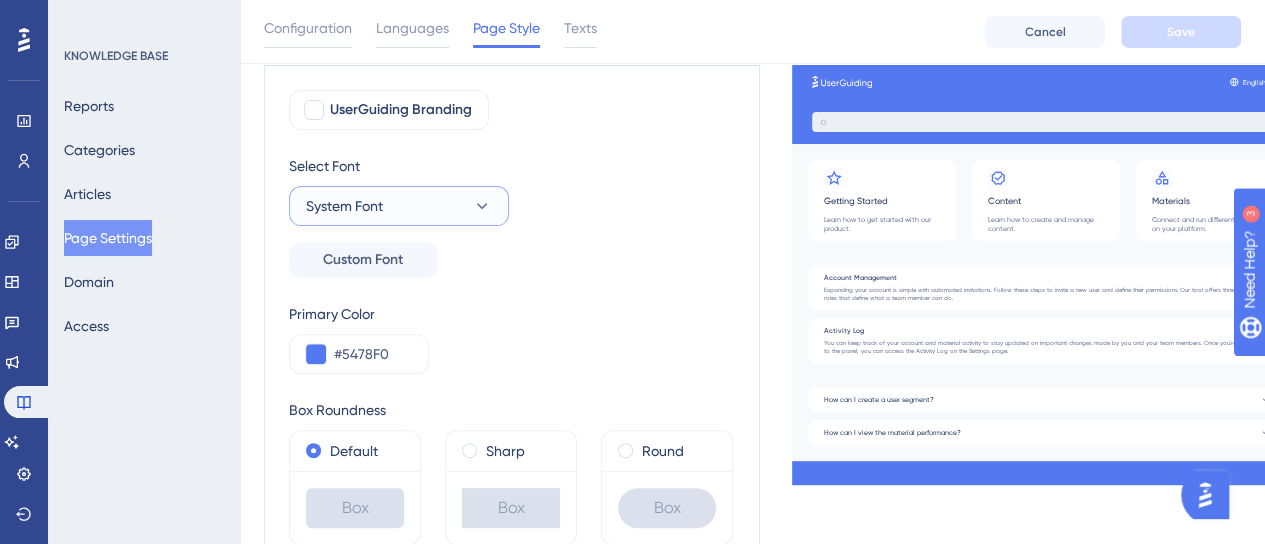 click on "System Font" at bounding box center (399, 206) 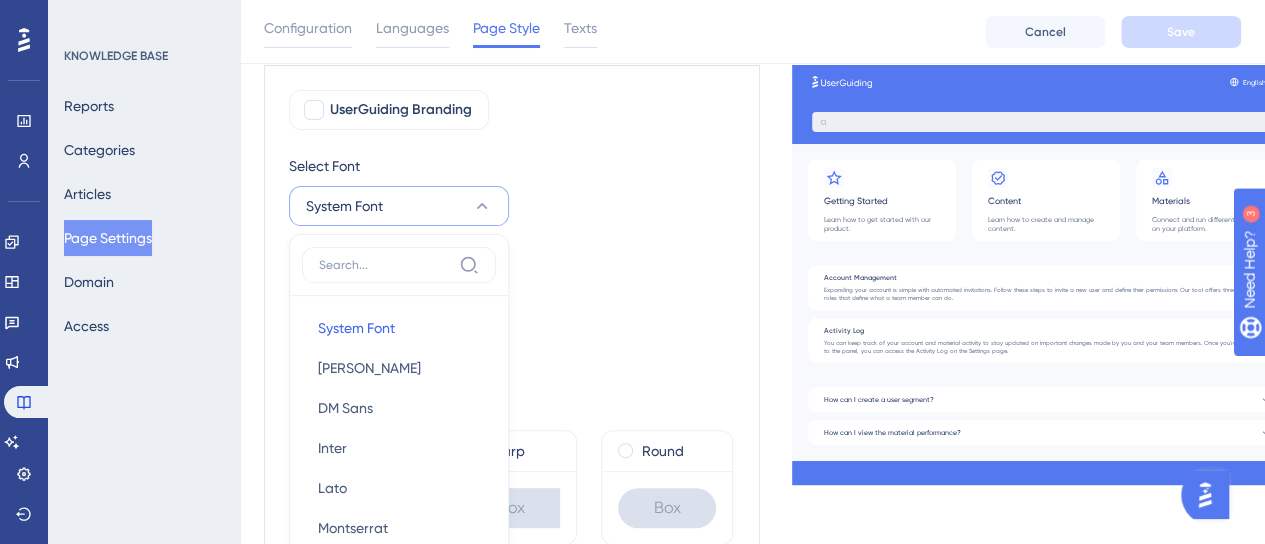 scroll, scrollTop: 359, scrollLeft: 0, axis: vertical 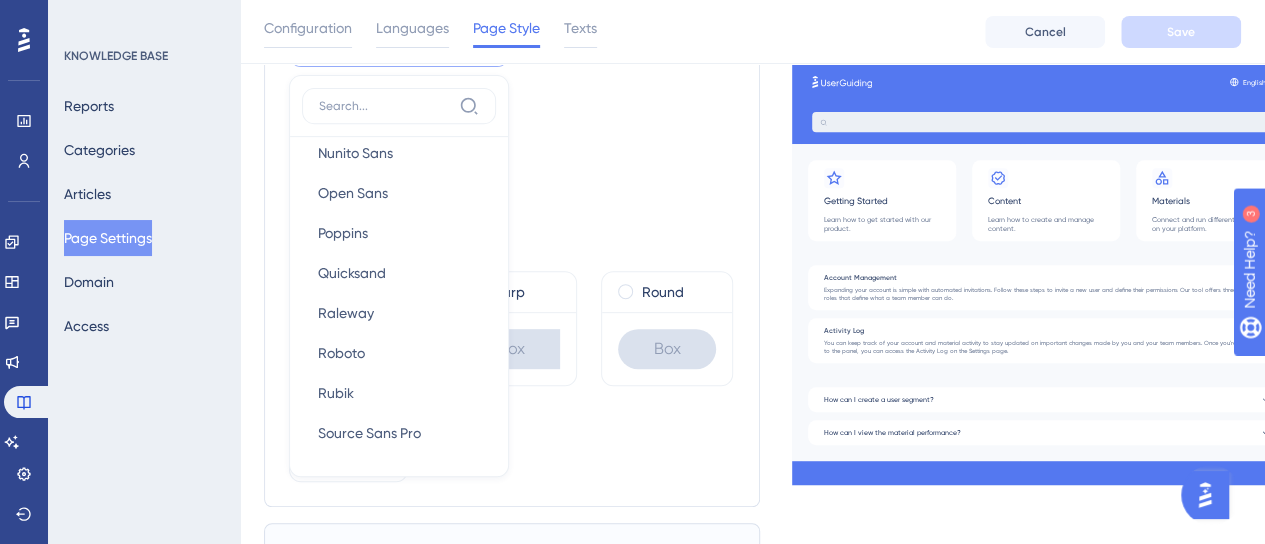 click on "Primary Color #5478F0" at bounding box center [512, 179] 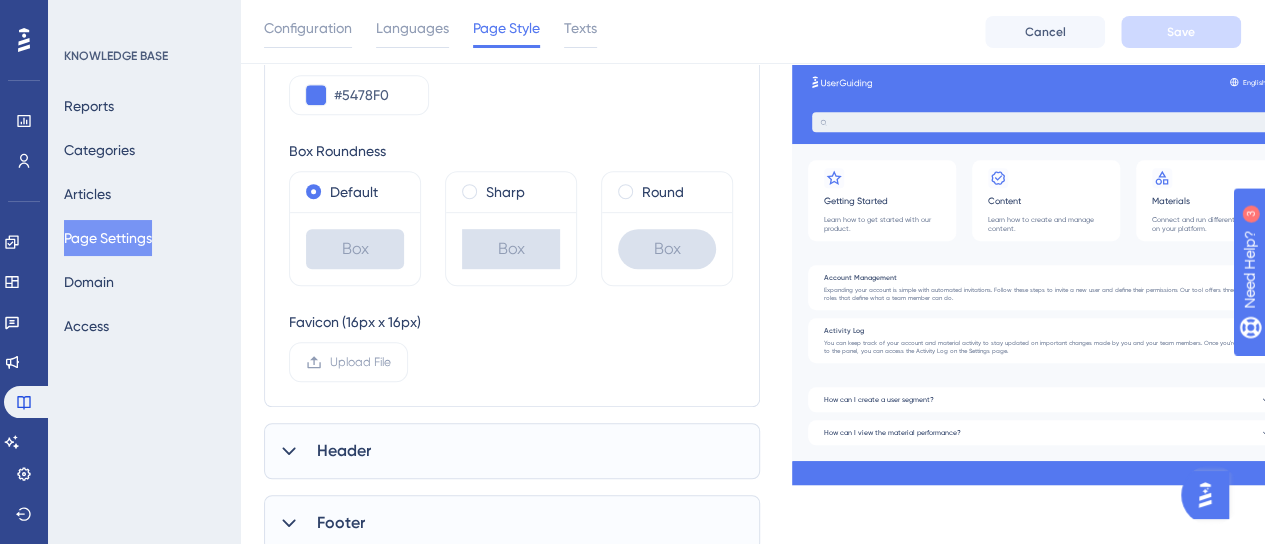 scroll, scrollTop: 528, scrollLeft: 0, axis: vertical 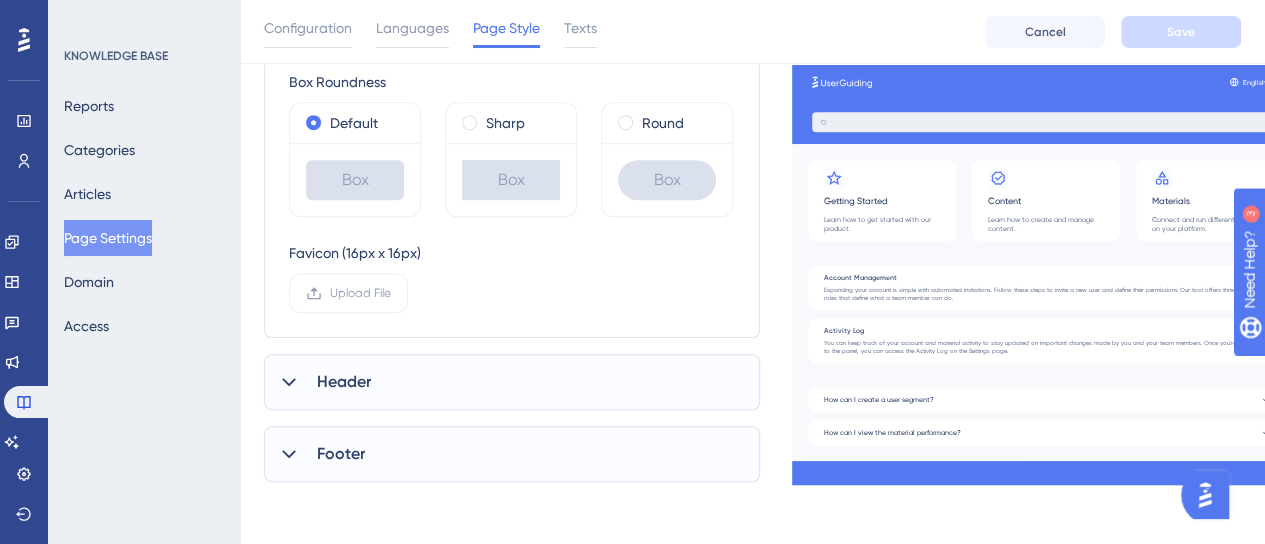 click on "Header" at bounding box center (512, 382) 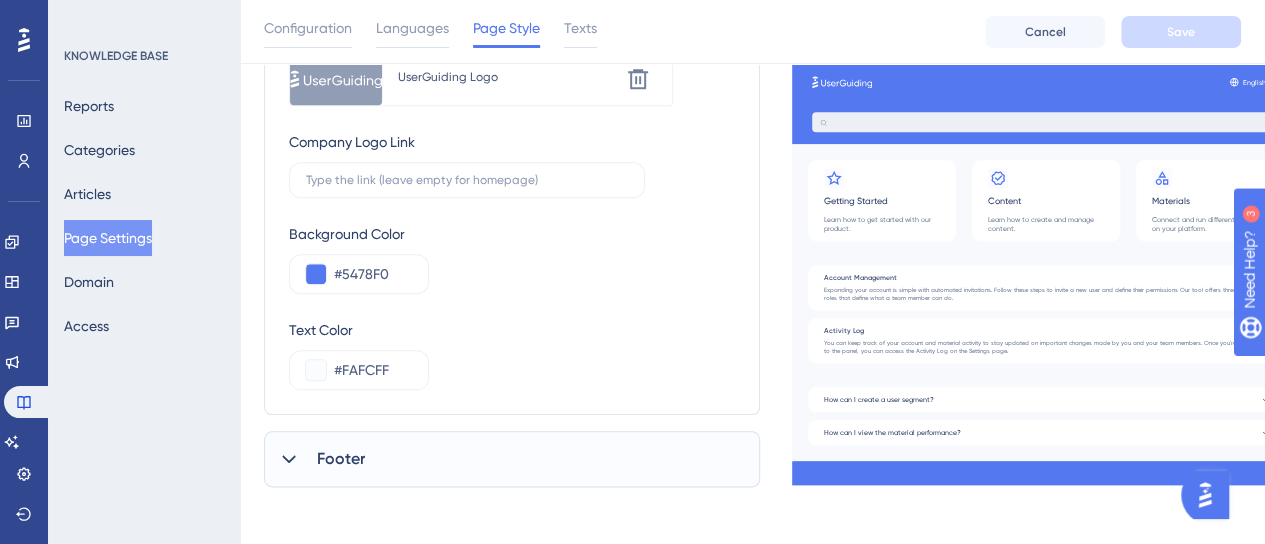 scroll, scrollTop: 946, scrollLeft: 0, axis: vertical 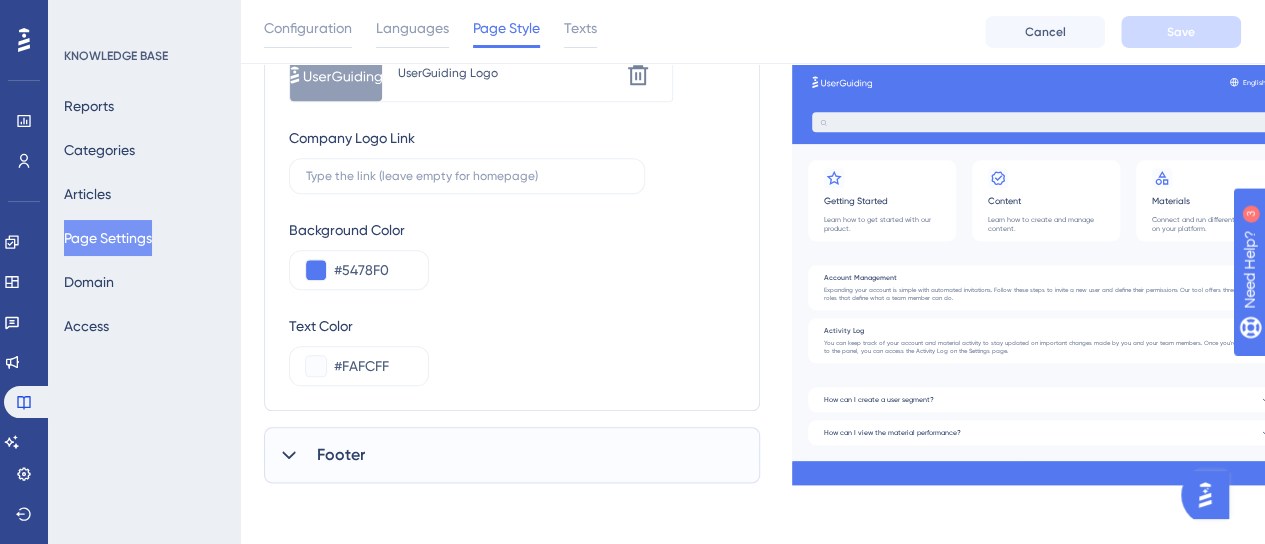 drag, startPoint x: 412, startPoint y: 459, endPoint x: 424, endPoint y: 415, distance: 45.607018 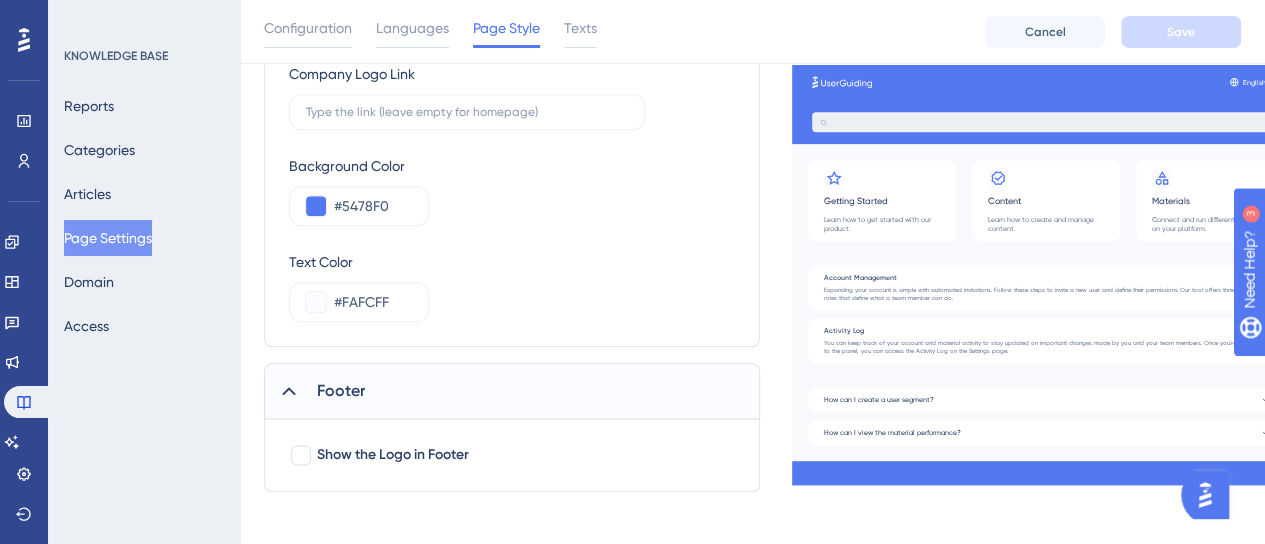 scroll, scrollTop: 1019, scrollLeft: 0, axis: vertical 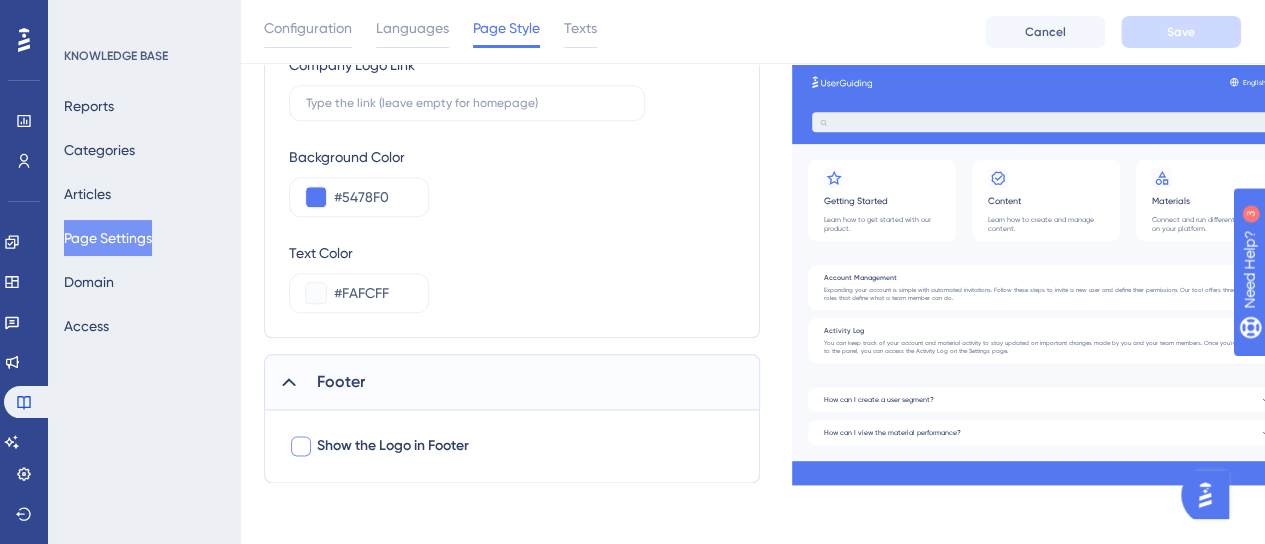 click on "Show the Logo in Footer" at bounding box center (393, 446) 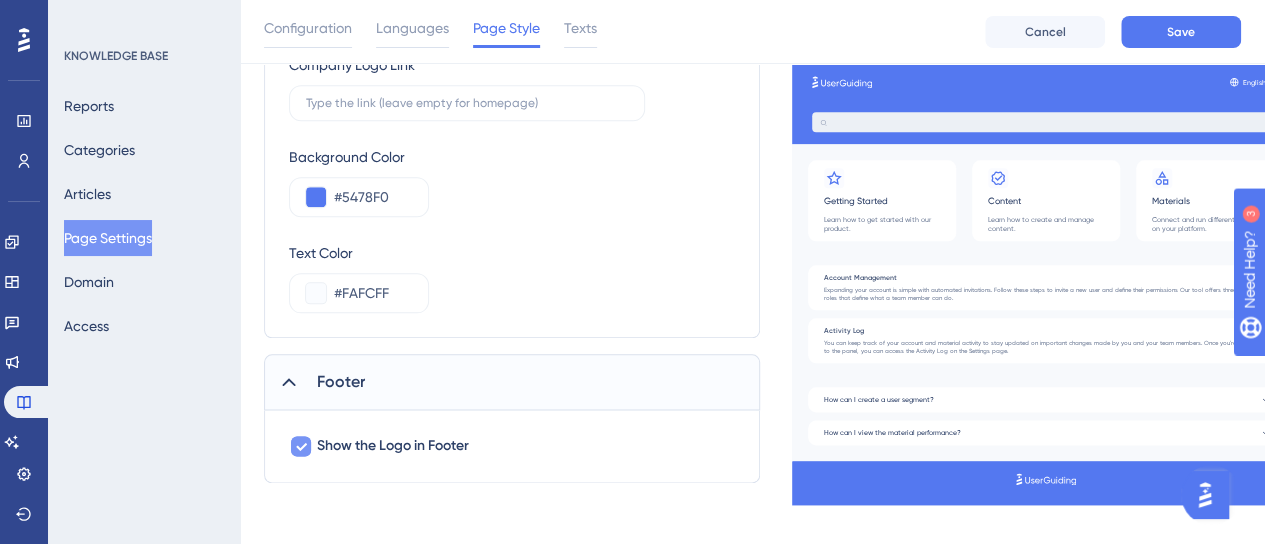 click on "Show the Logo in Footer" at bounding box center [393, 446] 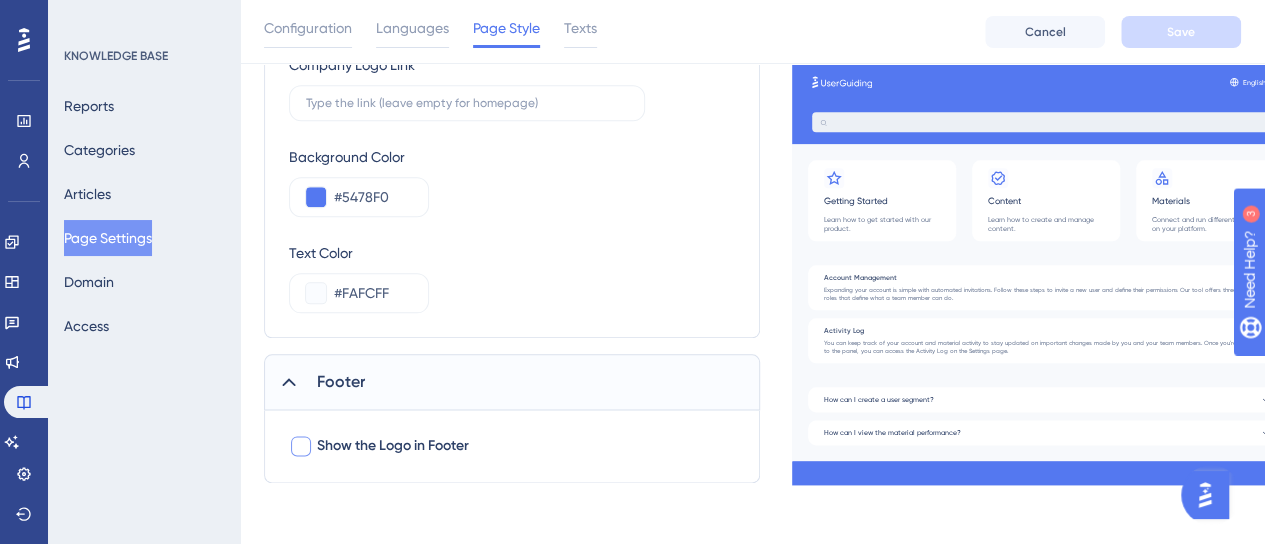 click on "Show the Logo in Footer" at bounding box center [393, 446] 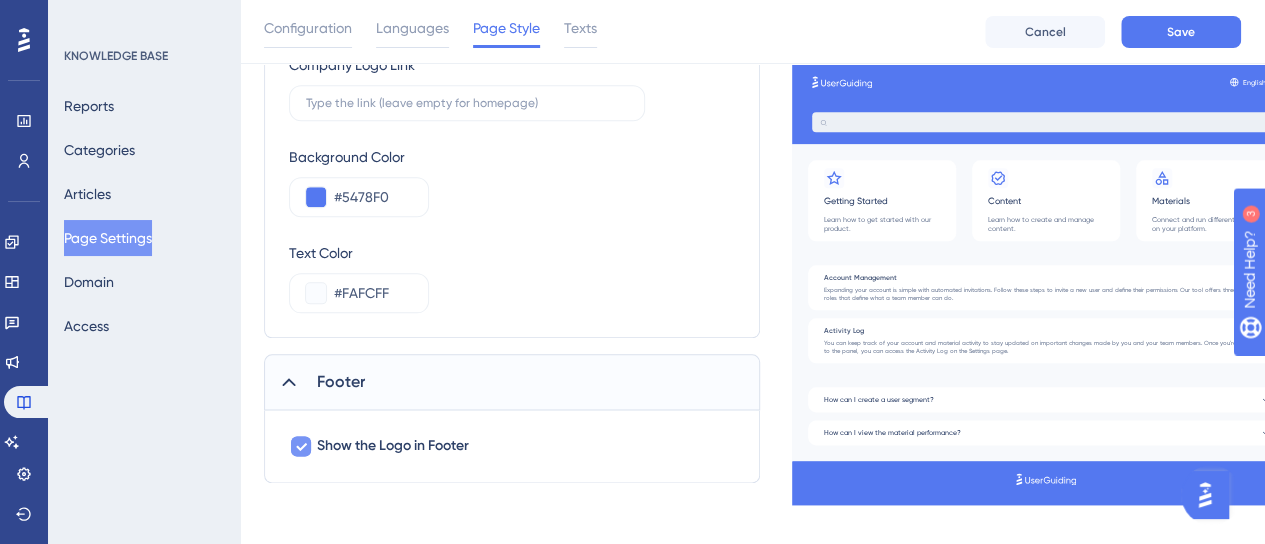 click on "Show the Logo in Footer" at bounding box center [393, 446] 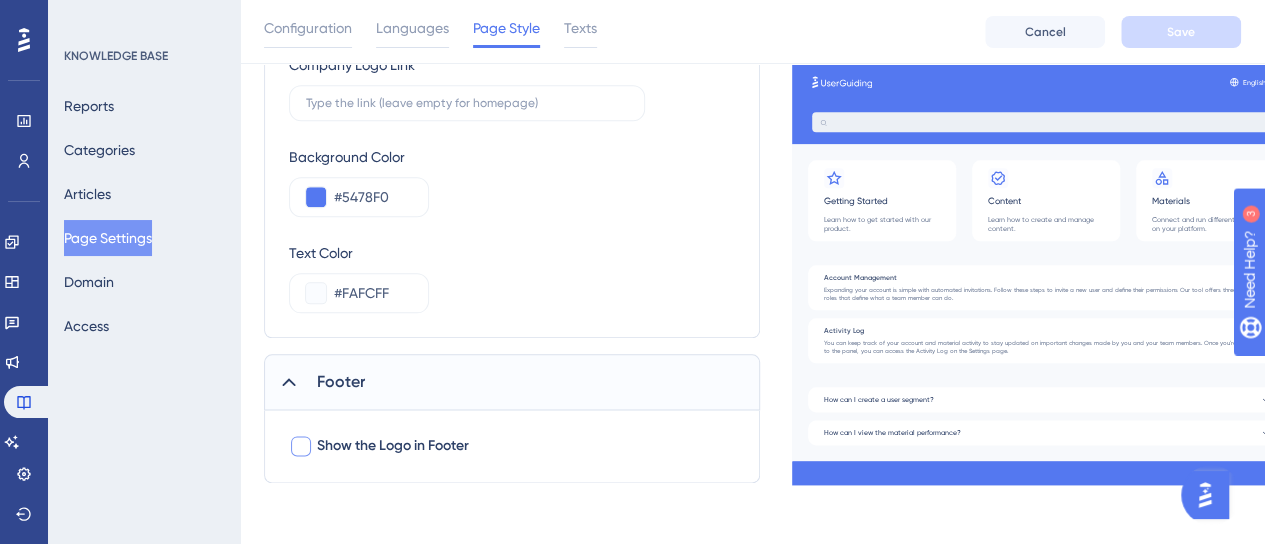click on "Show the Logo in Footer" at bounding box center (393, 446) 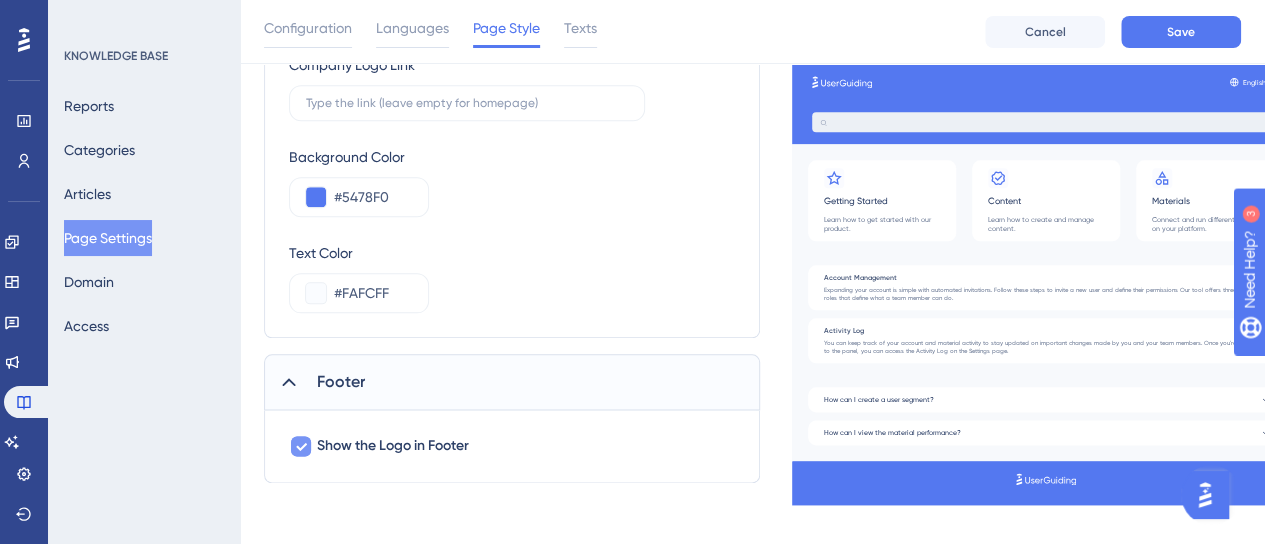 click on "Show the Logo in Footer" at bounding box center (393, 446) 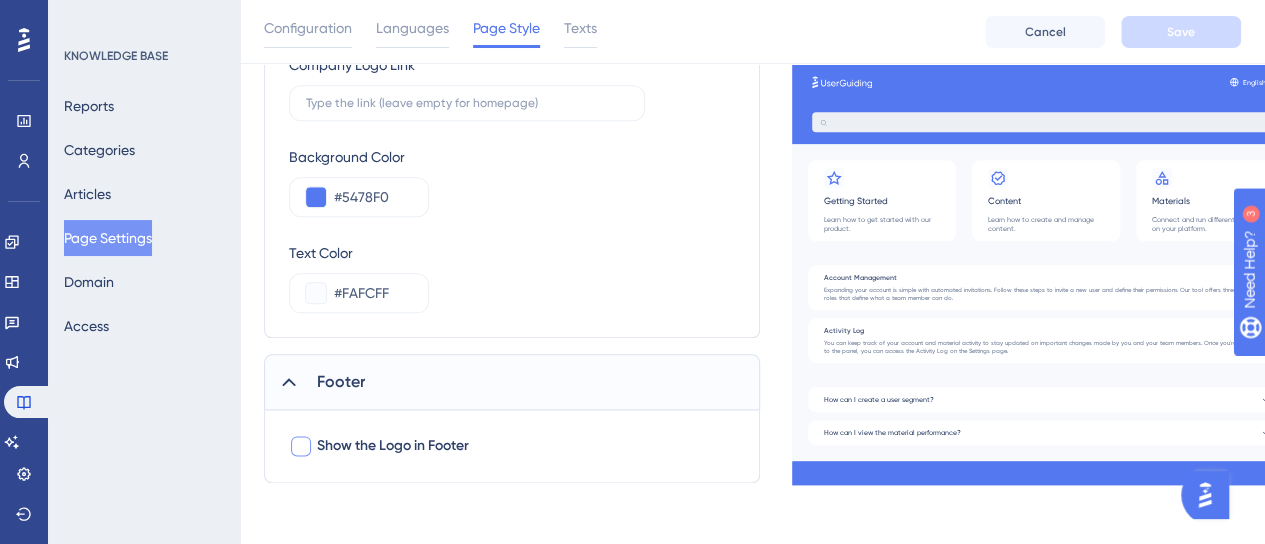 click on "Show the Logo in Footer" at bounding box center (393, 446) 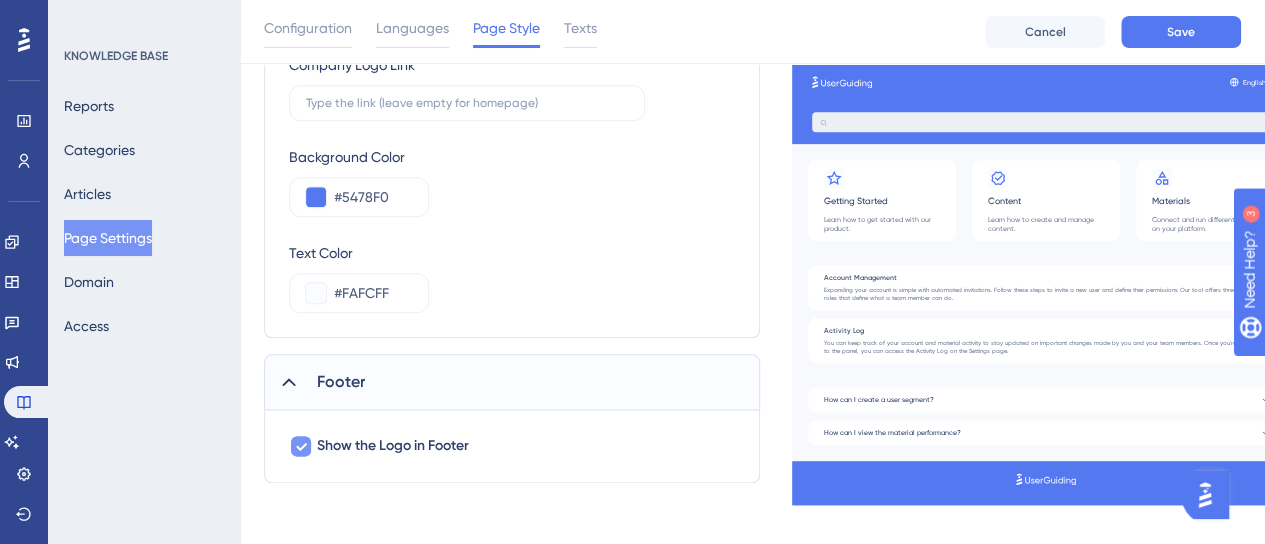 click on "Show the Logo in Footer" at bounding box center (393, 446) 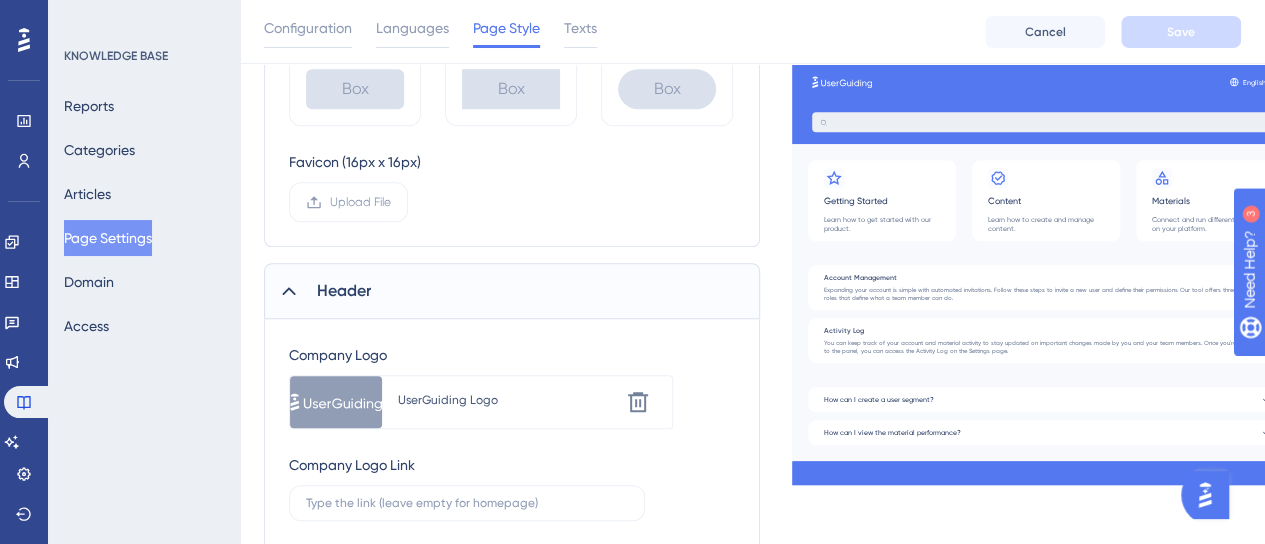 scroll, scrollTop: 0, scrollLeft: 0, axis: both 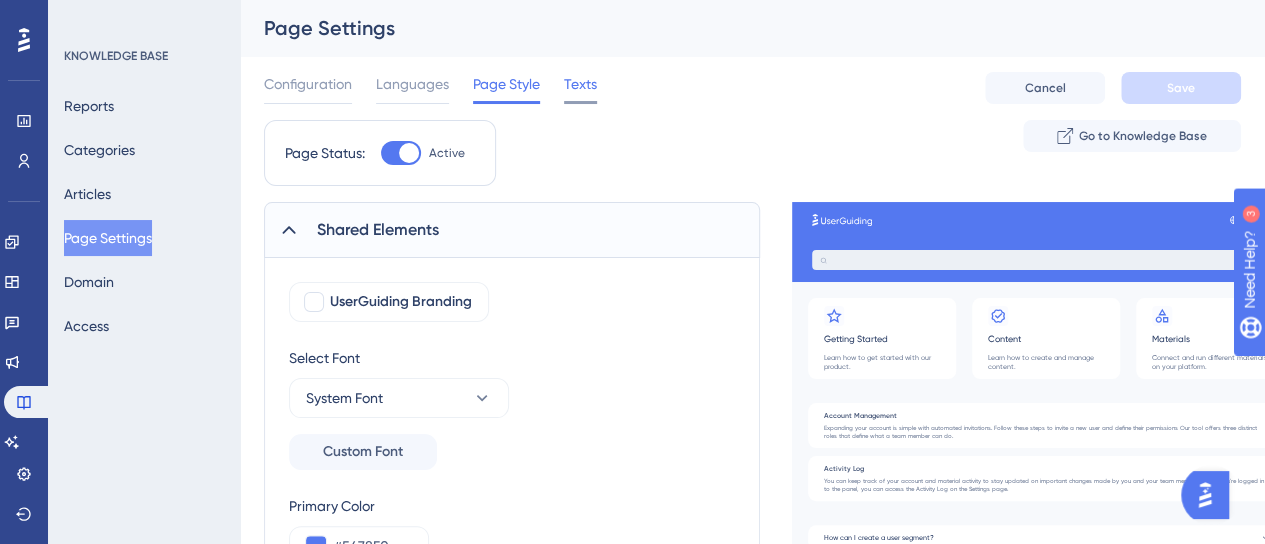 click on "Texts" at bounding box center [580, 84] 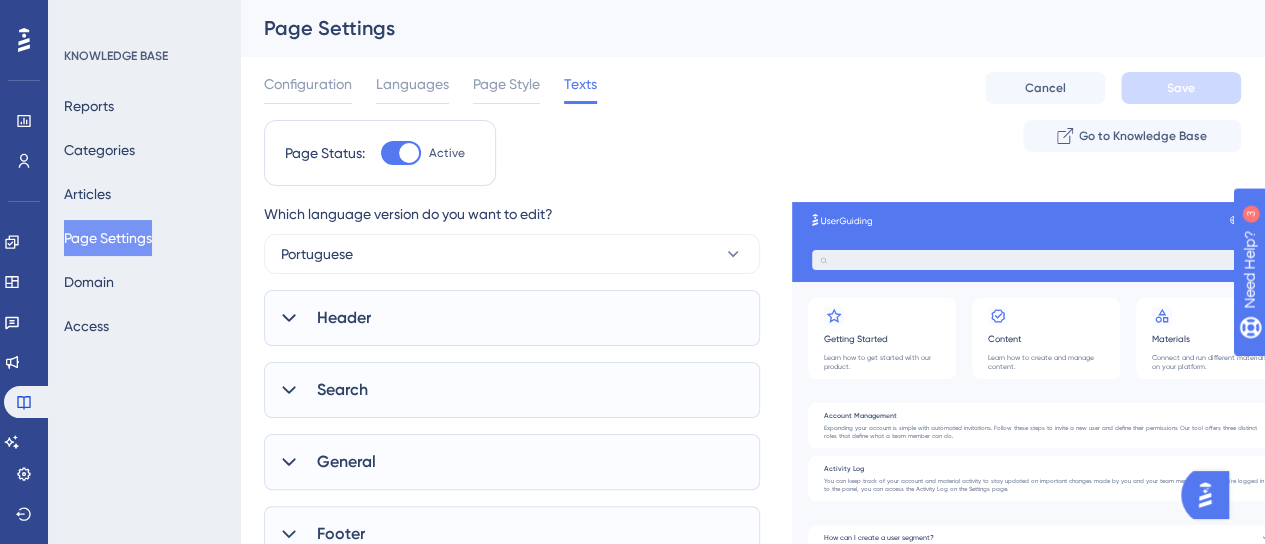 click on "Search" at bounding box center [512, 390] 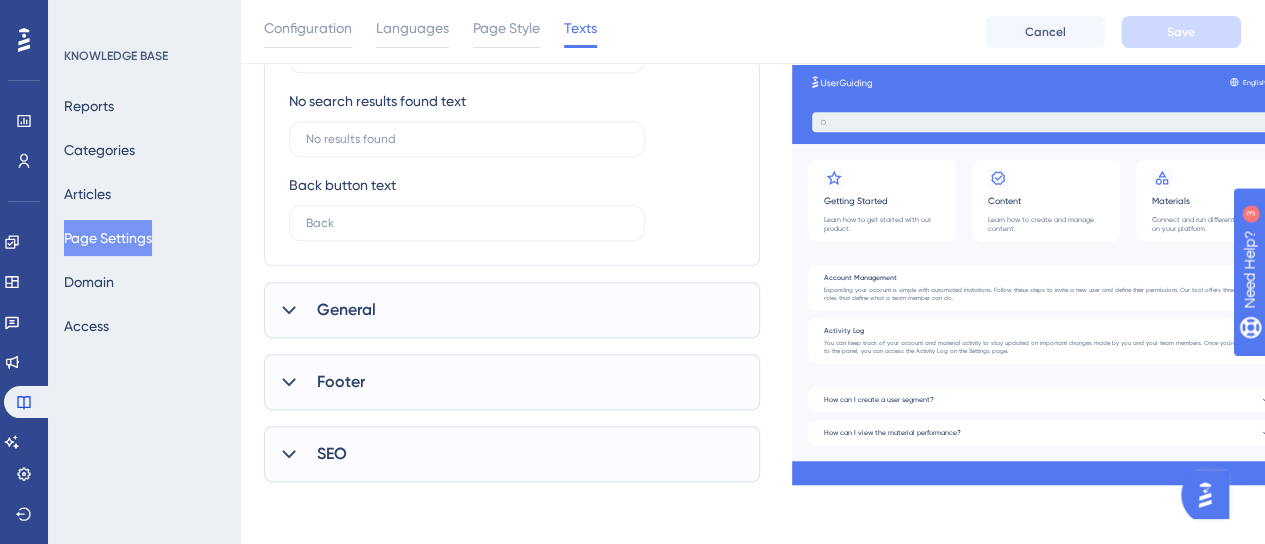 scroll, scrollTop: 530, scrollLeft: 0, axis: vertical 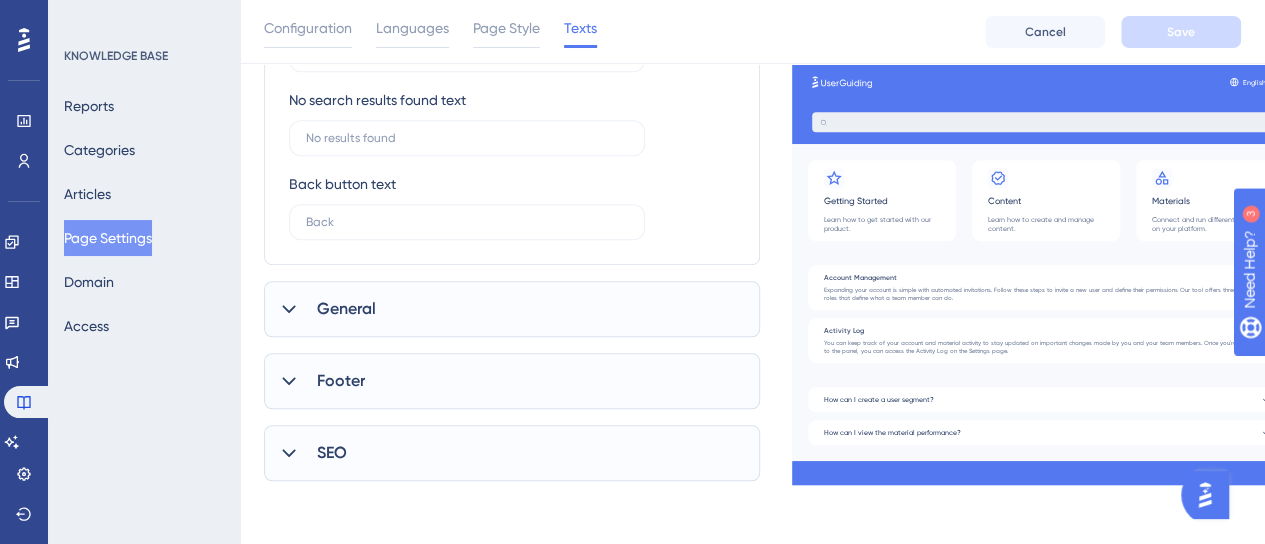 click on "General" at bounding box center [512, 309] 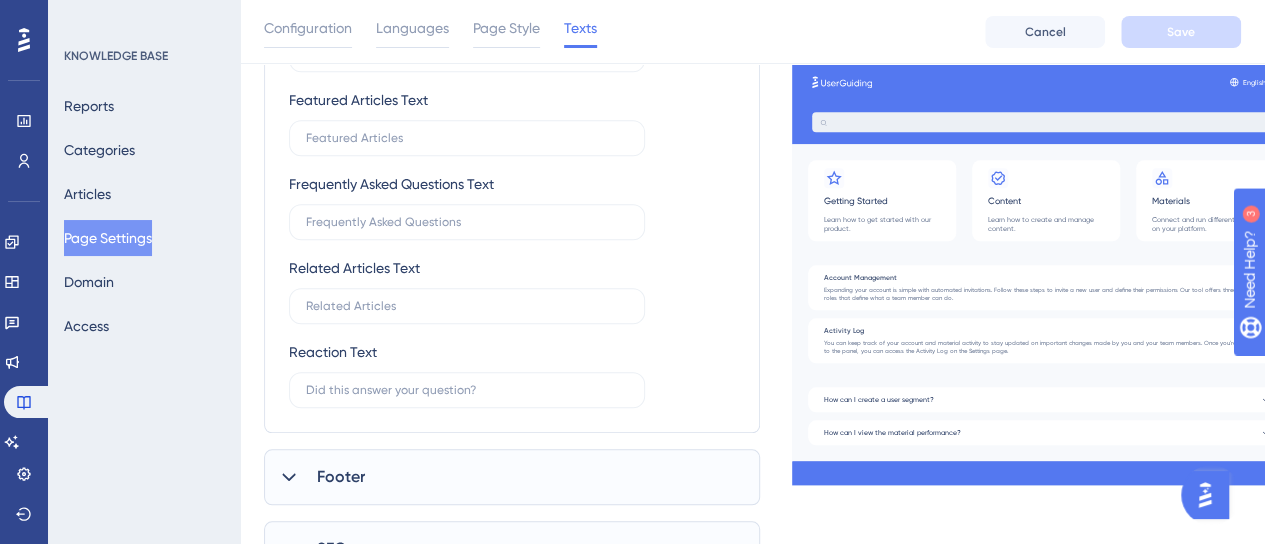 scroll, scrollTop: 982, scrollLeft: 0, axis: vertical 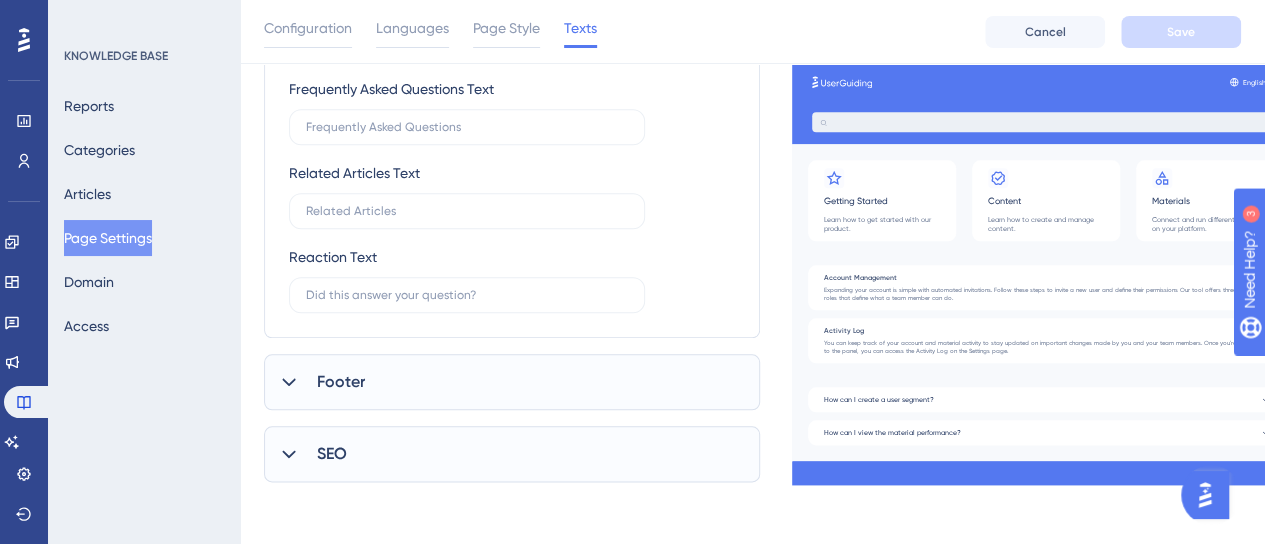 click on "Footer" at bounding box center (512, 382) 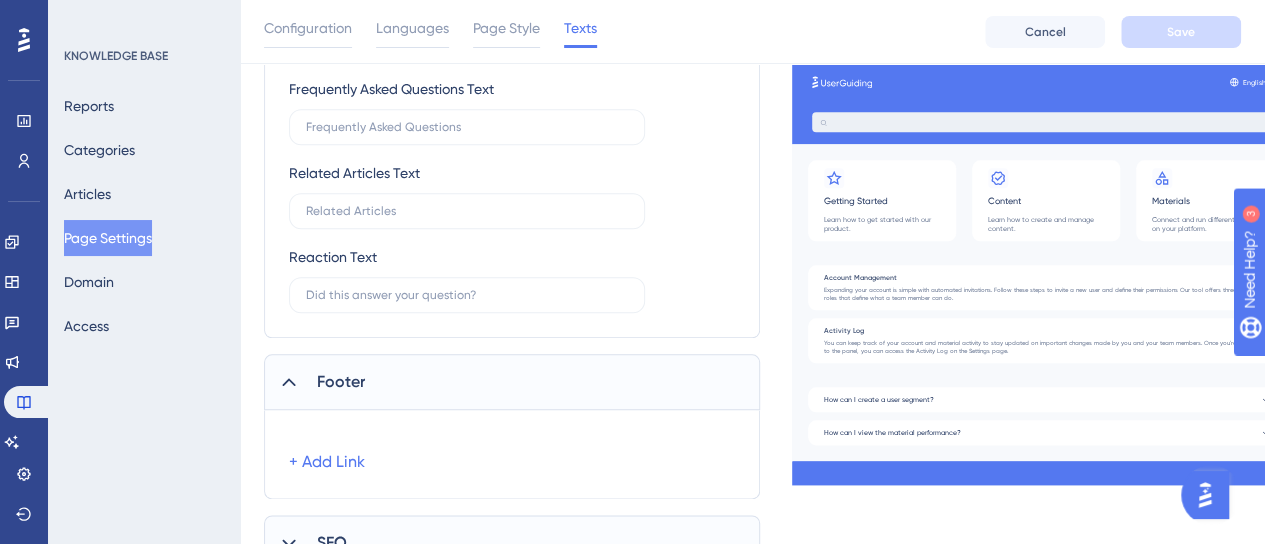 scroll, scrollTop: 1071, scrollLeft: 0, axis: vertical 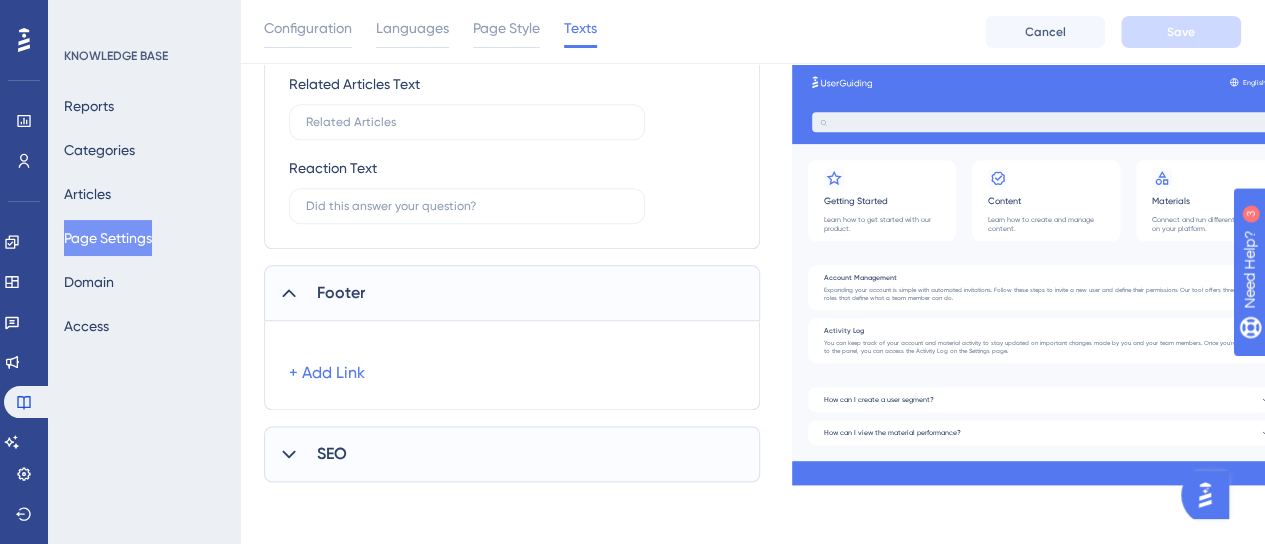 click on "SEO" at bounding box center [512, 454] 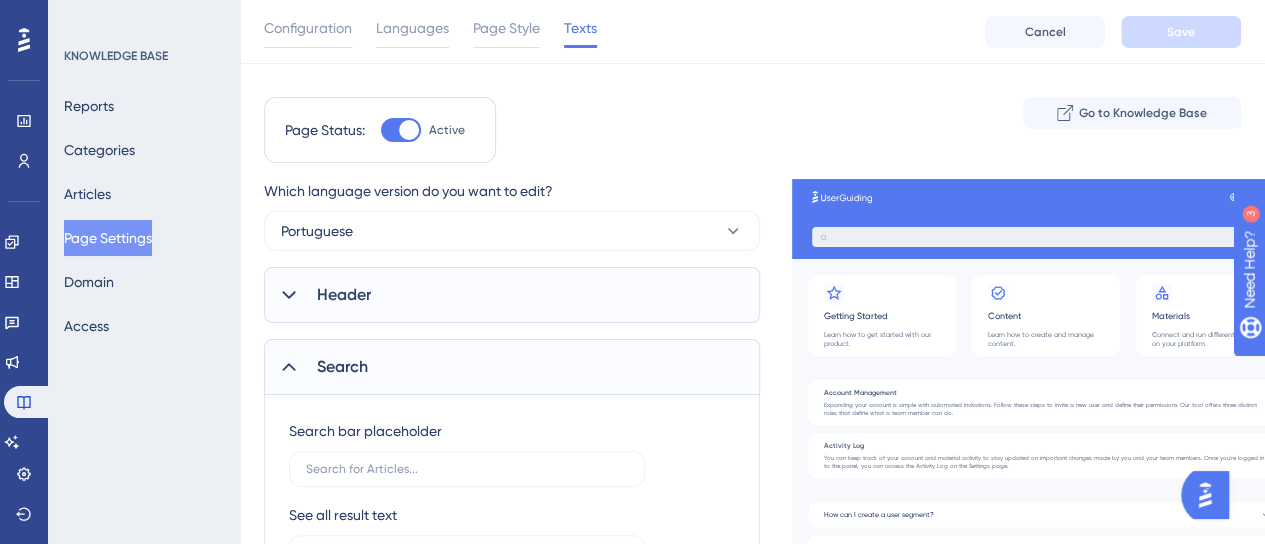 scroll, scrollTop: 0, scrollLeft: 0, axis: both 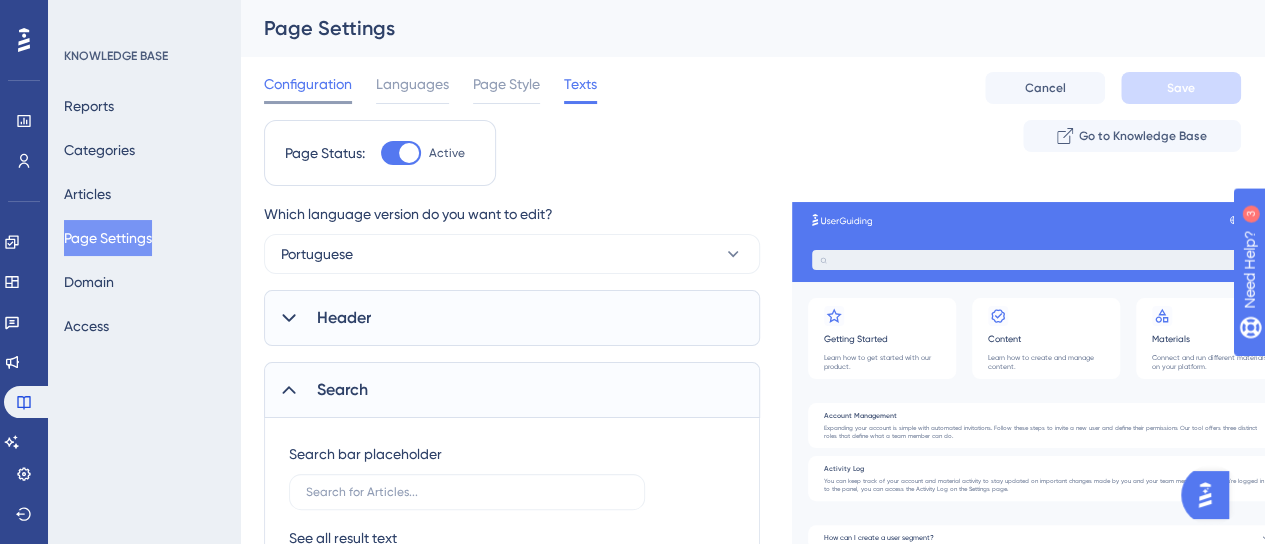 drag, startPoint x: 317, startPoint y: 75, endPoint x: 302, endPoint y: 99, distance: 28.301943 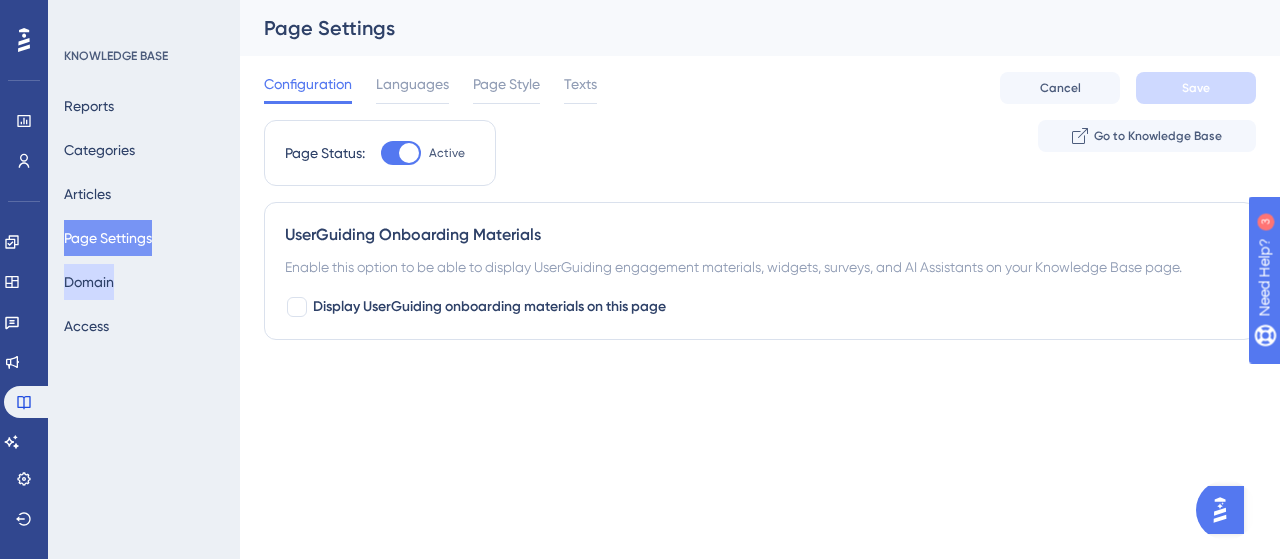 click on "Domain" at bounding box center (89, 282) 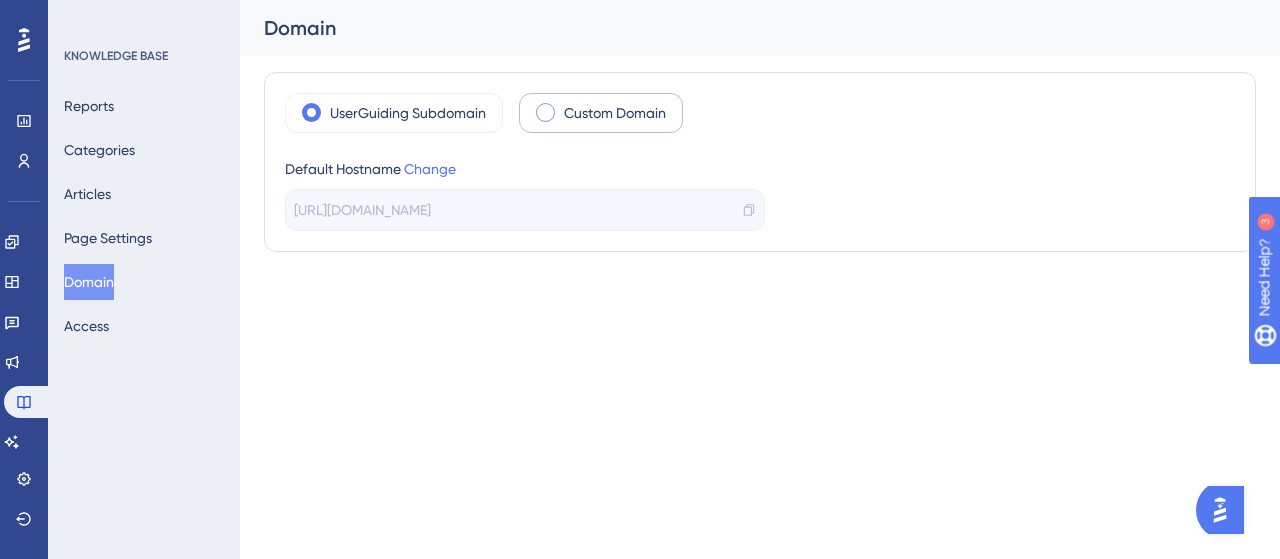 click on "Custom Domain" at bounding box center [601, 113] 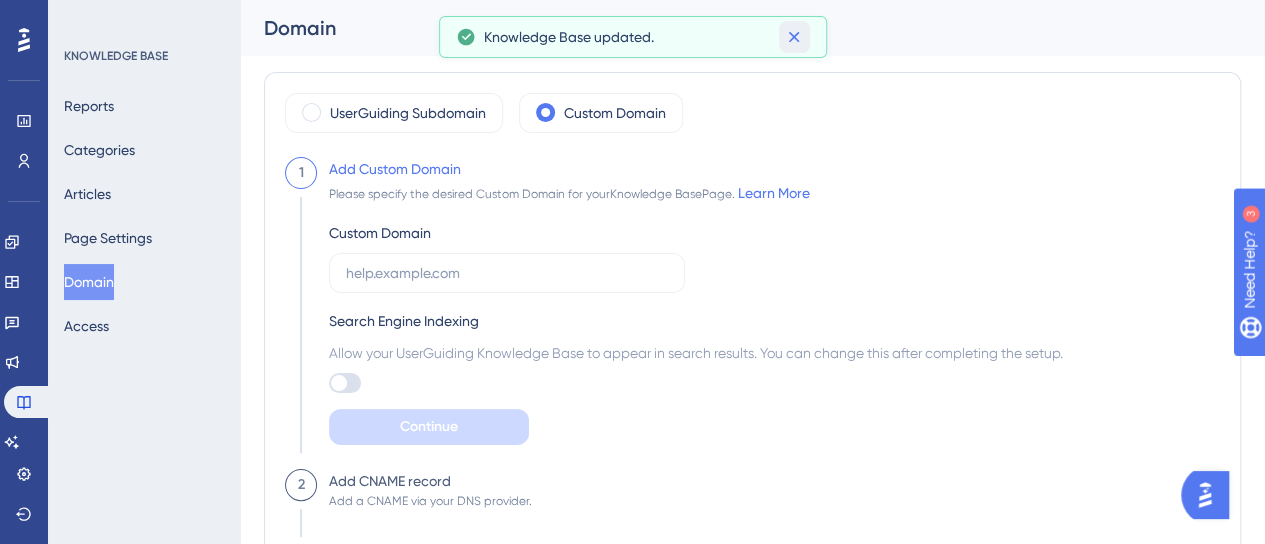 click 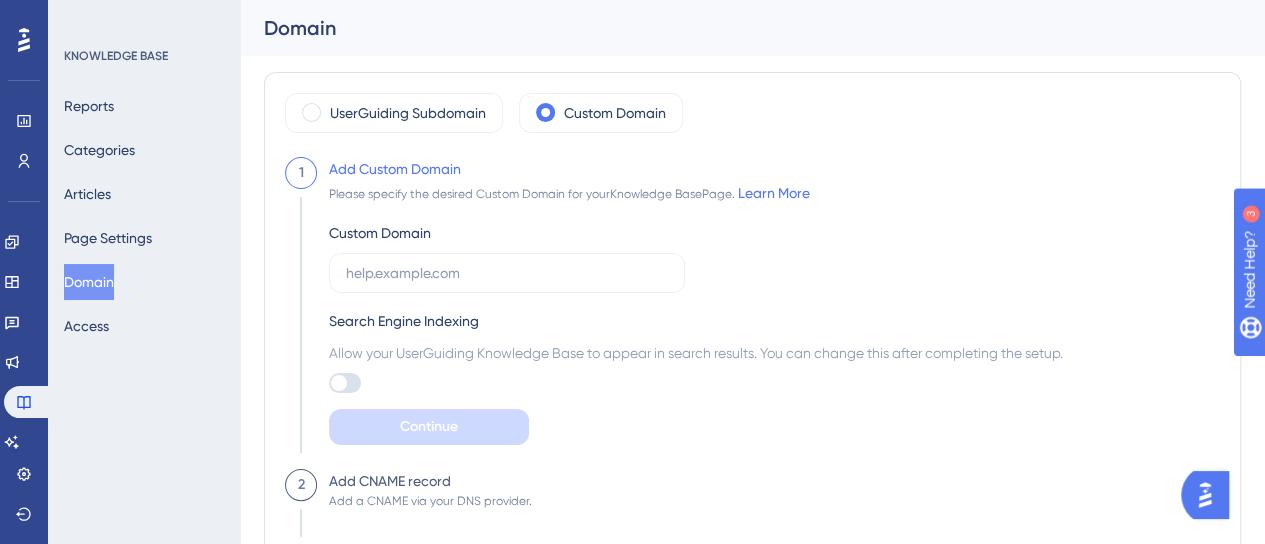 click on "Custom Domain Search Engine Indexing
Allow your UserGuiding Knowledge Base to appear in search results.
You can change this after completing the setup.
Continue" at bounding box center [696, 325] 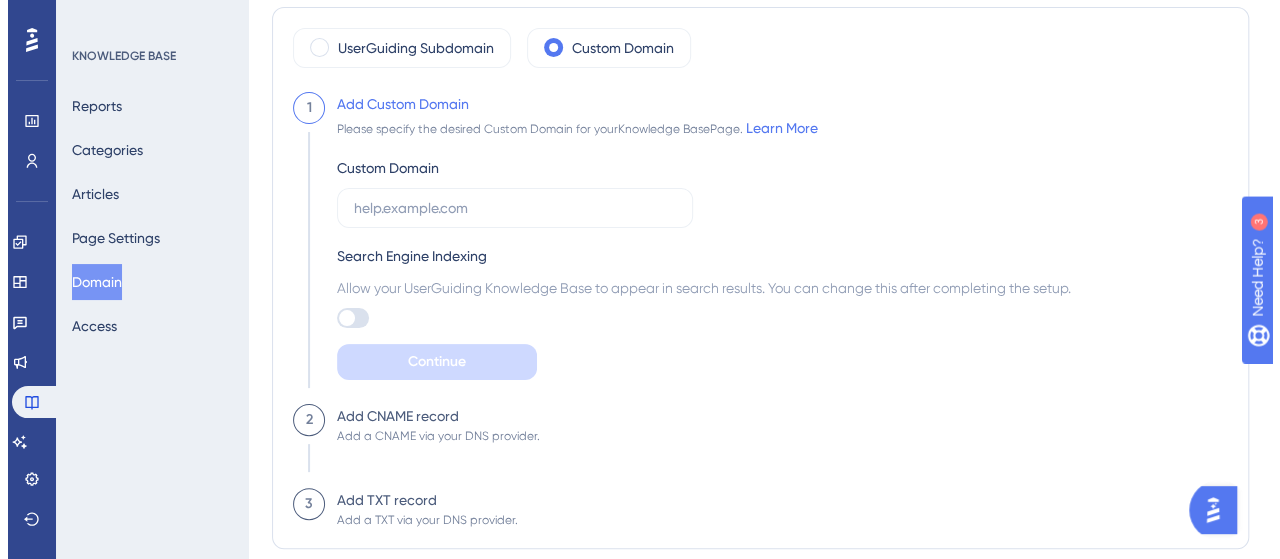 scroll, scrollTop: 0, scrollLeft: 0, axis: both 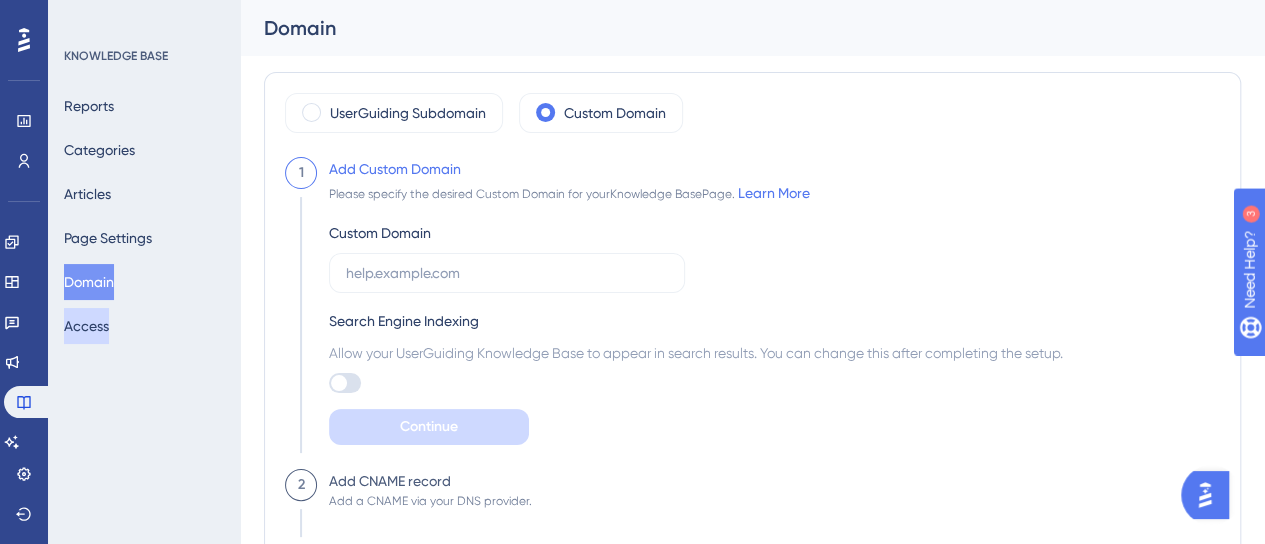 click on "Access" at bounding box center (86, 326) 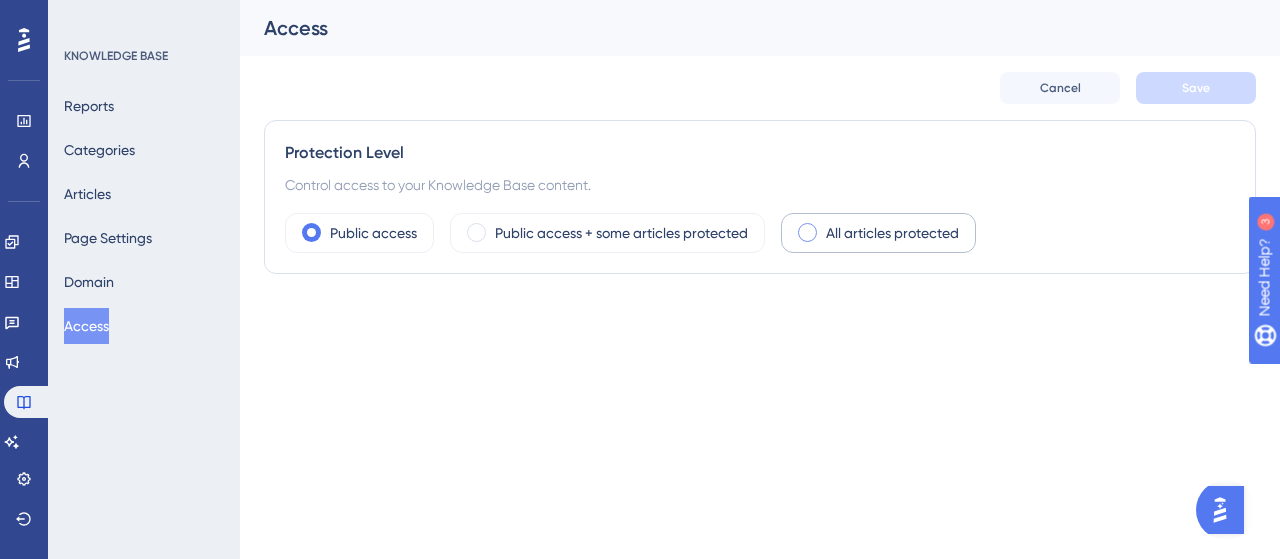 click on "All articles protected" at bounding box center [878, 233] 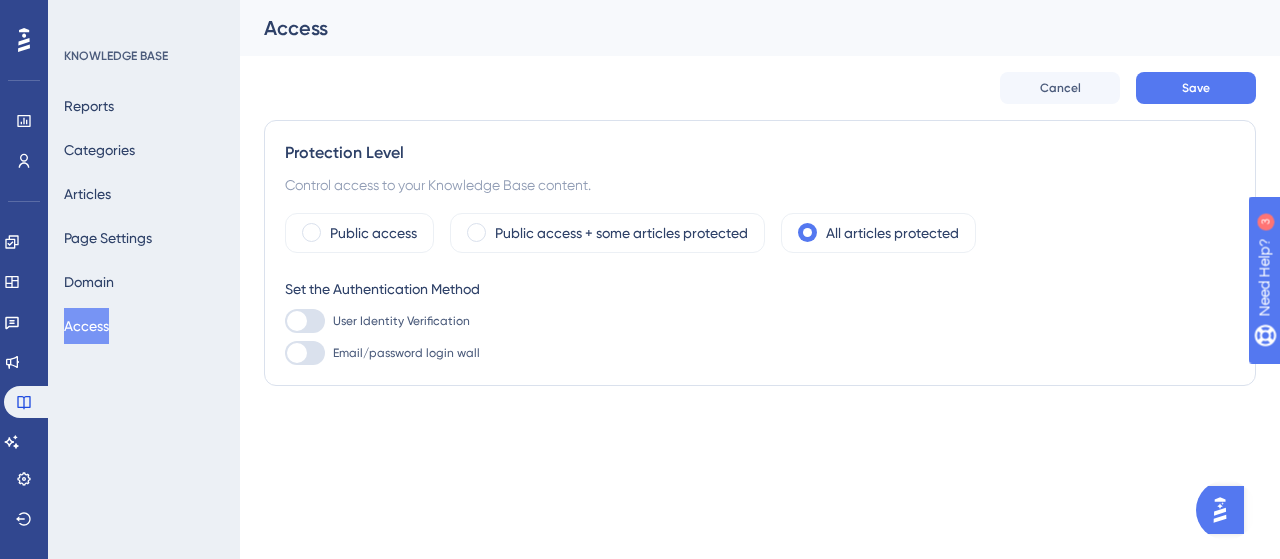 click on "User Identity Verification" at bounding box center (401, 321) 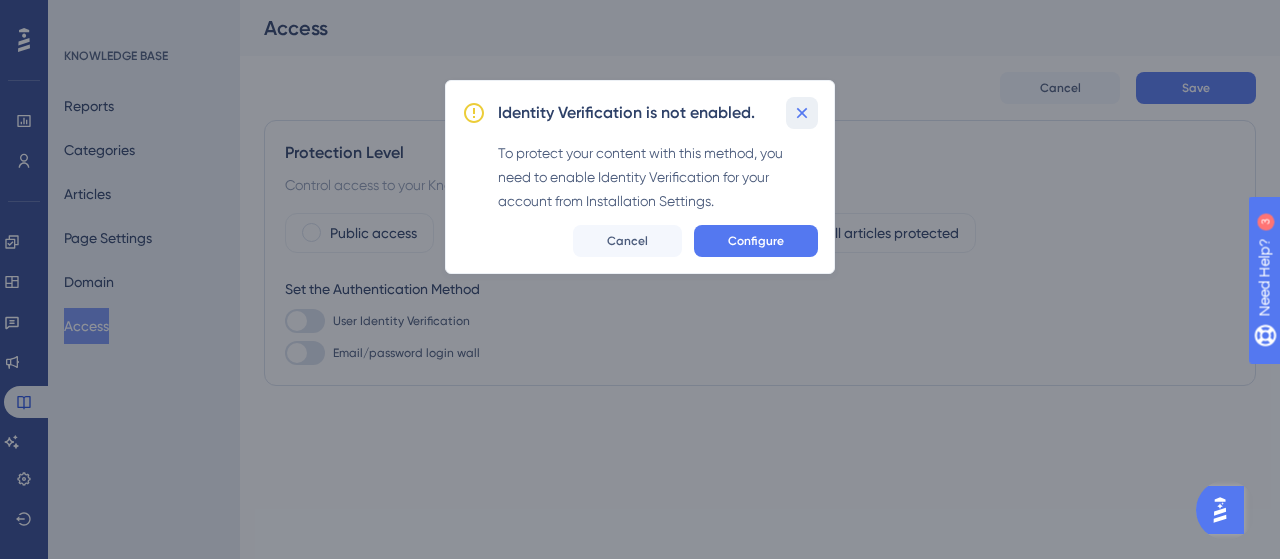 click 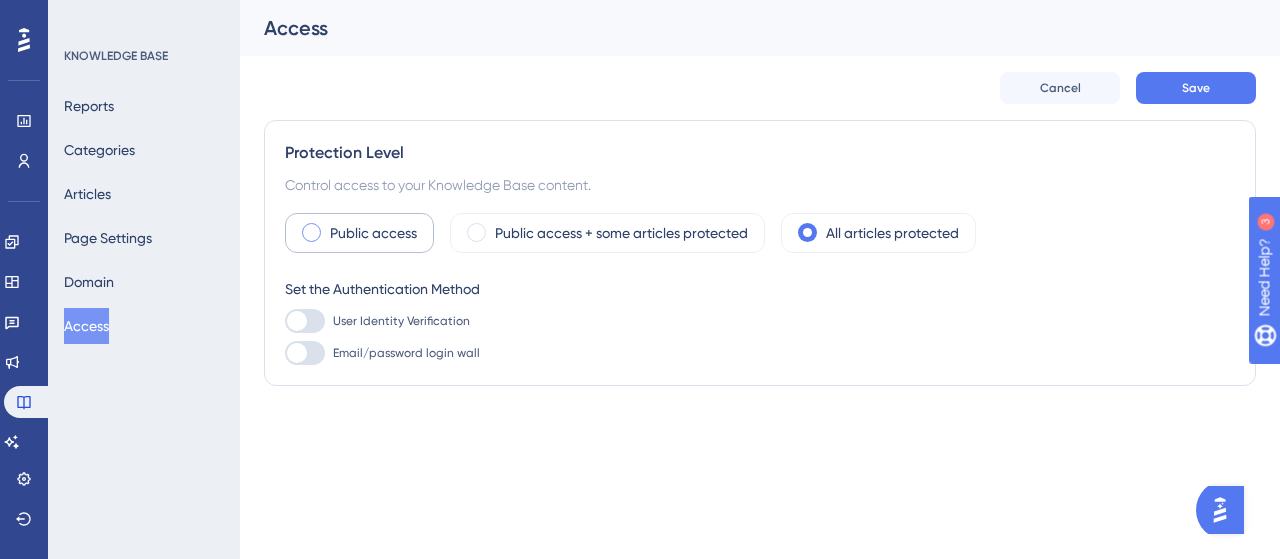 click on "Public access" at bounding box center (373, 233) 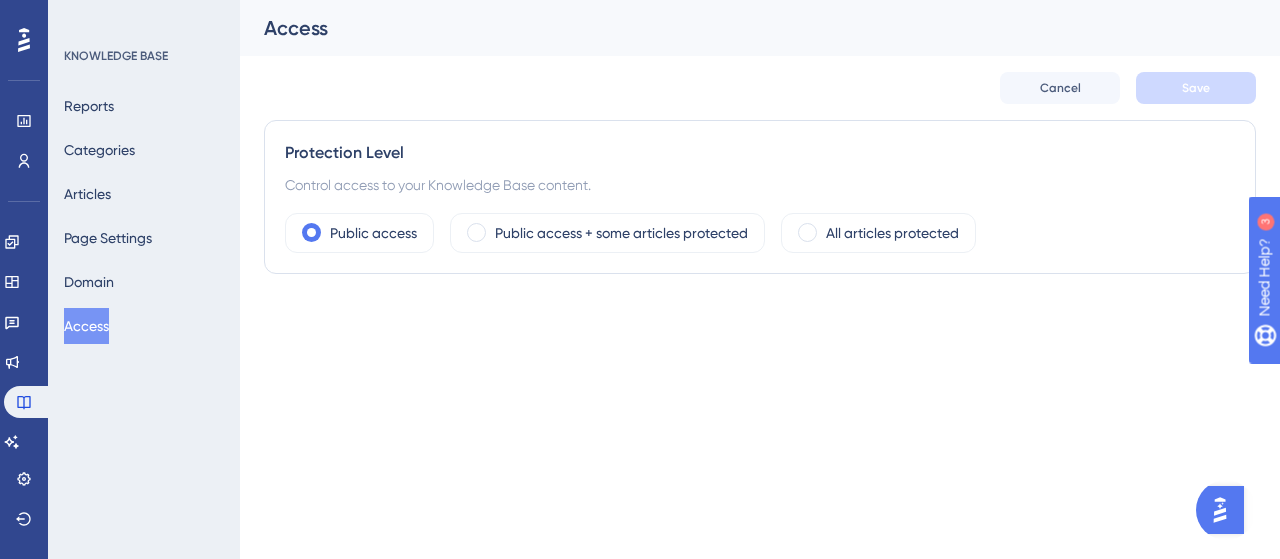 click on "Performance Users Engagement Widgets Feedback Product Updates Knowledge Base AI Assistant Settings Logout KNOWLEDGE BASE Reports Categories Articles Page Settings Domain Access Access Cancel Save Protection Level Control access to your Knowledge Base content. Public access Public access + some articles protected  All articles protected
Assistant" at bounding box center [640, 0] 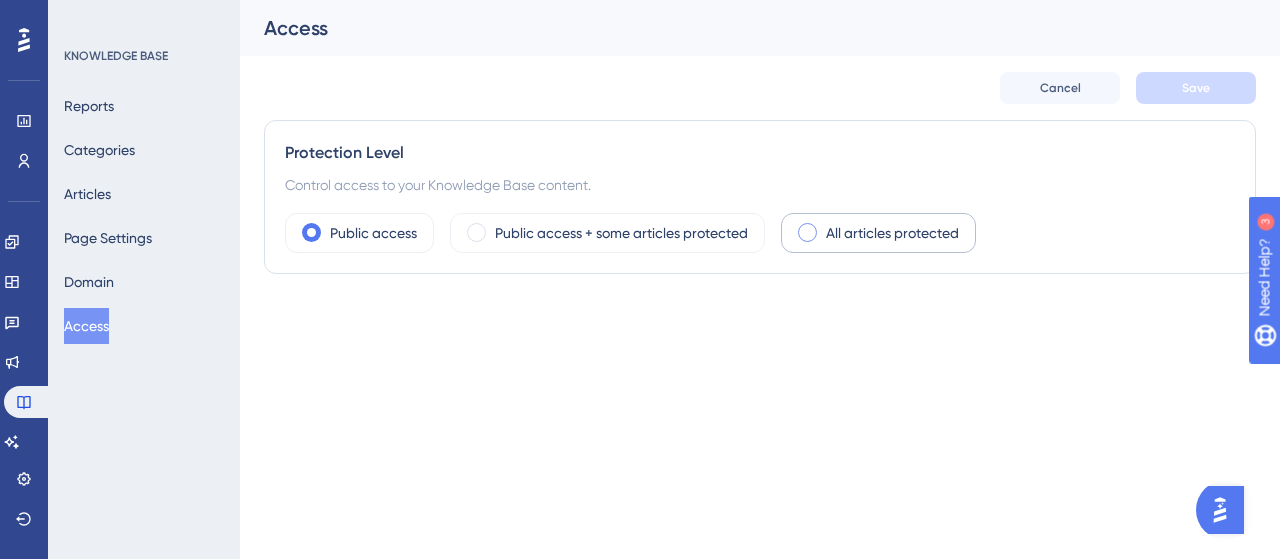 click on "All articles protected" at bounding box center (878, 233) 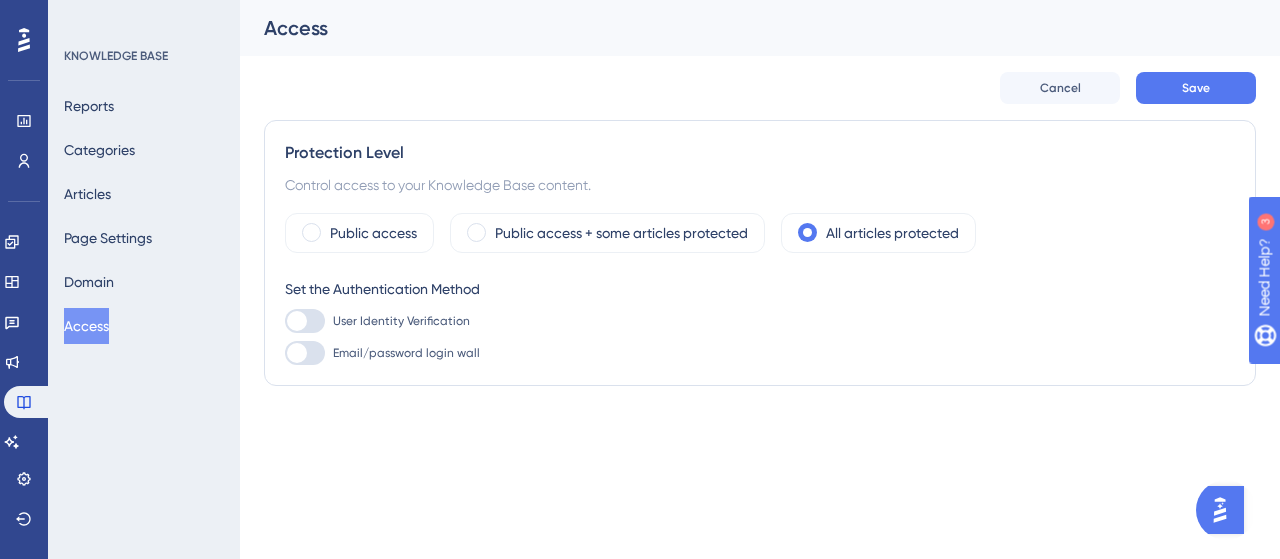 click on "Performance Users Engagement Widgets Feedback Product Updates Knowledge Base AI Assistant Settings Logout KNOWLEDGE BASE Reports Categories Articles Page Settings Domain Access Access Cancel Save Protection Level Control access to your Knowledge Base content. Public access Public access + some articles protected  All articles protected Set the Authentication Method User Identity Verification Email/password login wall" at bounding box center (640, 233) 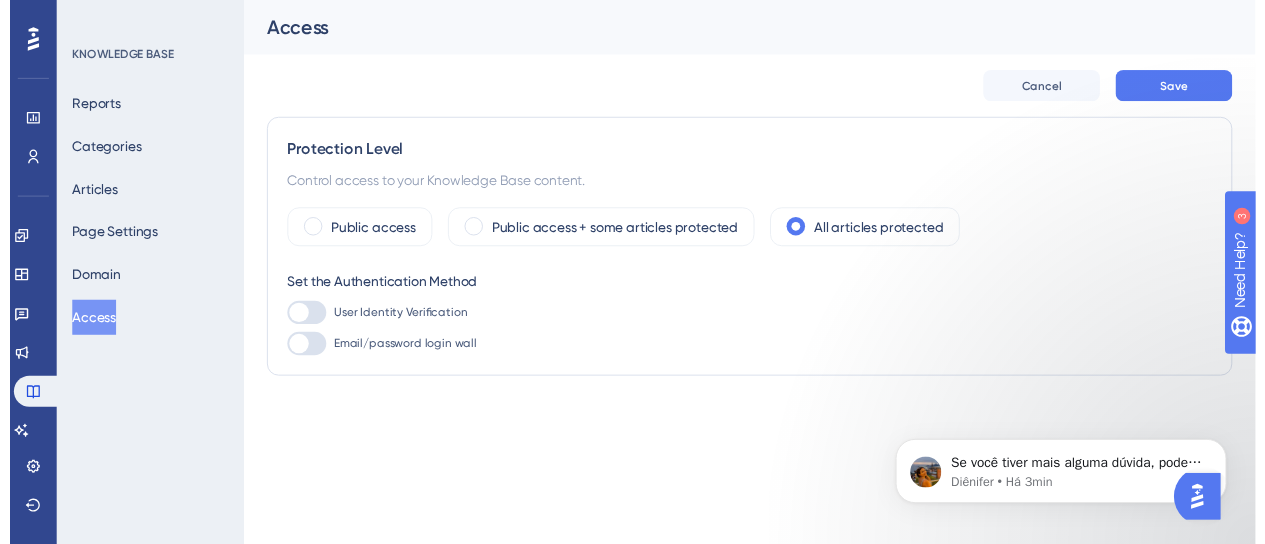 scroll, scrollTop: 0, scrollLeft: 0, axis: both 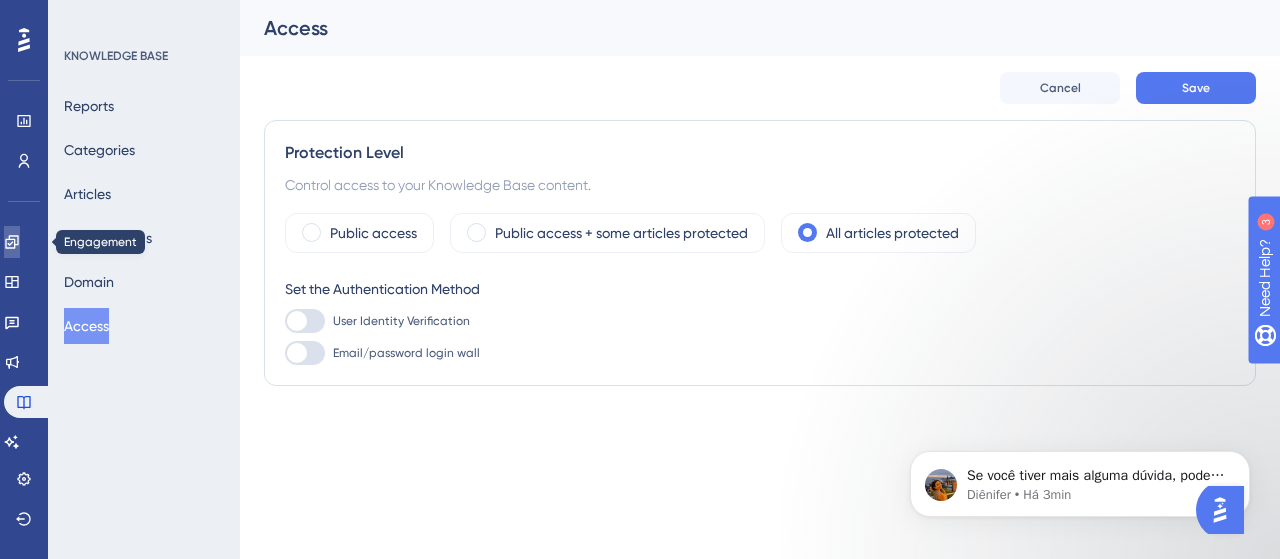 click at bounding box center [12, 242] 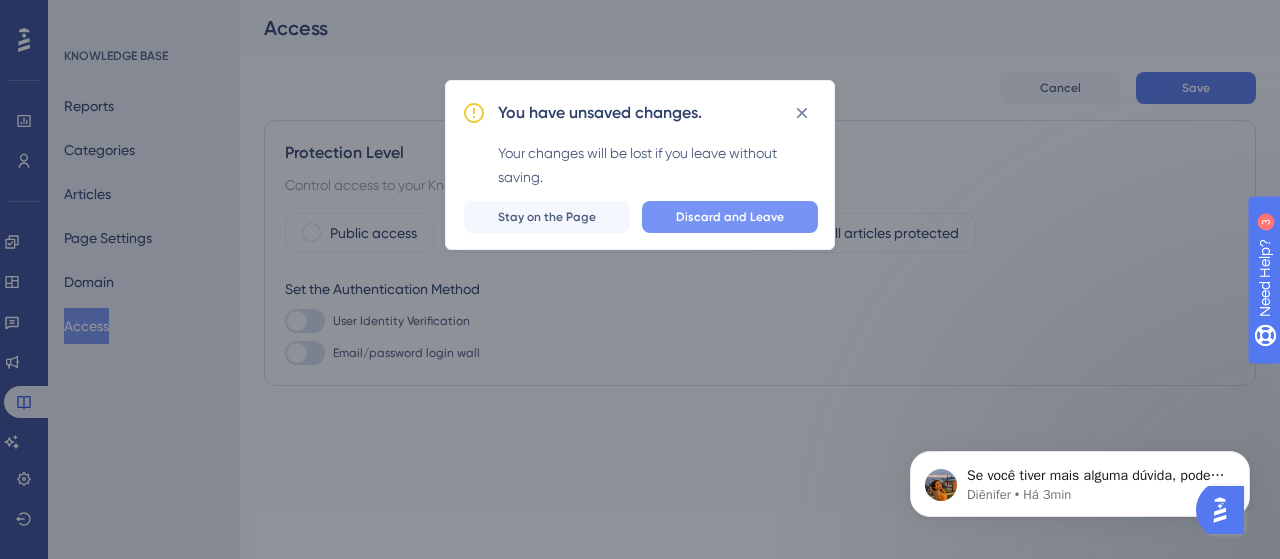 click on "Discard and Leave" at bounding box center [730, 217] 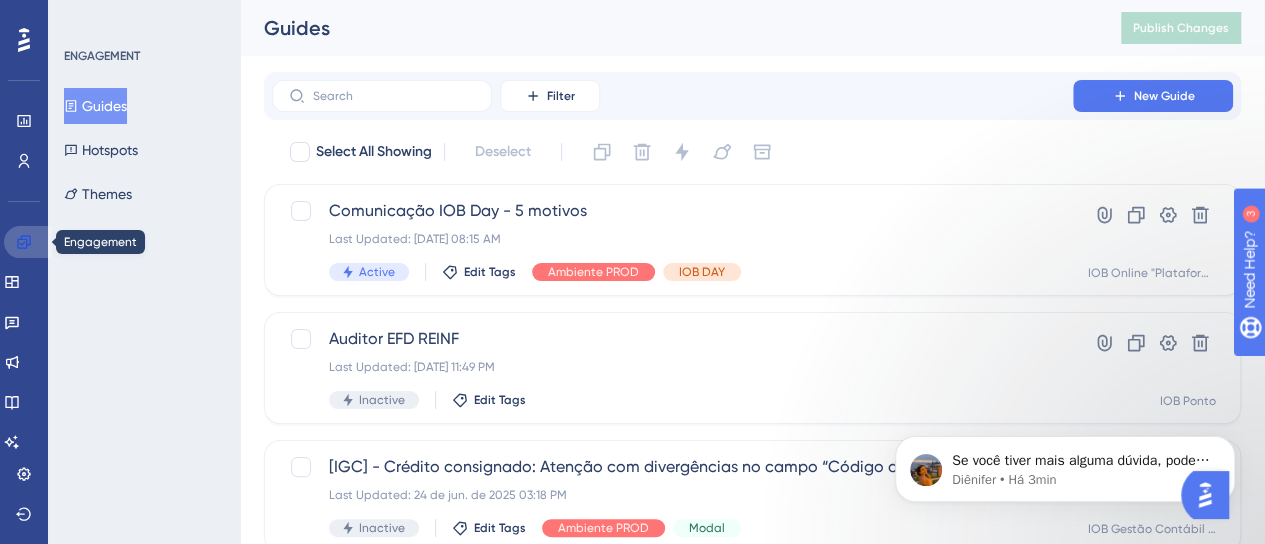 click at bounding box center (28, 242) 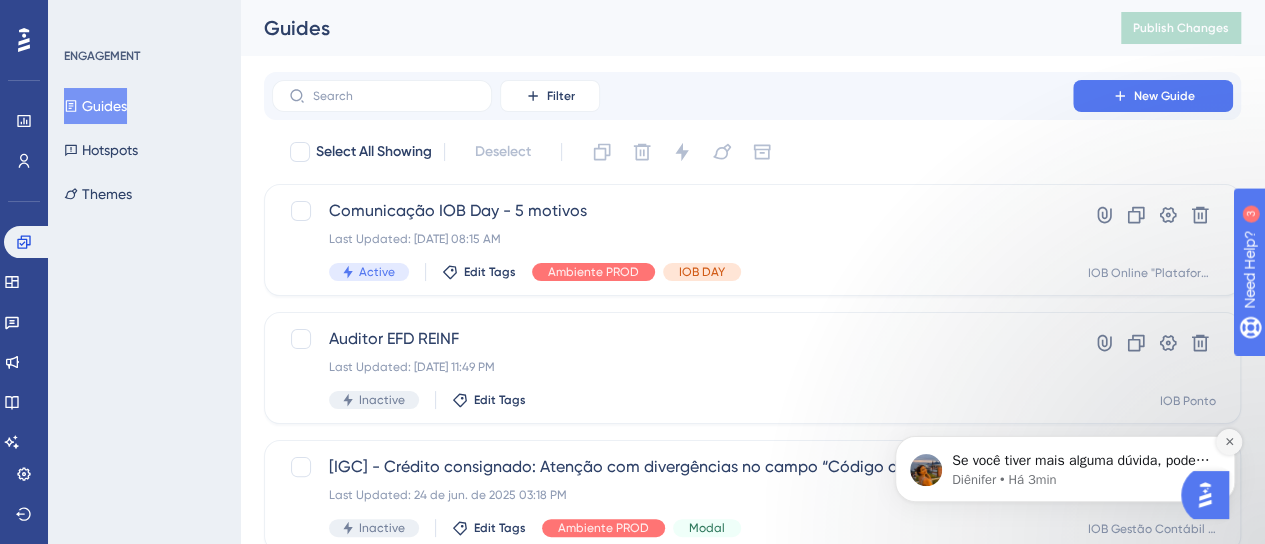 click 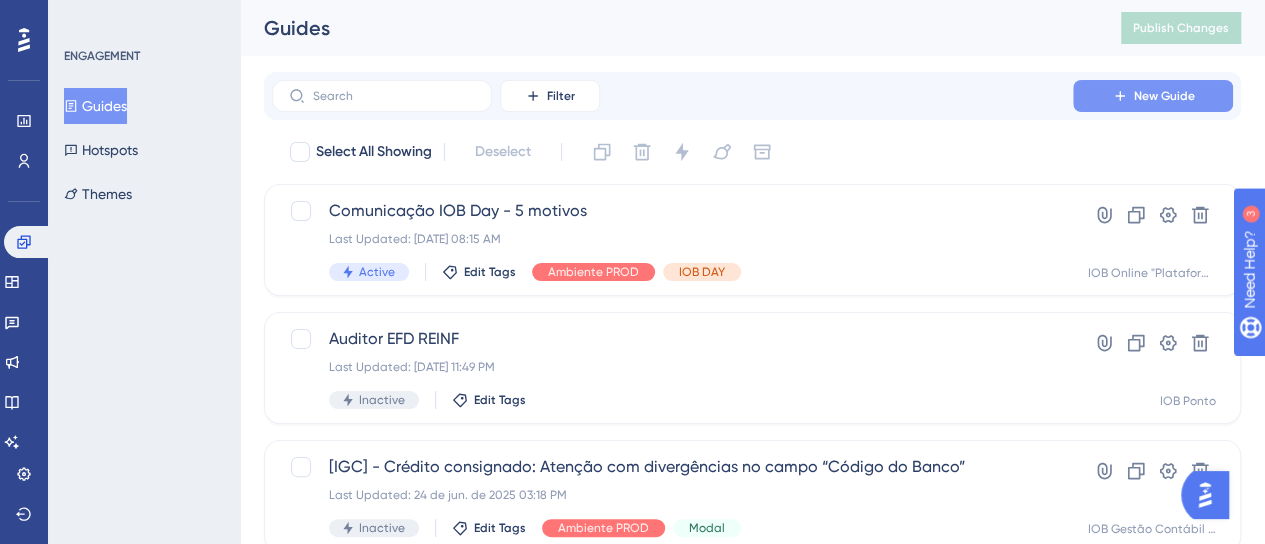 click on "New Guide" at bounding box center (1164, 96) 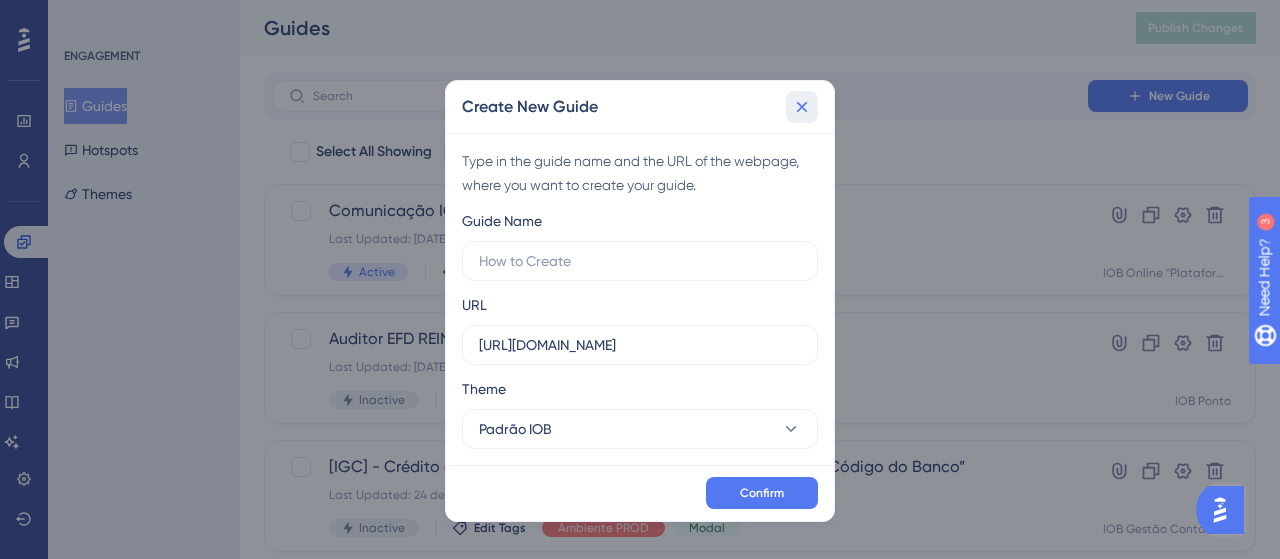 click 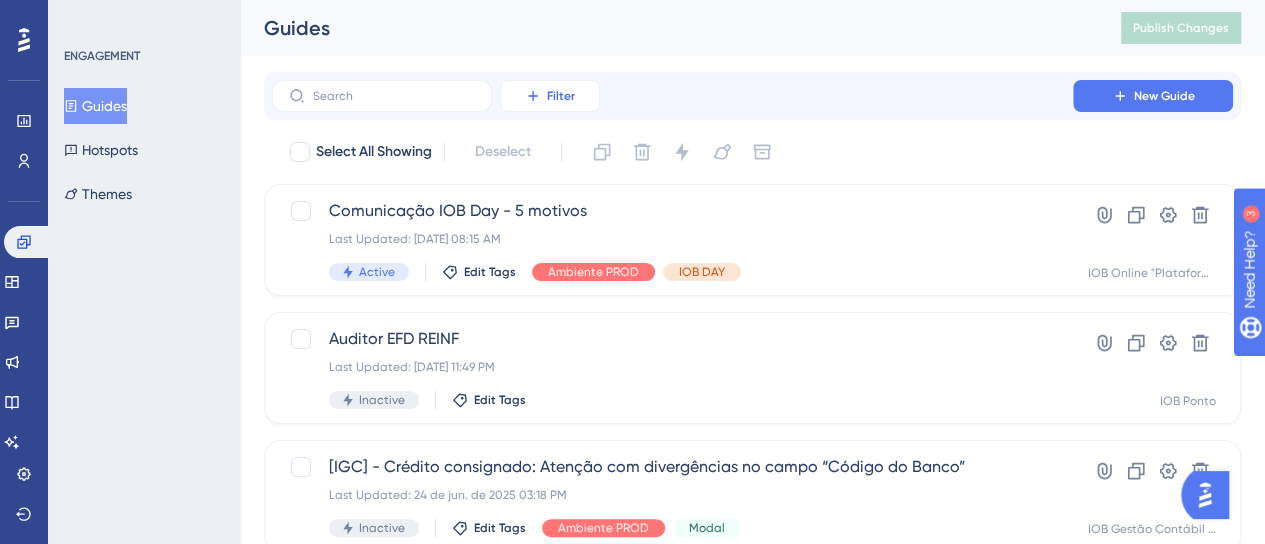 click on "Filter" at bounding box center [550, 96] 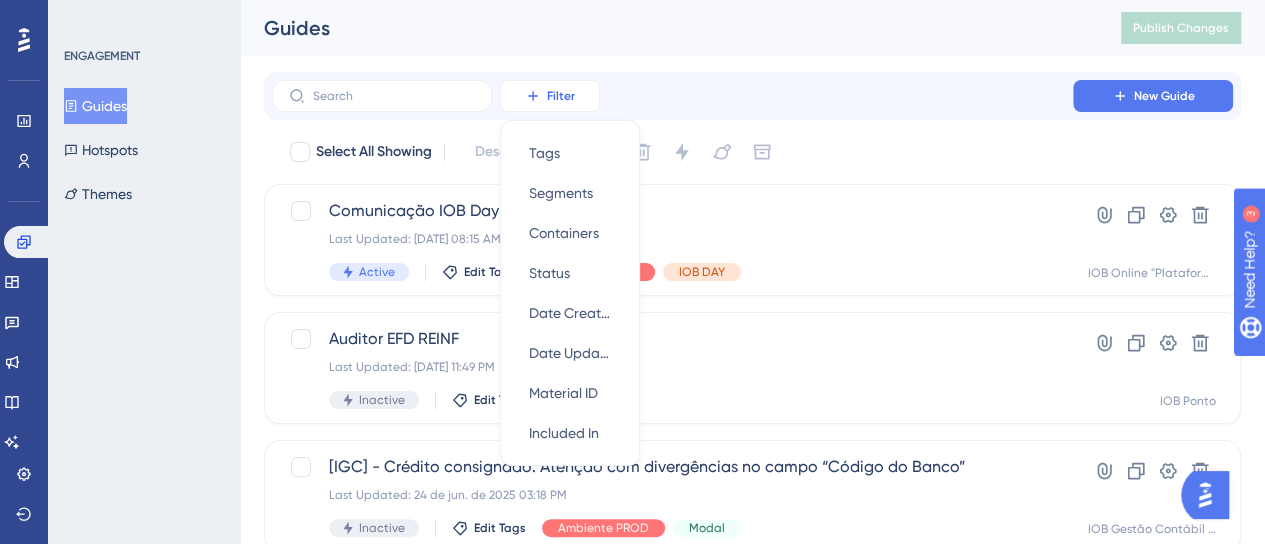 scroll, scrollTop: 20, scrollLeft: 0, axis: vertical 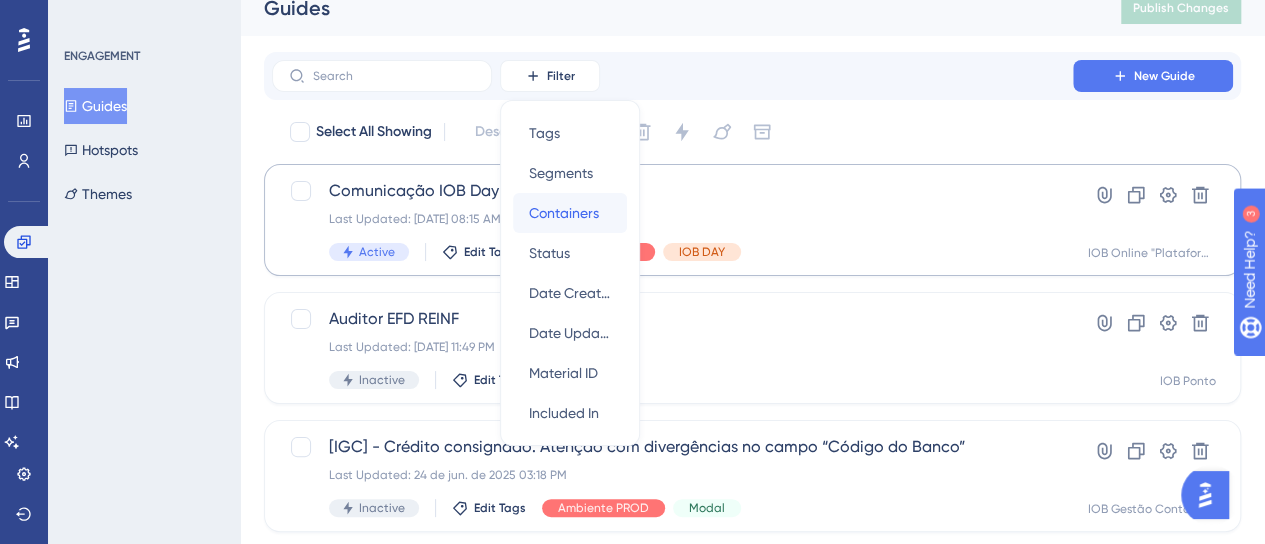 click on "Containers" at bounding box center (564, 213) 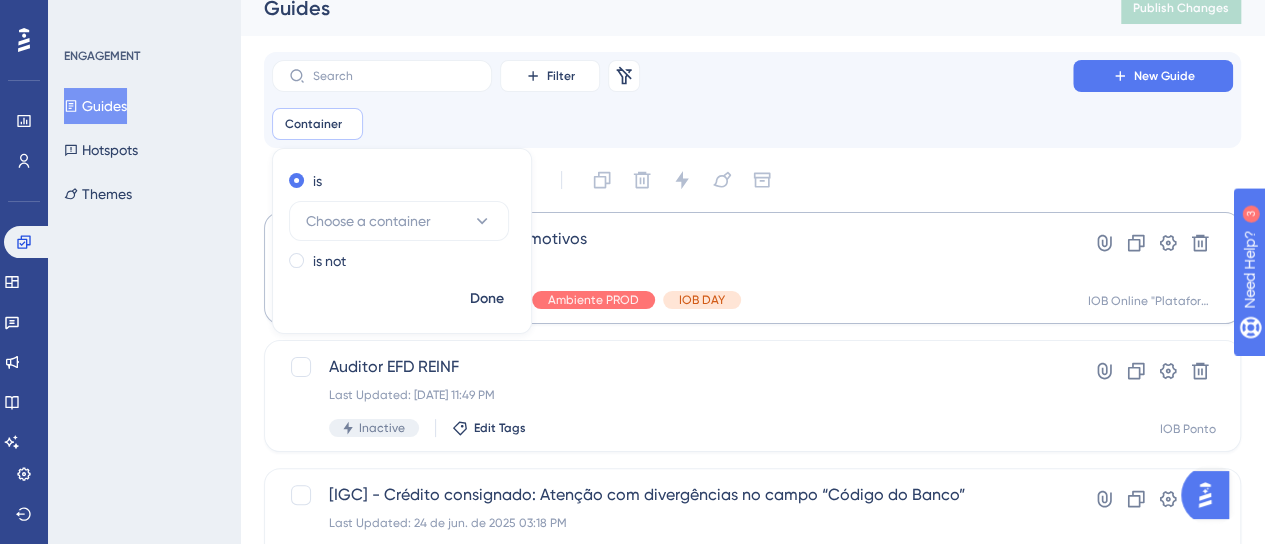 scroll, scrollTop: 30, scrollLeft: 0, axis: vertical 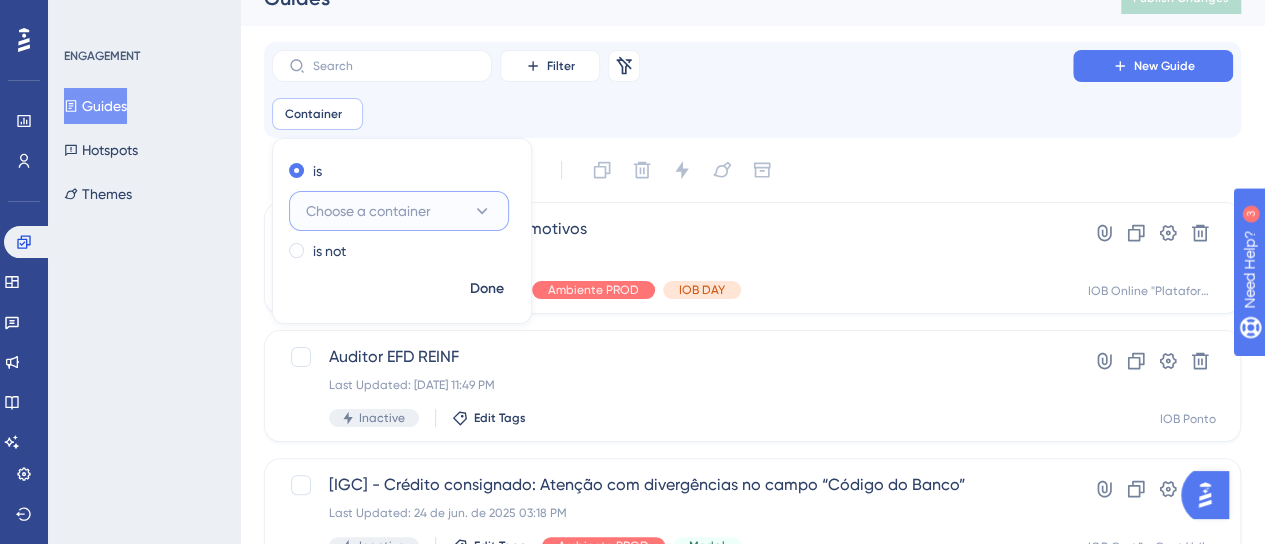 click on "Choose a container" at bounding box center (399, 211) 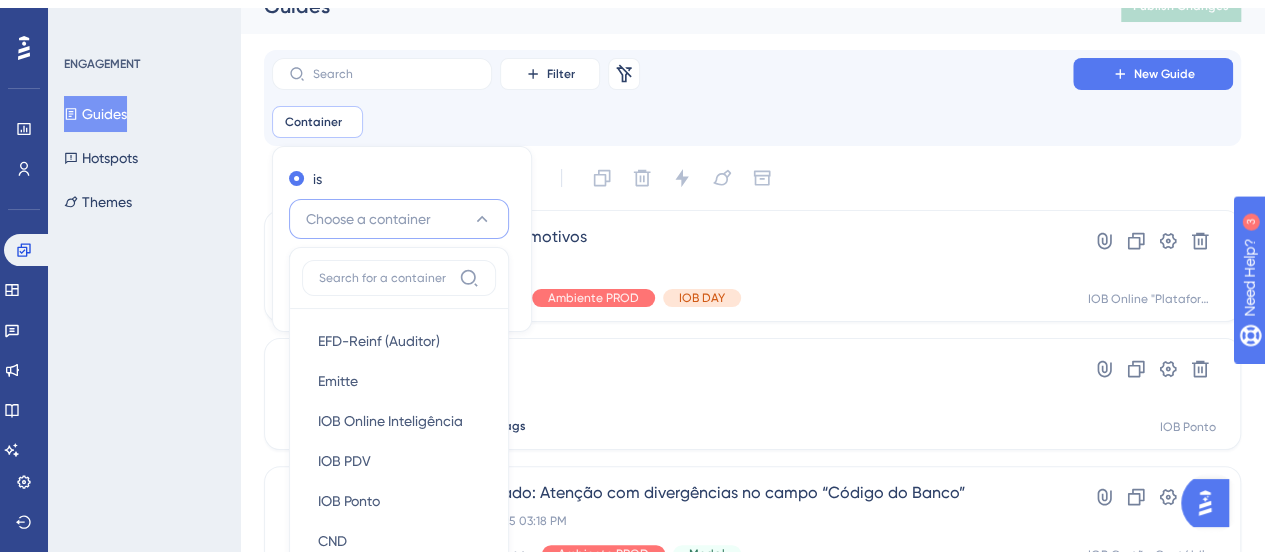 scroll, scrollTop: 190, scrollLeft: 0, axis: vertical 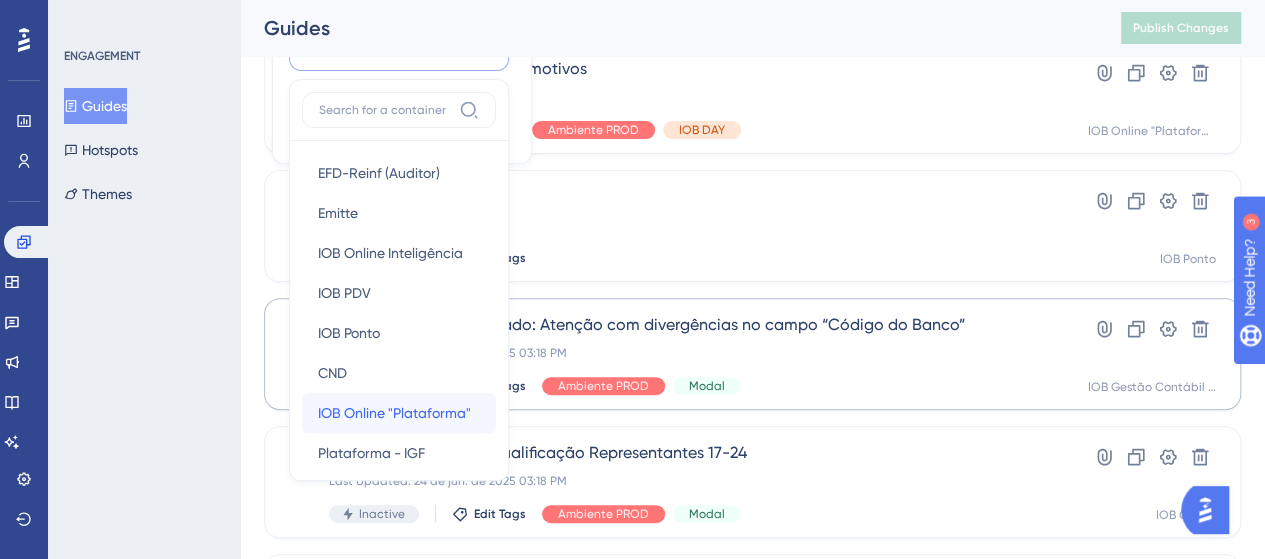 drag, startPoint x: 428, startPoint y: 403, endPoint x: 420, endPoint y: 381, distance: 23.409399 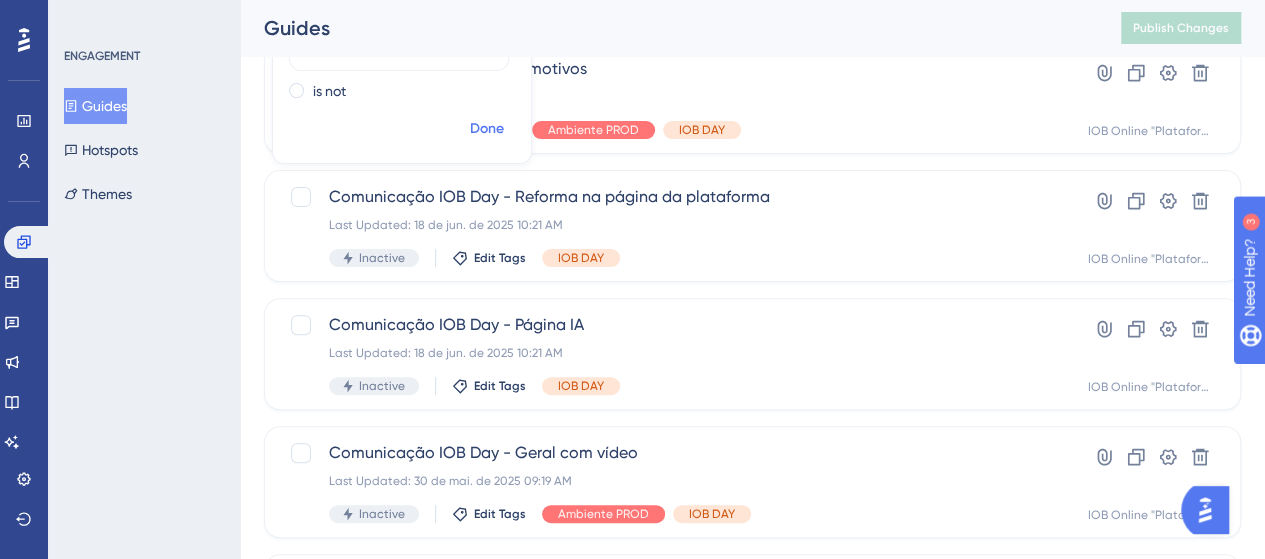 click on "Done" at bounding box center [487, 129] 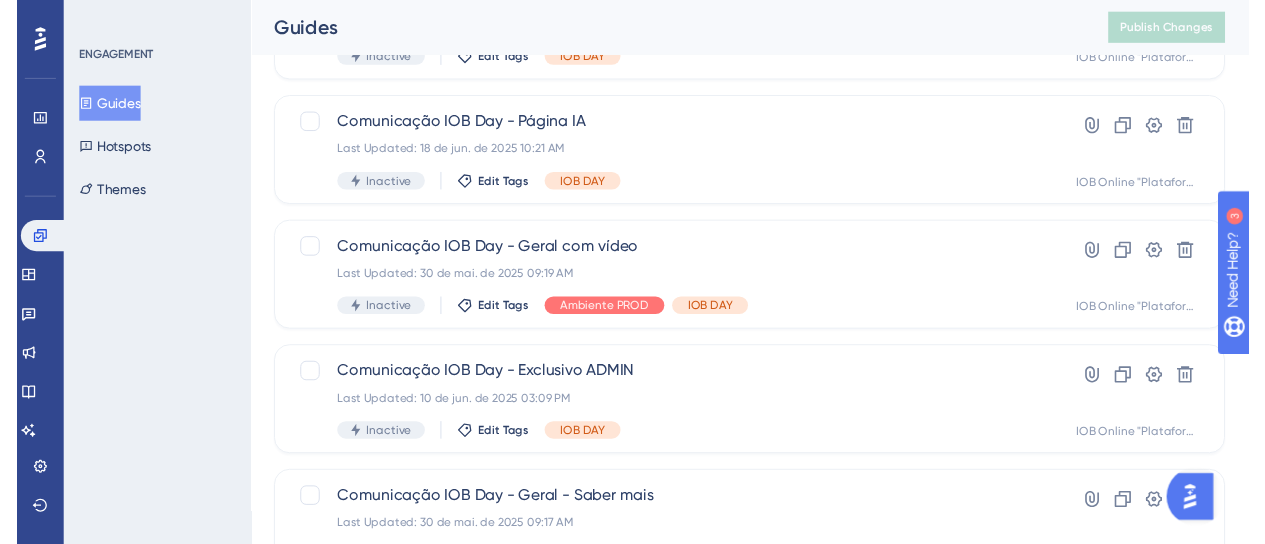scroll, scrollTop: 0, scrollLeft: 0, axis: both 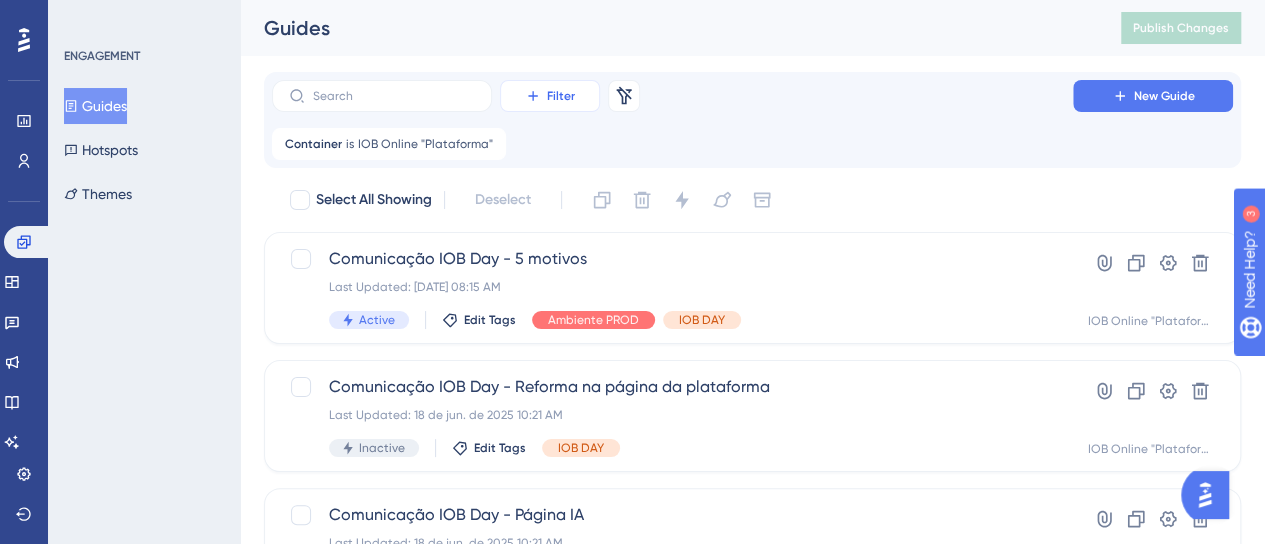 click on "Filter" at bounding box center (550, 96) 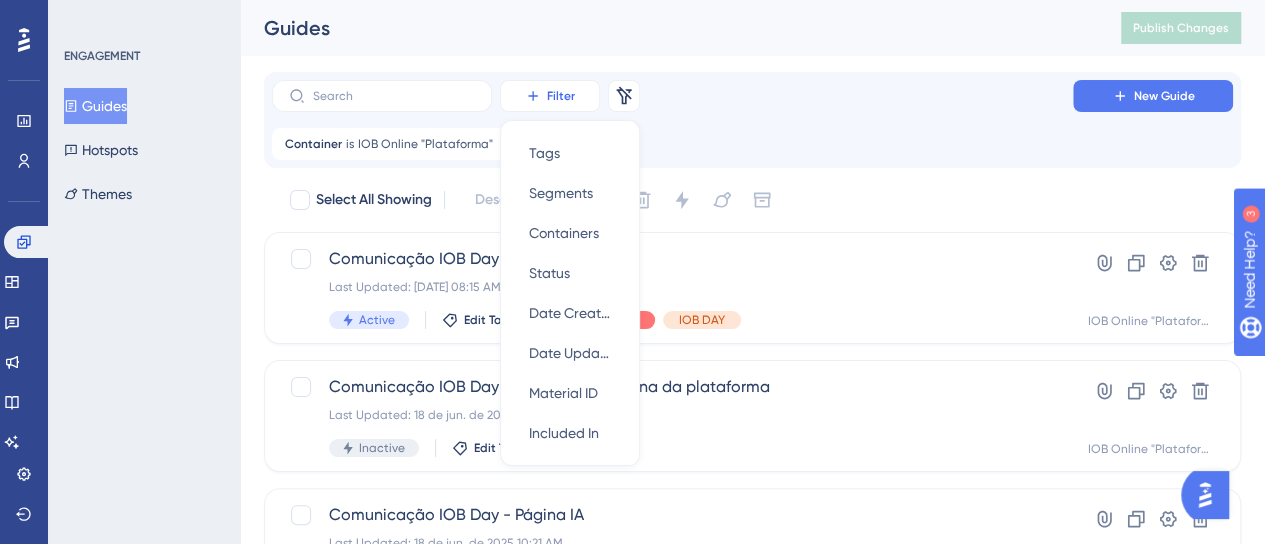 scroll, scrollTop: 20, scrollLeft: 0, axis: vertical 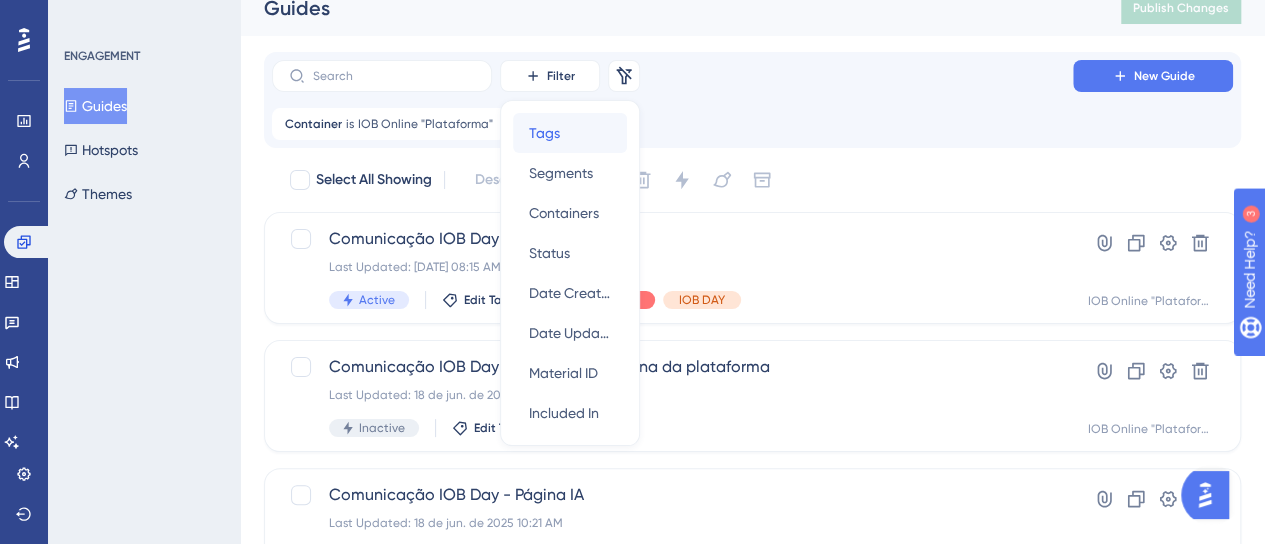 click on "Tags Tags" at bounding box center [570, 133] 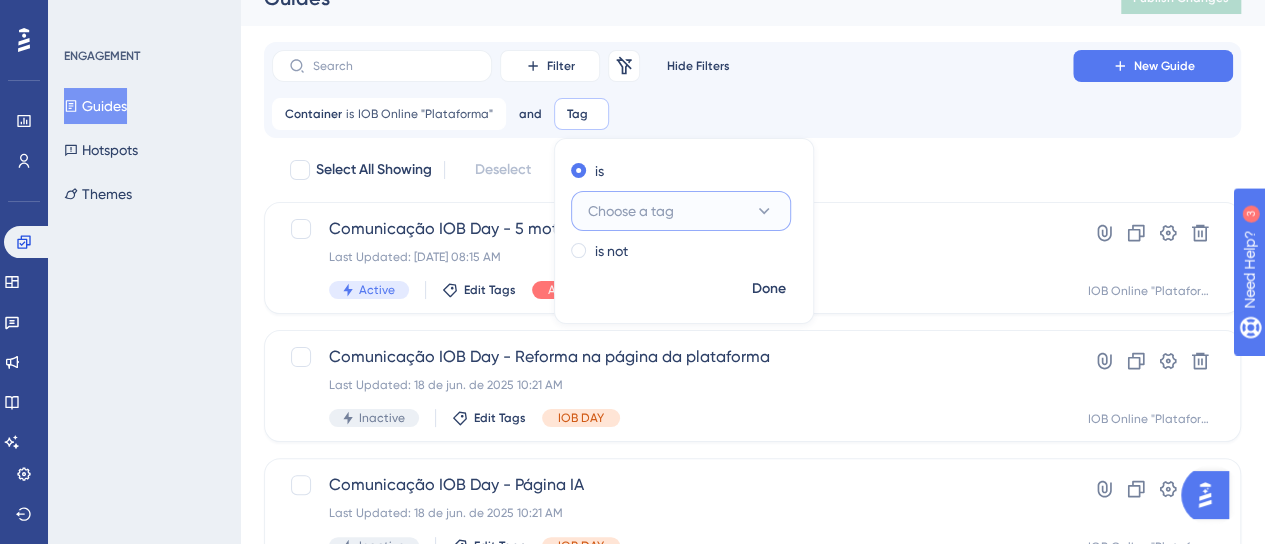 click on "Choose a tag" at bounding box center [631, 211] 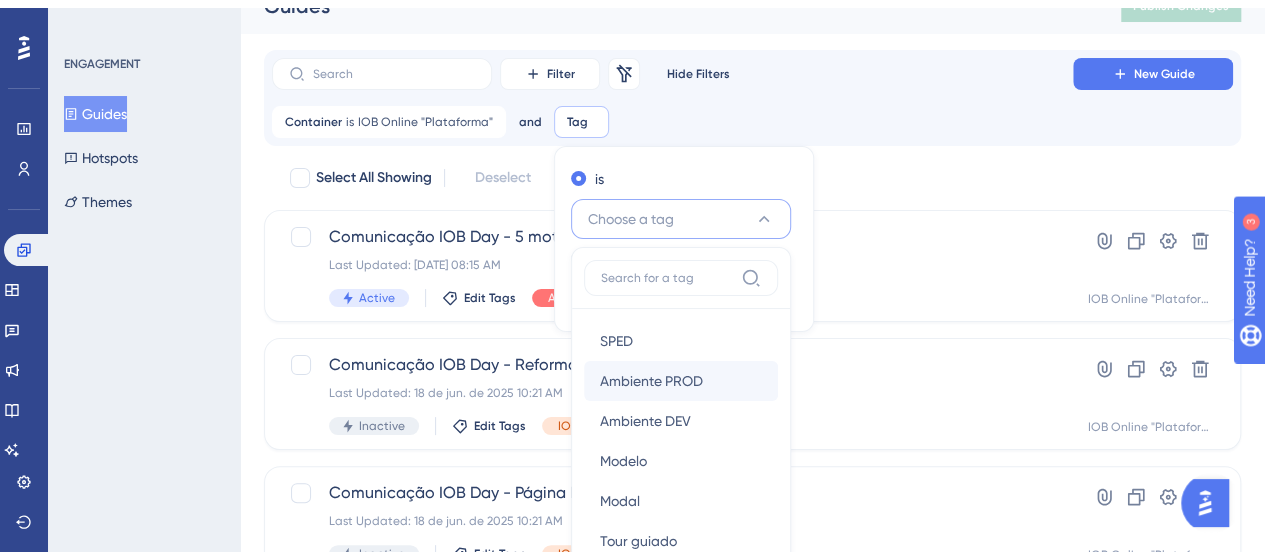 scroll, scrollTop: 178, scrollLeft: 0, axis: vertical 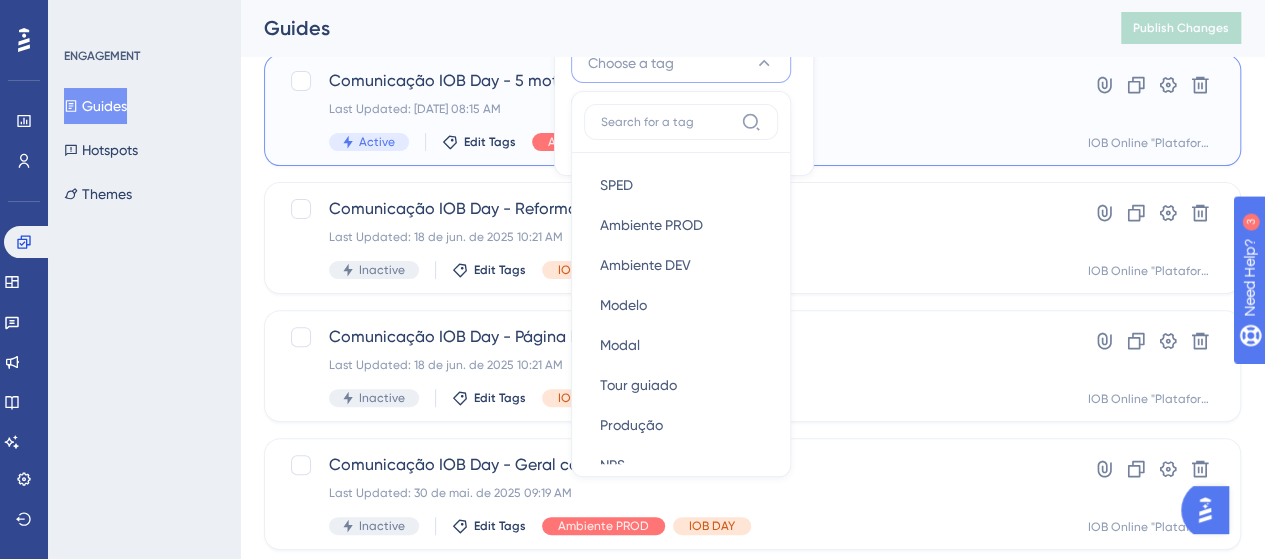 click on "Comunicação IOB Day - 5 motivos Last Updated: [DATE] 08:15 AM Active Edit Tags Ambiente PROD IOB DAY" at bounding box center [672, 110] 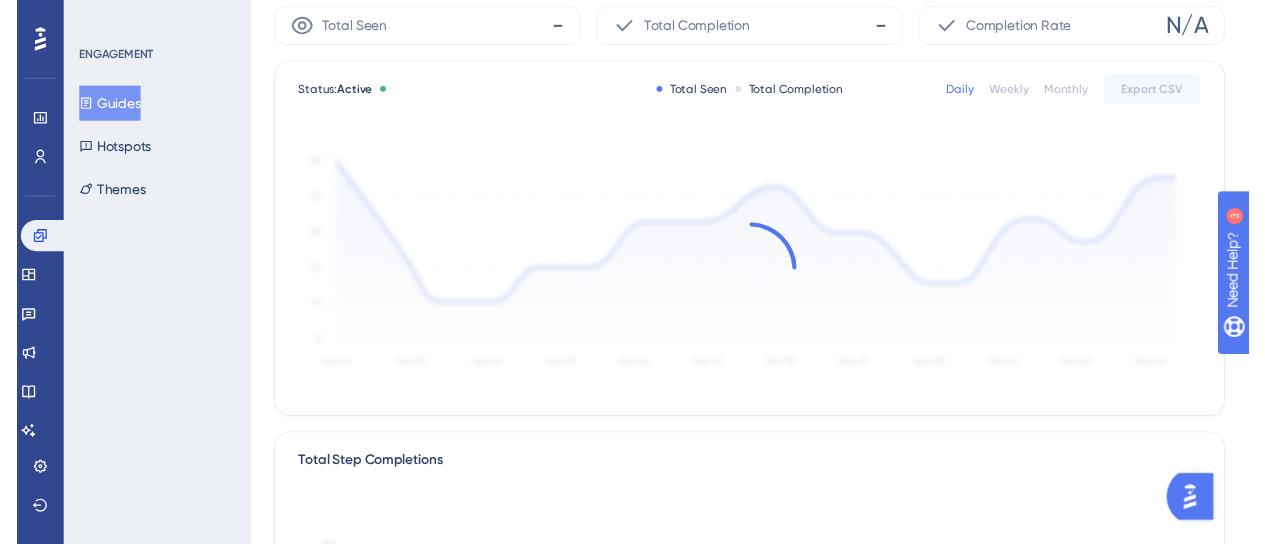 scroll, scrollTop: 0, scrollLeft: 0, axis: both 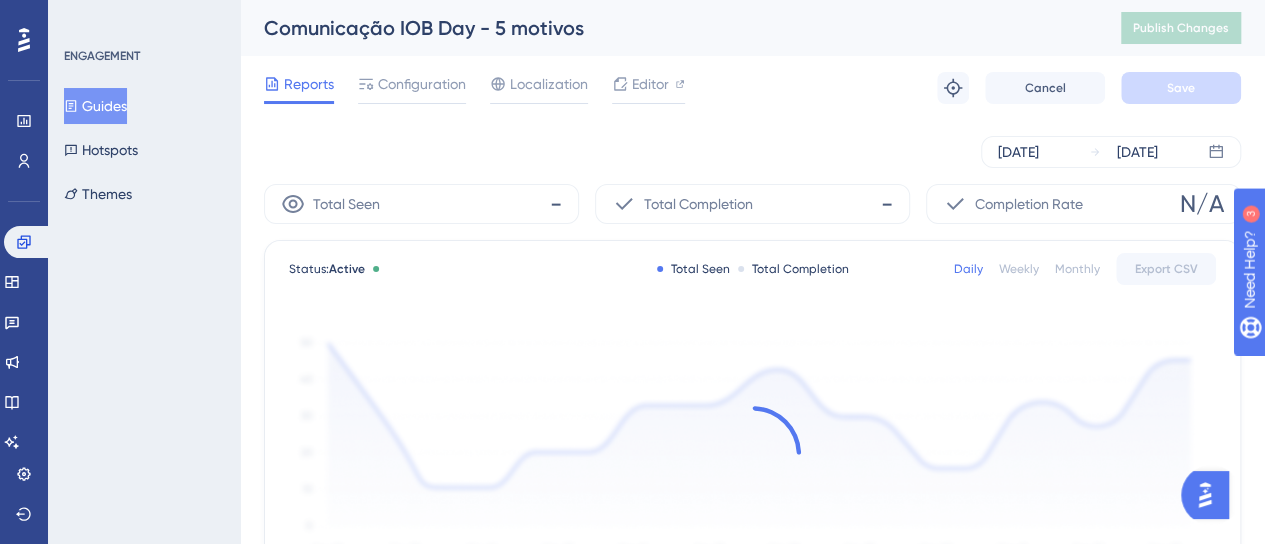 click on "Guides" at bounding box center [95, 106] 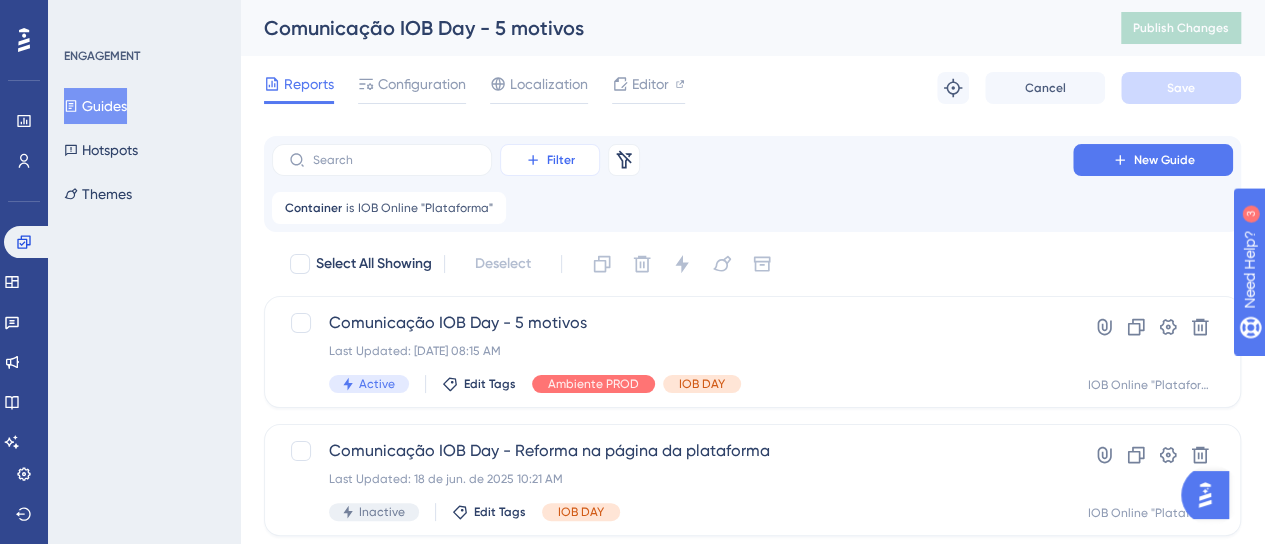 click on "Filter" at bounding box center (550, 160) 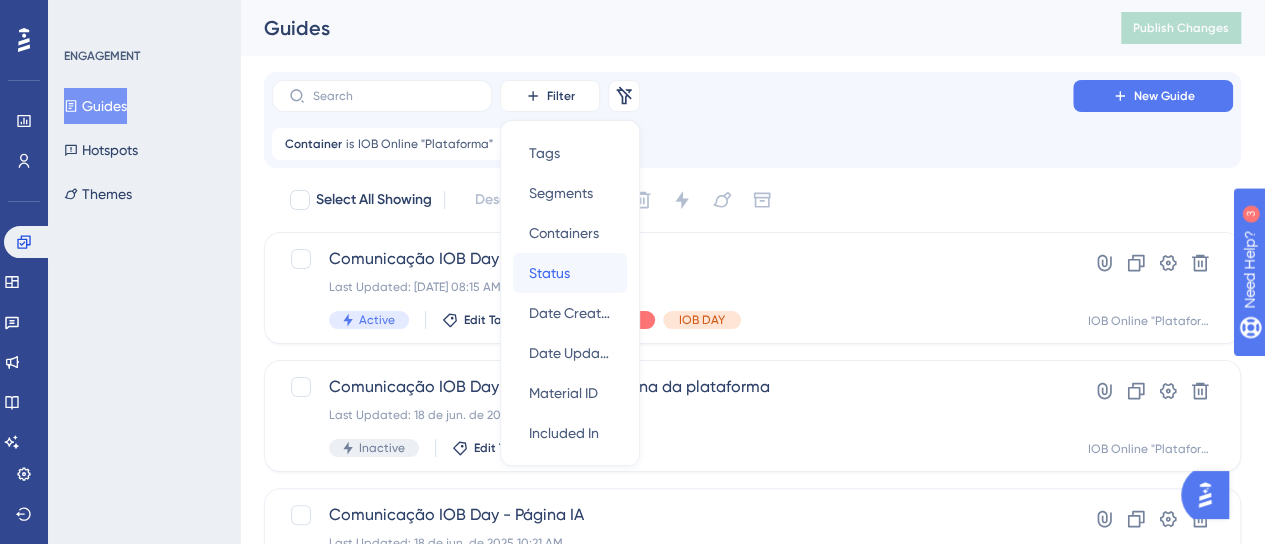 click on "Status Status" at bounding box center [570, 273] 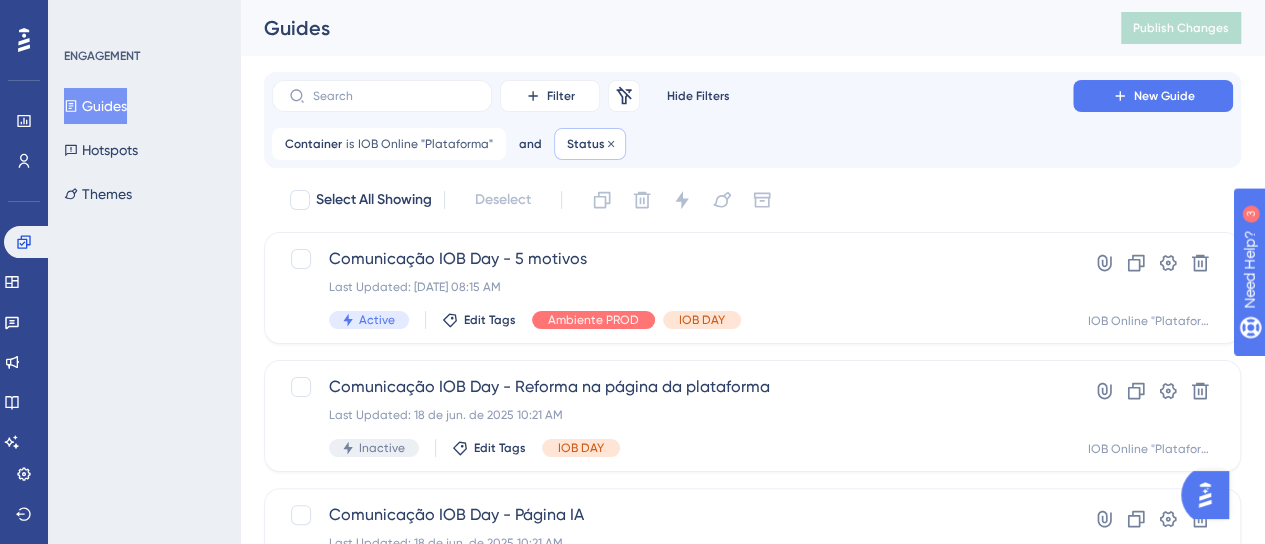 click on "Status" at bounding box center (586, 144) 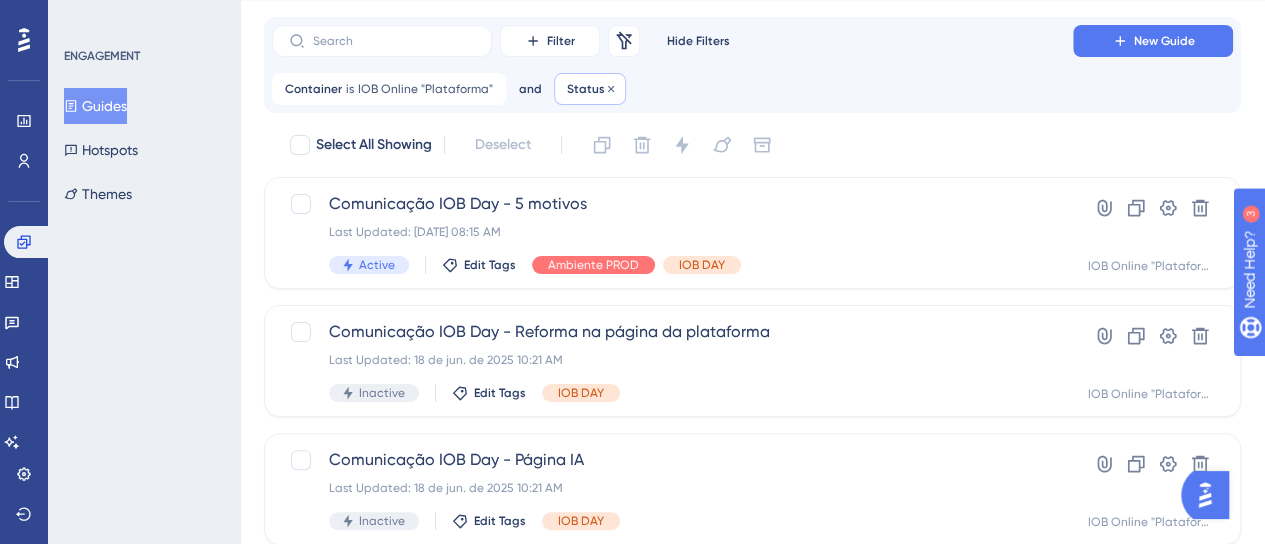 scroll, scrollTop: 0, scrollLeft: 0, axis: both 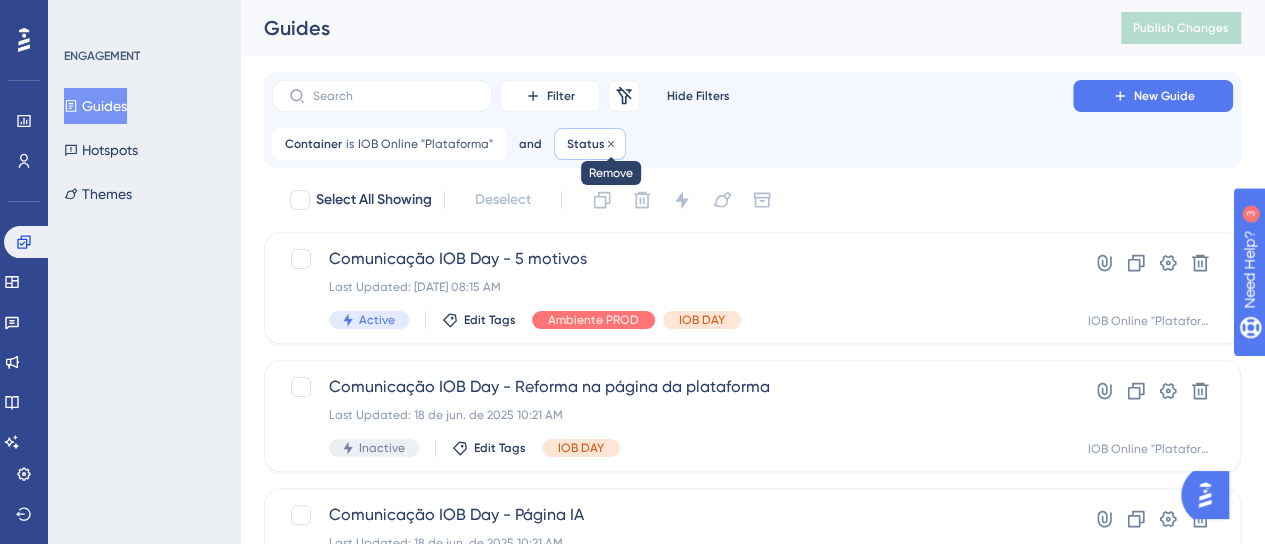 click 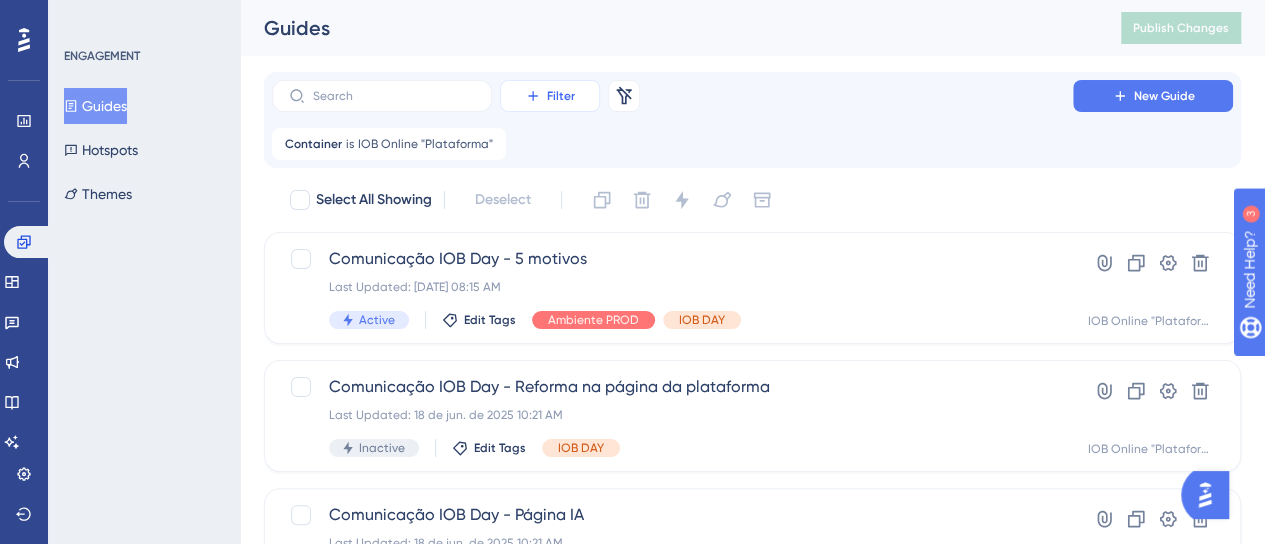 click on "Filter" at bounding box center (550, 96) 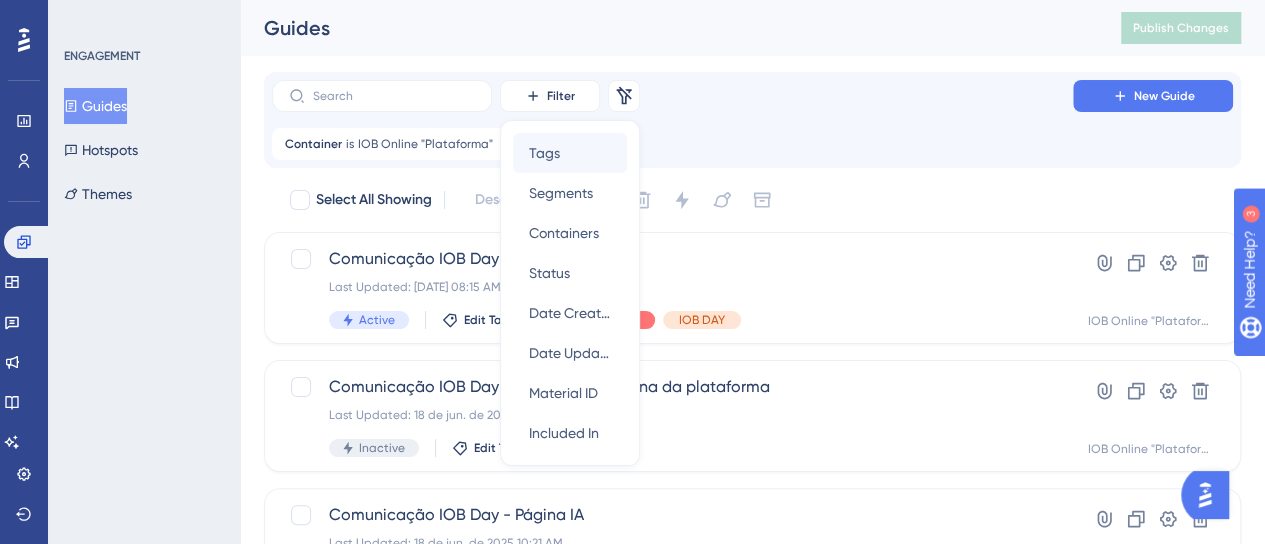 scroll, scrollTop: 20, scrollLeft: 0, axis: vertical 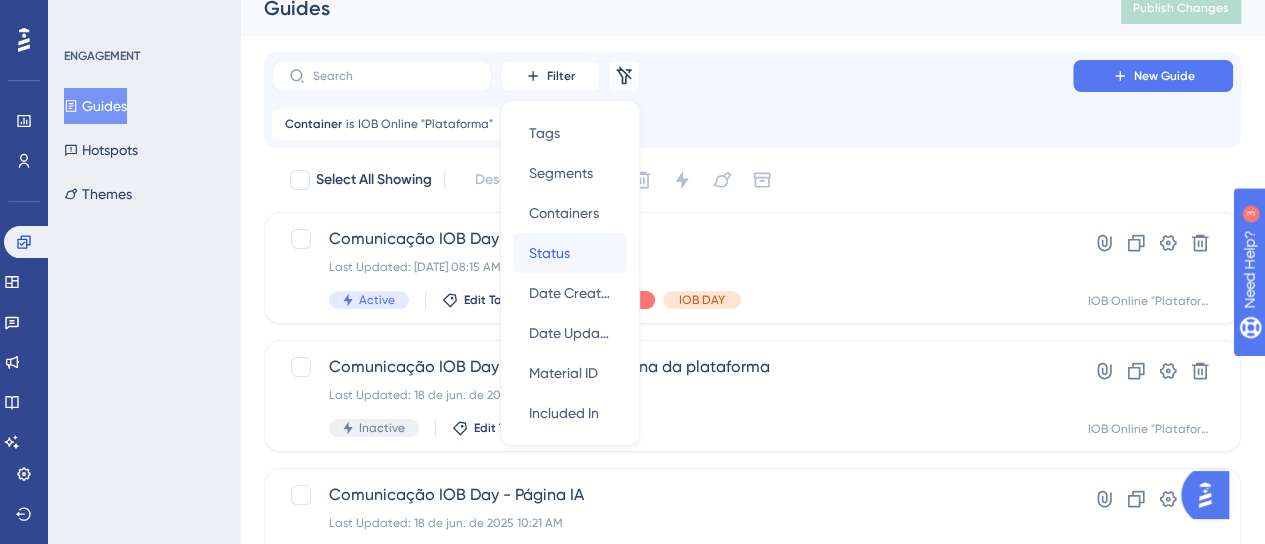 click on "Status Status" at bounding box center [570, 253] 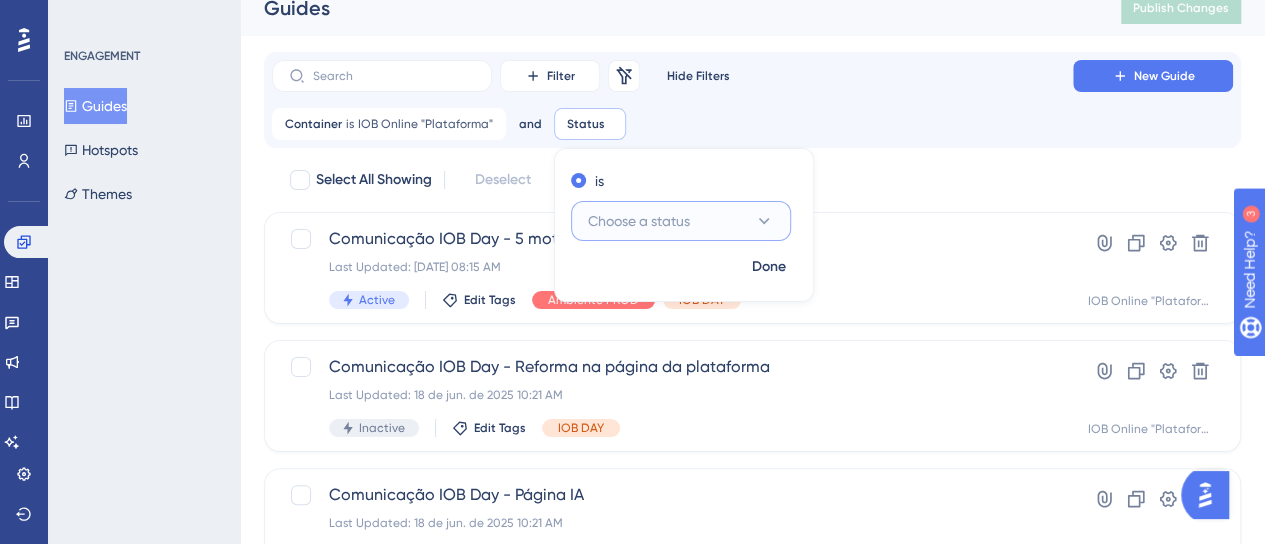 scroll, scrollTop: 30, scrollLeft: 0, axis: vertical 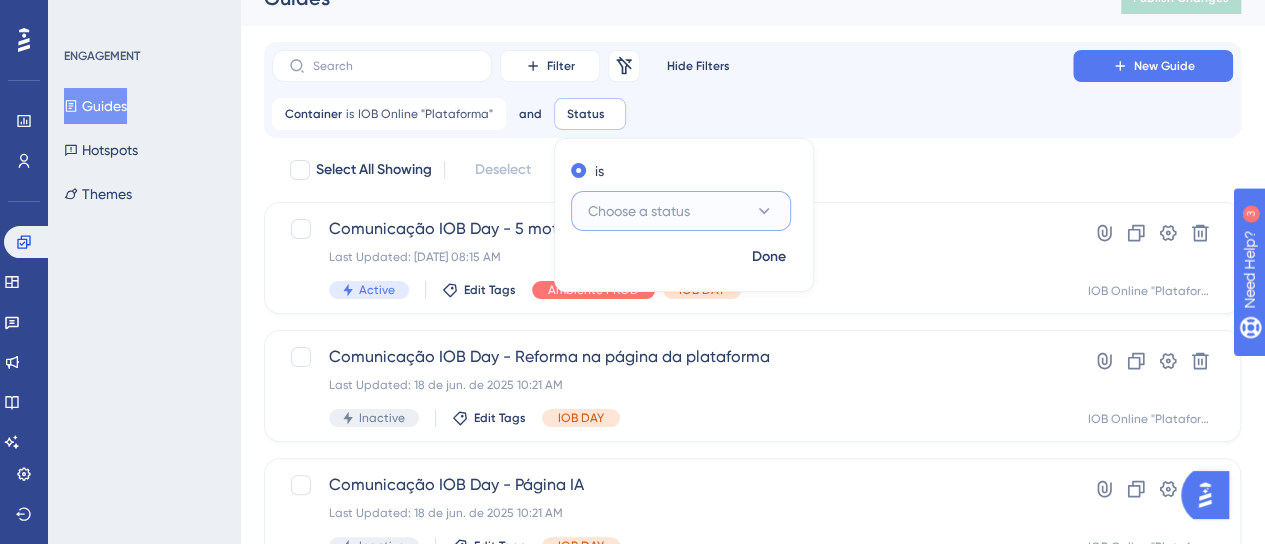 click on "Choose a status" at bounding box center (639, 211) 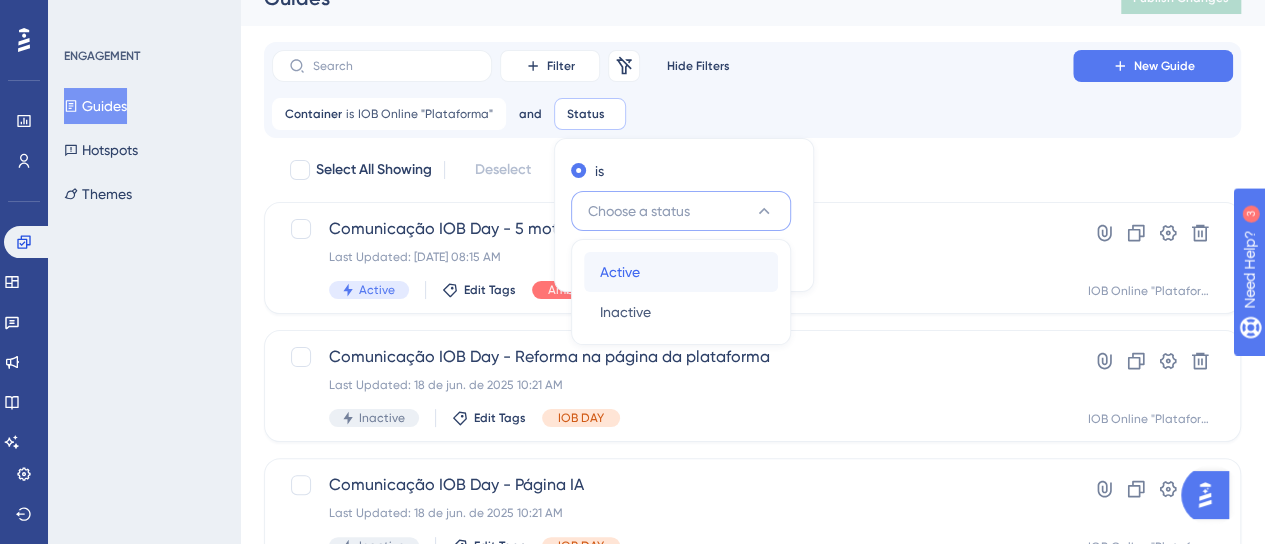click on "Active Active" at bounding box center [681, 272] 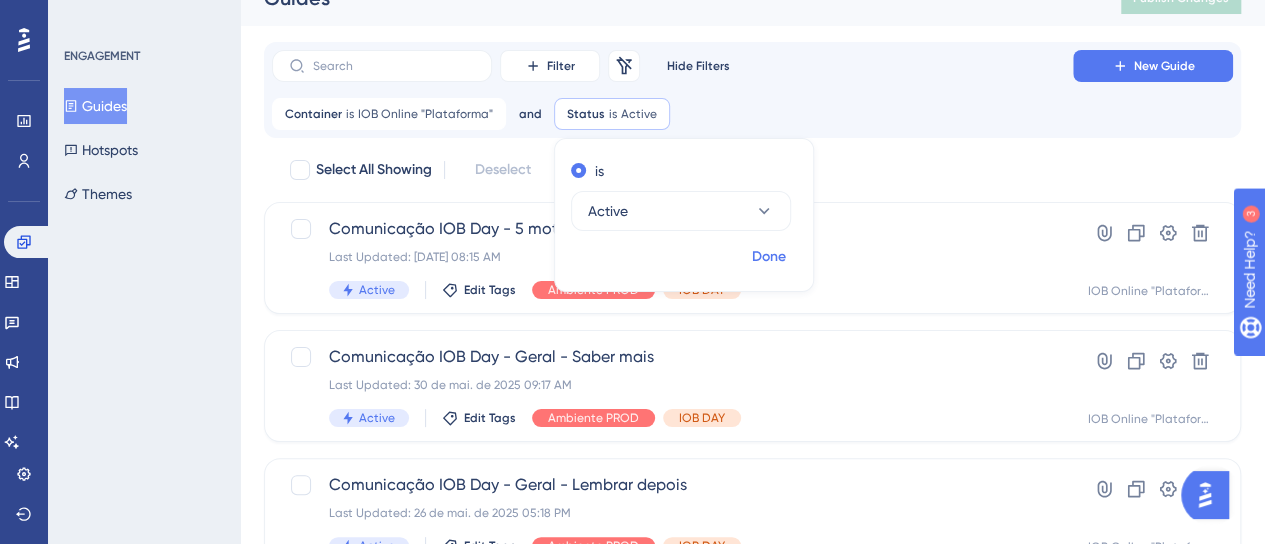 click on "Done" at bounding box center (769, 257) 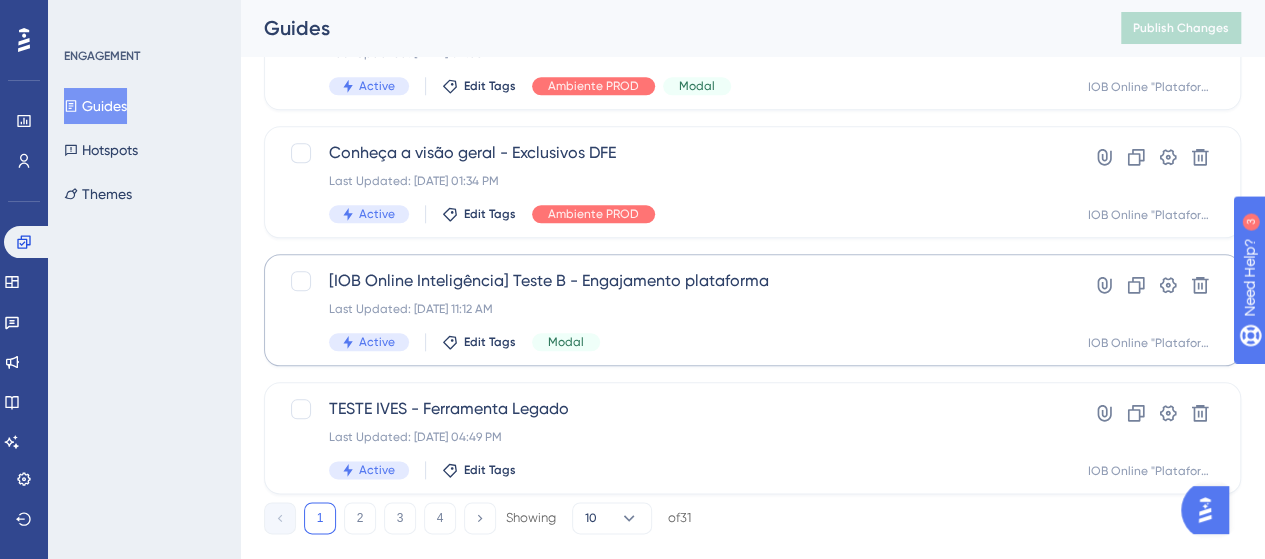 scroll, scrollTop: 1030, scrollLeft: 0, axis: vertical 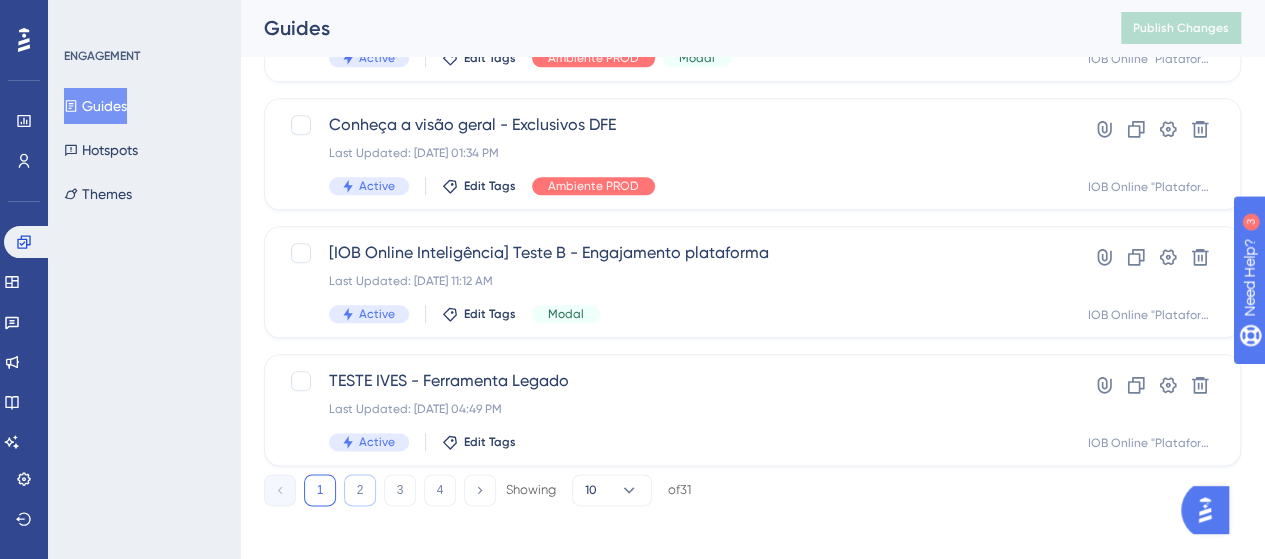 click on "2" at bounding box center (360, 490) 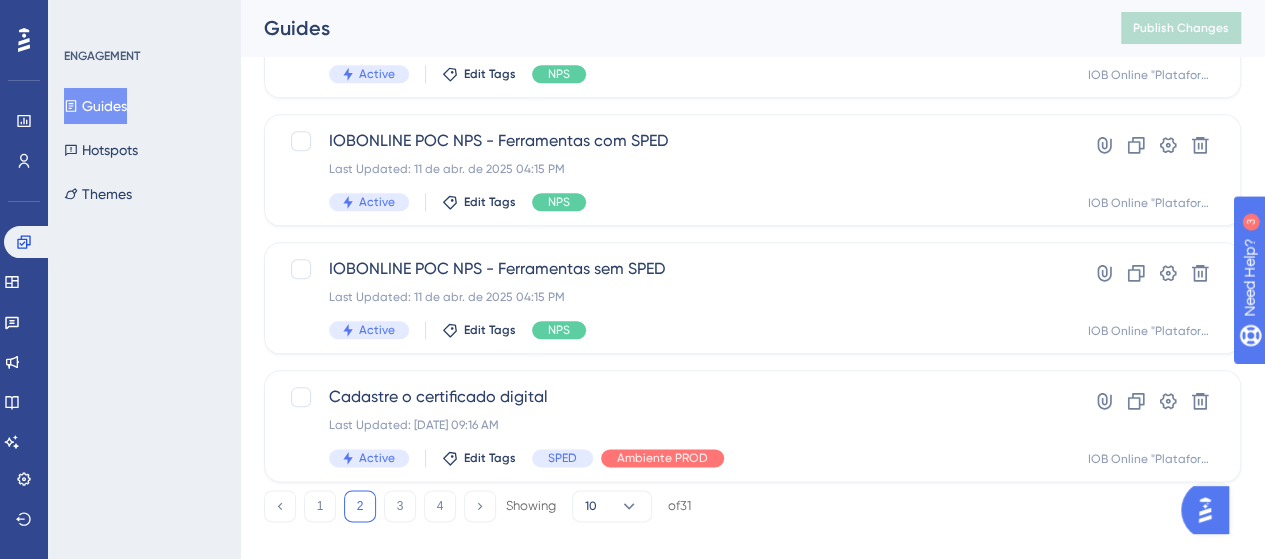 scroll, scrollTop: 1040, scrollLeft: 0, axis: vertical 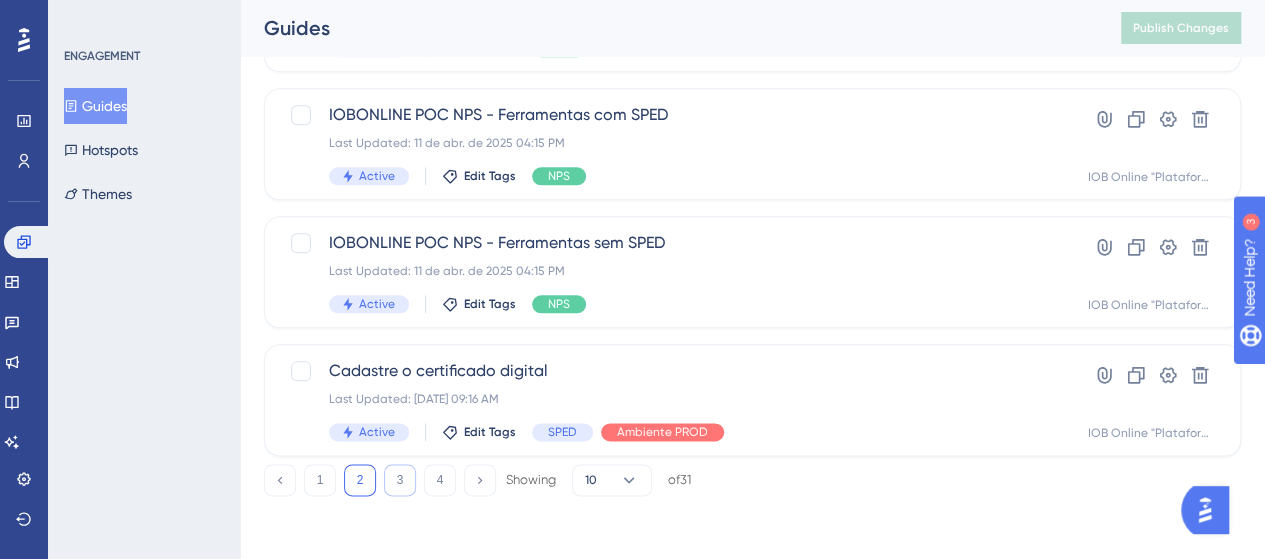 click on "3" at bounding box center [400, 480] 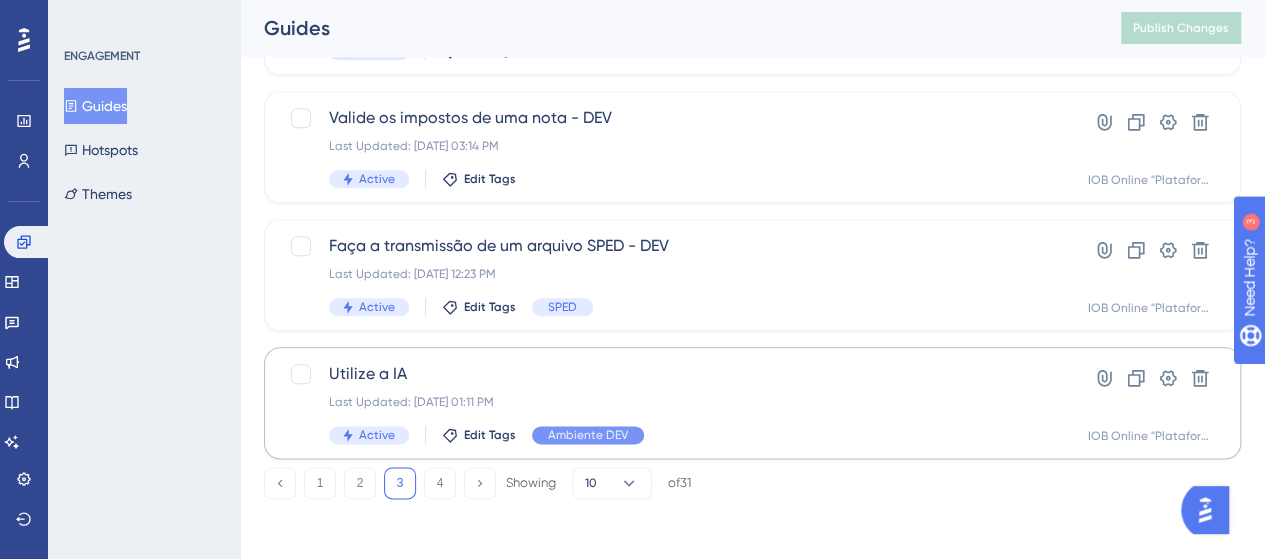 scroll, scrollTop: 1040, scrollLeft: 0, axis: vertical 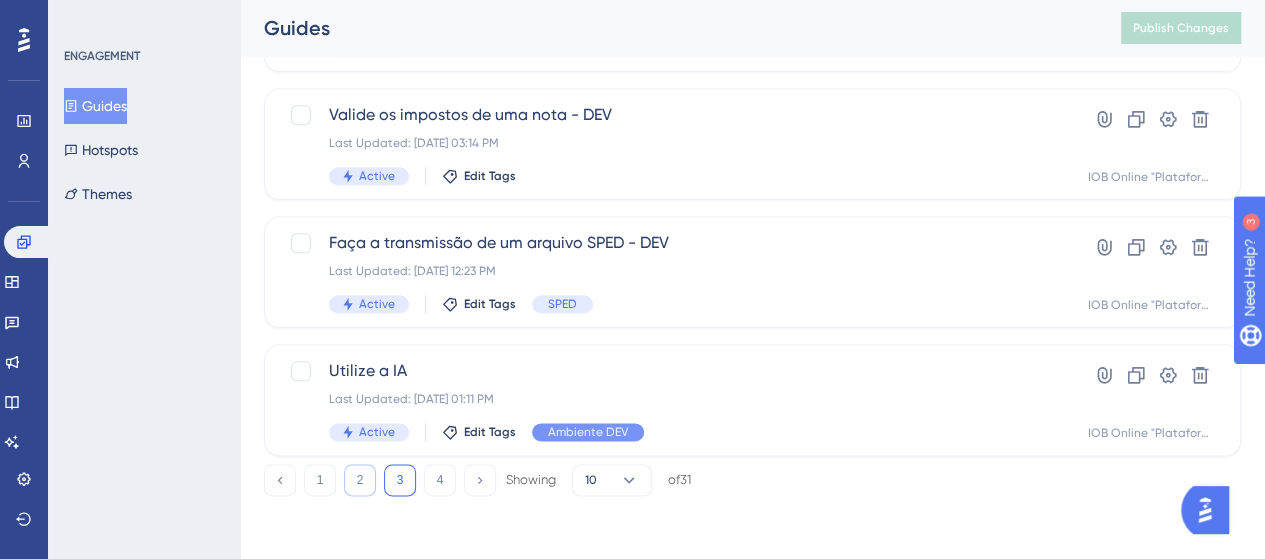 click on "2" at bounding box center [360, 480] 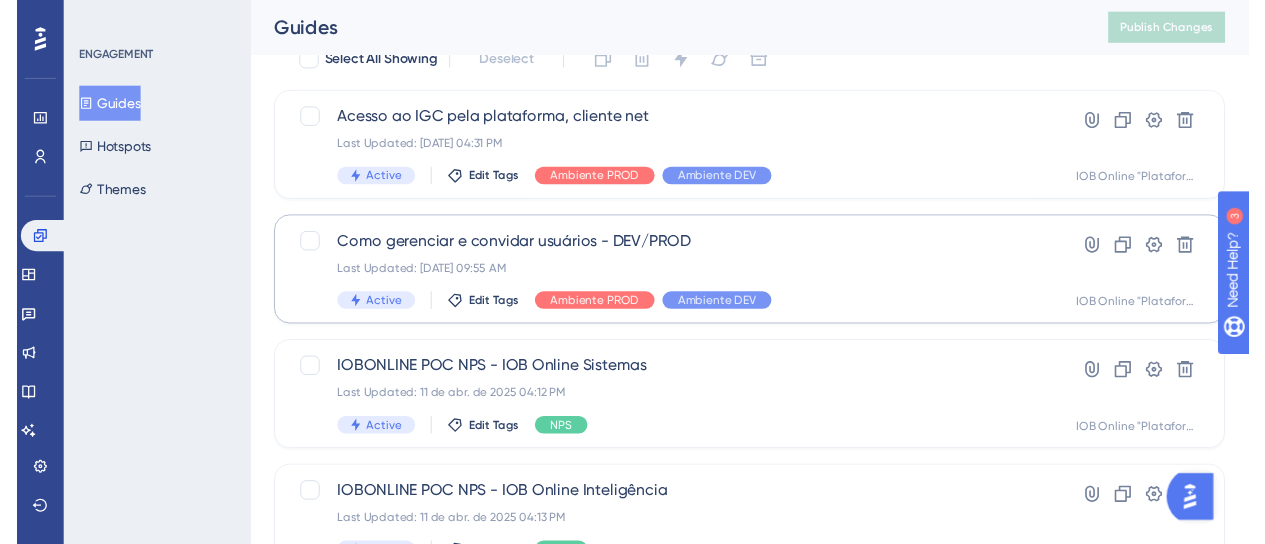 scroll, scrollTop: 40, scrollLeft: 0, axis: vertical 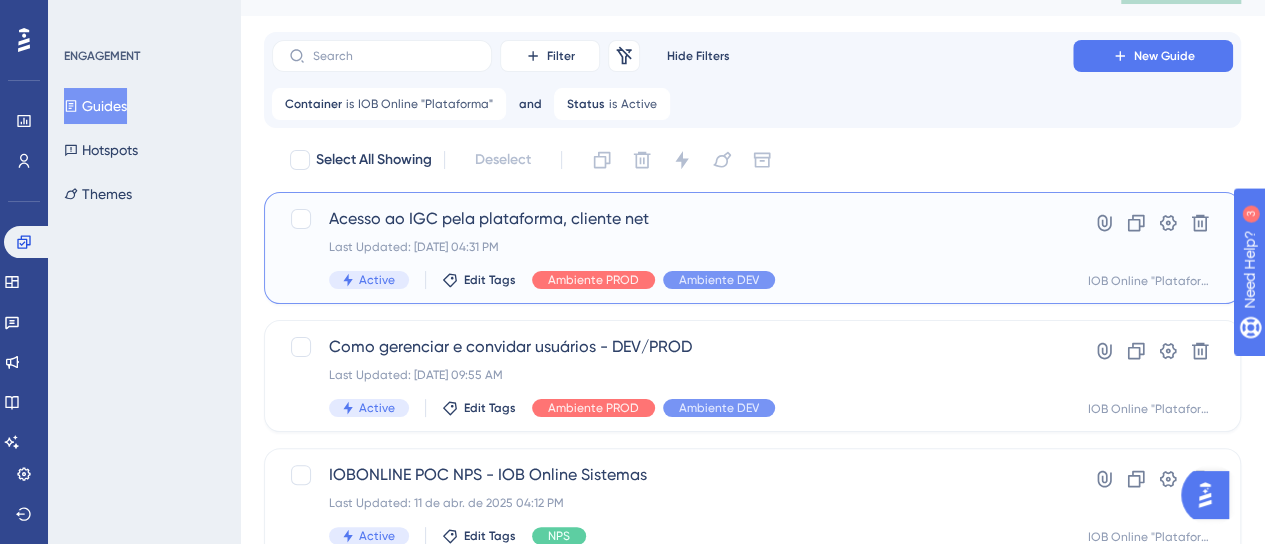 click on "Acesso ao IGC pela plataforma, cliente net" at bounding box center [672, 219] 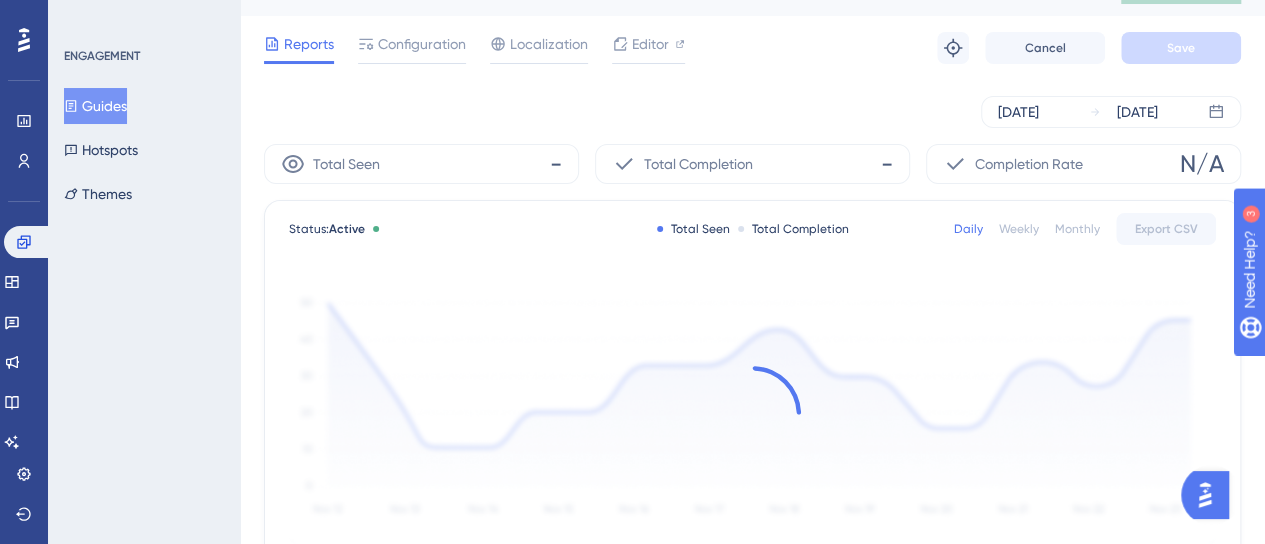 scroll, scrollTop: 0, scrollLeft: 0, axis: both 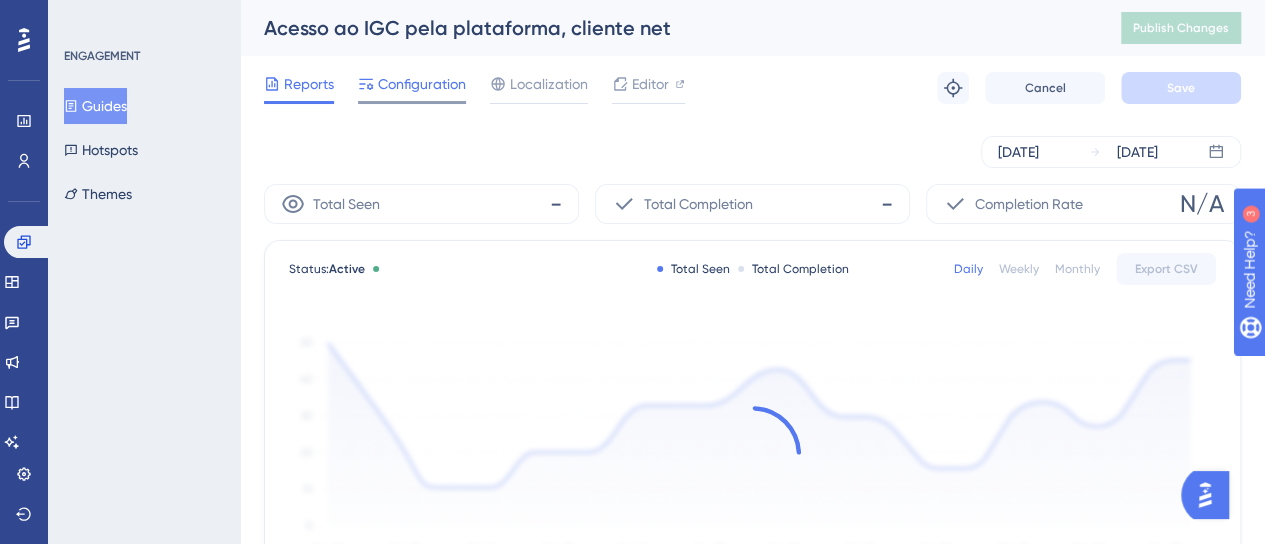 click on "Configuration" at bounding box center (422, 84) 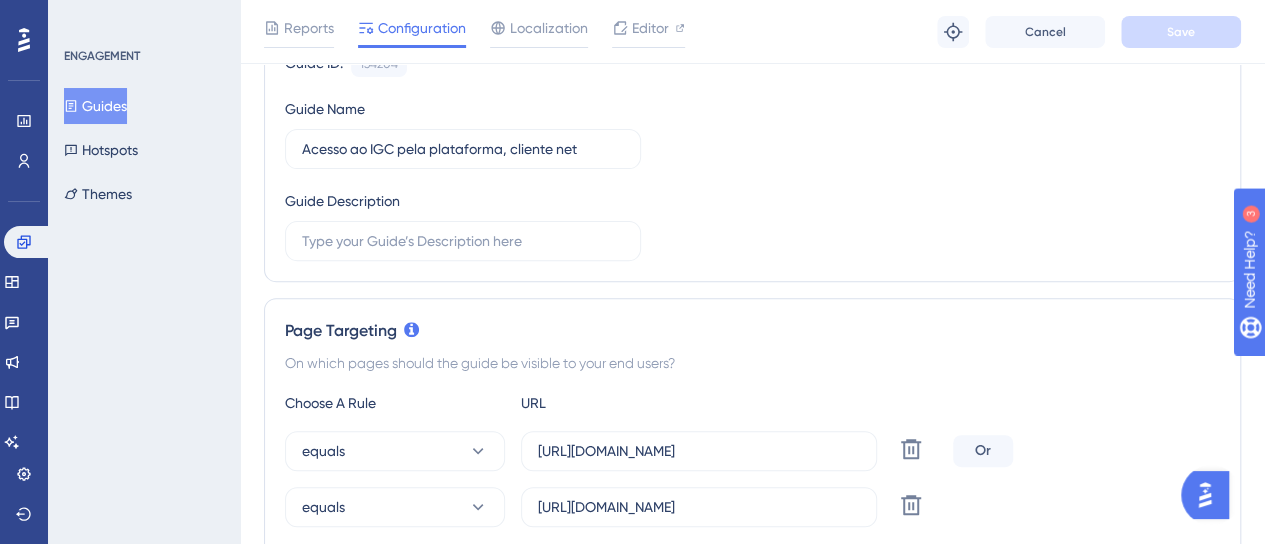 scroll, scrollTop: 0, scrollLeft: 0, axis: both 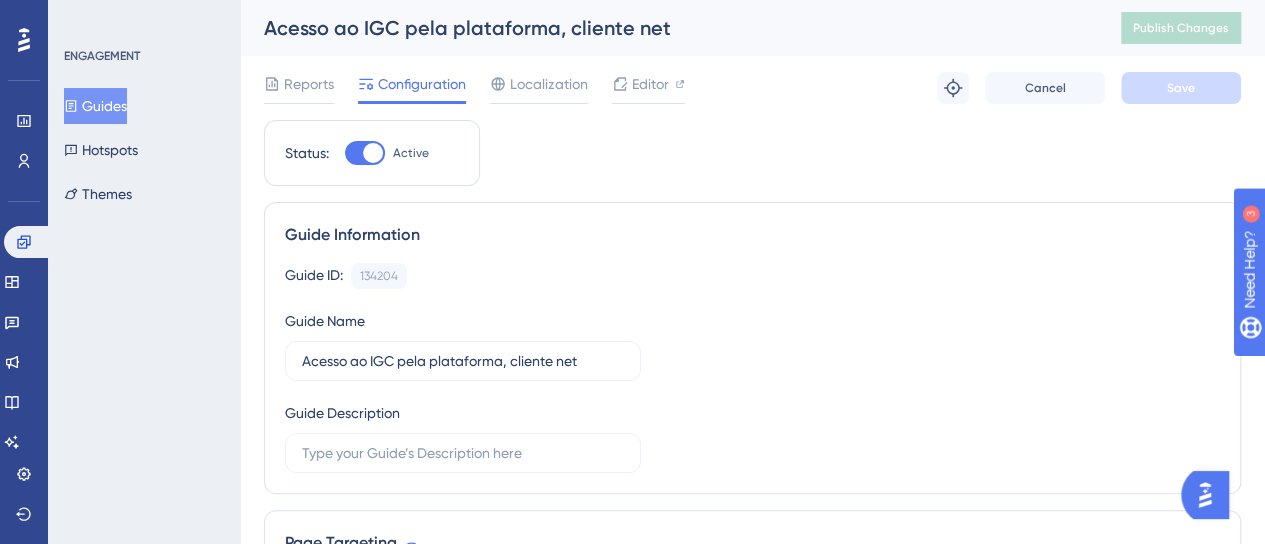 click at bounding box center [365, 153] 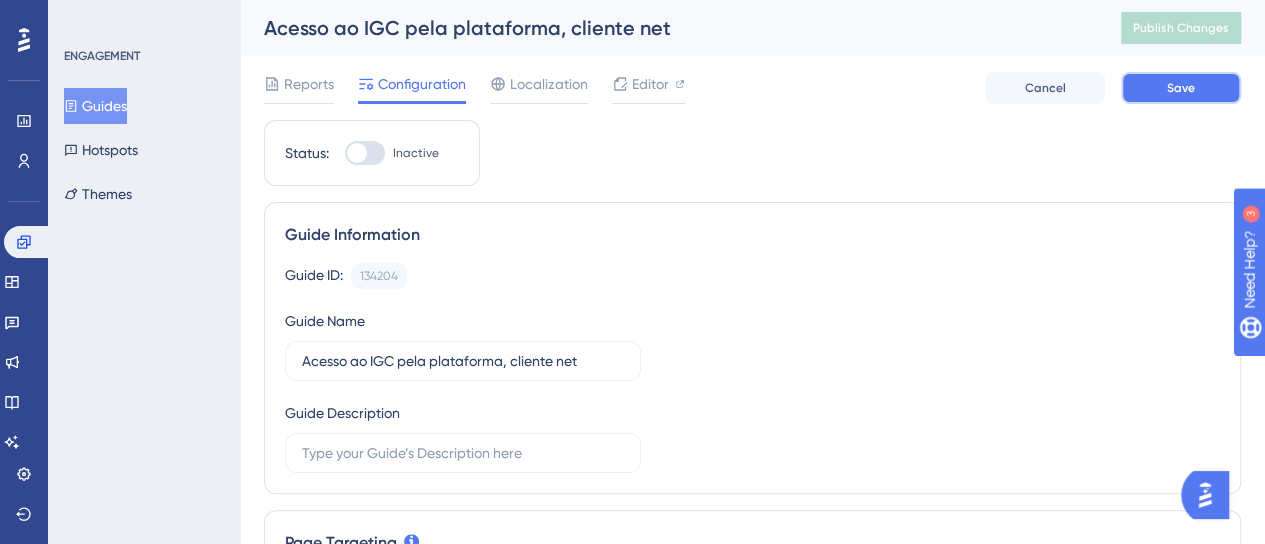 click on "Save" at bounding box center [1181, 88] 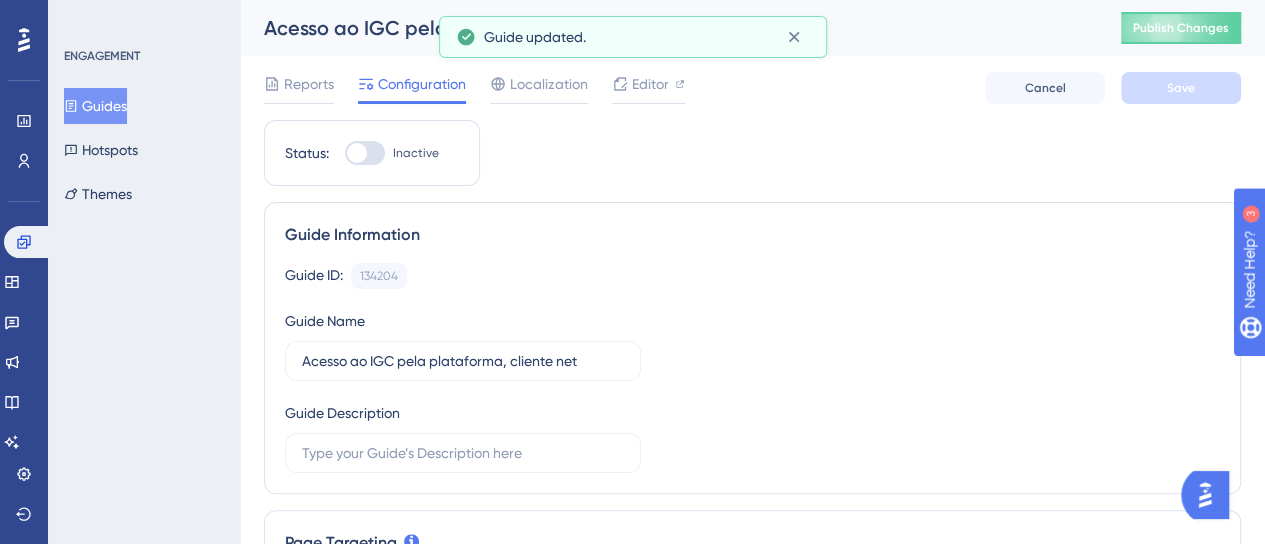 click on "Guides" at bounding box center [95, 106] 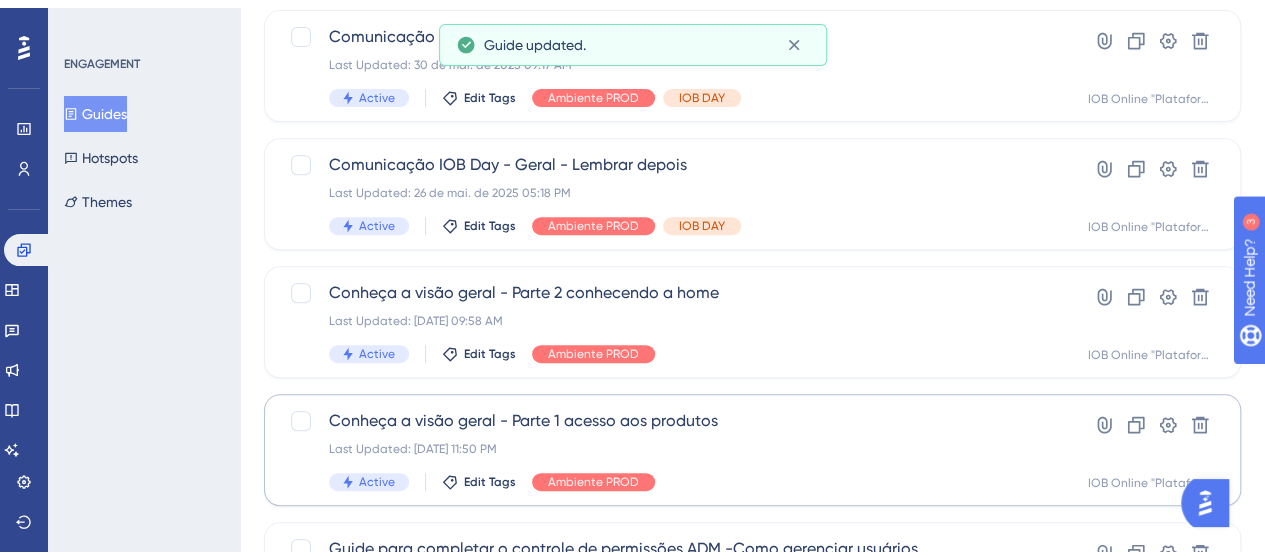 scroll, scrollTop: 400, scrollLeft: 0, axis: vertical 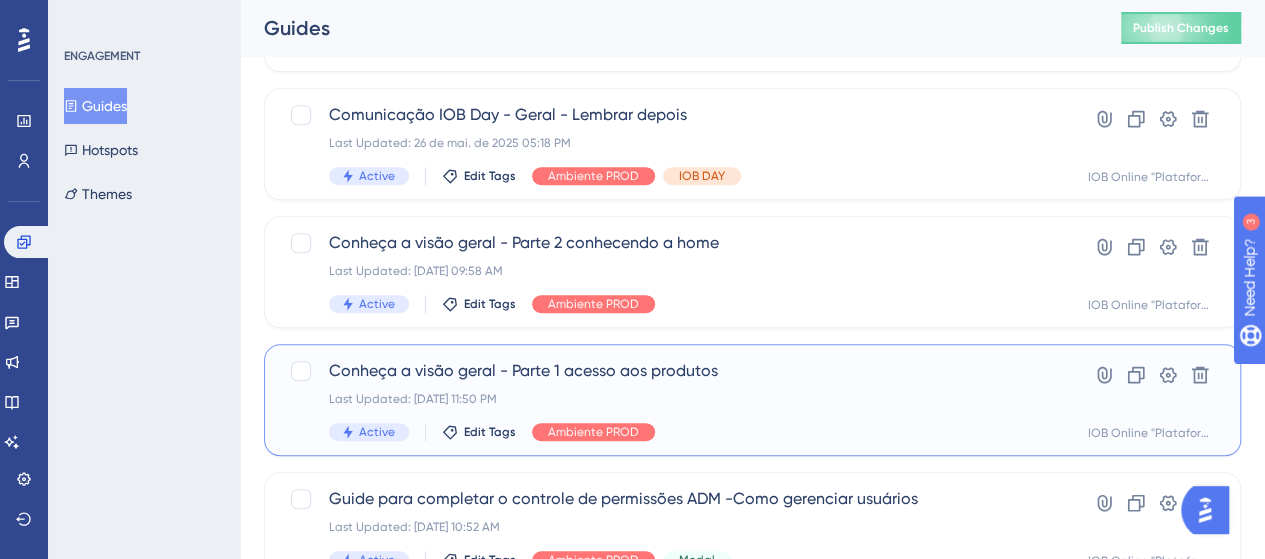 click on "Last Updated: [DATE] 11:50 PM" at bounding box center (672, 399) 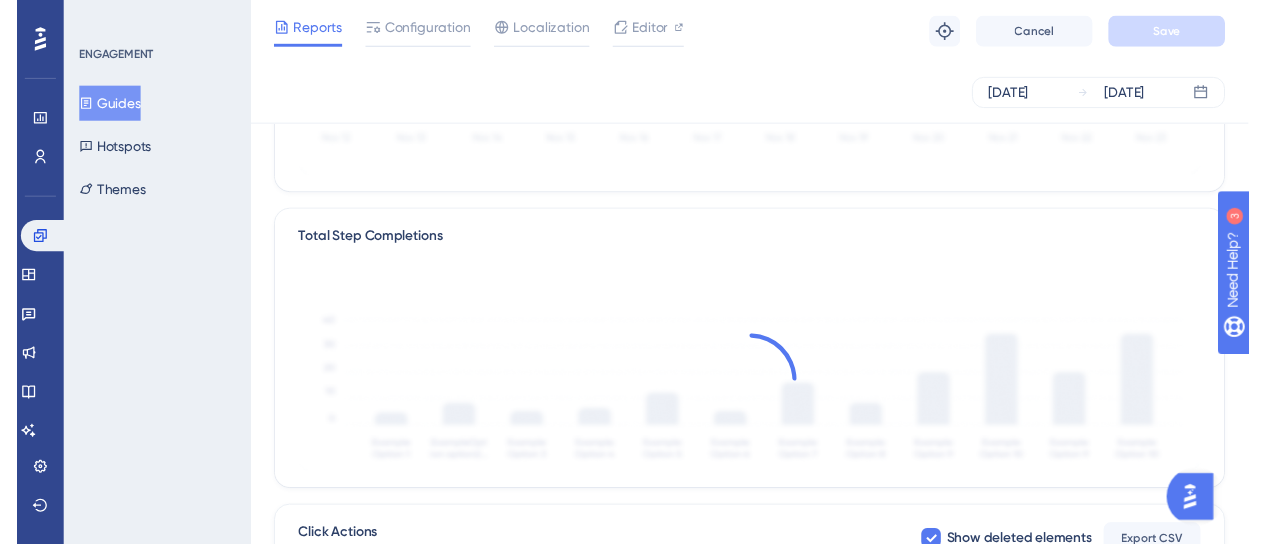 scroll, scrollTop: 0, scrollLeft: 0, axis: both 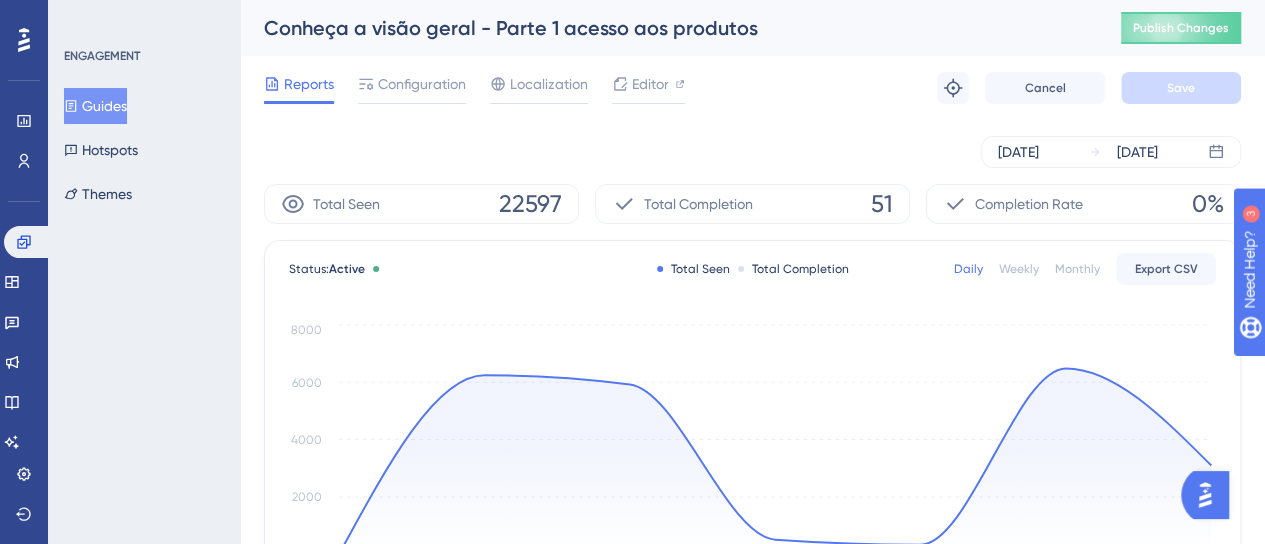 click on "Configuration" at bounding box center [422, 84] 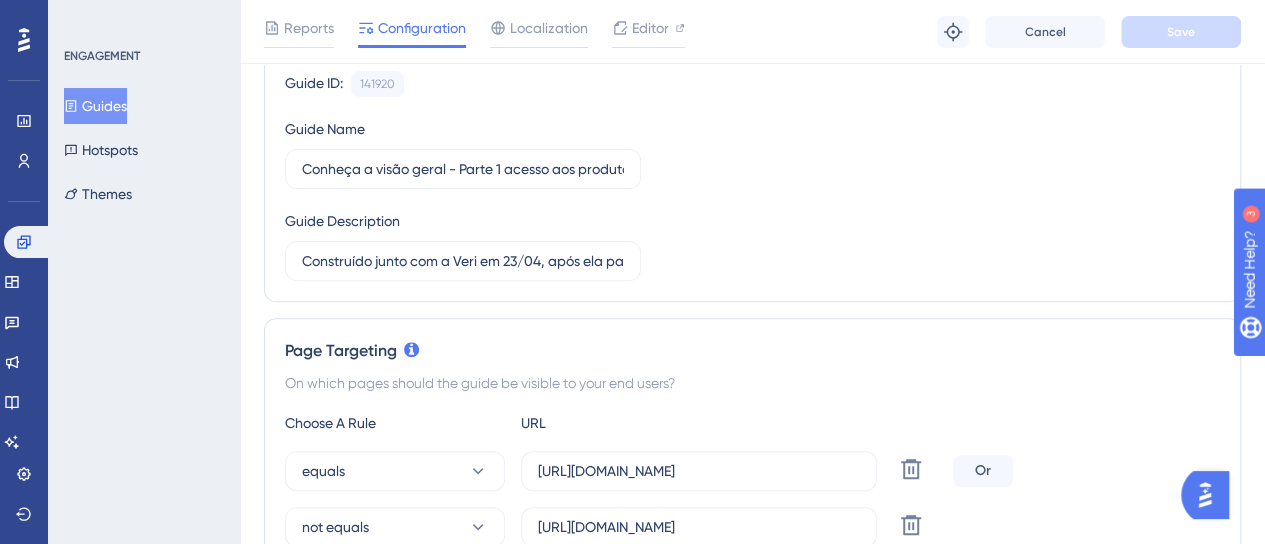 scroll, scrollTop: 0, scrollLeft: 0, axis: both 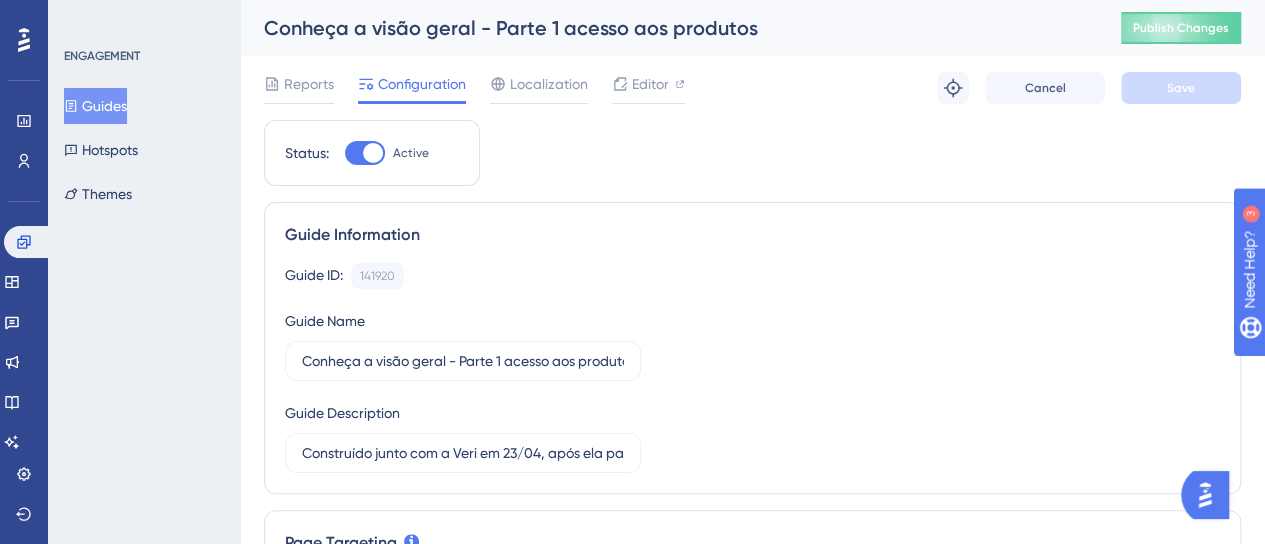 click on "Guides" at bounding box center [95, 106] 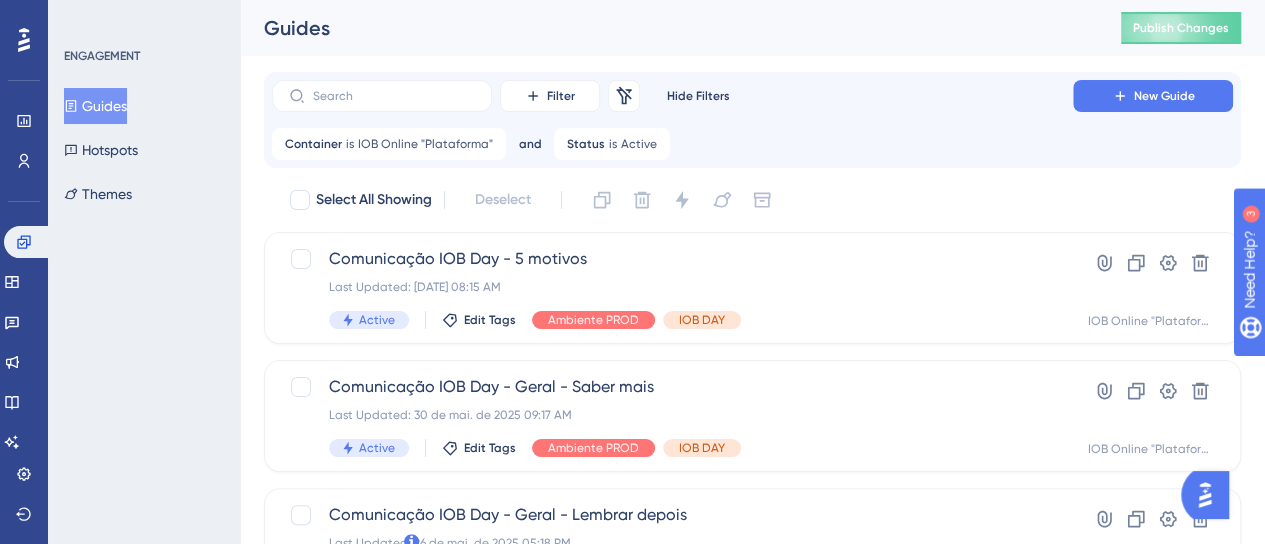 click at bounding box center (382, 96) 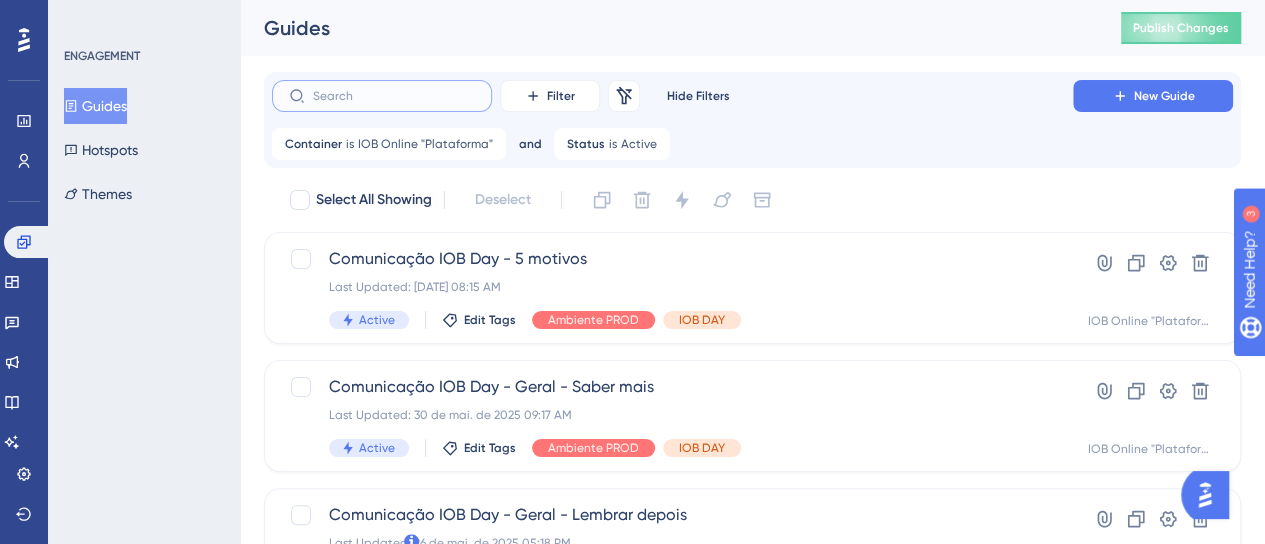 click at bounding box center [394, 96] 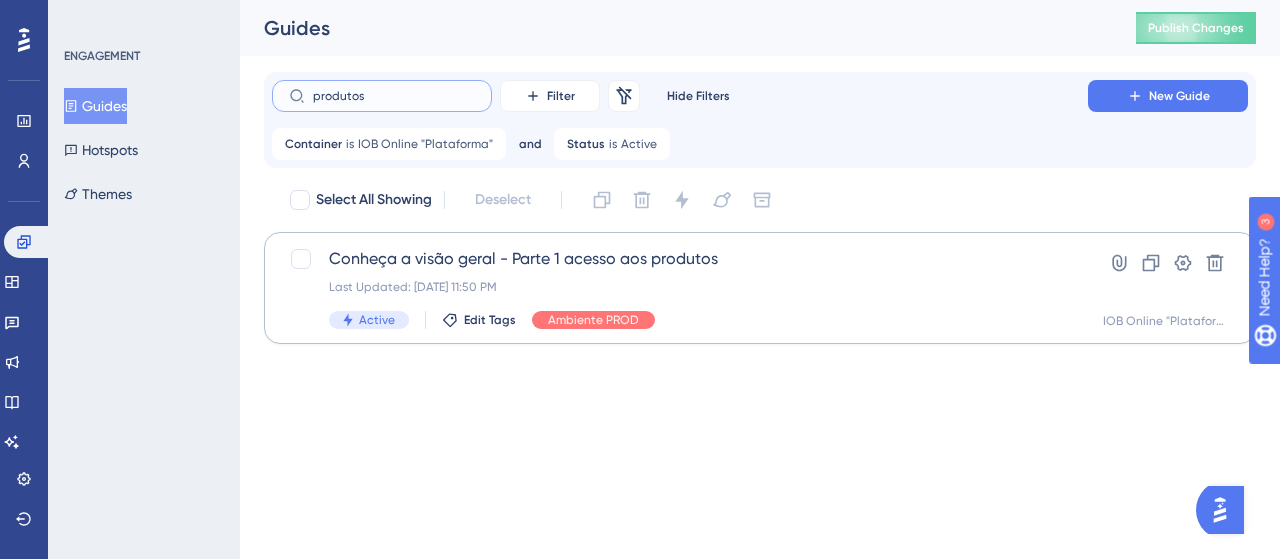 type on "produtos" 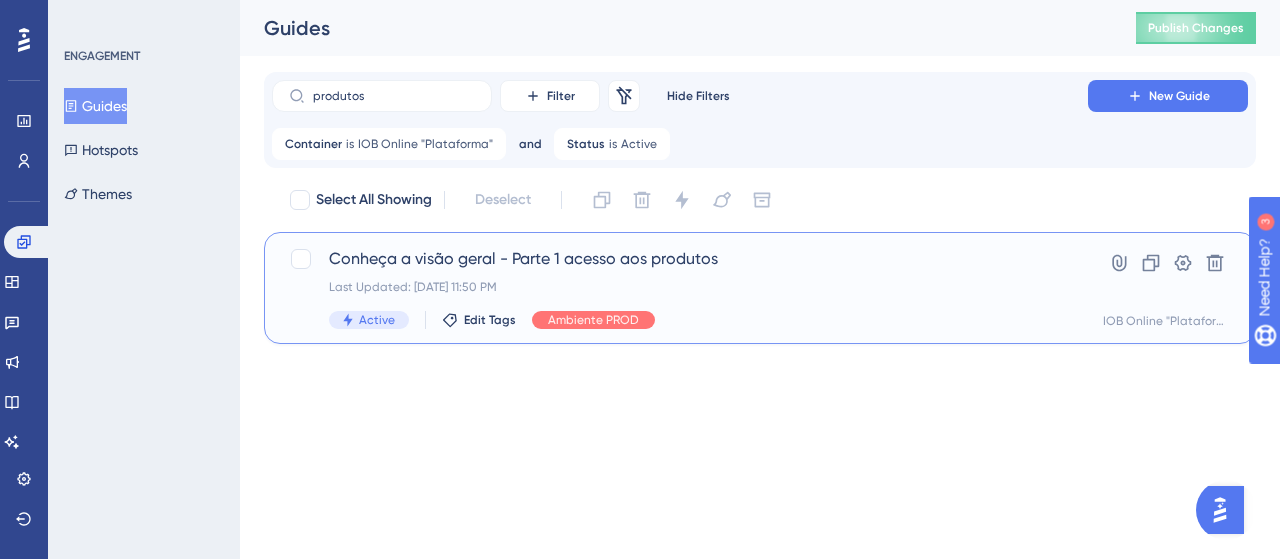 click on "Last Updated: [DATE] 11:50 PM" at bounding box center (680, 287) 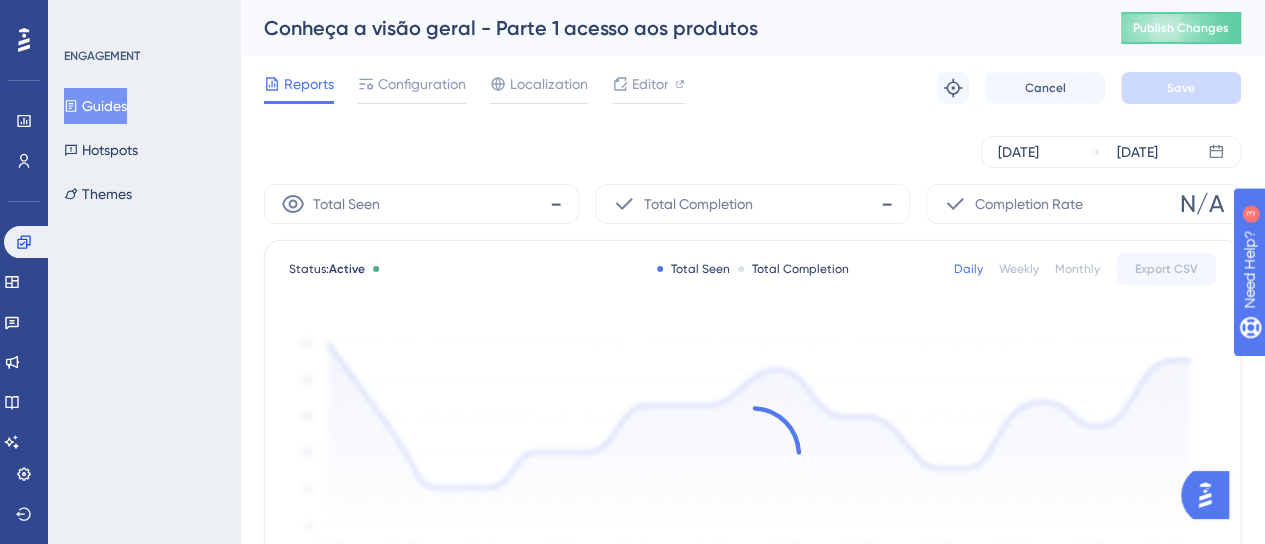 click on "Reports Configuration Localization Editor Troubleshoot Cancel Save" at bounding box center (752, 88) 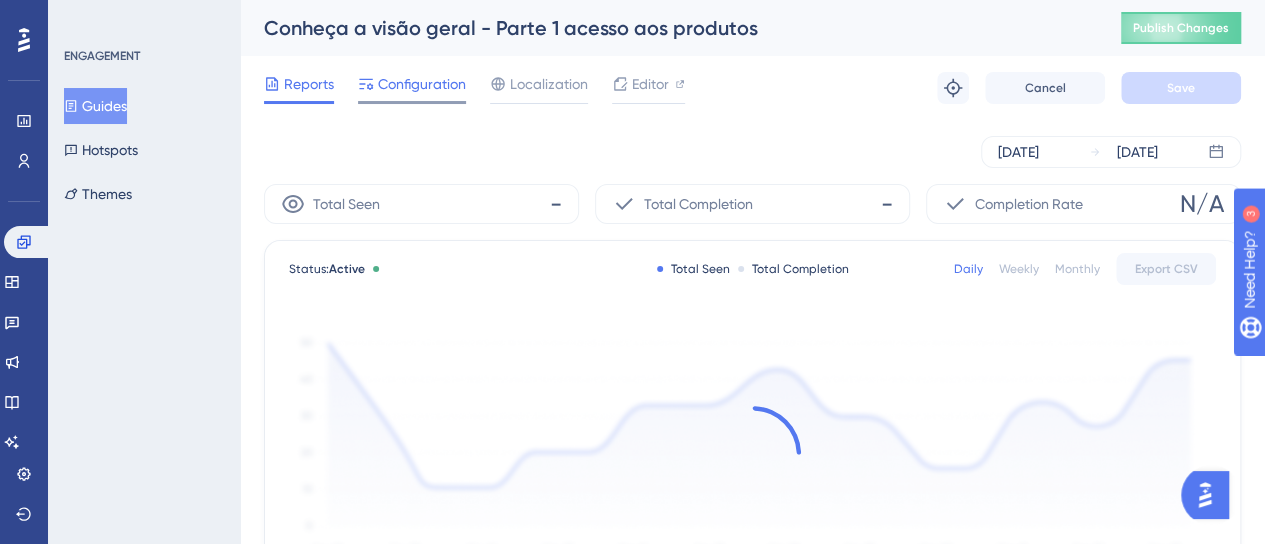 click on "Configuration" at bounding box center [422, 84] 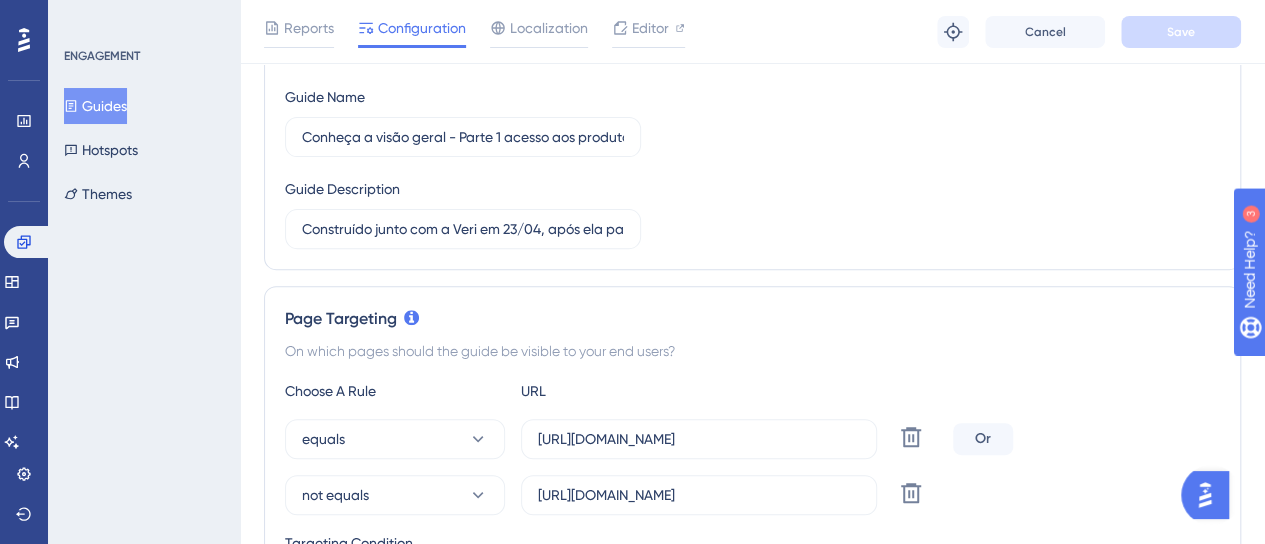 scroll, scrollTop: 100, scrollLeft: 0, axis: vertical 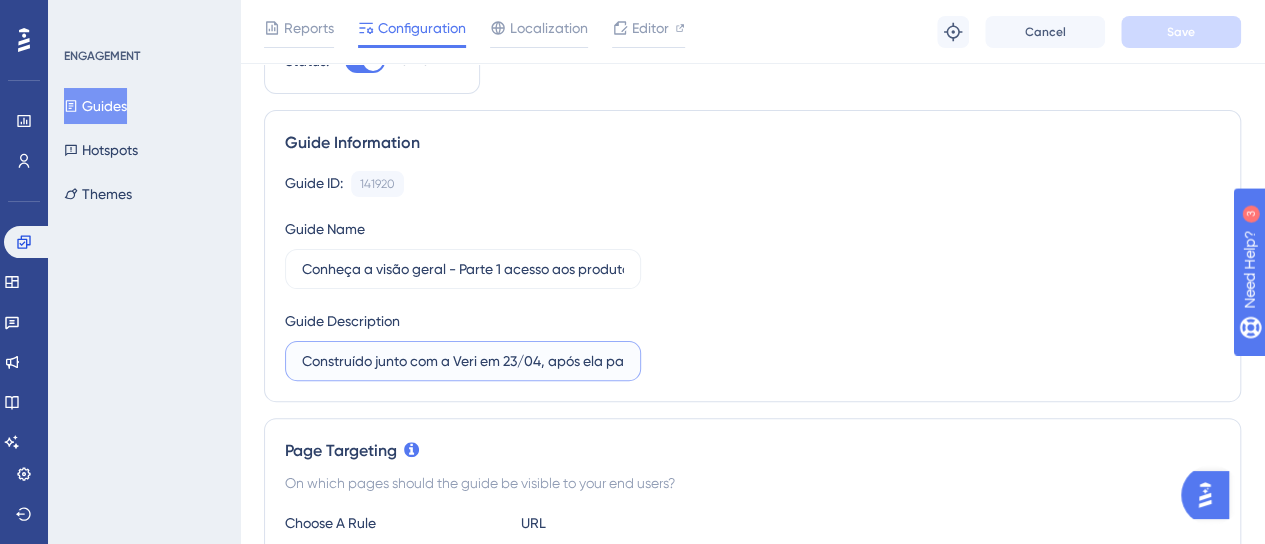 click on "Construído junto com a Veri em 23/04, após ela participar de reuniões com diretoria e ser identificado que nossos clientes não sabem como acessar os produtos. Decidimos separar o tour geral em 2 fases, uma principal onde será exibido apenas sobre como acessar soluções e a parte 2, apresentar os principais acessos da página inicial." at bounding box center [463, 361] 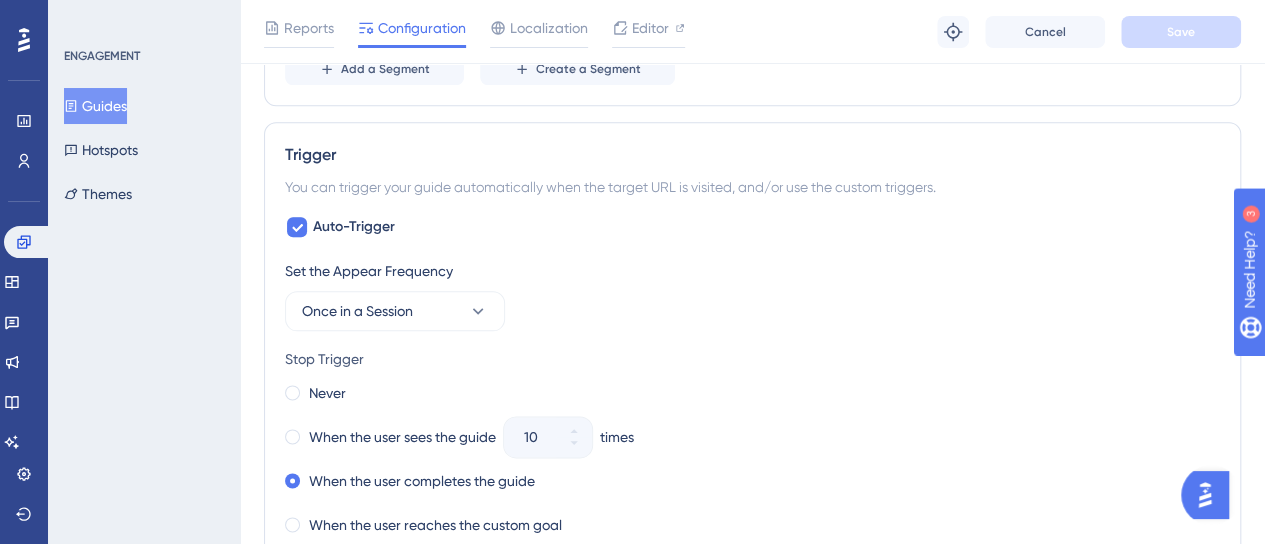 scroll, scrollTop: 1100, scrollLeft: 0, axis: vertical 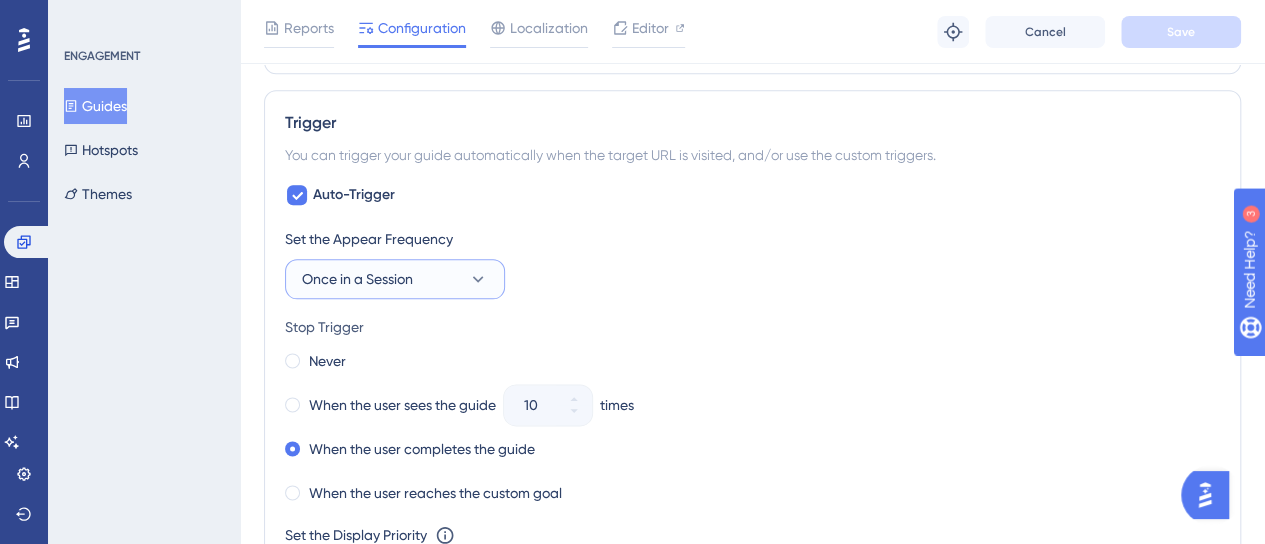 click on "Once in a Session" at bounding box center [395, 279] 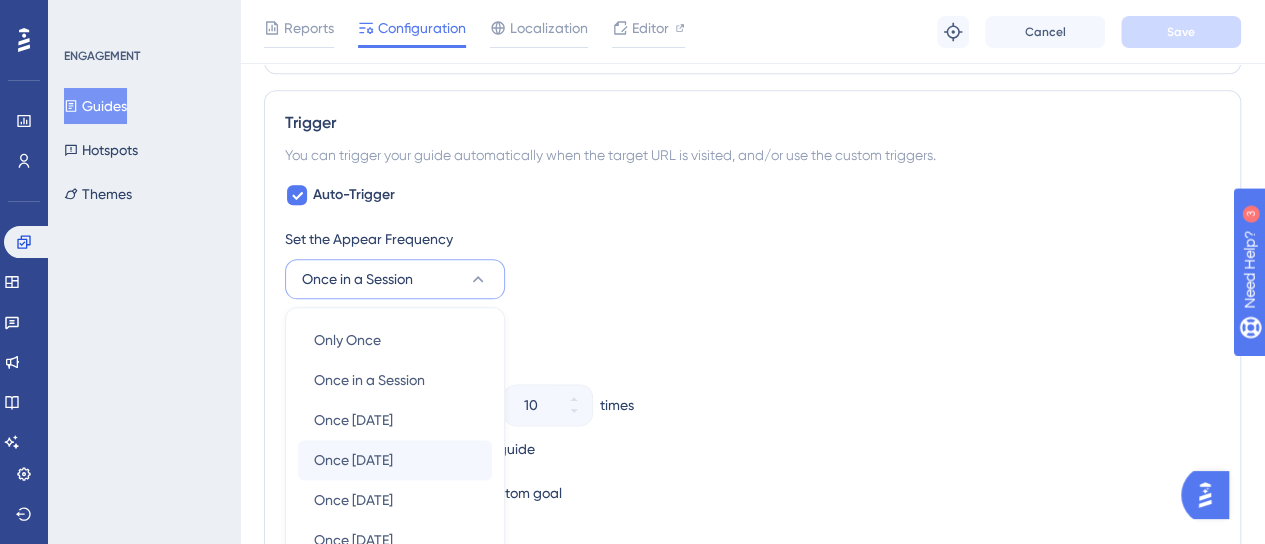 scroll, scrollTop: 1283, scrollLeft: 0, axis: vertical 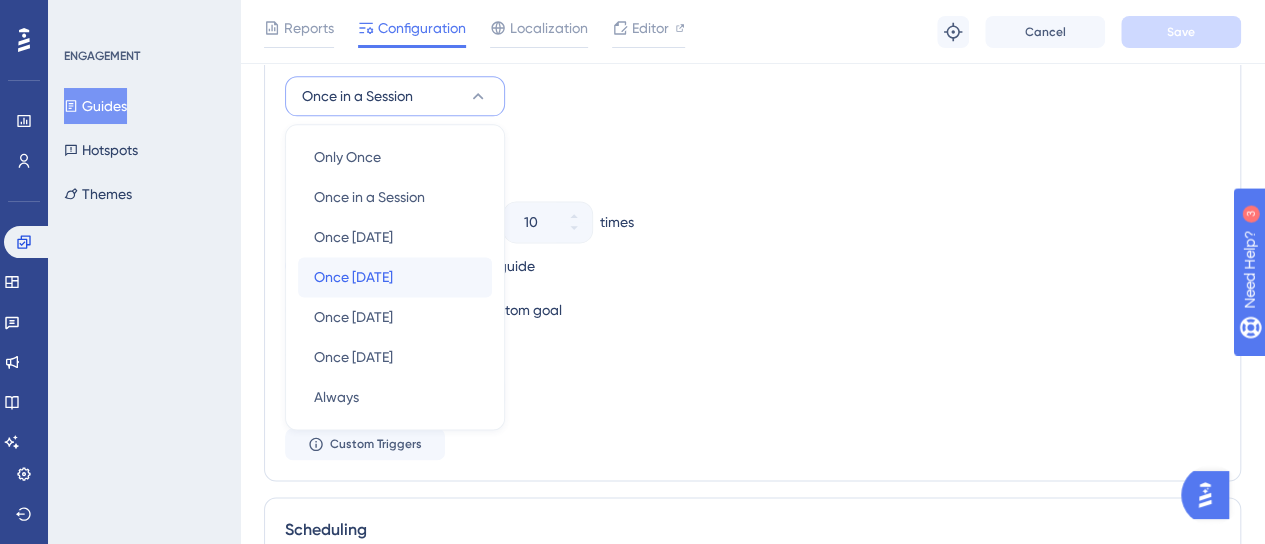 click on "Once [DATE]" at bounding box center (353, 277) 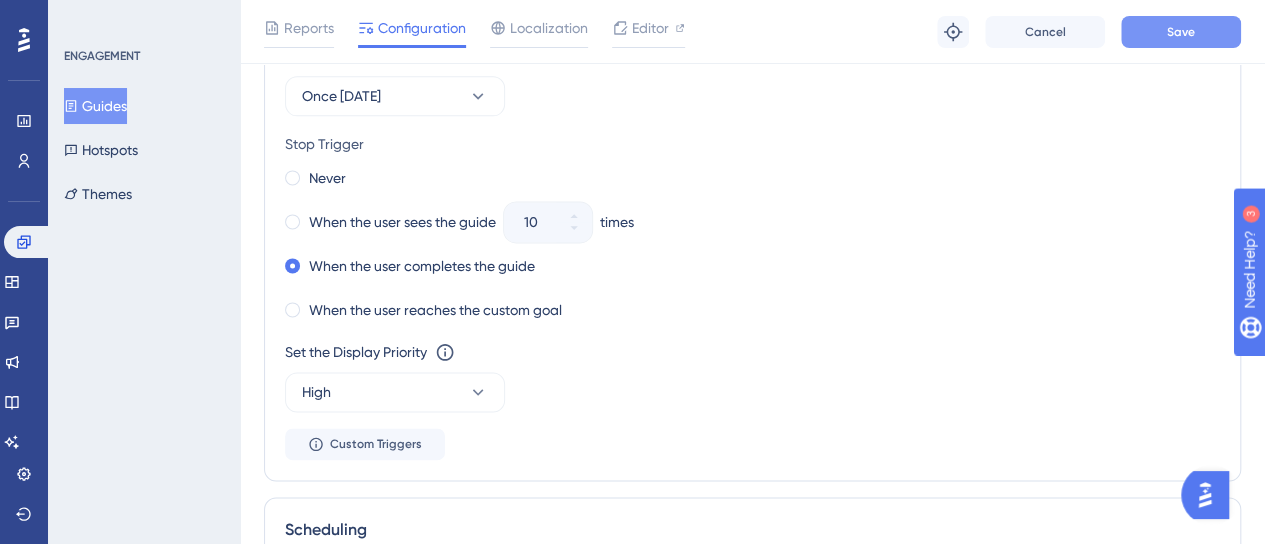 click on "Save" at bounding box center [1181, 32] 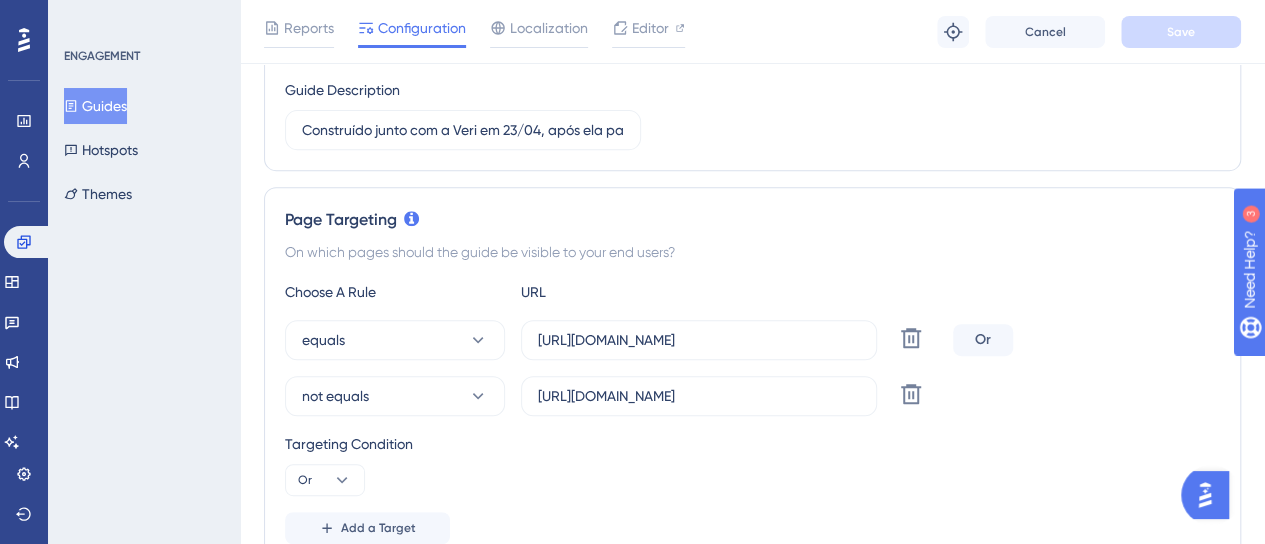 scroll, scrollTop: 0, scrollLeft: 0, axis: both 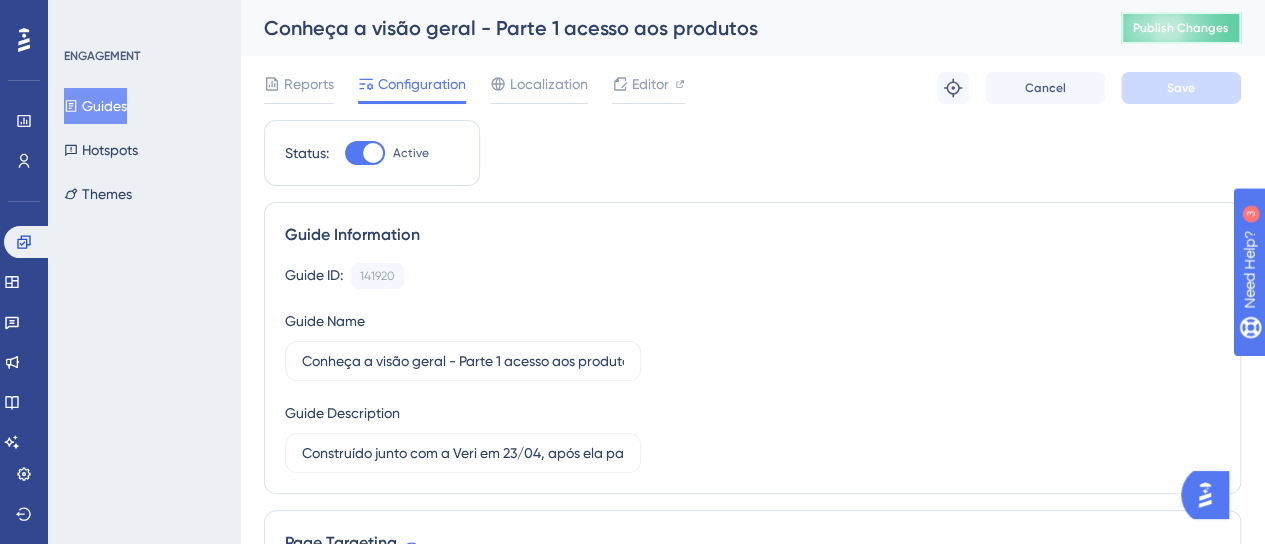 click on "Publish Changes" at bounding box center [1181, 28] 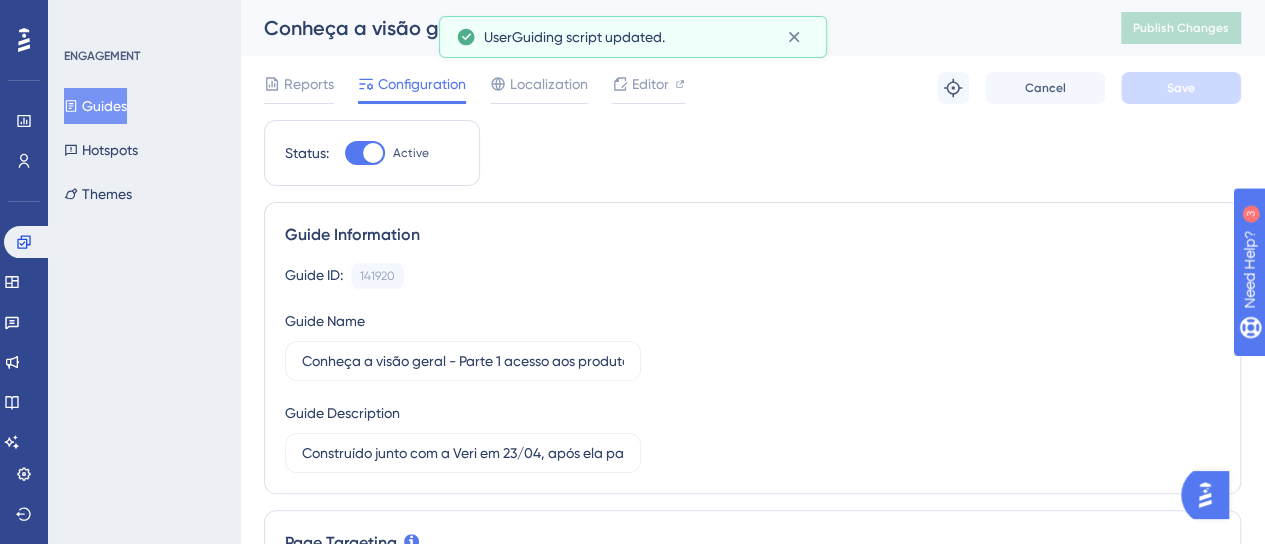 click on "Status: Active Guide Information Guide ID: 141920 Copy Guide Name Conheça a visão geral - Parte 1 acesso aos produtos Guide Description Construído junto com a Veri em 23/04, após ela participar de reuniões com diretoria e ser identificado que nossos clientes não sabem como acessar os produtos. Decidimos separar o tour geral em 2 fases, uma principal onde será exibido apenas sobre como acessar soluções e a parte 2, apresentar os principais acessos da página inicial. Page Targeting
On which pages should the guide be visible to your end users?
Choose A Rule URL equals [URL][DOMAIN_NAME] Delete Or not equals [URL][DOMAIN_NAME] Delete Targeting Condition Or Add a Target Audience Segmentation Which segment of the audience would you like to show this guide to? All Users Custom Segment Only Me [IOB Online] - Clientes com conta gratuita Delete Add a Segment Create a Segment Trigger Auto-Trigger Set the Appear Frequency Once [DATE] Stop Trigger Never 10 times High Theme" at bounding box center [752, 1315] 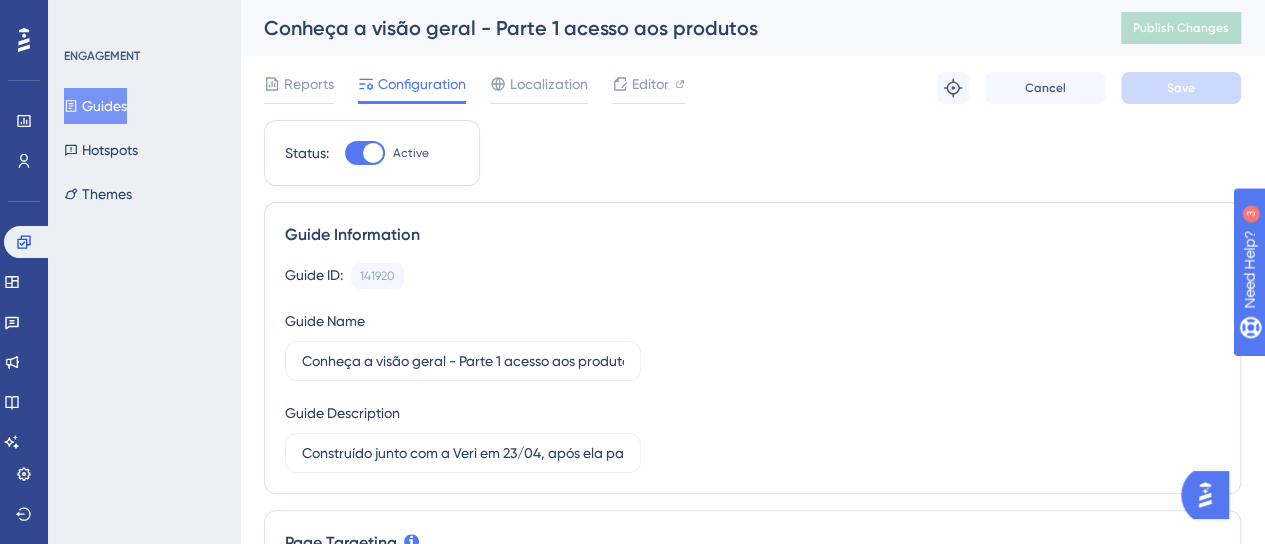 click on "Guide ID: 141920 Copy Guide Name Conheça a visão geral - Parte 1 acesso aos produtos Guide Description Construído junto com a Veri em 23/04, após ela participar de reuniões com diretoria e ser identificado que nossos clientes não sabem como acessar os produtos. Decidimos separar o tour geral em 2 fases, uma principal onde será exibido apenas sobre como acessar soluções e a parte 2, apresentar os principais acessos da página inicial." at bounding box center (752, 368) 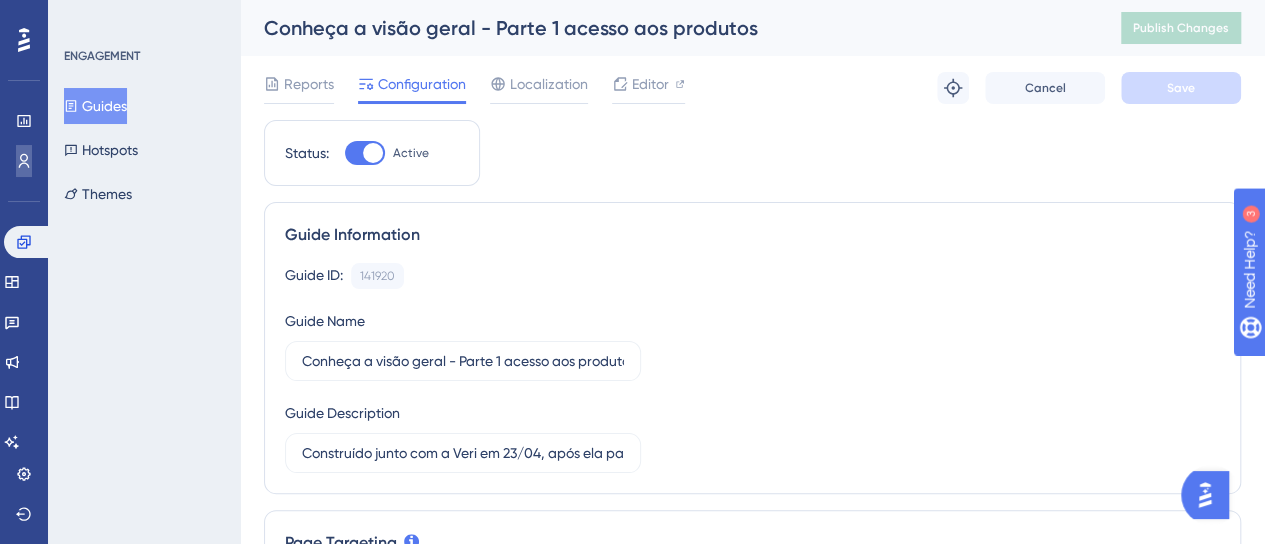 drag, startPoint x: 16, startPoint y: 173, endPoint x: 24, endPoint y: 180, distance: 10.630146 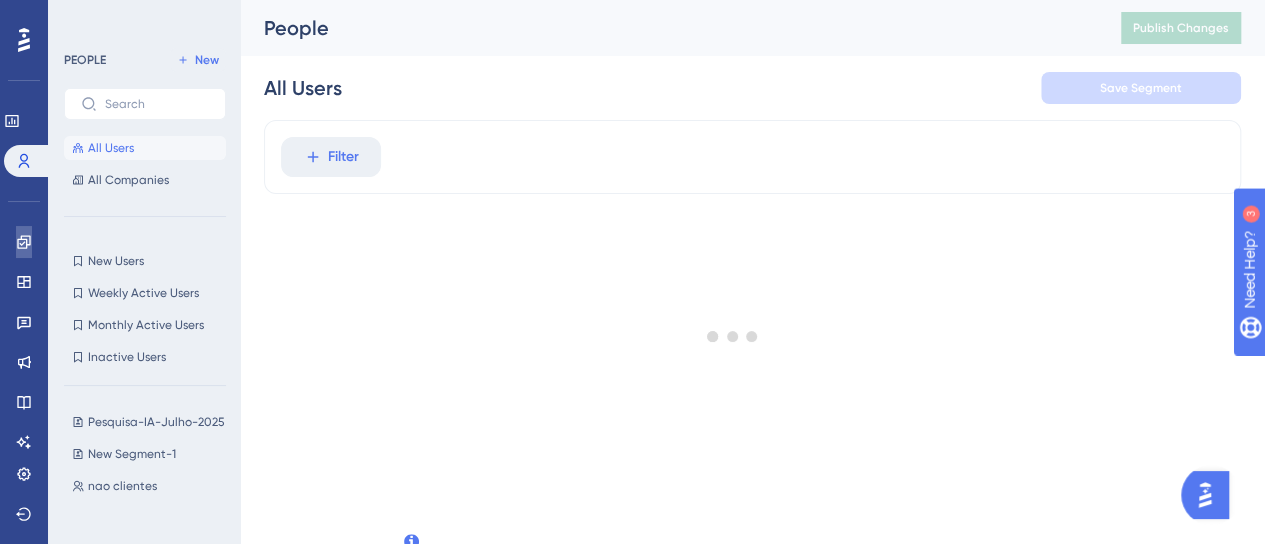 click 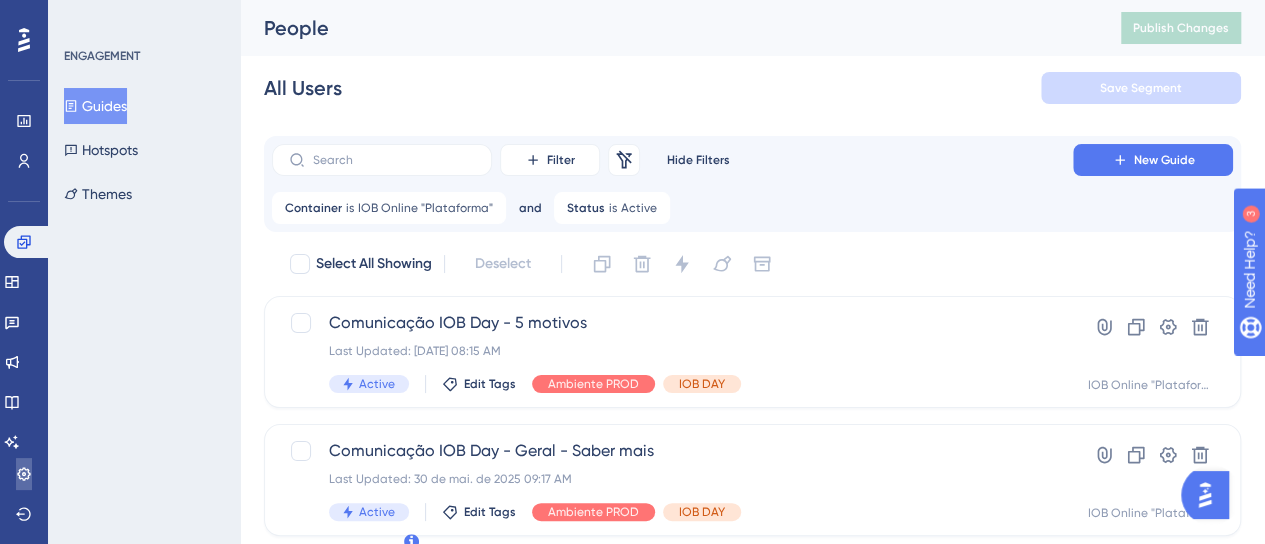 click 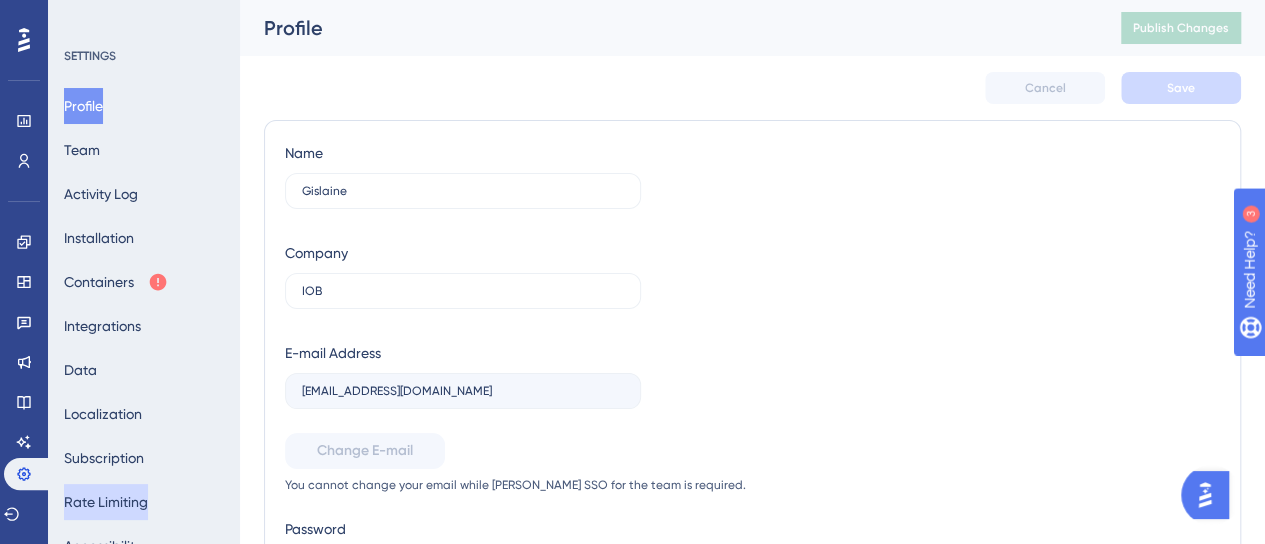 click on "Rate Limiting" at bounding box center [106, 502] 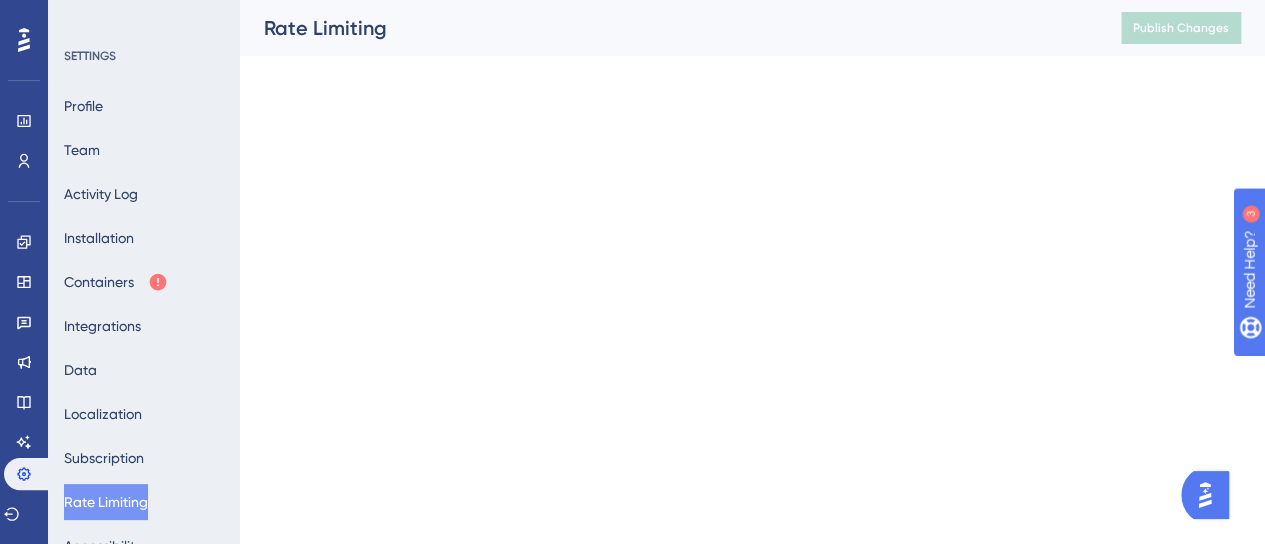 scroll, scrollTop: 0, scrollLeft: 0, axis: both 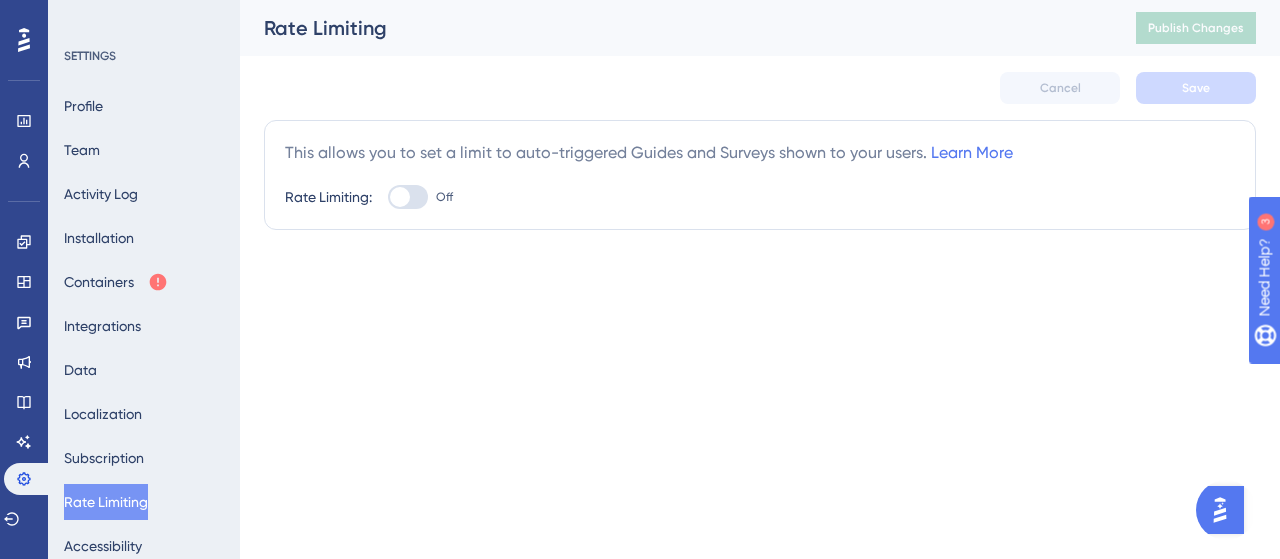 click at bounding box center (408, 197) 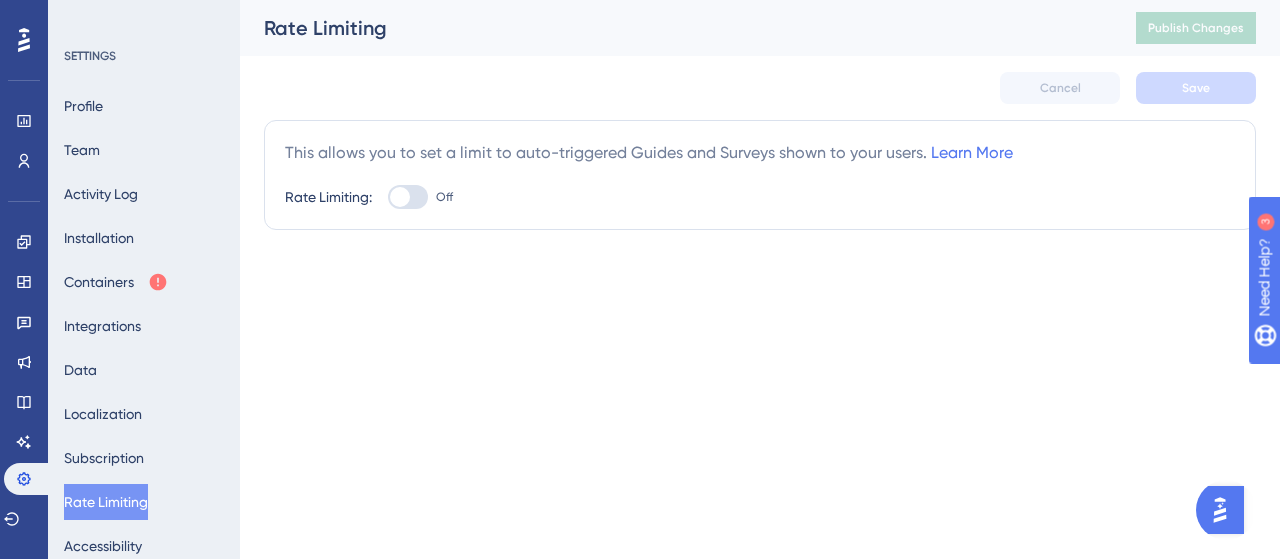 checkbox on "true" 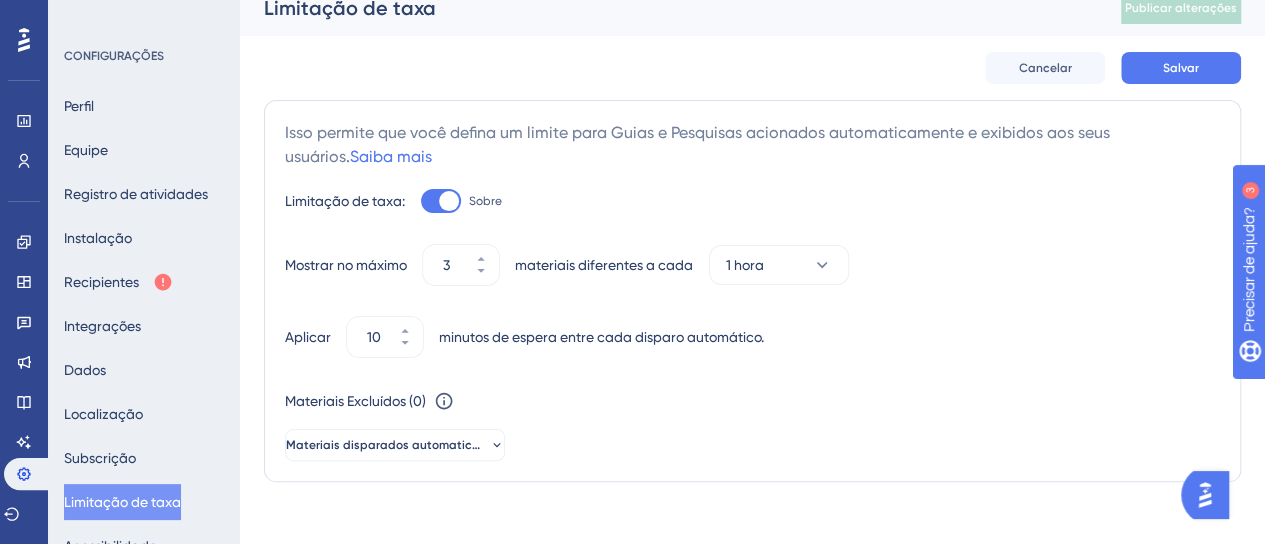 scroll, scrollTop: 37, scrollLeft: 0, axis: vertical 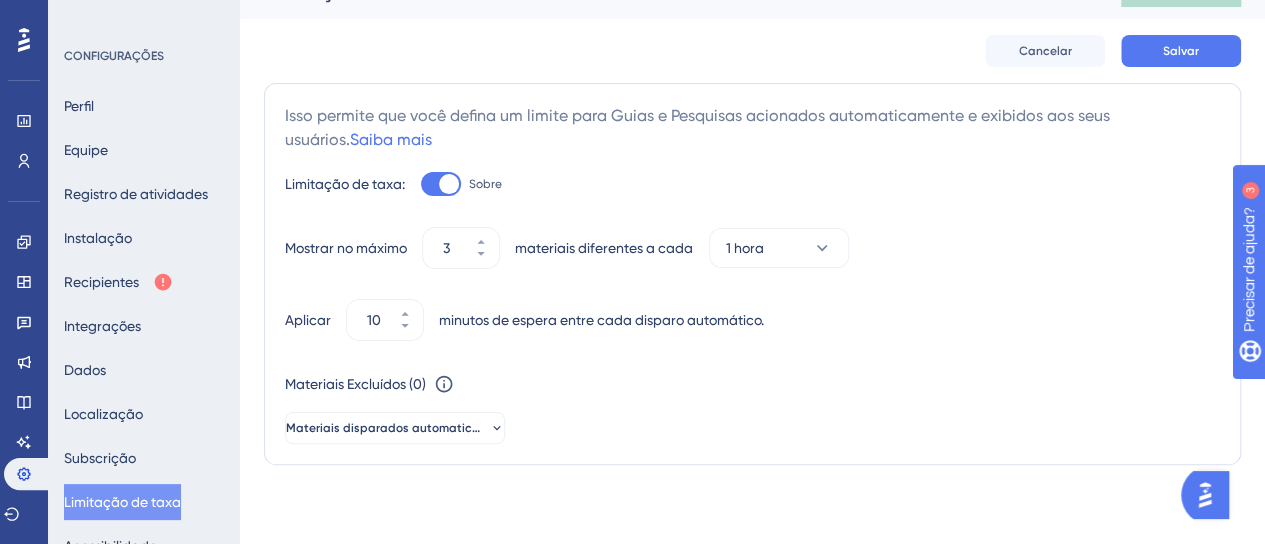 click on "Materiais Excluídos (  0  ) Você pode excluir qualquer material das restrições de limitação de taxa. Recomendamos que você exclua apenas os materiais críticos." at bounding box center [752, 384] 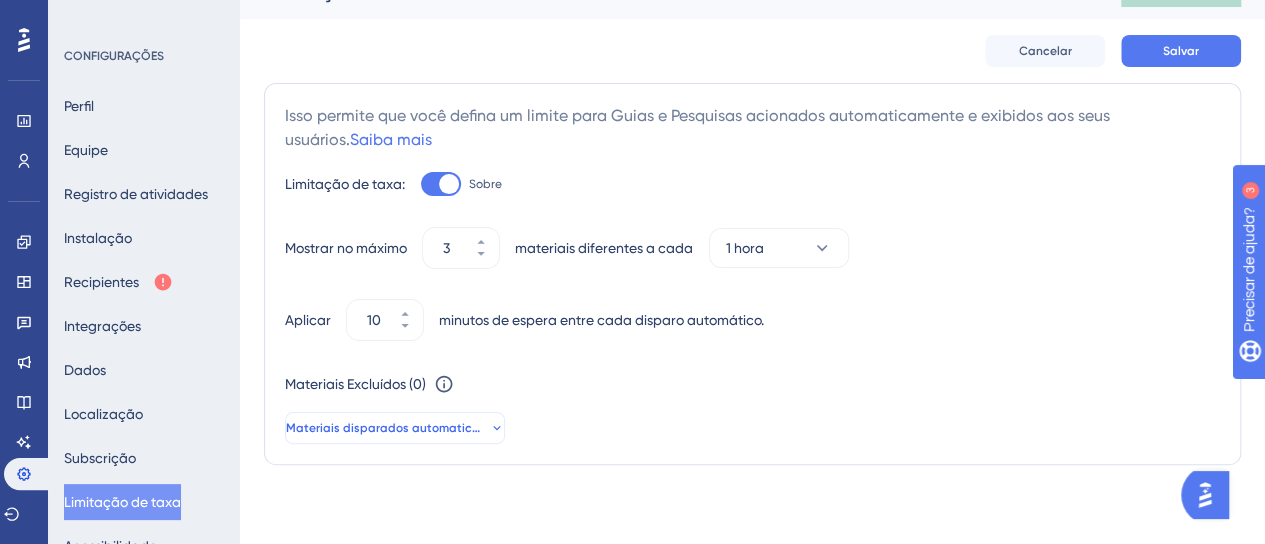 click on "Materiais disparados automaticamente" at bounding box center [401, 428] 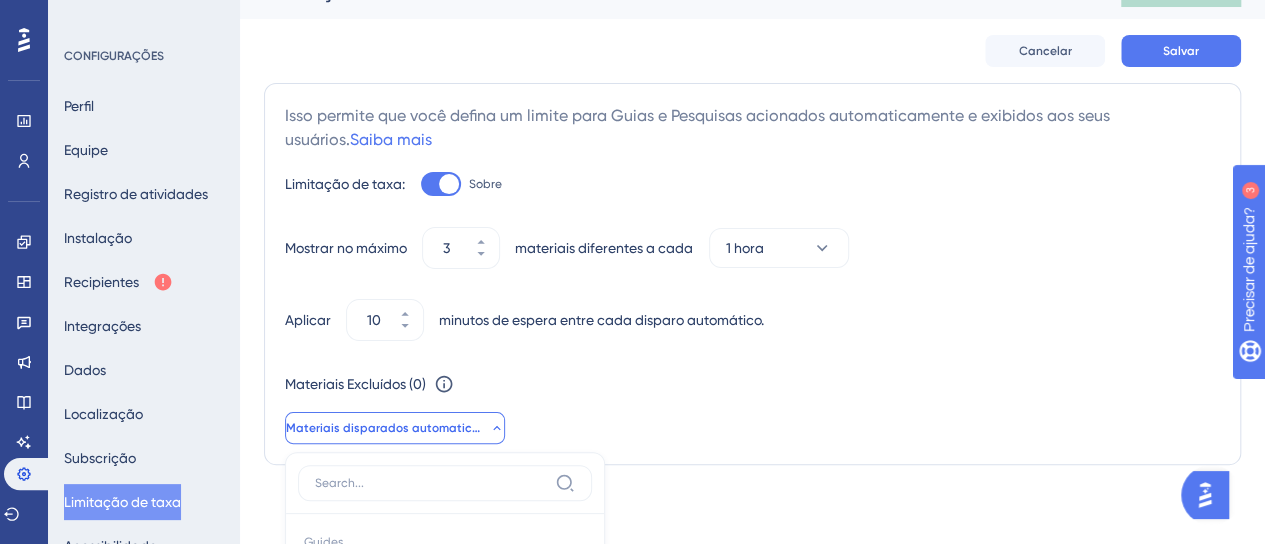 scroll, scrollTop: 418, scrollLeft: 0, axis: vertical 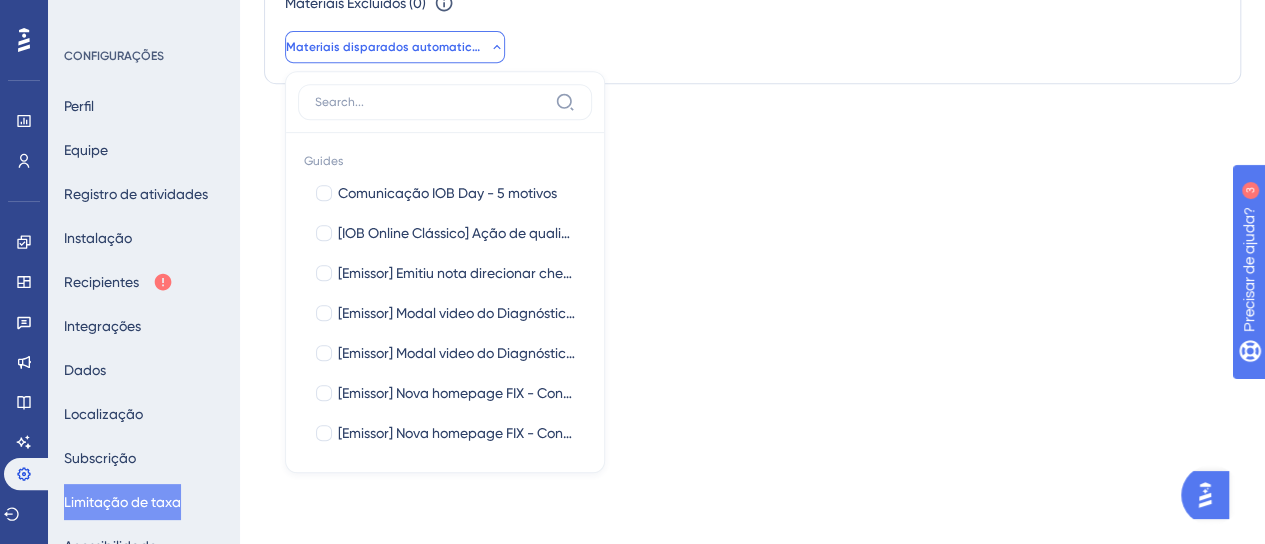 click on "Desempenho Usuários Noivado Widgets Opinião Atualizações de produtos Base de conhecimento Assistente de IA Configurações Sair CONFIGURAÇÕES Perfil Equipe Registro de atividades Instalação Recipientes Integrações Dados Localização Subscrição Limitação de taxa Acessibilidade Limitação de taxa Publicar alterações Cancelar Salvar Isso permite que você defina um limite para Guias e Pesquisas acionados automaticamente e exibidos aos seus usuários.  Saiba mais   Limitação de taxa: Sobre Mostrar no máximo   3   materiais diferentes a cada   1 hora Aplicar   10   minutos de espera entre cada disparo automático. Materiais Excluídos (  0  ) Você pode excluir qualquer material das restrições de limitação de taxa. Recomendamos que você exclua apenas os materiais críticos. Materiais disparados automaticamente Guides Comunicação IOB Day - 5 motivos Comunicação IOB Day - 5 motivos [Emissor] Emitiu nota direcionar check out Surveys" at bounding box center [632, -418] 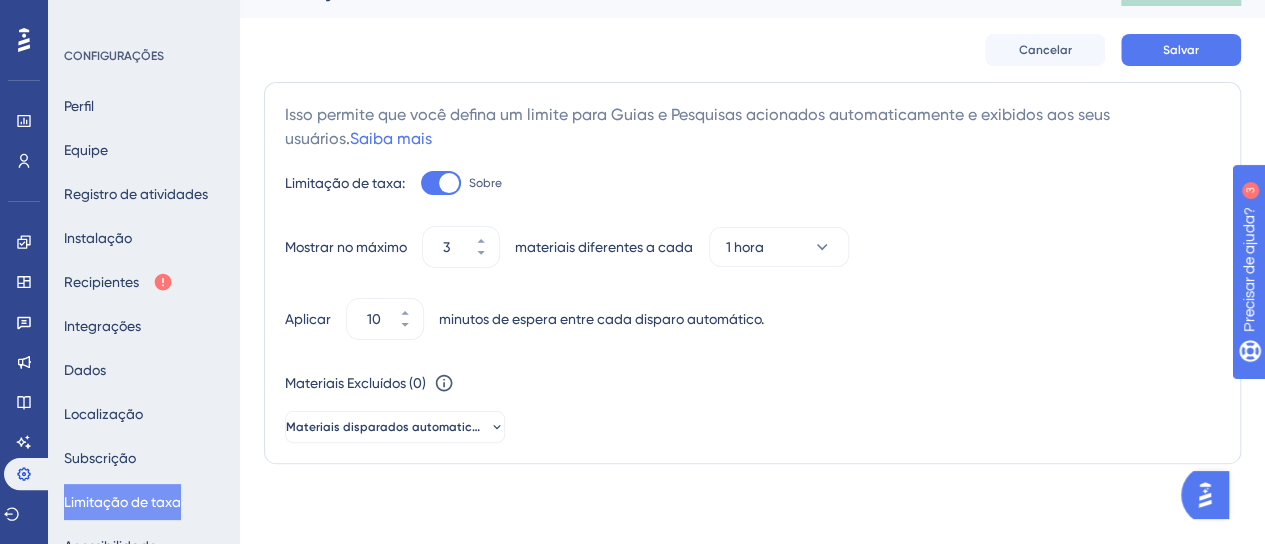 scroll, scrollTop: 37, scrollLeft: 0, axis: vertical 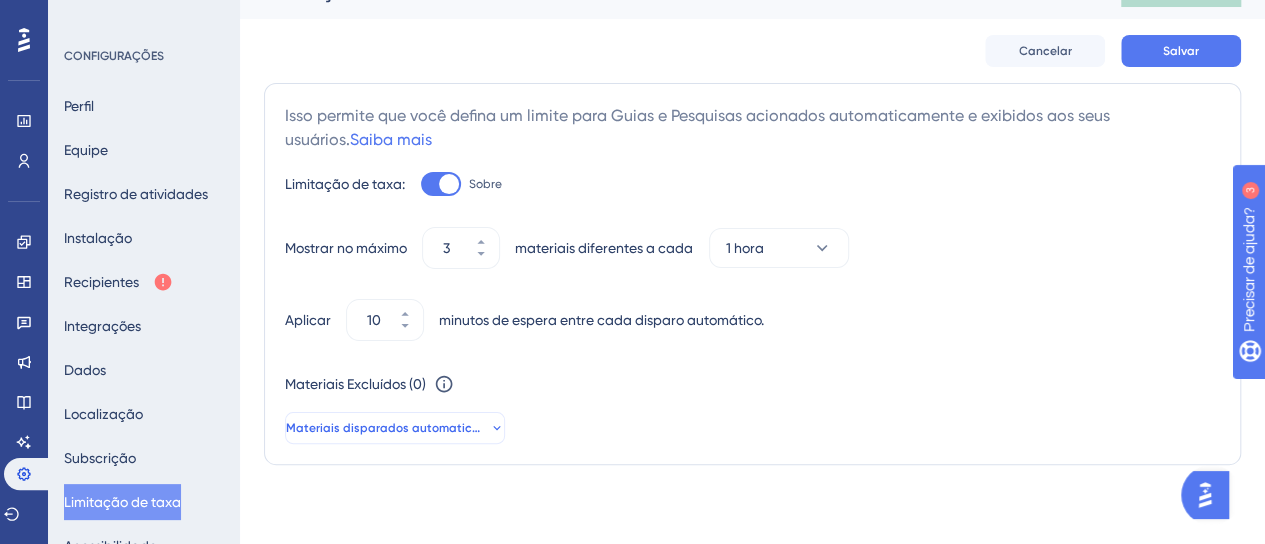 click on "Materiais disparados automaticamente" at bounding box center [401, 428] 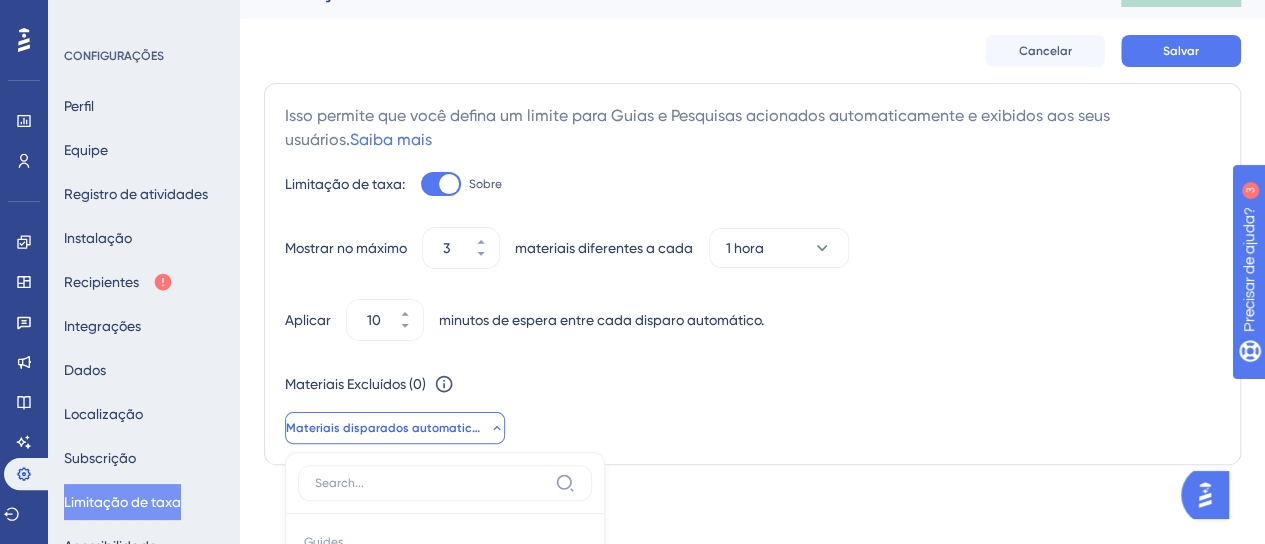scroll, scrollTop: 418, scrollLeft: 0, axis: vertical 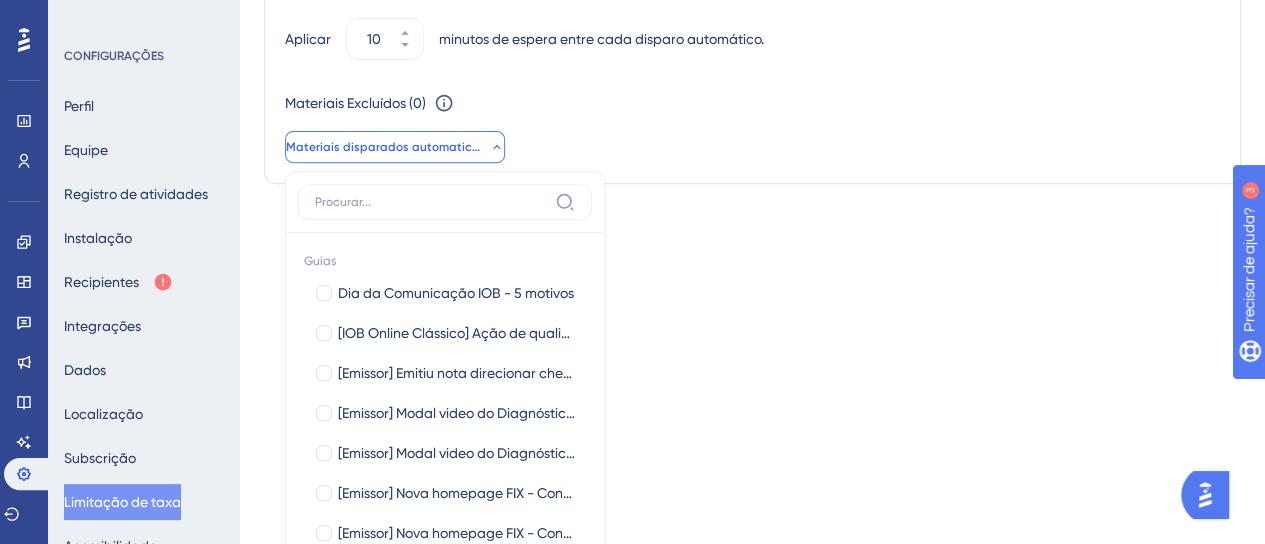 click on "Desempenho Usuários Noivado Widgets Opinião Atualizações de produtos Base de conhecimento Assistente de IA Configurações Sair CONFIGURAÇÕES Perfil Equipe Registro de atividades Instalação Recipientes Integrações Dados Localização Subscrição Limitação de taxa Acessibilidade Limitação de taxa Publicar alterações Cancelar Salvar Isso permite que você defina um limite para Guias e Pesquisas acionados automaticamente e exibidos aos seus usuários.  Saiba mais   Limitação de taxa: Sobre Mostrar no máximo   3   materiais diferentes a cada   1 hora Aplicar   10   minutos de espera entre cada disparo automático. Materiais Excluídos (  0  ) Você pode excluir qualquer material das restrições de limitação de taxa. Recomendamos que você exclua apenas os materiais críticos. Materiais disparados automaticamente Guias Dia da Comunicação IOB - 5 motivos Dia da Comunicação IOB - 5 motivos [Emissor] Emitiu nota direcionar check out" at bounding box center [632, -318] 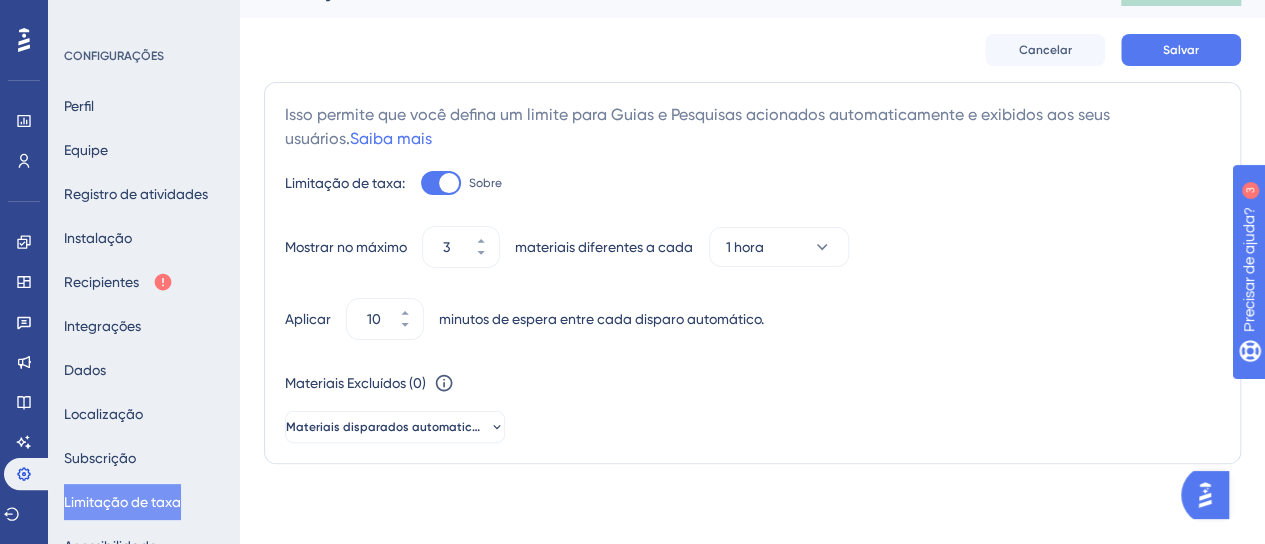 scroll, scrollTop: 37, scrollLeft: 0, axis: vertical 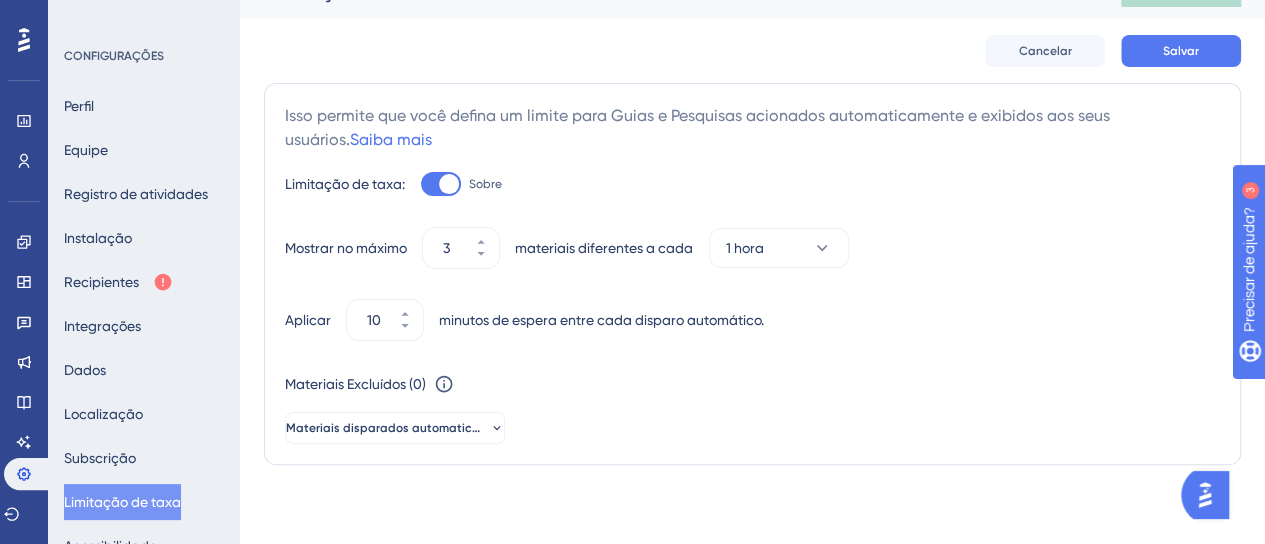 click on "Materiais Excluídos (  0  ) Você pode excluir qualquer material das restrições de limitação de taxa. Recomendamos que você exclua apenas os materiais críticos. Materiais disparados automaticamente" at bounding box center [752, 408] 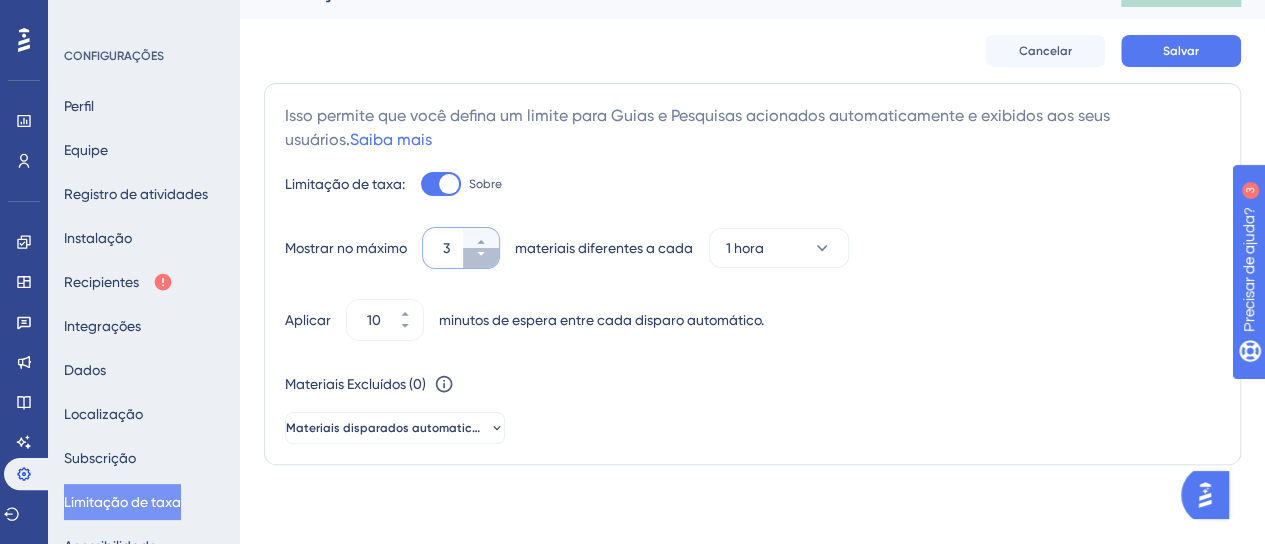 click on "3" at bounding box center (481, 258) 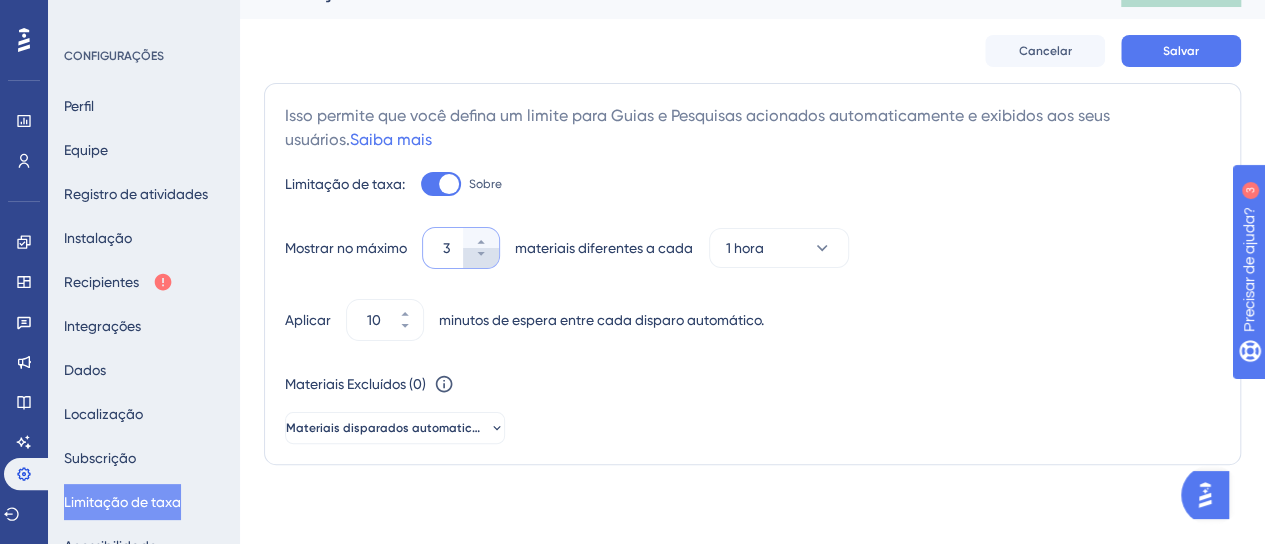 type on "2" 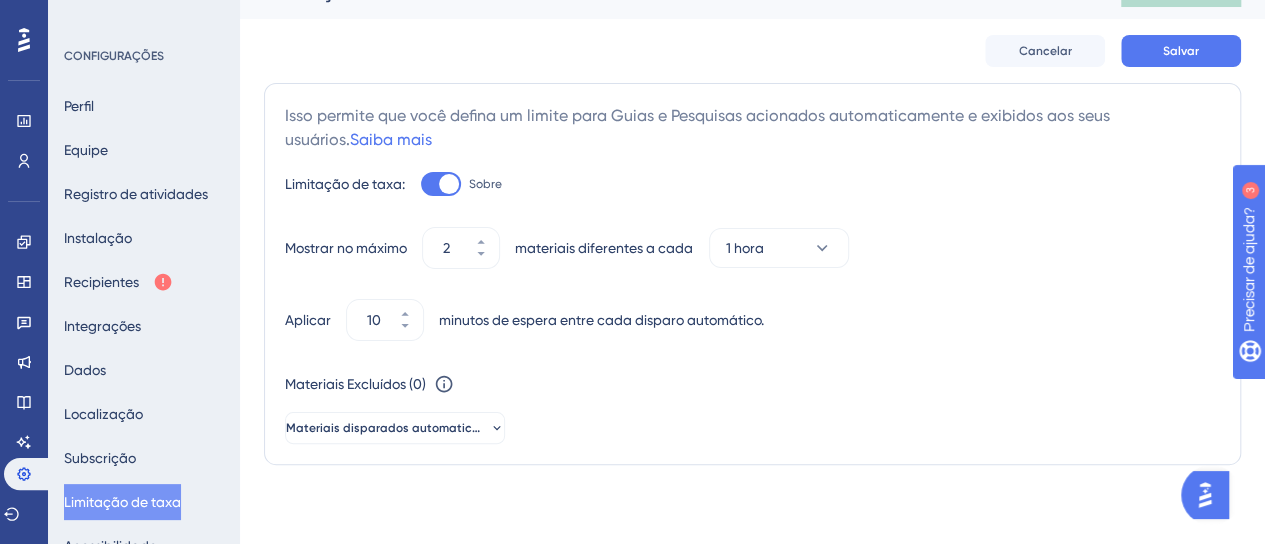 click on "Mostrar no máximo   2   materiais diferentes a cada   1 hora Aplicar   10   minutos de espera entre cada disparo automático. Materiais Excluídos (  0  ) Você pode excluir qualquer material das restrições de limitação de taxa. Recomendamos que você exclua apenas os materiais críticos. Materiais disparados automaticamente" at bounding box center [752, 336] 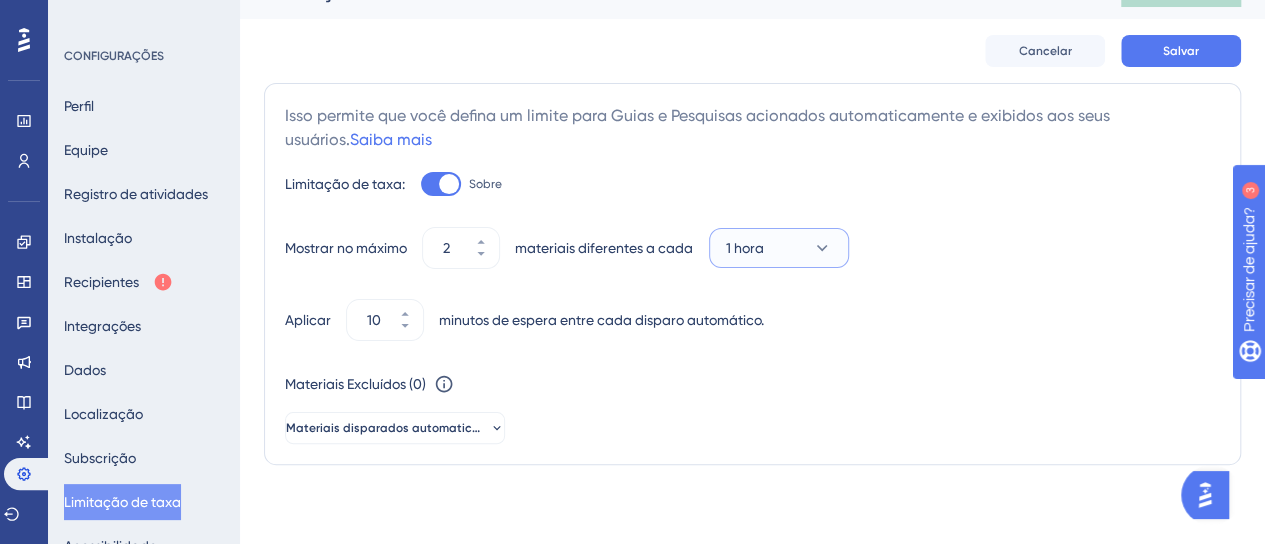 click 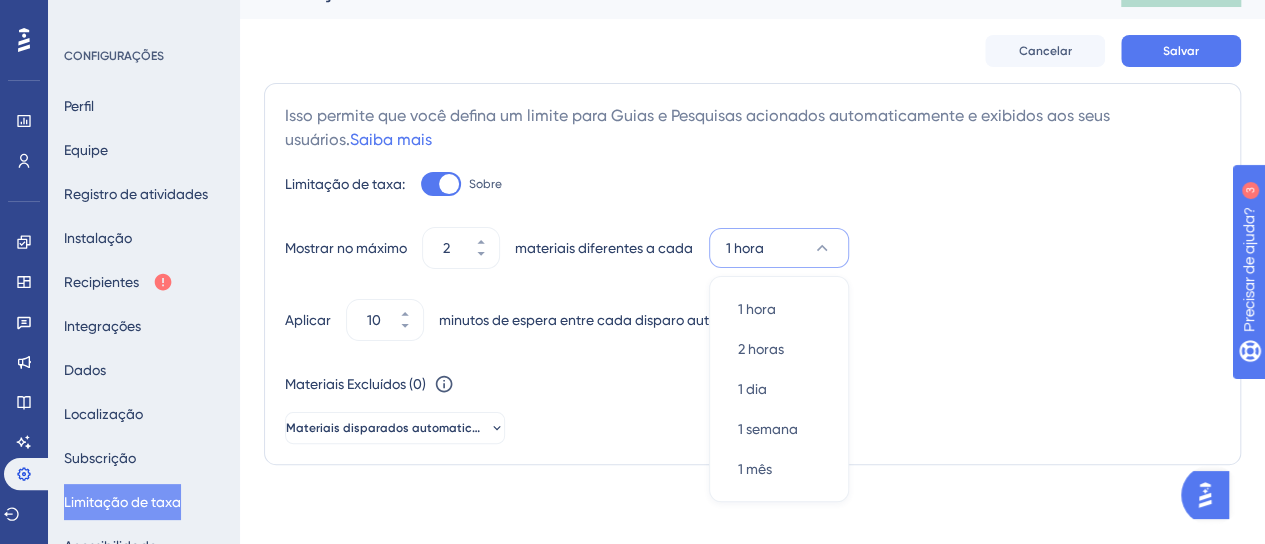 click on "Mostrar no máximo   2   materiais diferentes a cada   1 hora 1 hora 1 hora 2 horas 2 horas 1 dia 1 dia 1 semana 1 semana 1 mês 1 mês" at bounding box center [752, 248] 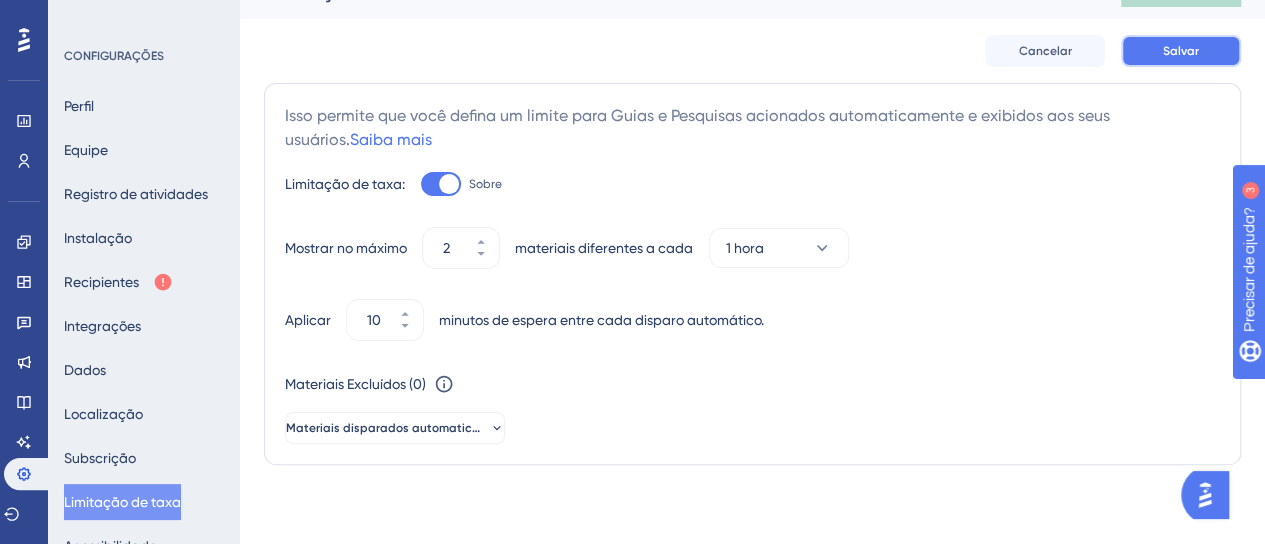 click on "Salvar" at bounding box center [1181, 51] 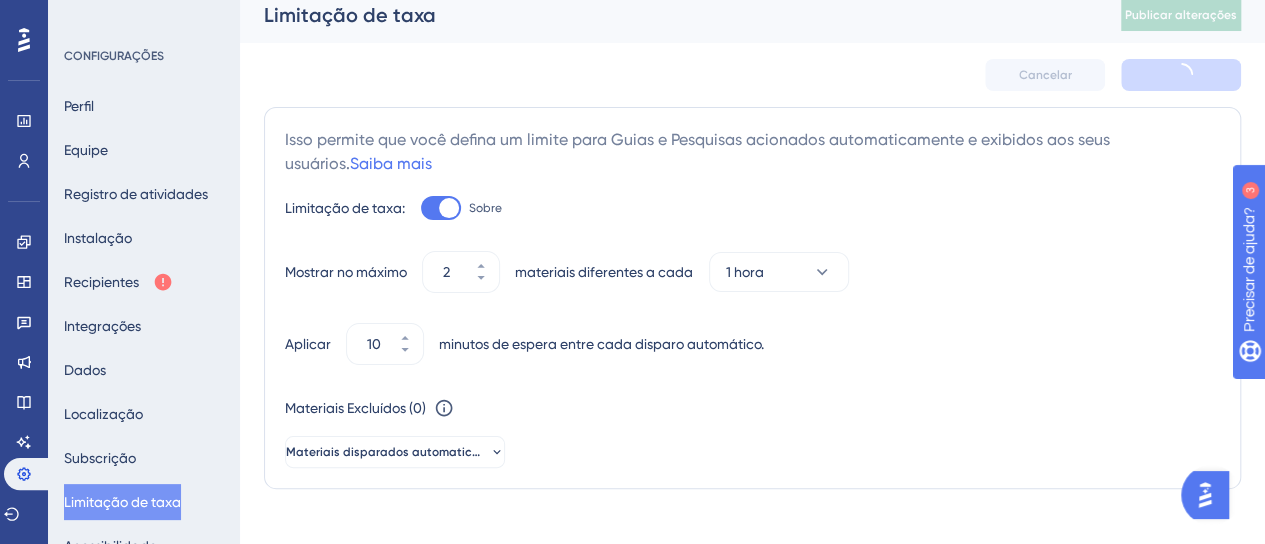 scroll, scrollTop: 0, scrollLeft: 0, axis: both 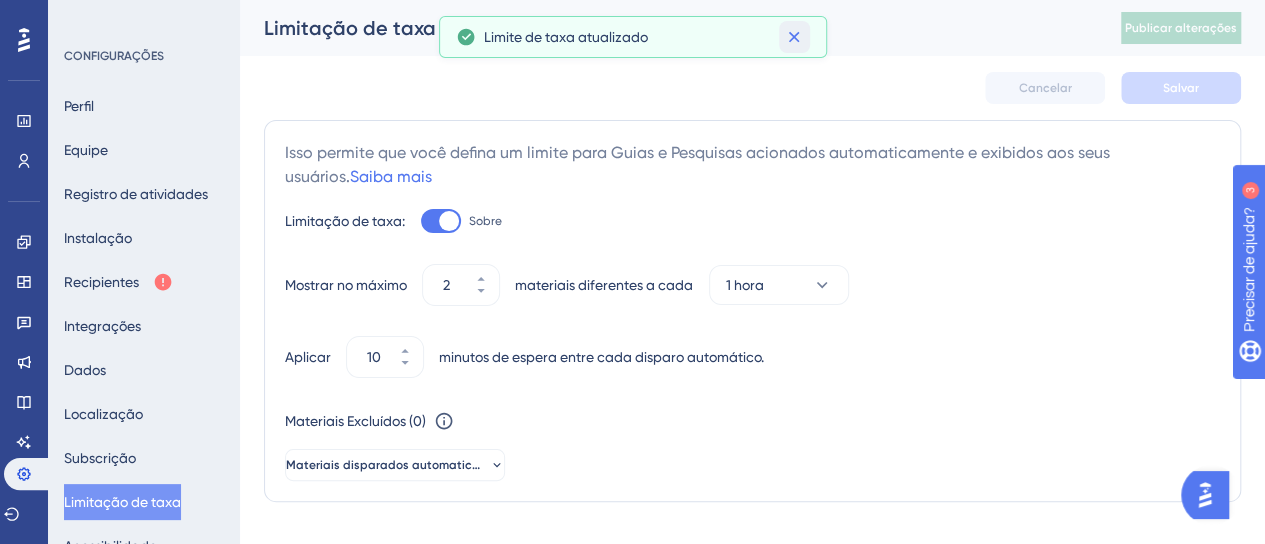 click 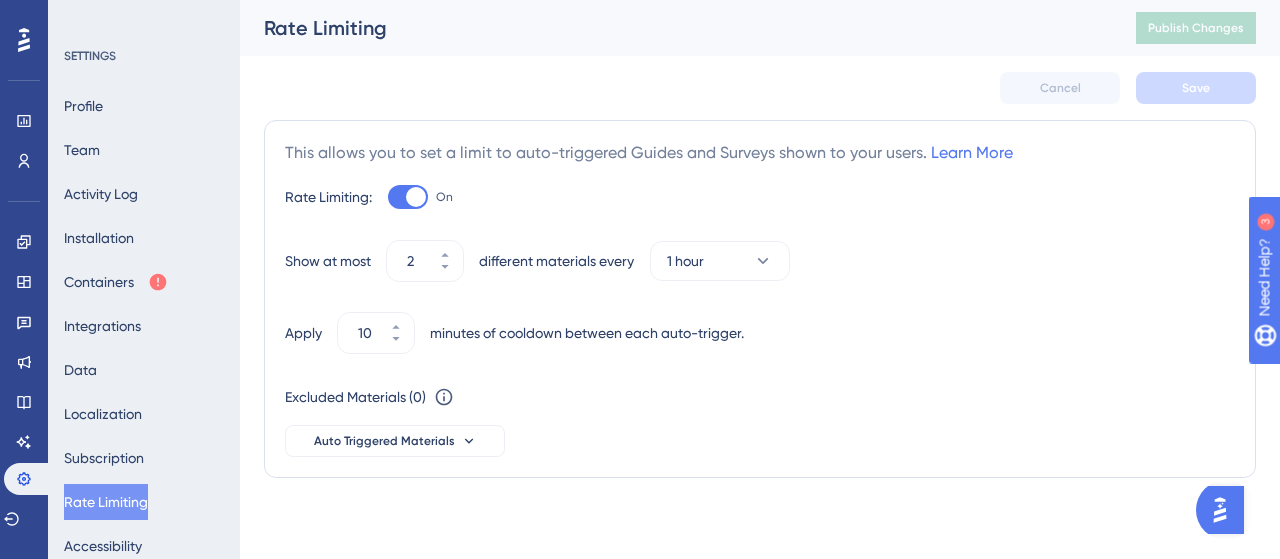 click on "Apply   10   minutes of cooldown between each auto-trigger." at bounding box center (760, 333) 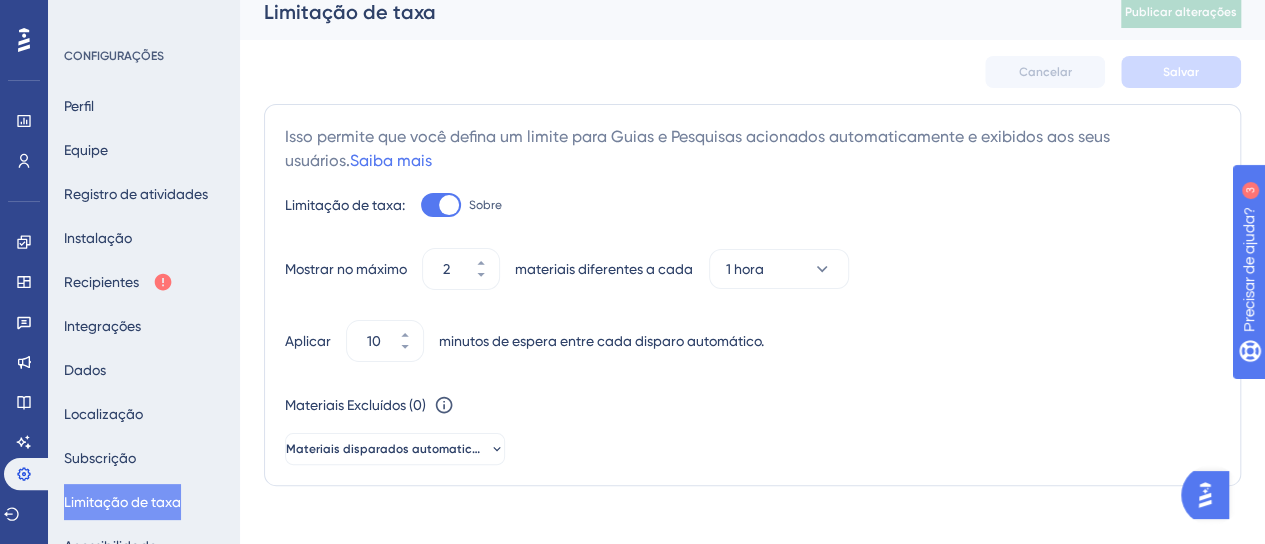 scroll, scrollTop: 0, scrollLeft: 0, axis: both 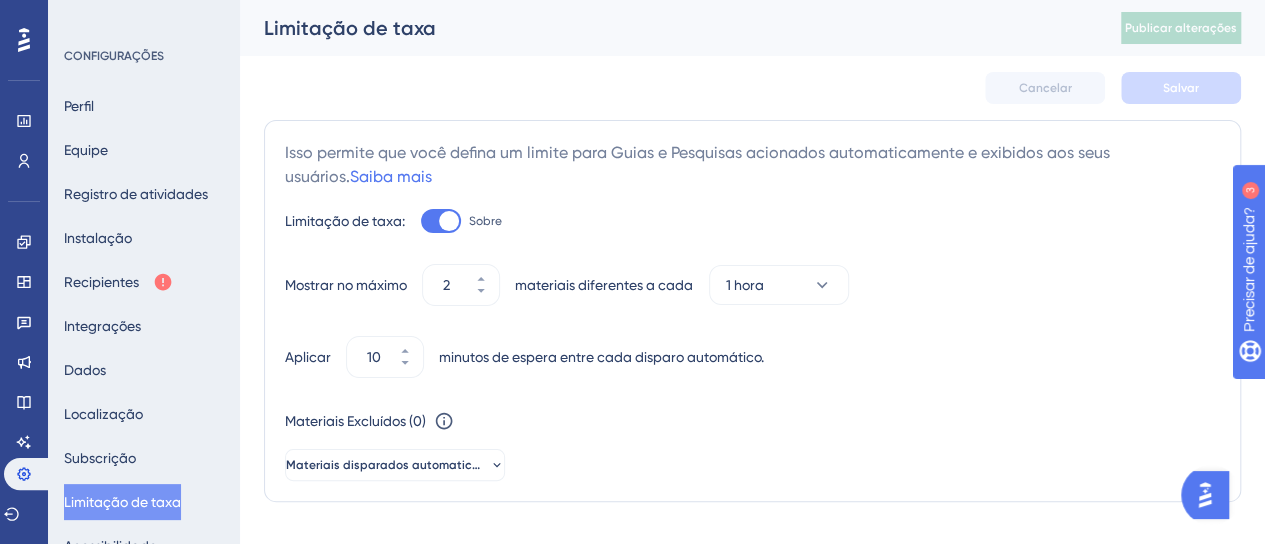 click at bounding box center [1205, 495] 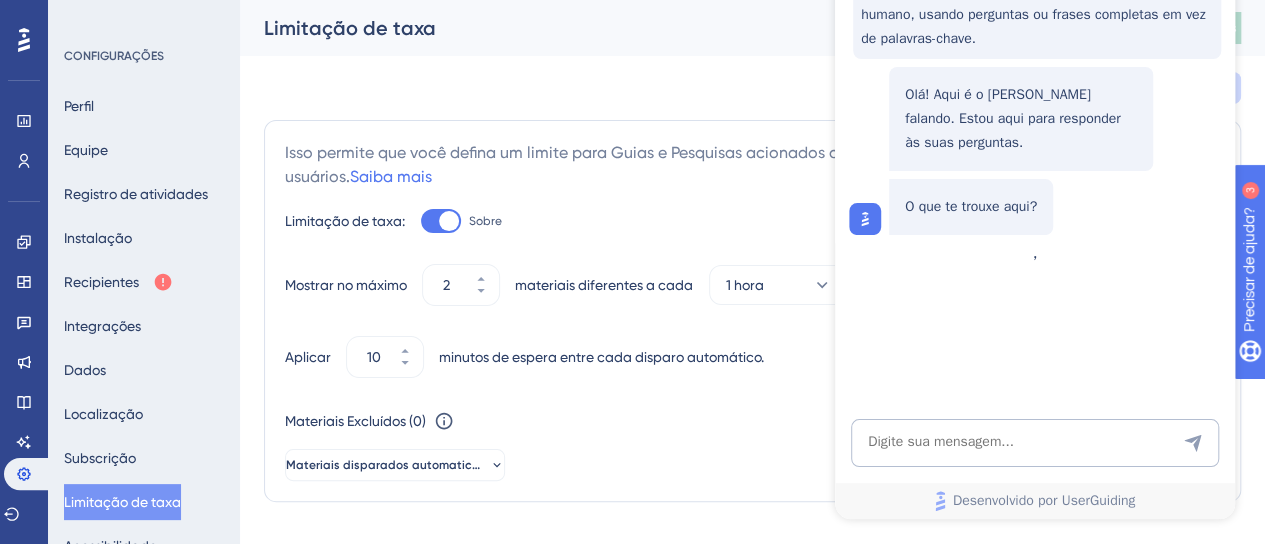 scroll, scrollTop: 0, scrollLeft: 0, axis: both 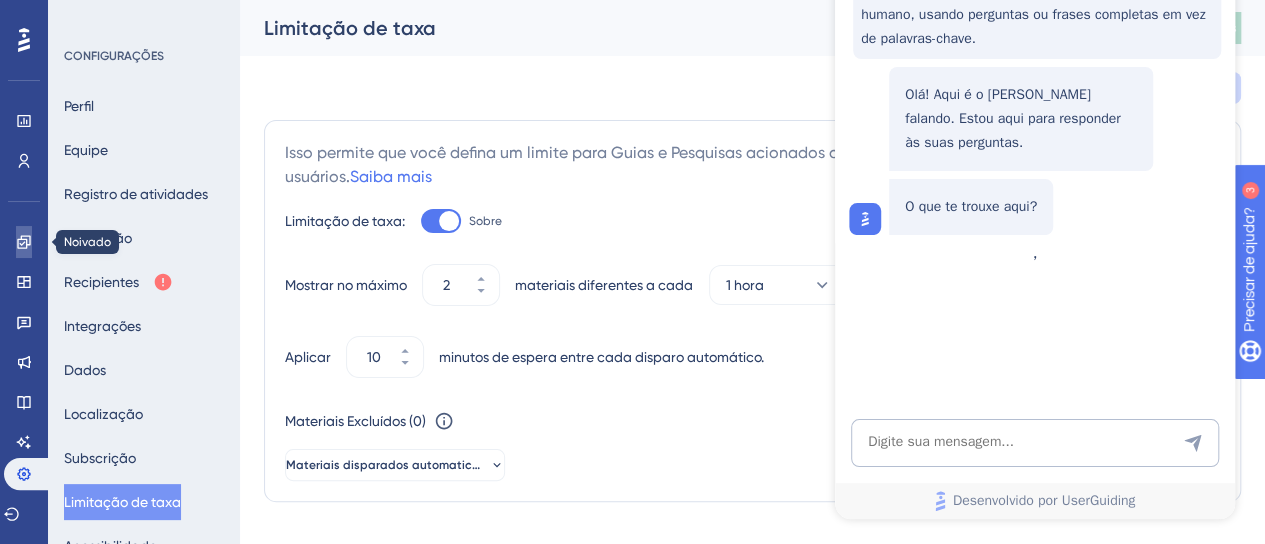 drag, startPoint x: 28, startPoint y: 240, endPoint x: 367, endPoint y: 315, distance: 347.19736 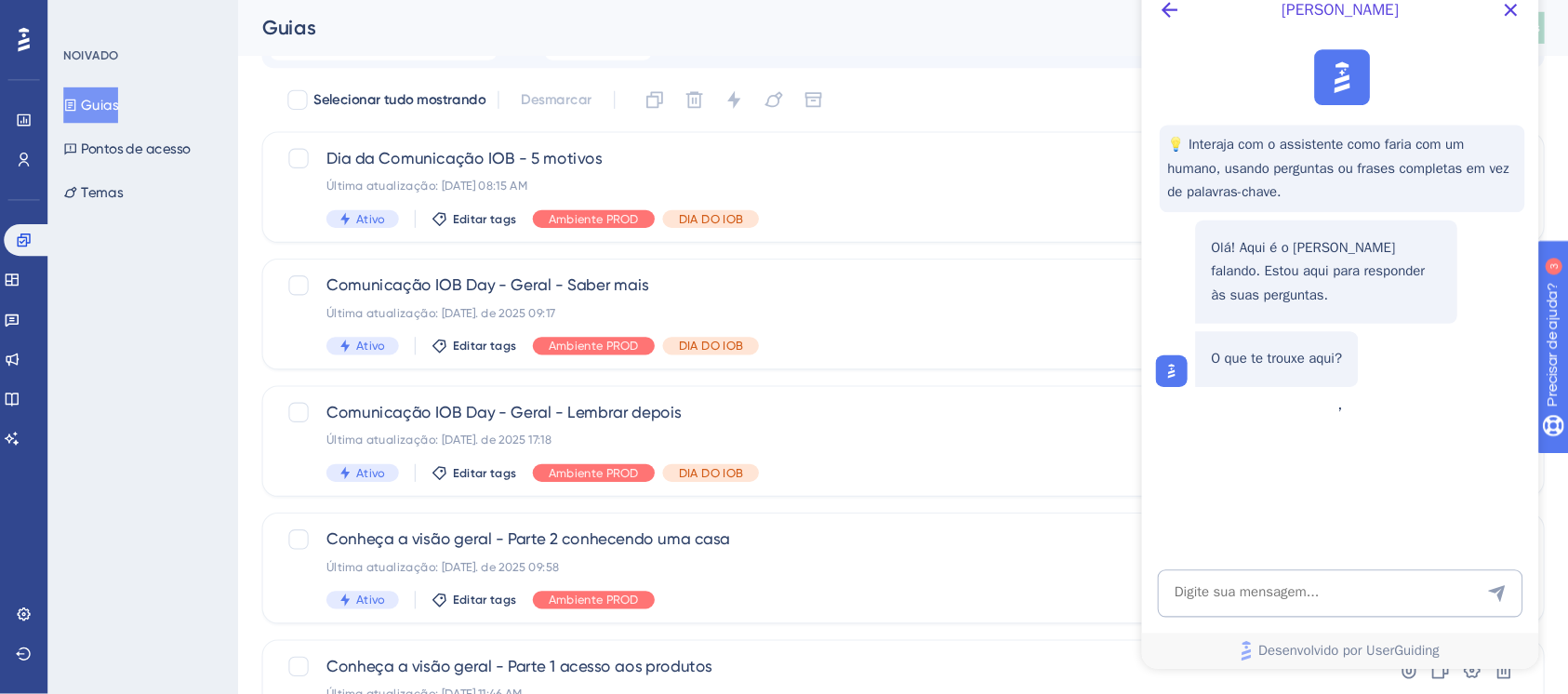 scroll, scrollTop: 92, scrollLeft: 0, axis: vertical 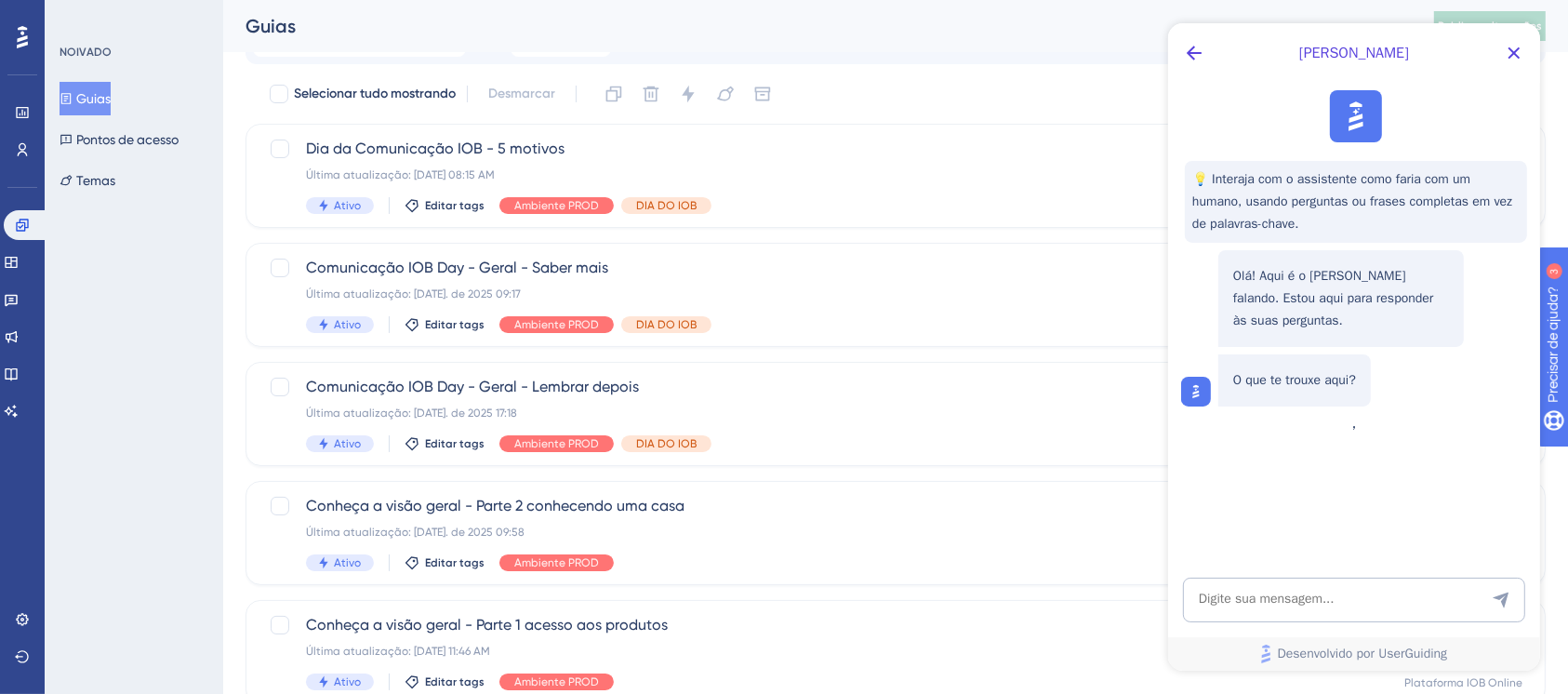 click on "[PERSON_NAME]" at bounding box center [1353, 53] 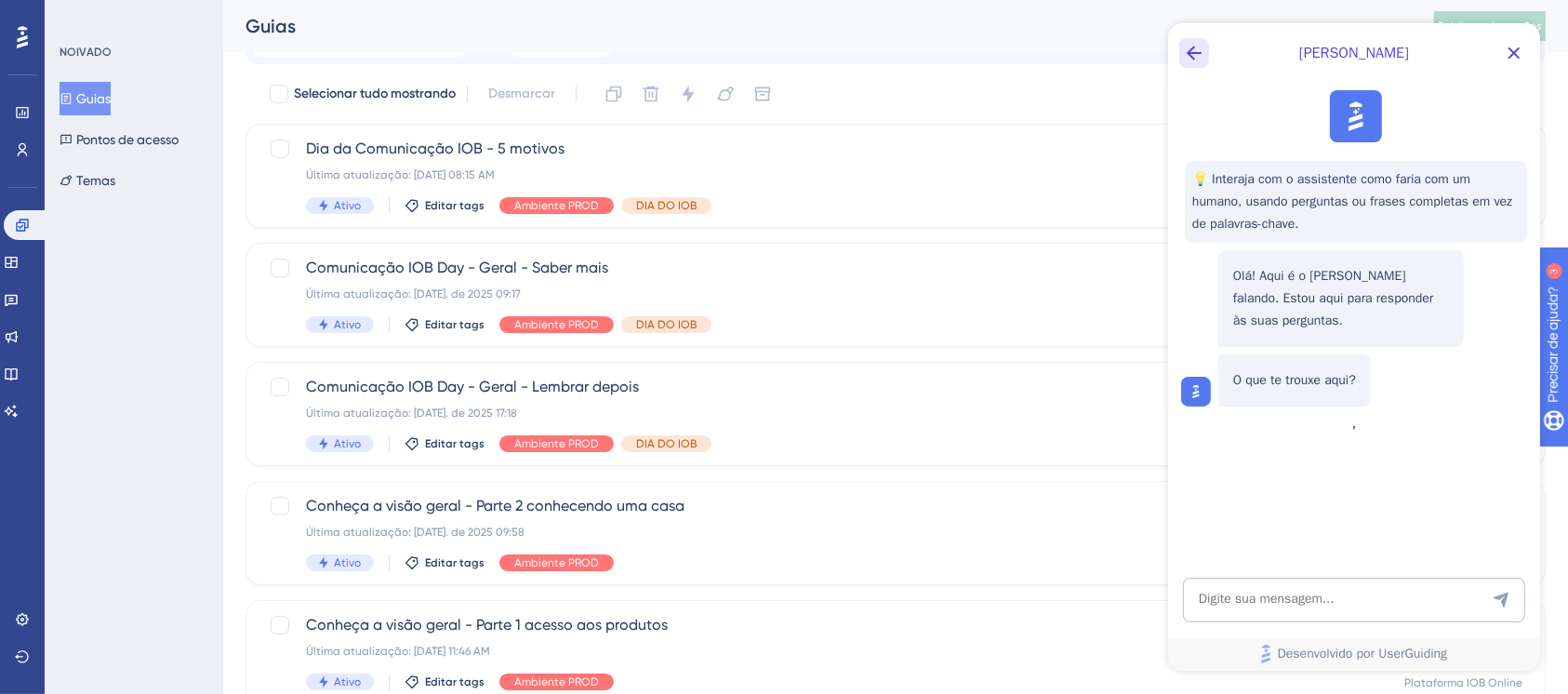 click 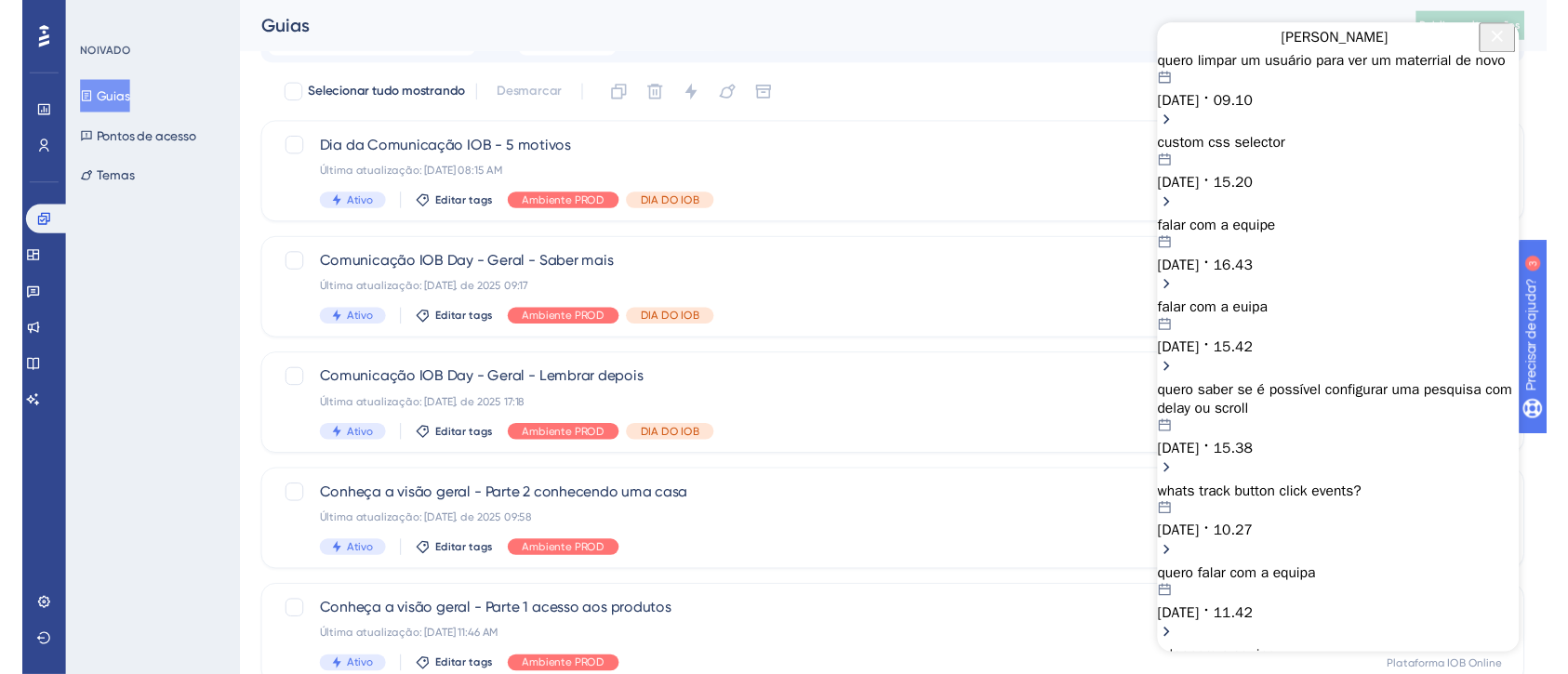 scroll, scrollTop: 0, scrollLeft: 0, axis: both 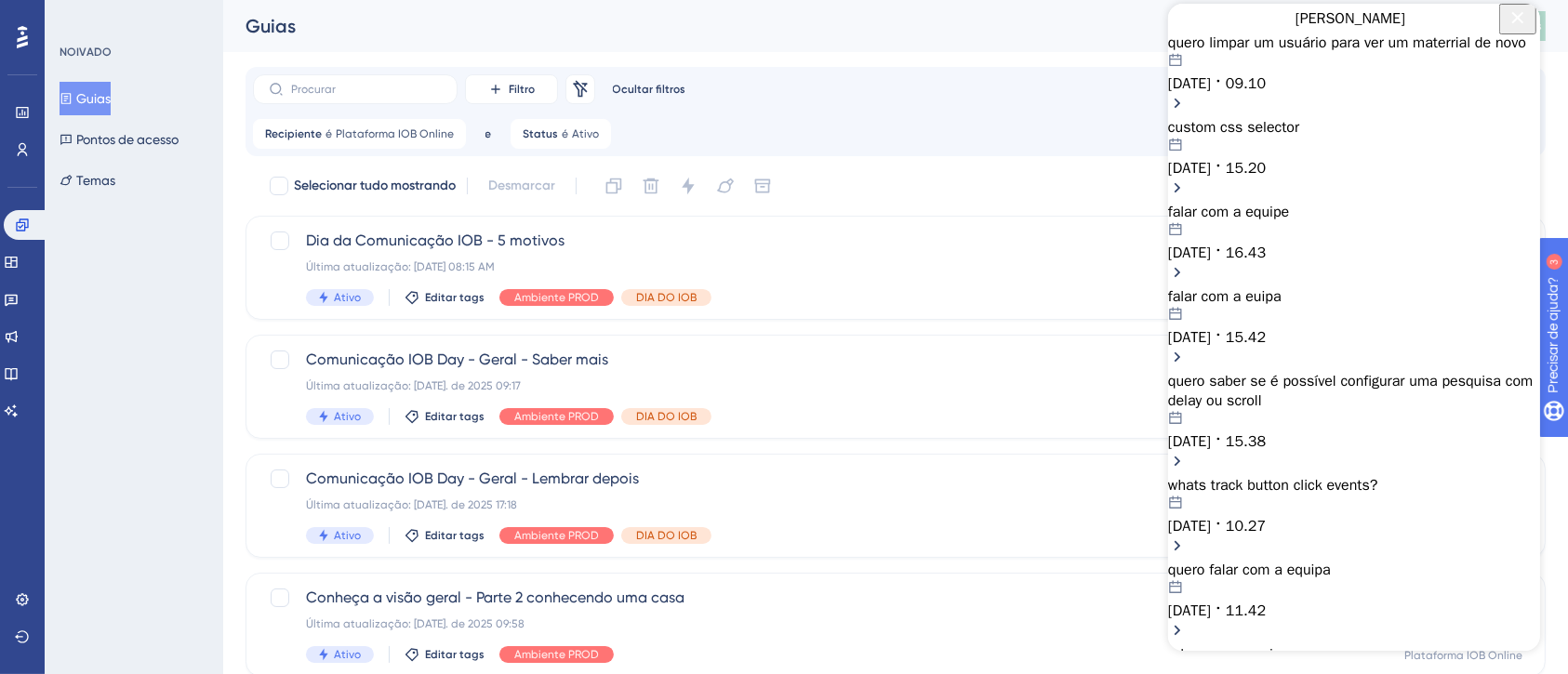 click on "quero limpar um usuário para ver um materrial de novo" at bounding box center (1353, 43) 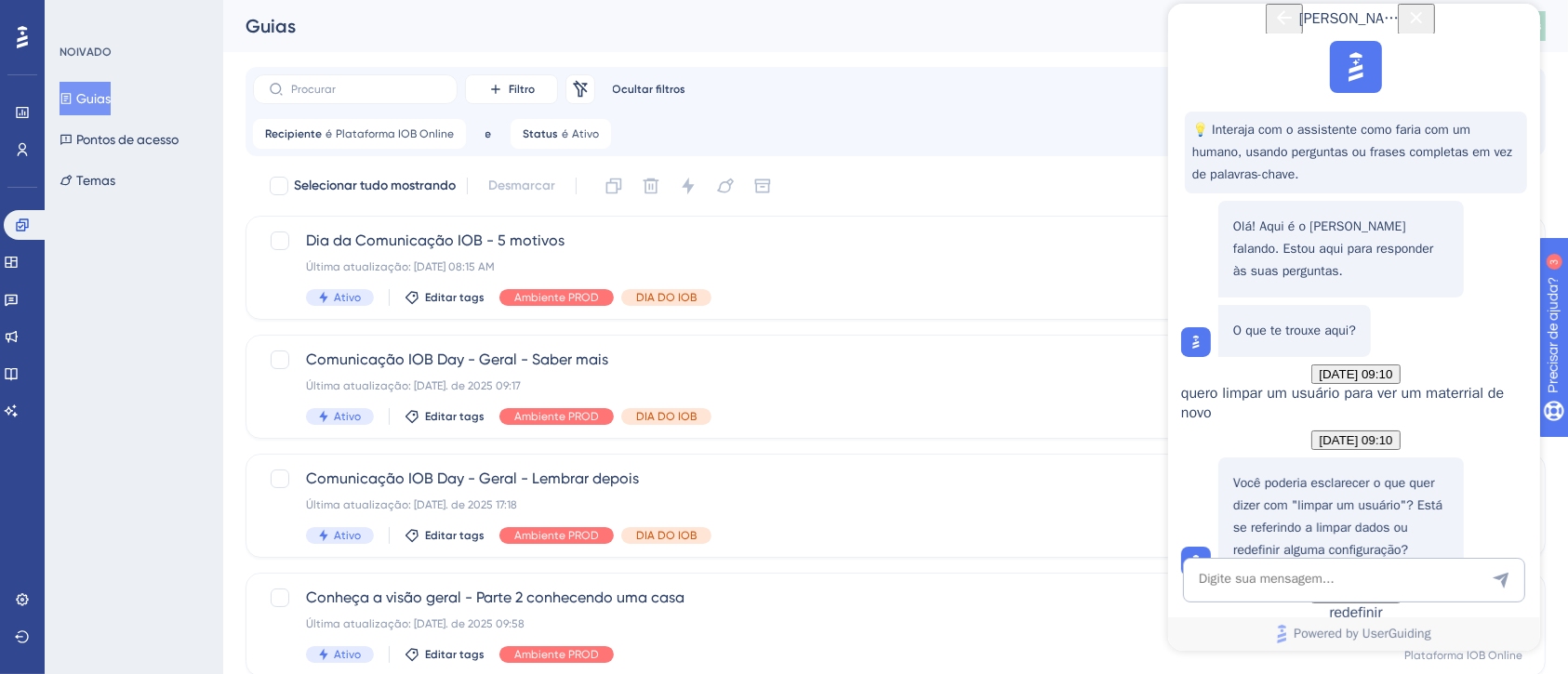 scroll, scrollTop: 1252, scrollLeft: 0, axis: vertical 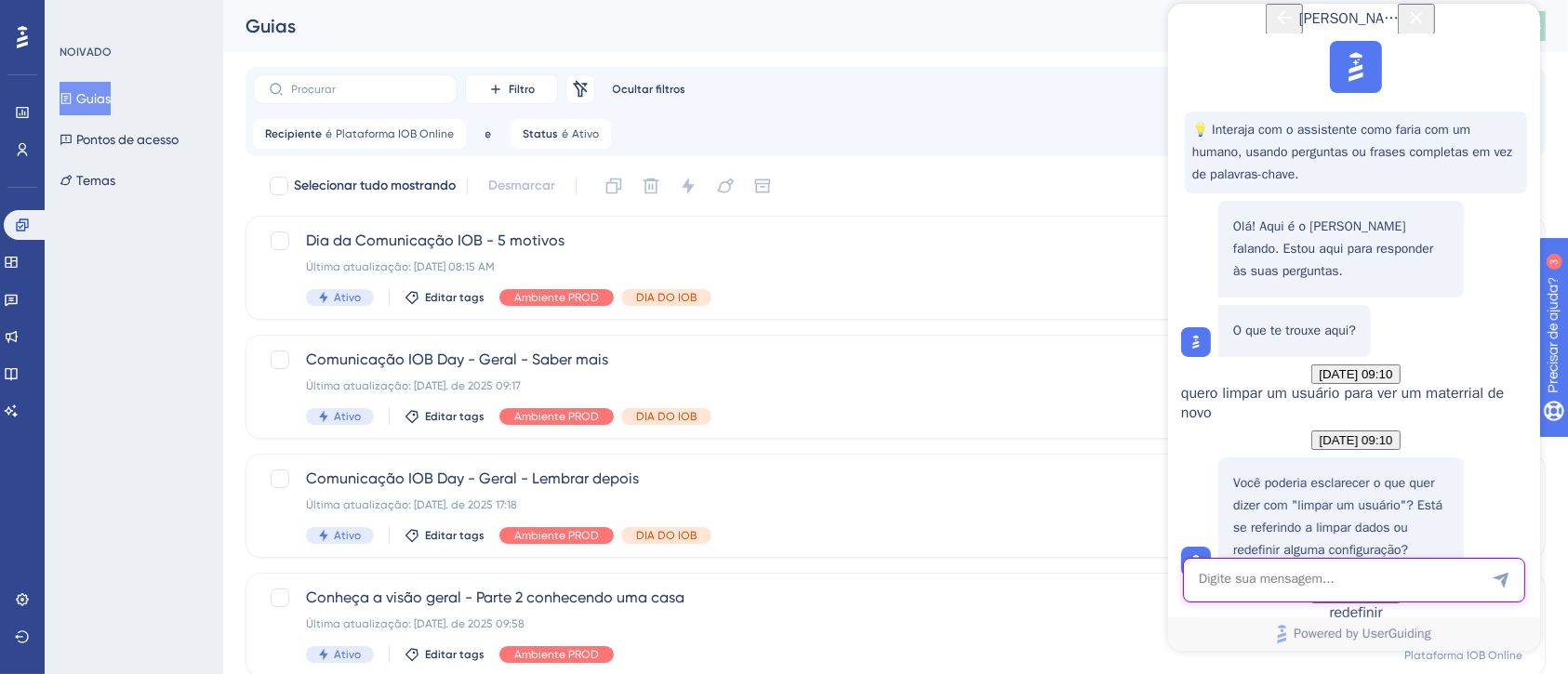 drag, startPoint x: 1276, startPoint y: 580, endPoint x: 1309, endPoint y: 544, distance: 48.83646 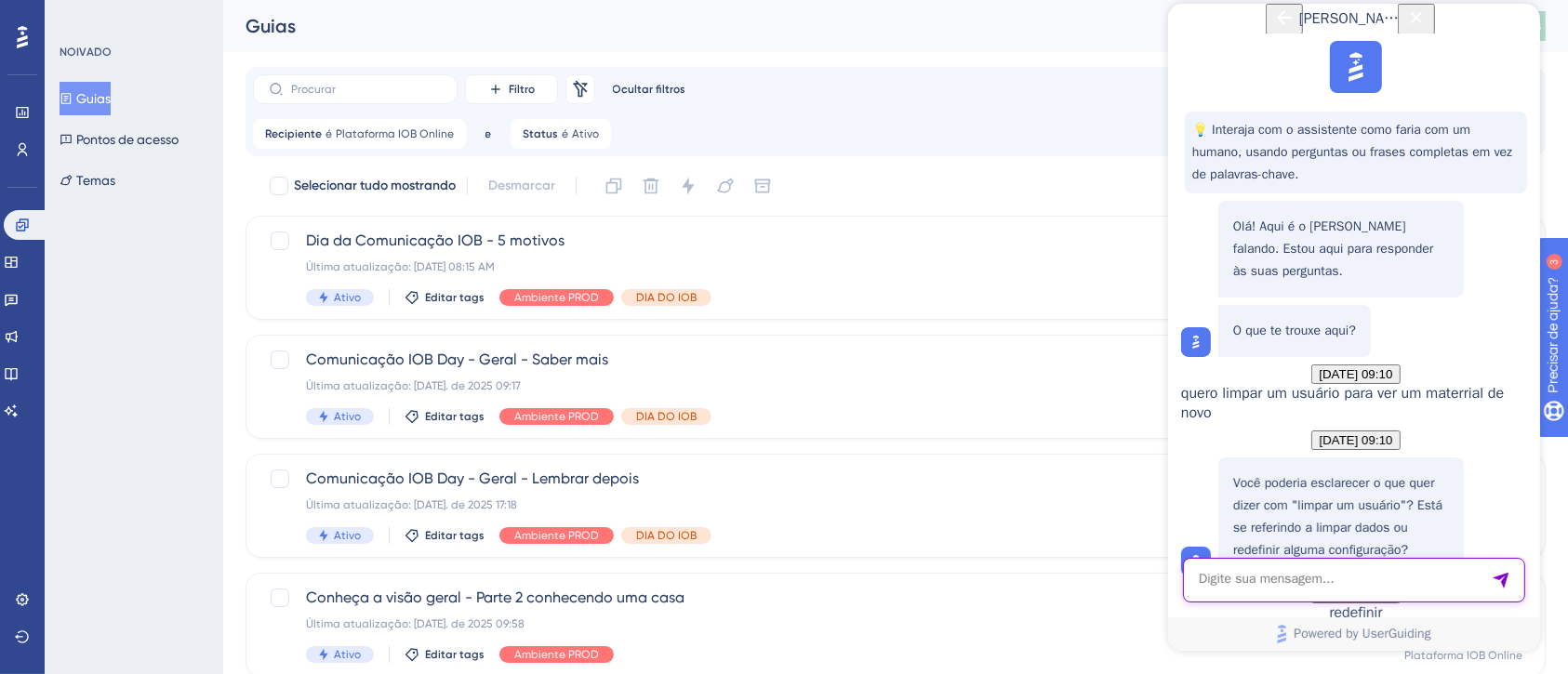 scroll, scrollTop: 880, scrollLeft: 0, axis: vertical 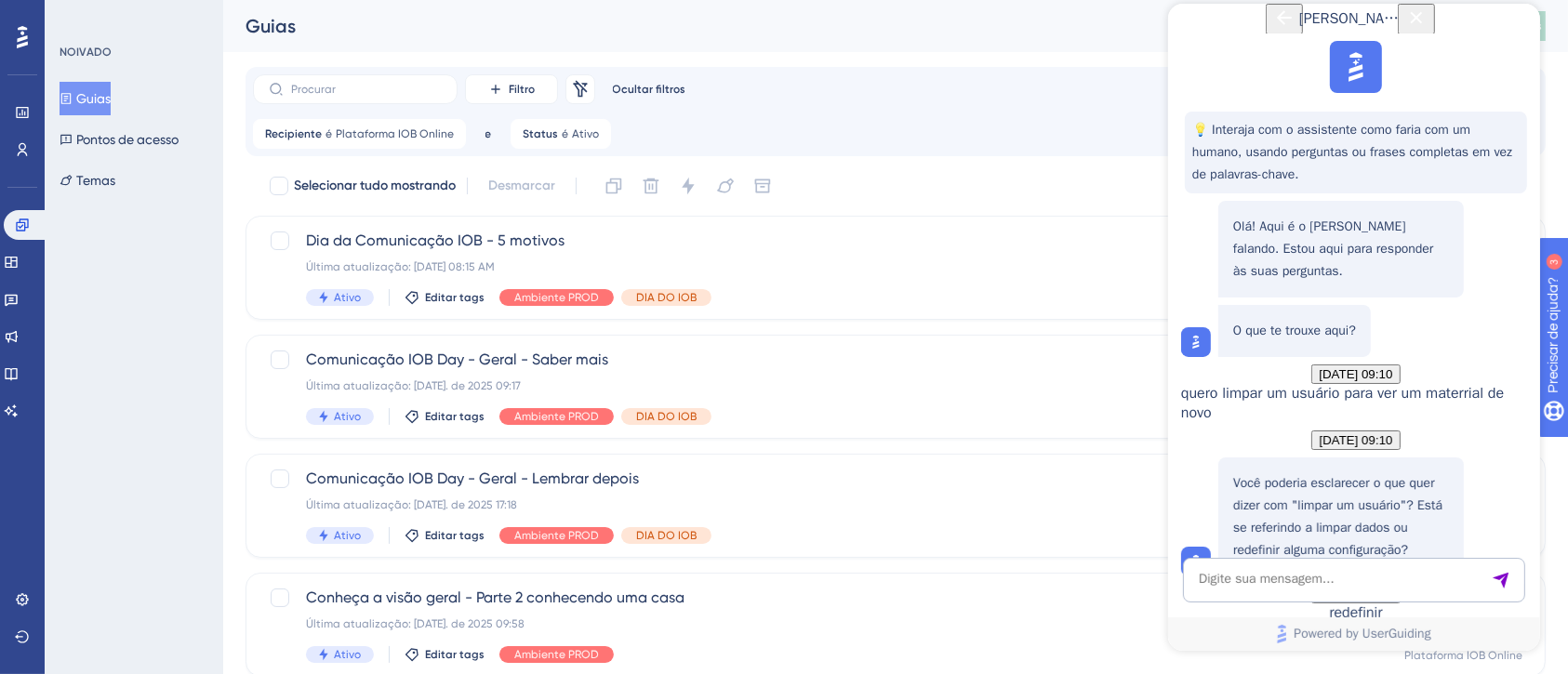 click 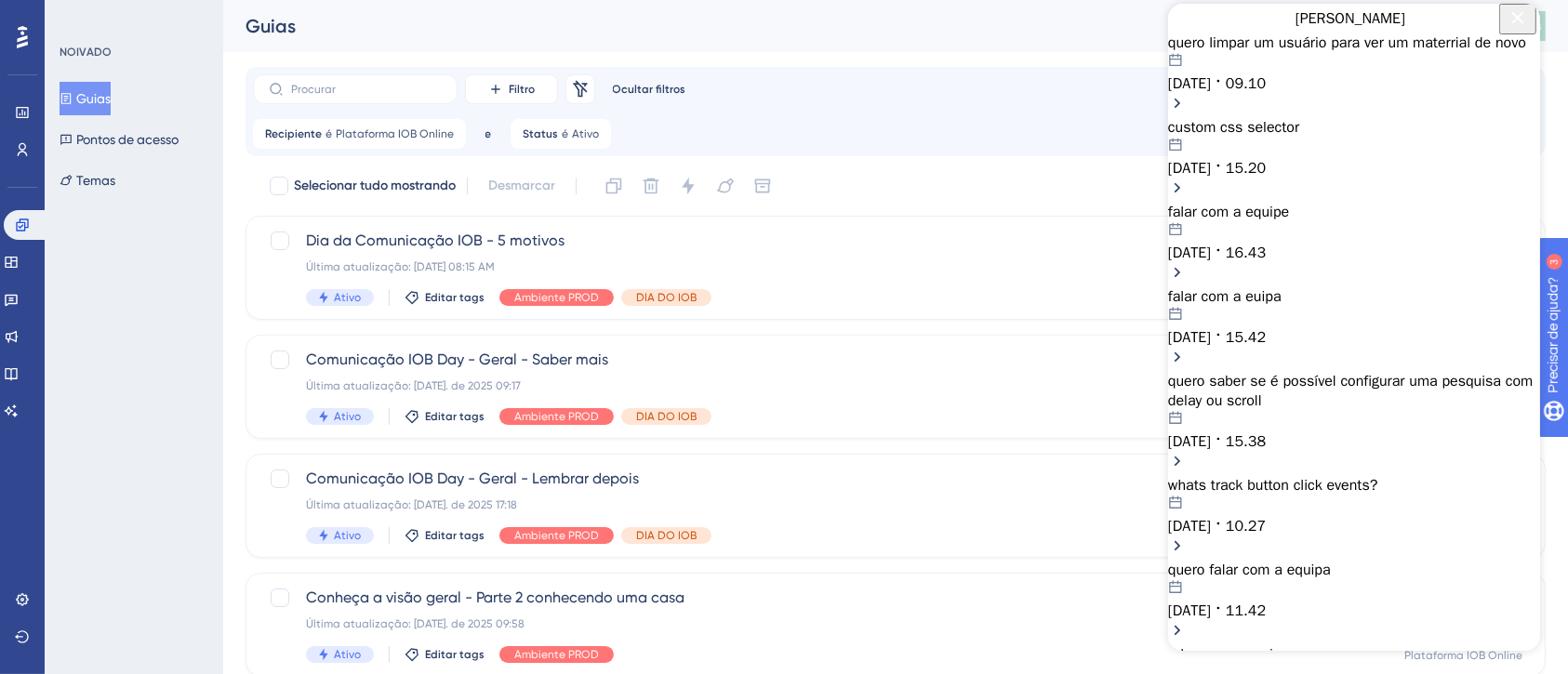 drag, startPoint x: 1511, startPoint y: 36, endPoint x: 2674, endPoint y: 46, distance: 1163.04 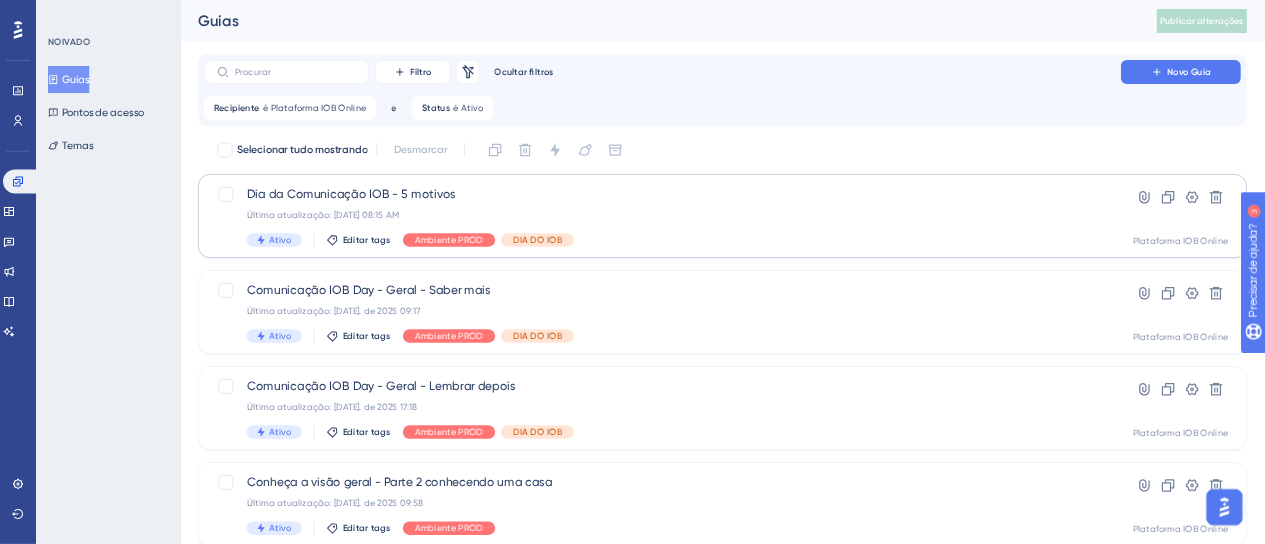 scroll, scrollTop: 0, scrollLeft: 0, axis: both 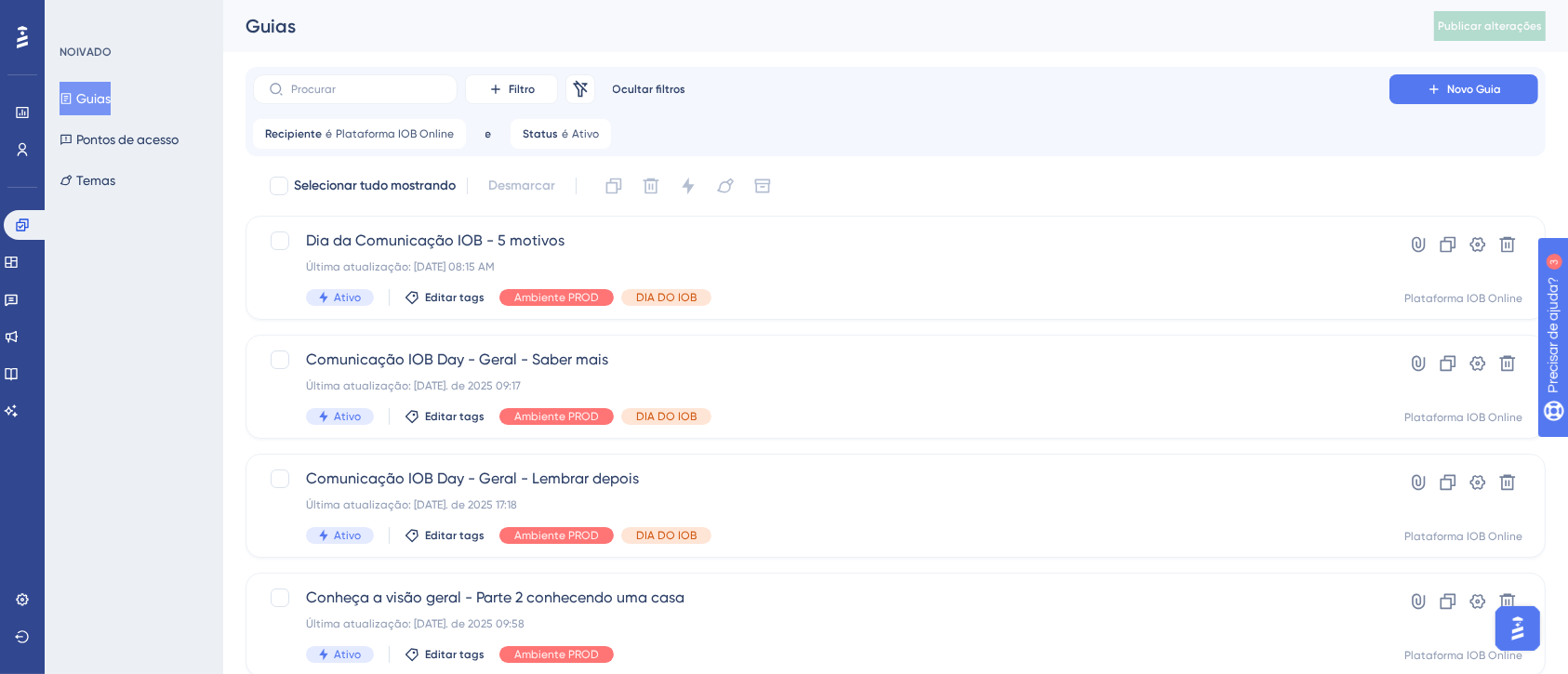 click on "Guias" at bounding box center (817, 26) 